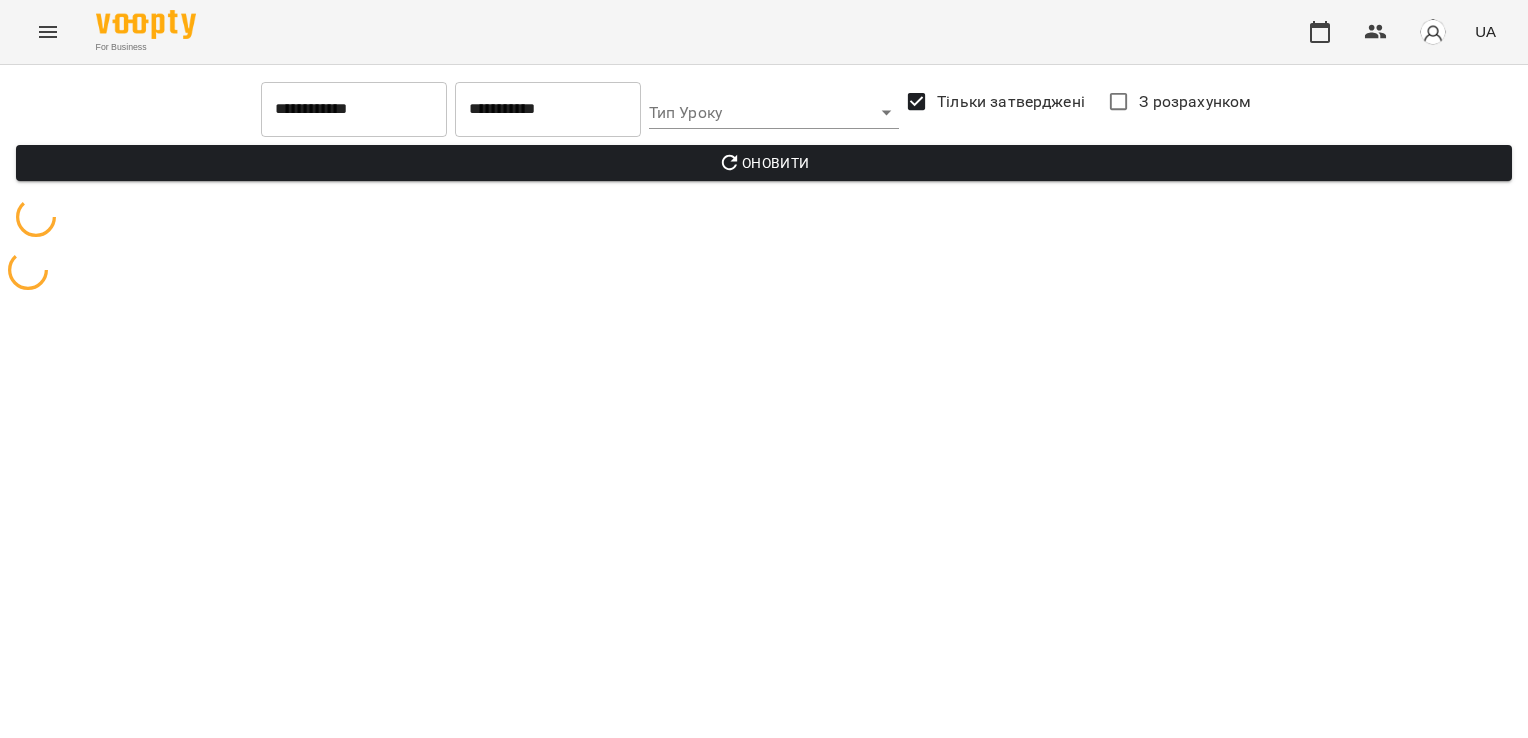 scroll, scrollTop: 0, scrollLeft: 0, axis: both 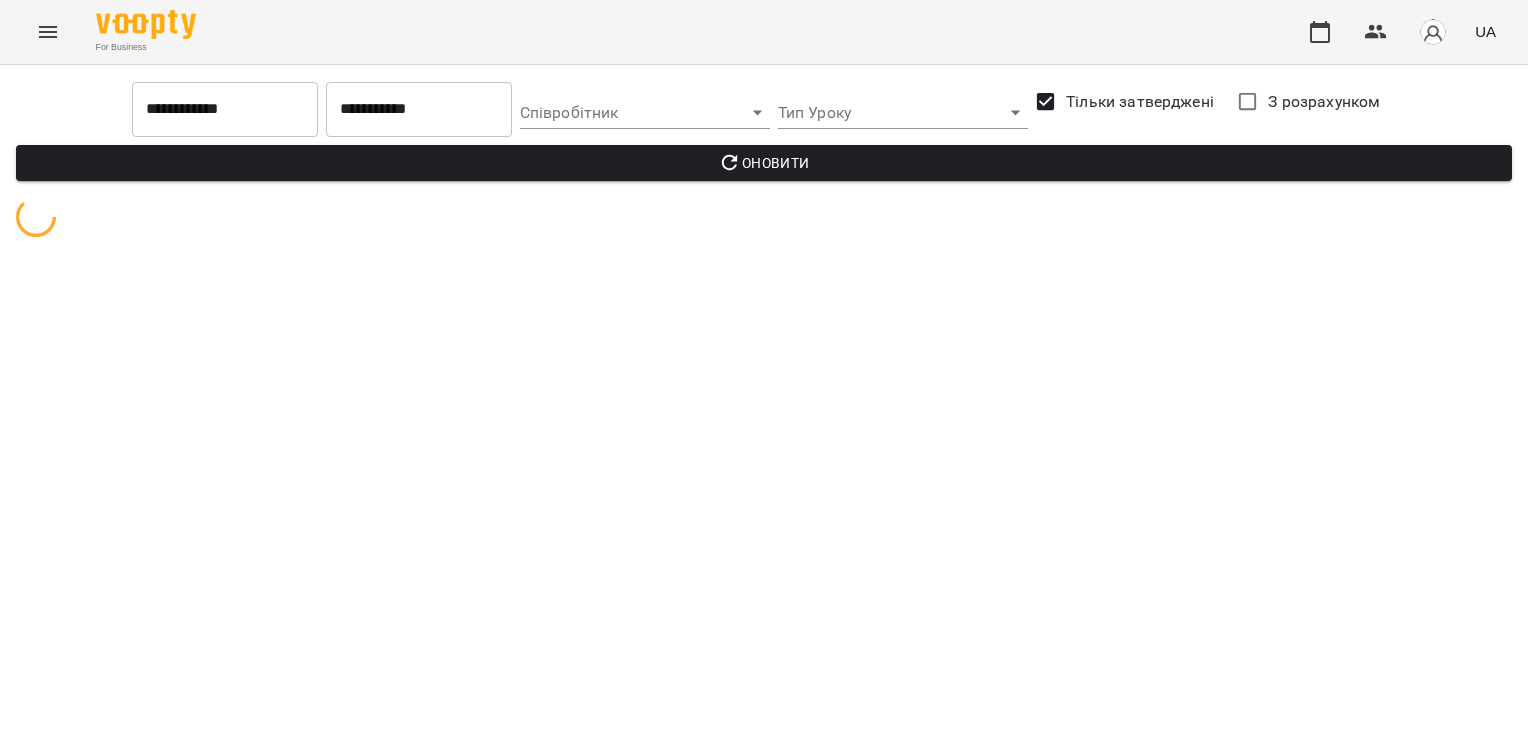click on "**********" at bounding box center (419, 109) 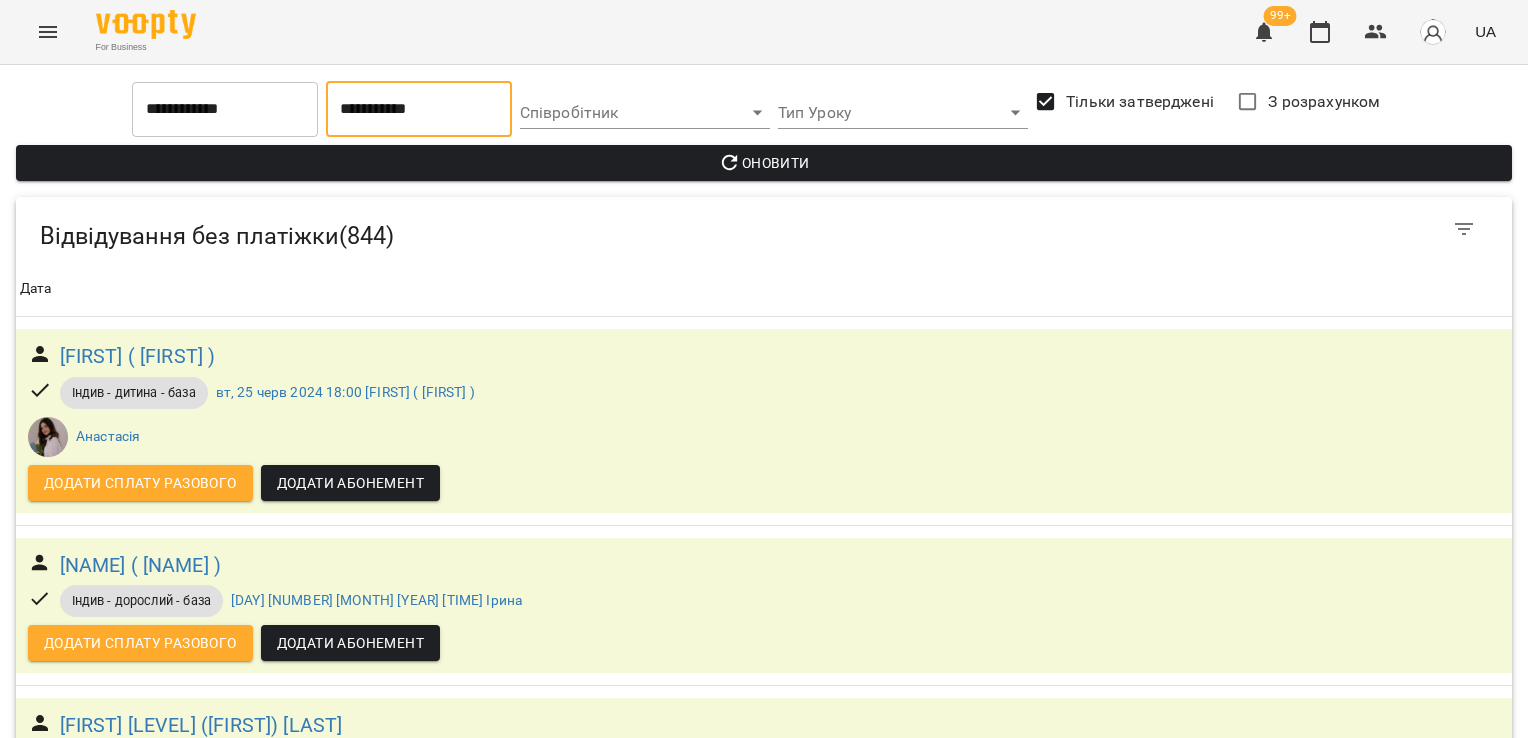 click on "2025 пн, лип 14 липень 2025 пн вт ср чт пт сб нд 30 1 2 3 4 5 6 7 8 9 10 11 12 13 14 15 16 17 18 19 20 21 22 23 24 25 26 27 28 29 30 31 1 2 3 Cancel OK" at bounding box center [764, 369] 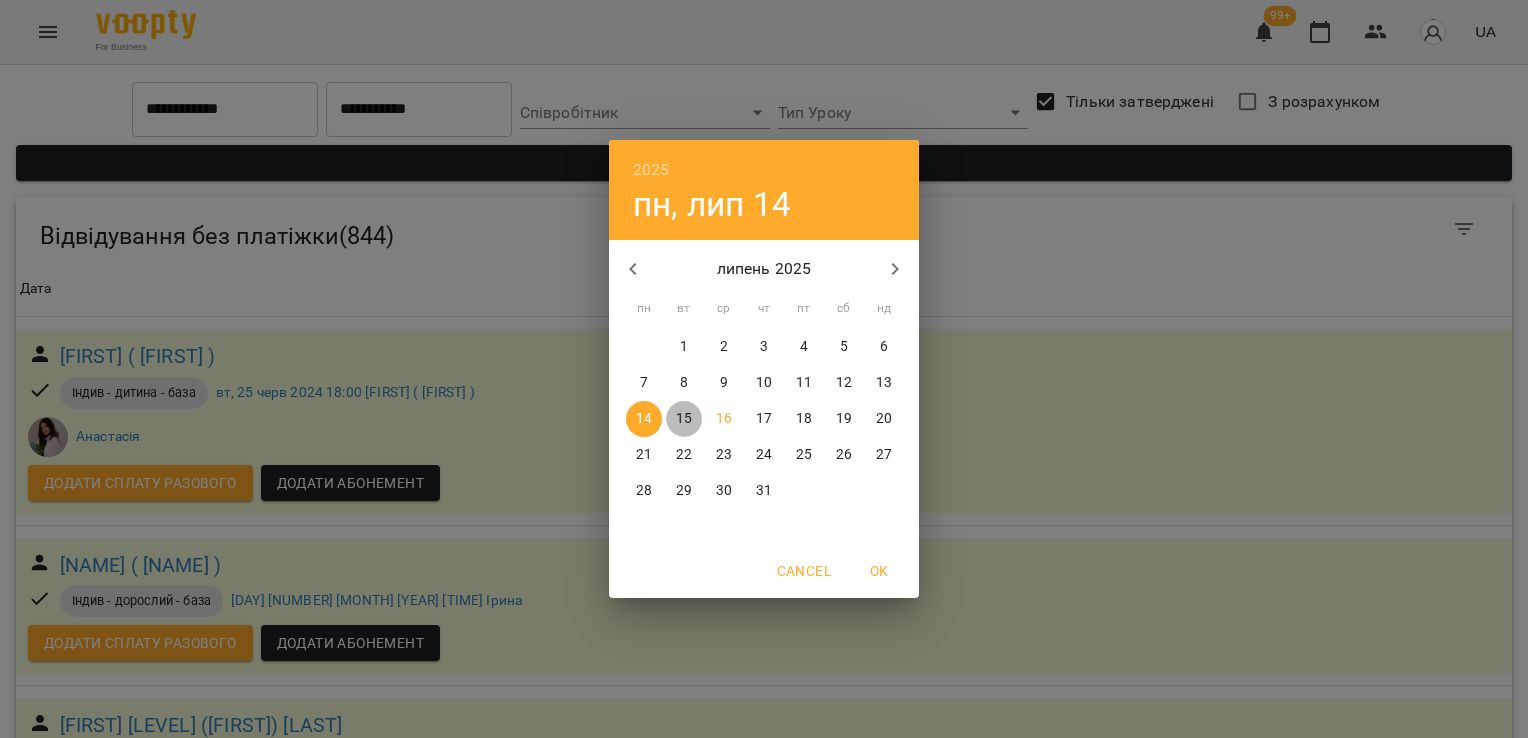click on "15" at bounding box center [684, 419] 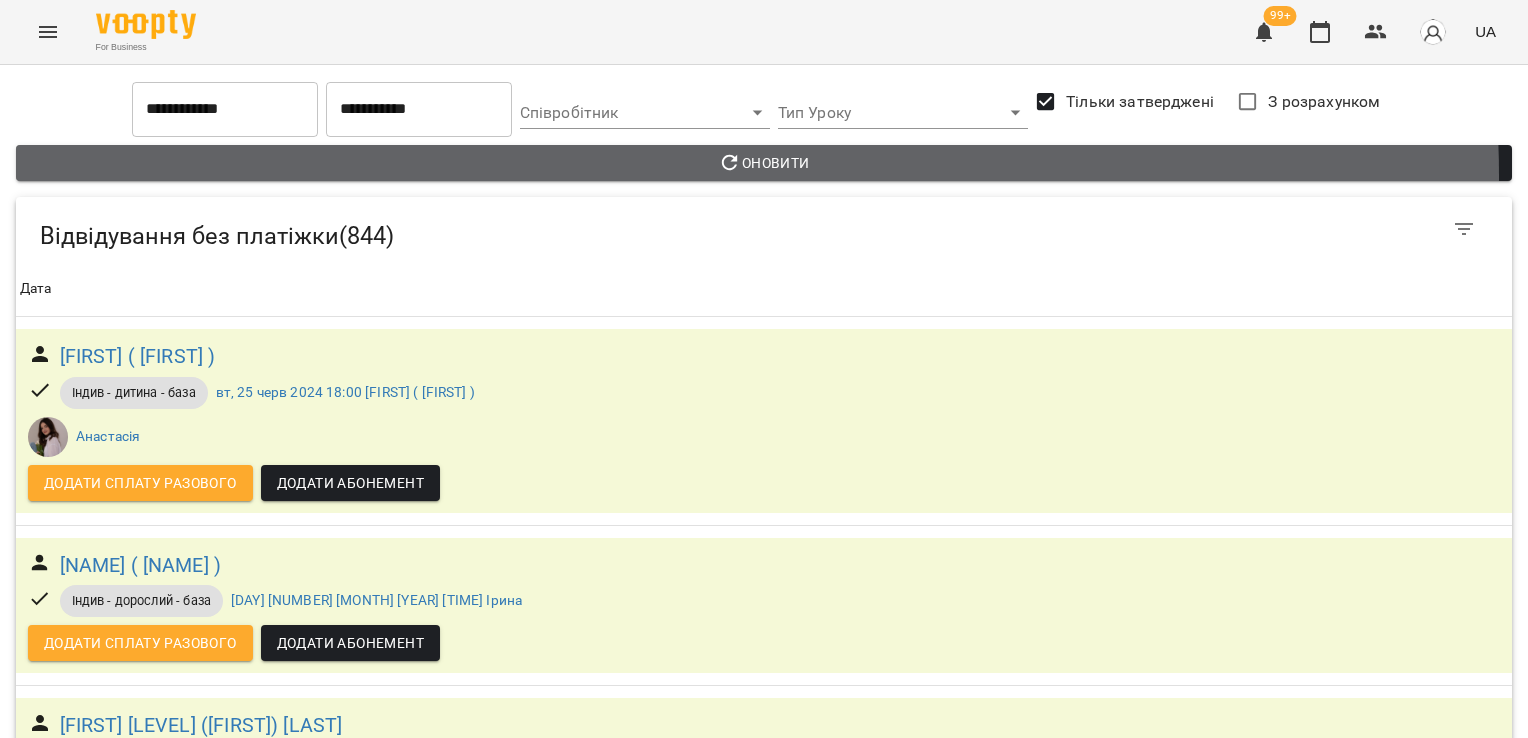 click on "Оновити" at bounding box center (764, 163) 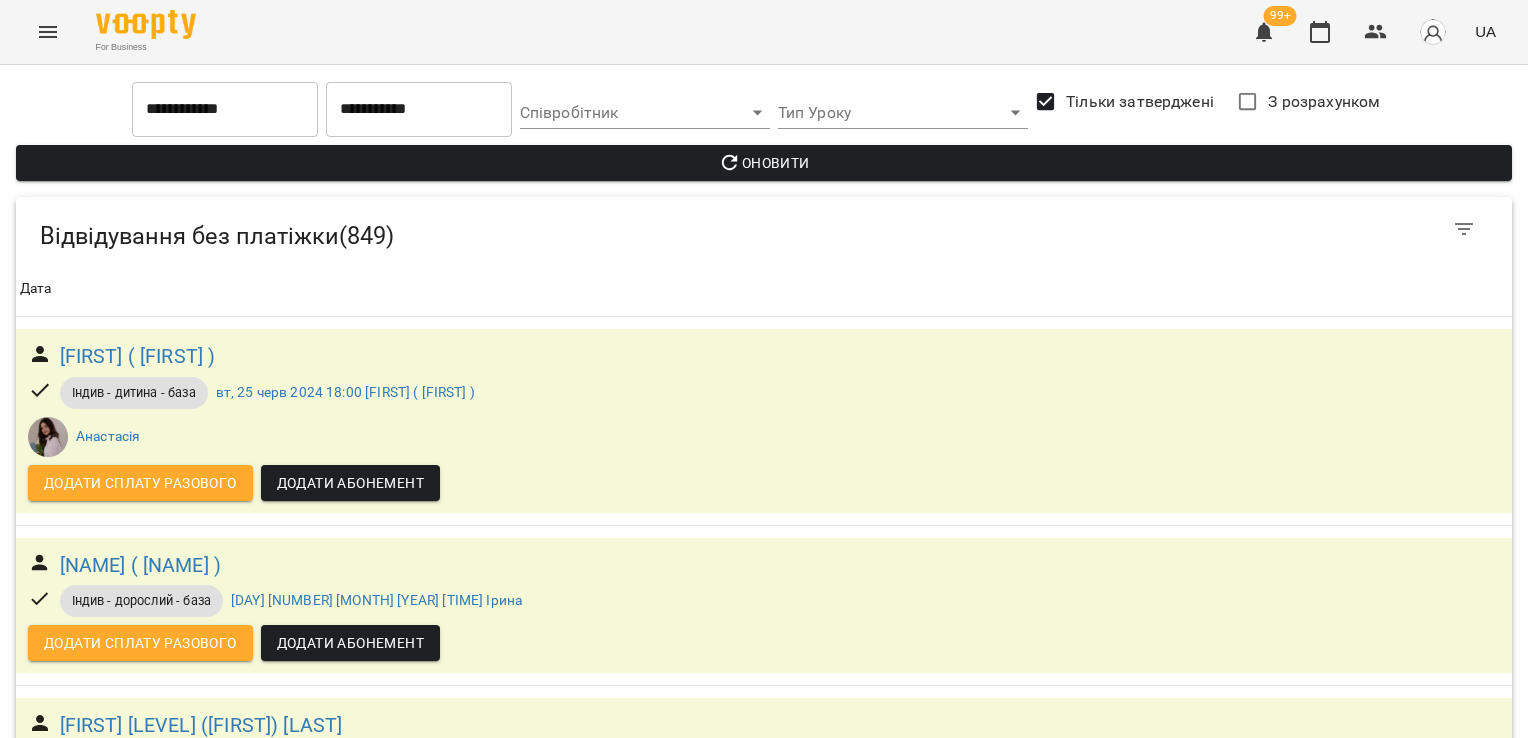 scroll, scrollTop: 163143, scrollLeft: 0, axis: vertical 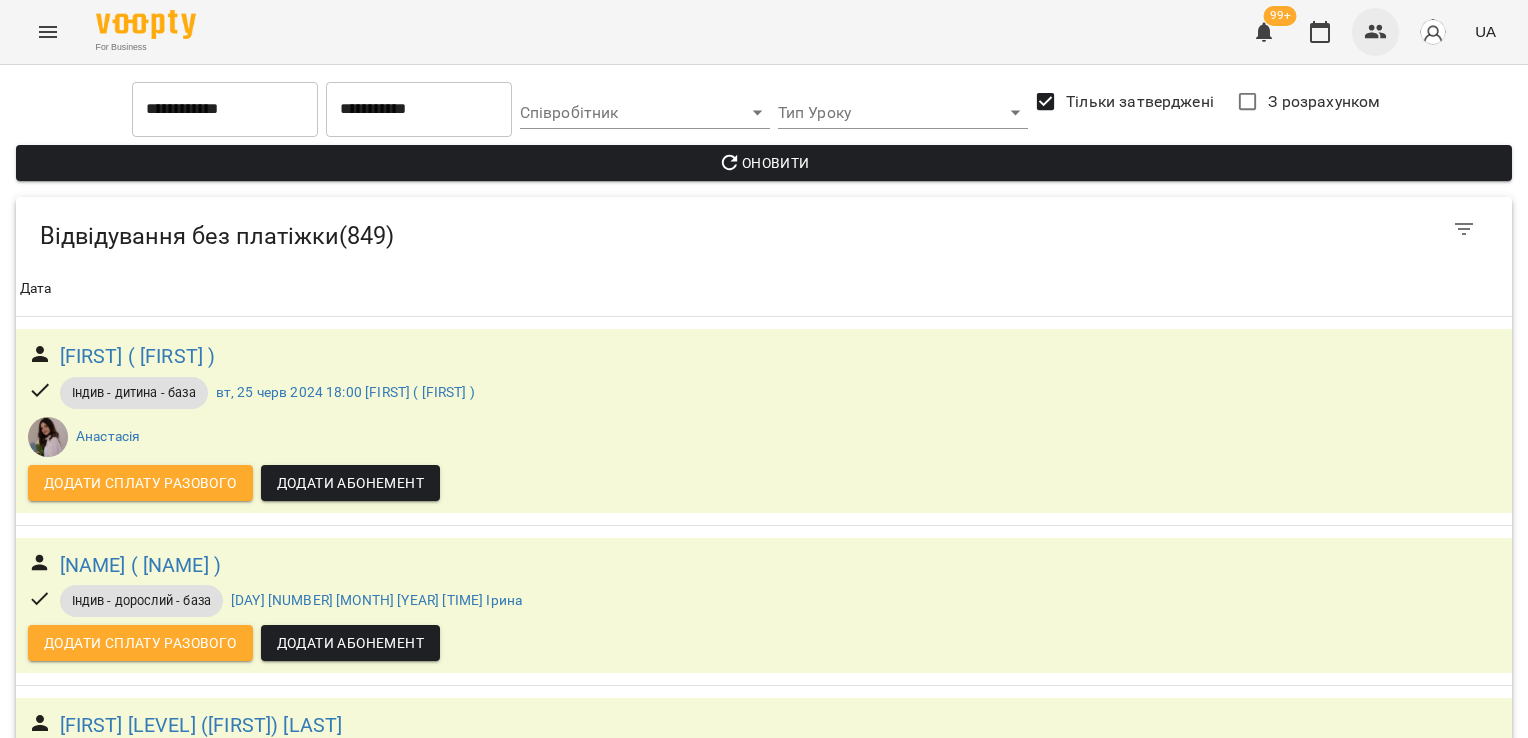 click 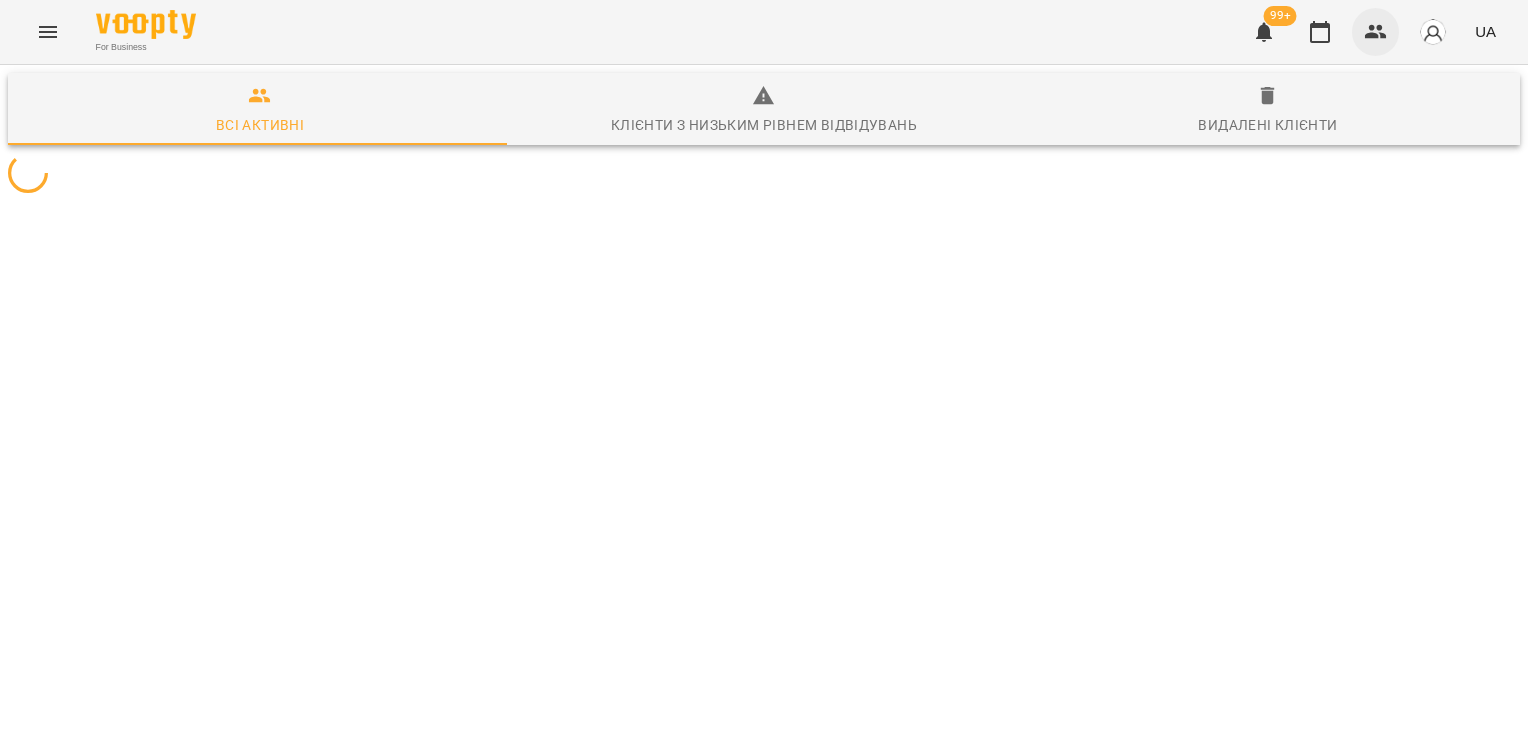 scroll, scrollTop: 0, scrollLeft: 0, axis: both 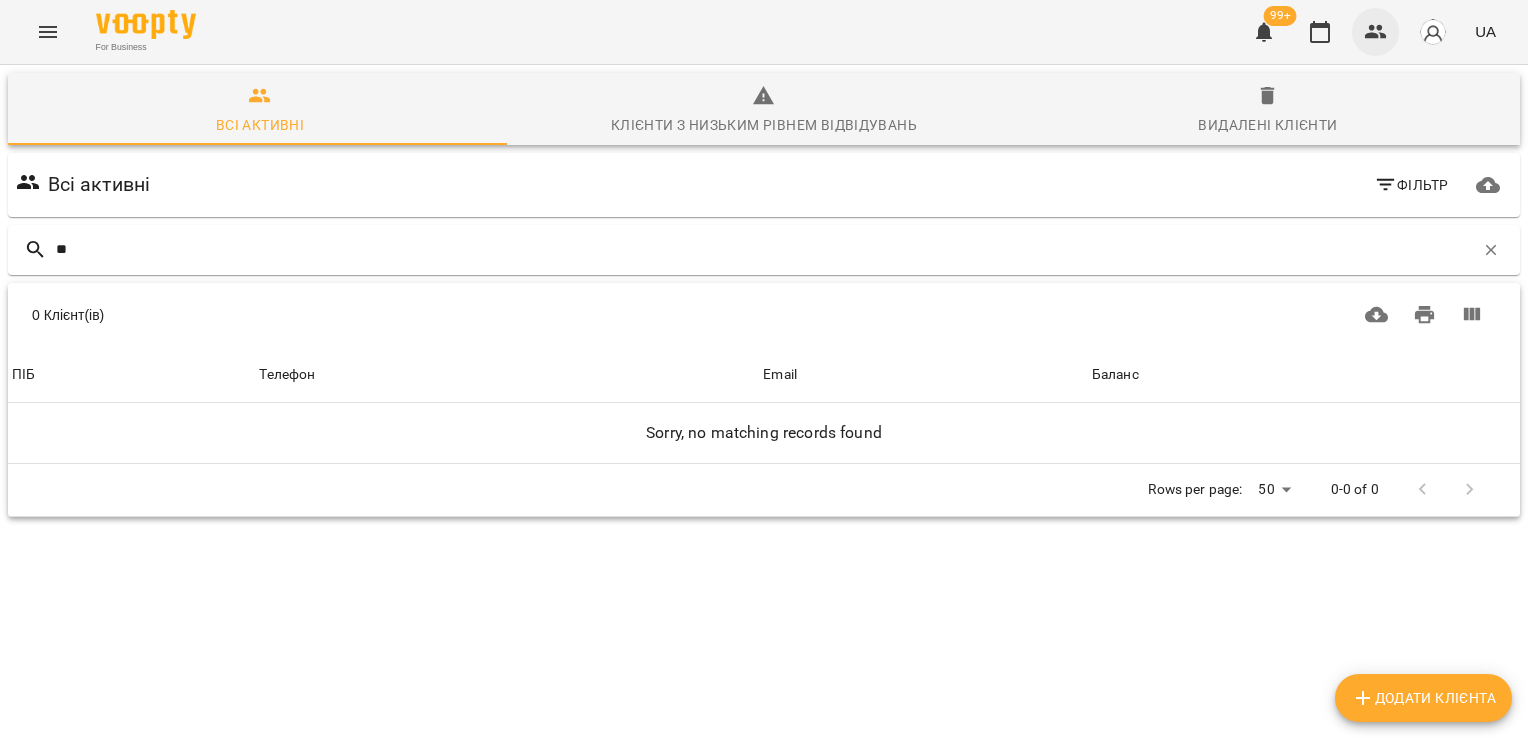 type on "*" 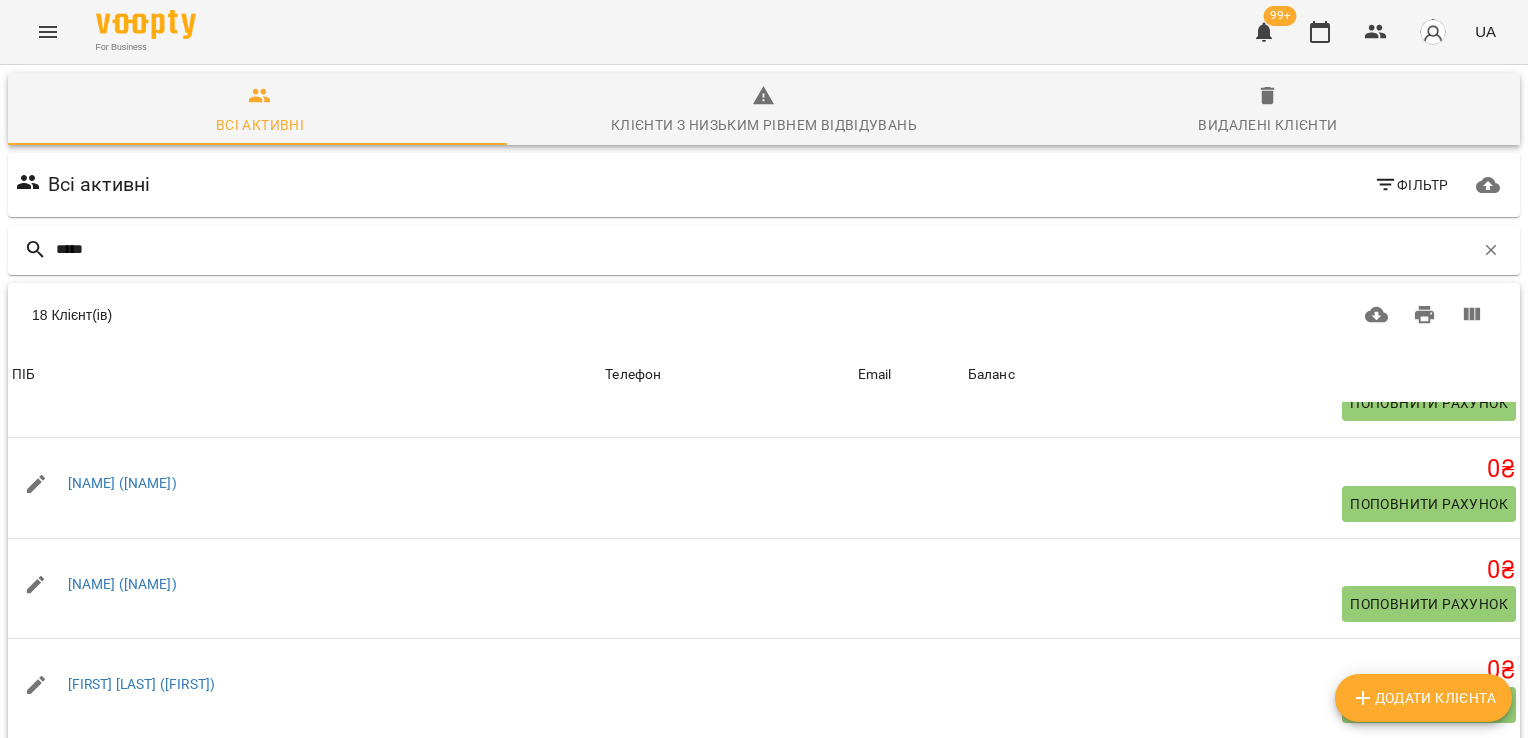 scroll, scrollTop: 373, scrollLeft: 0, axis: vertical 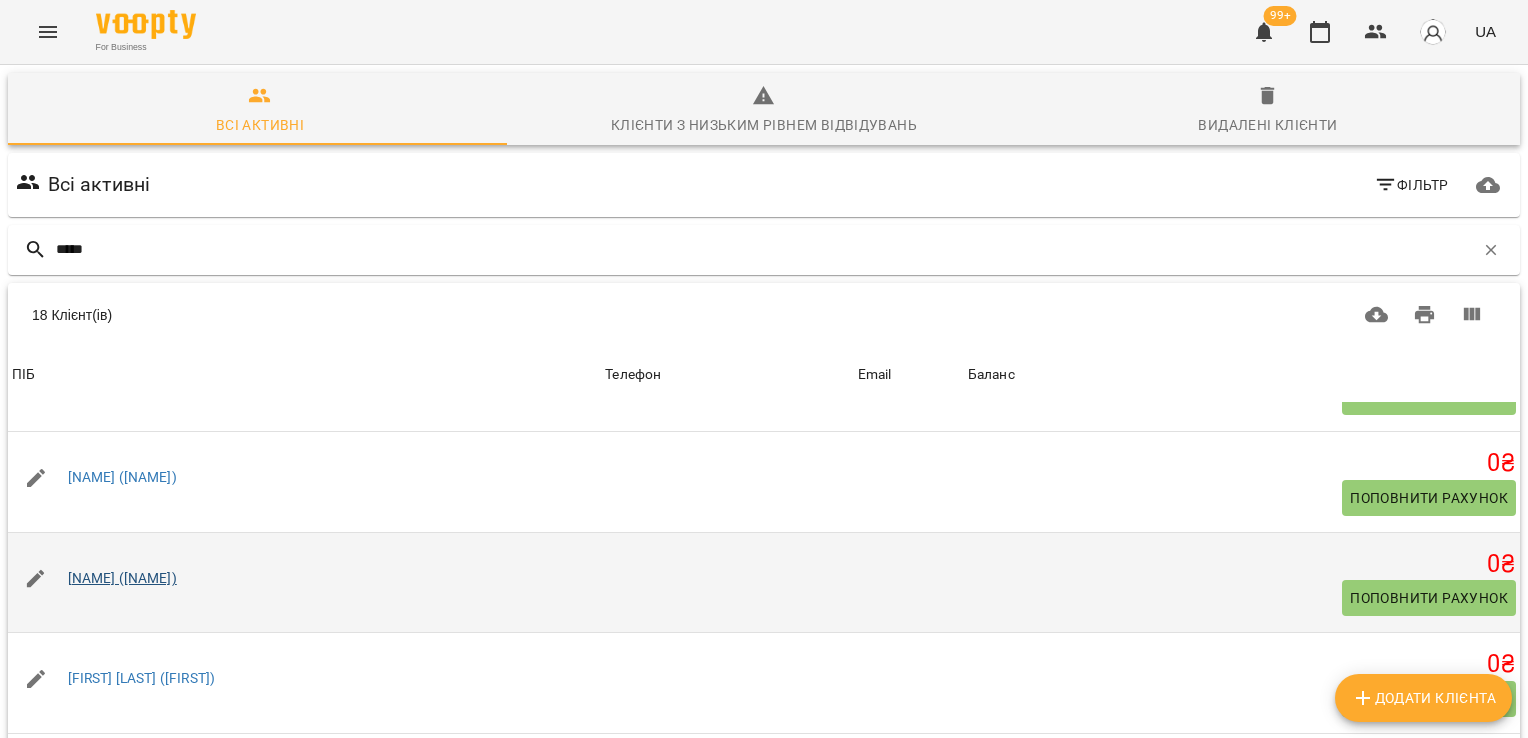 type on "*****" 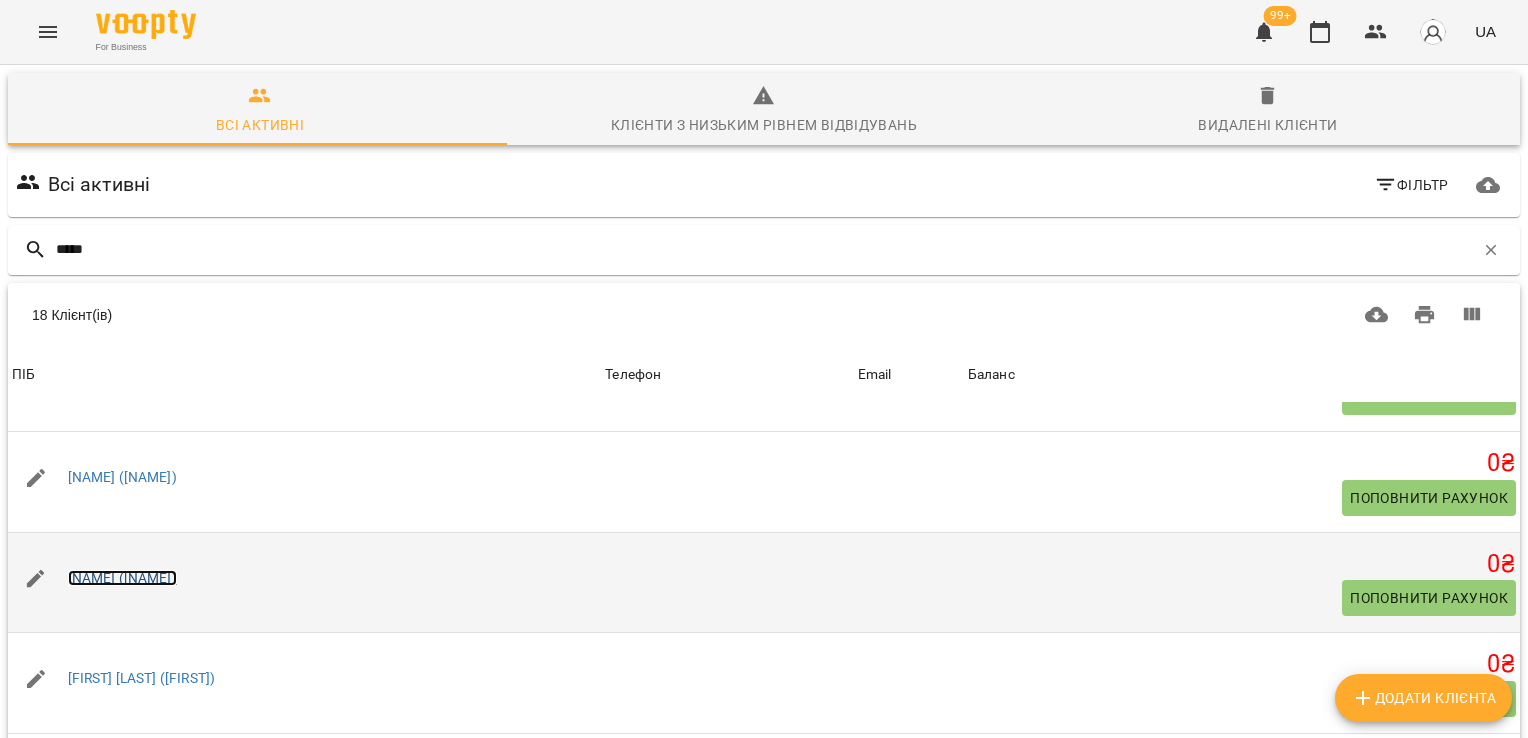 click on "[NAME] ([NAME])" at bounding box center (122, 578) 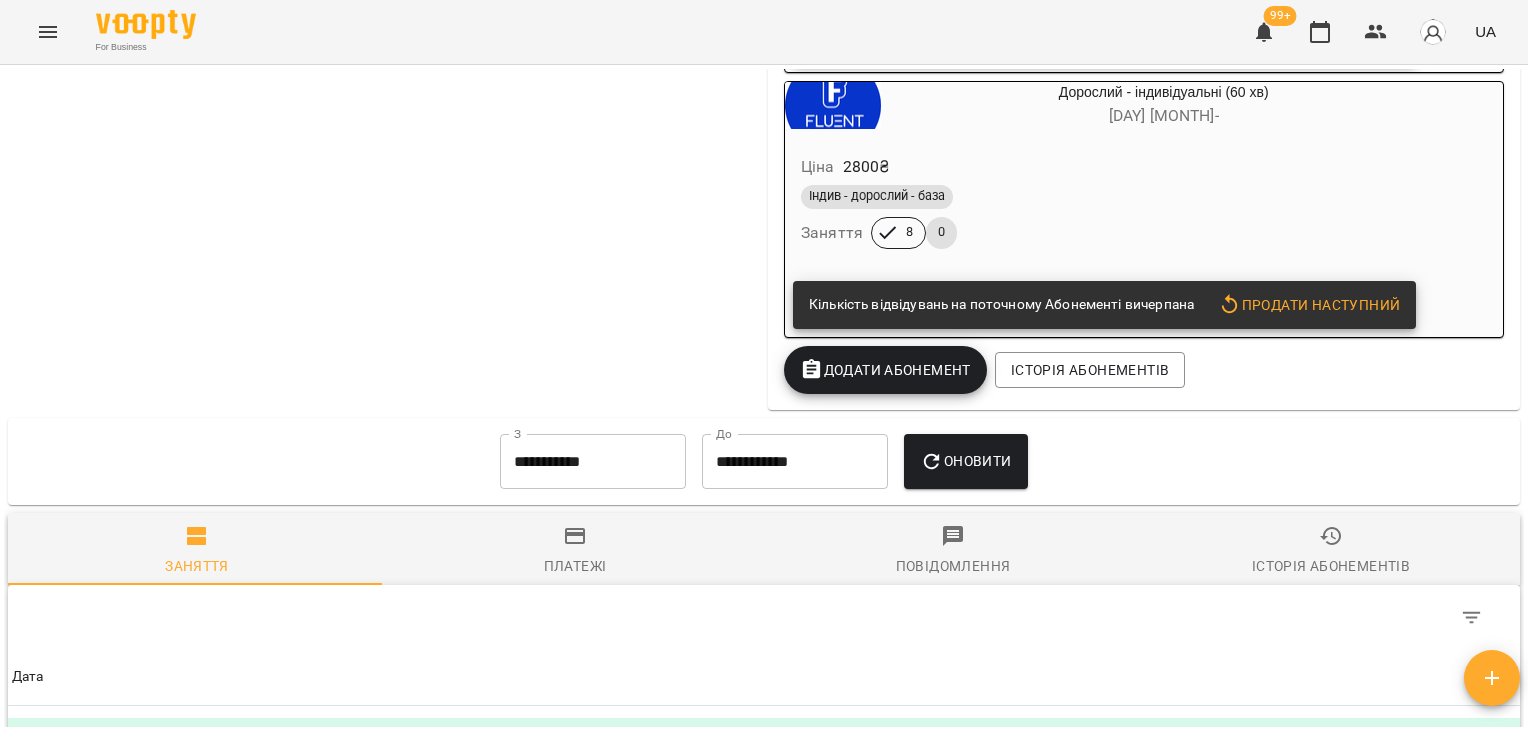 scroll, scrollTop: 2425, scrollLeft: 0, axis: vertical 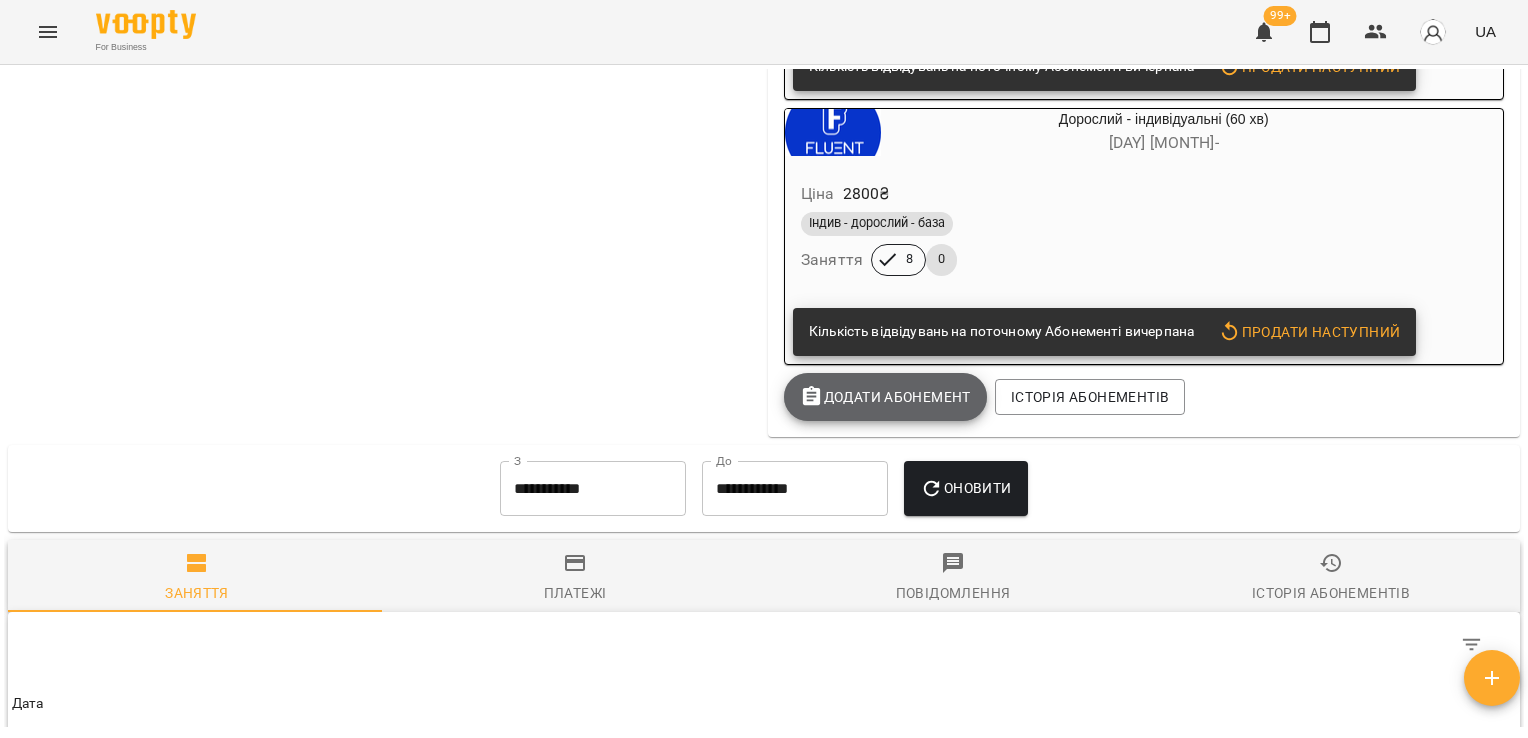 click on "Додати Абонемент" at bounding box center [885, 397] 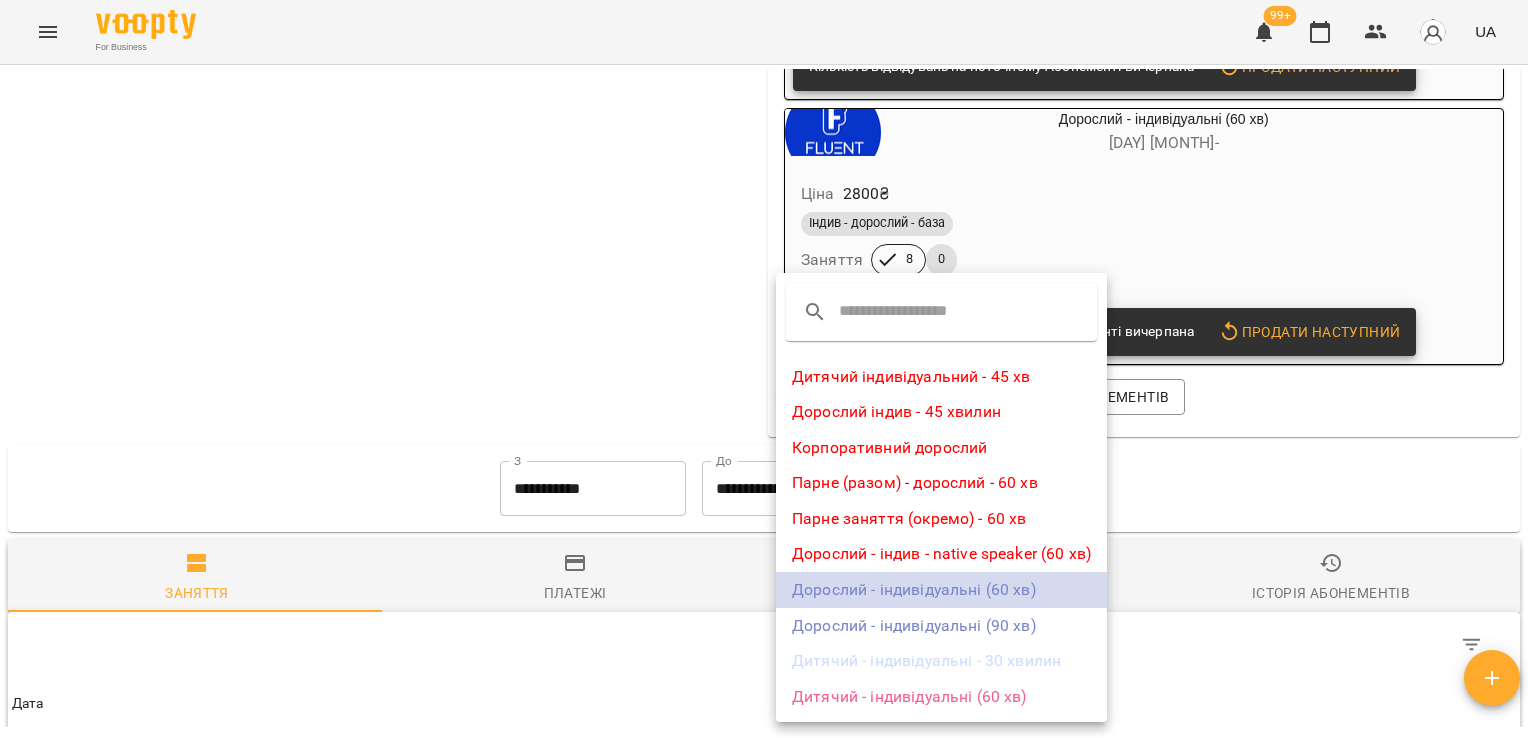 click on "Дорослий - індивідуальні (60 хв)" at bounding box center [941, 590] 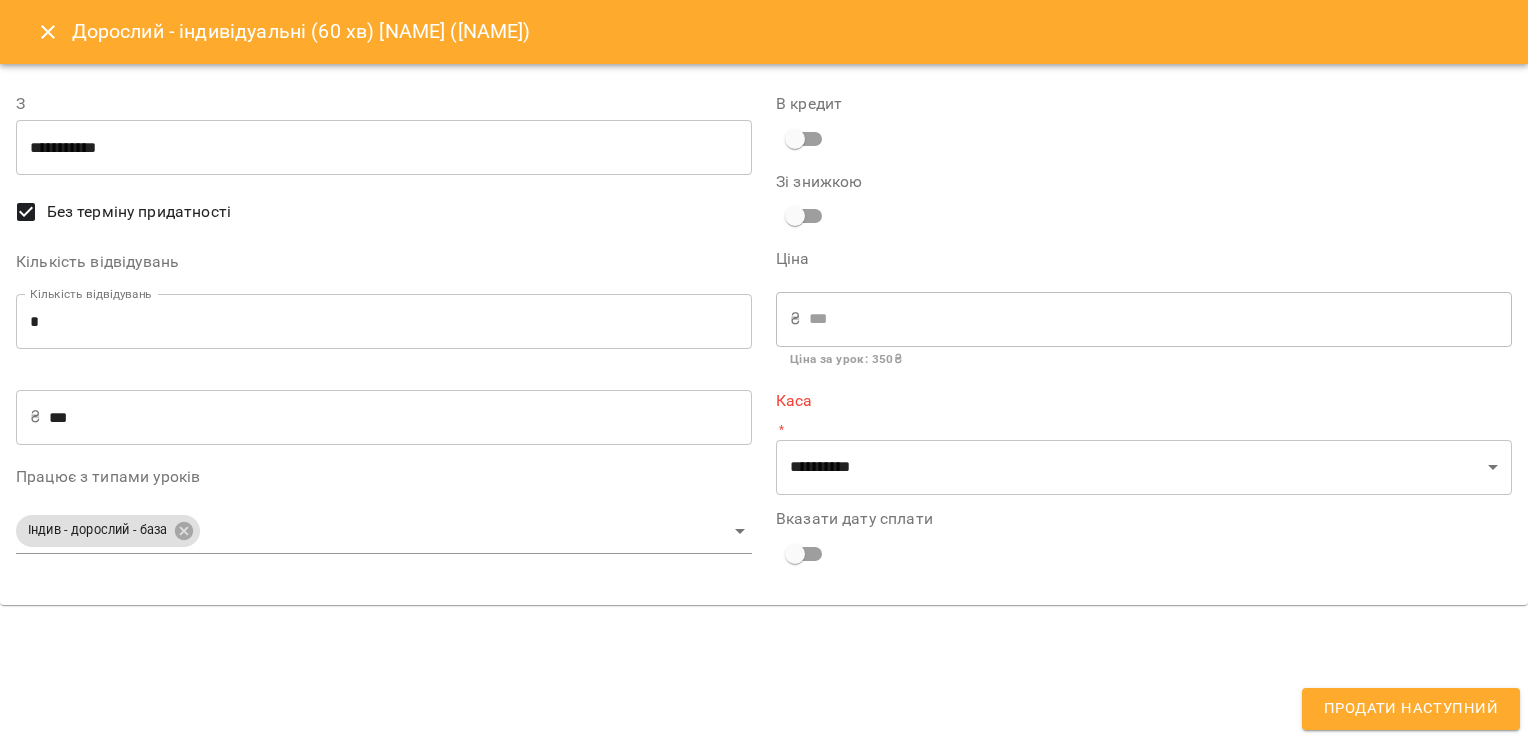 type on "**********" 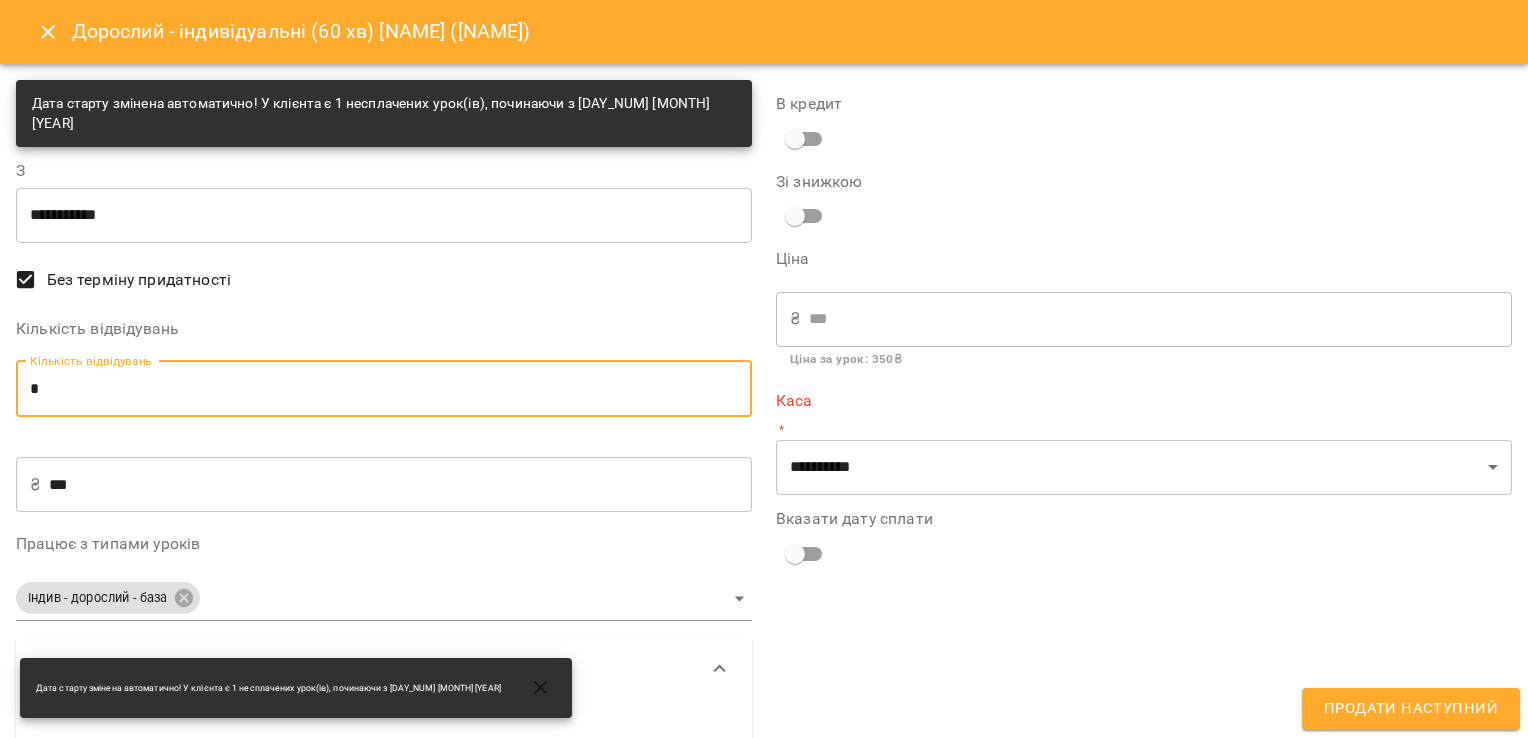 click on "*" at bounding box center [384, 389] 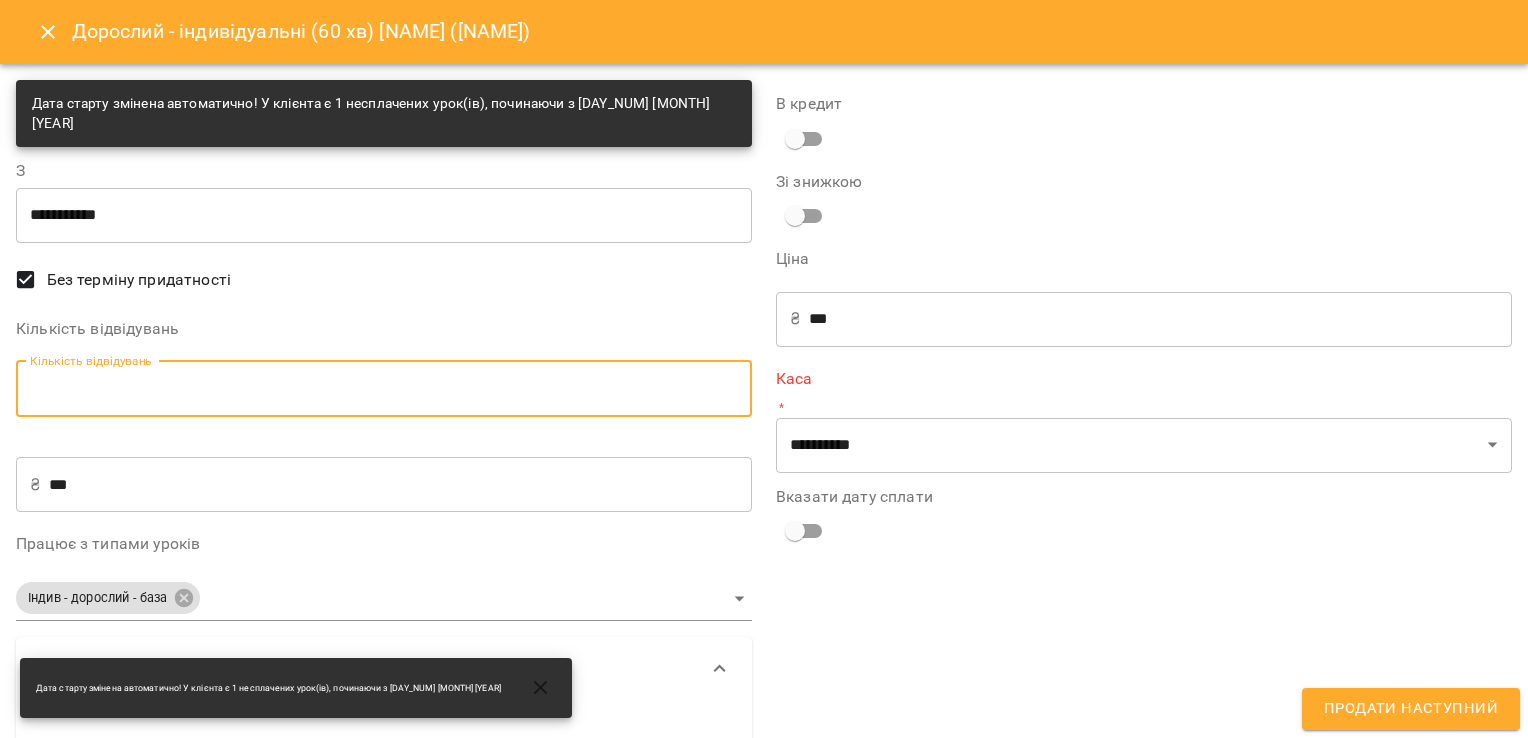 type on "*" 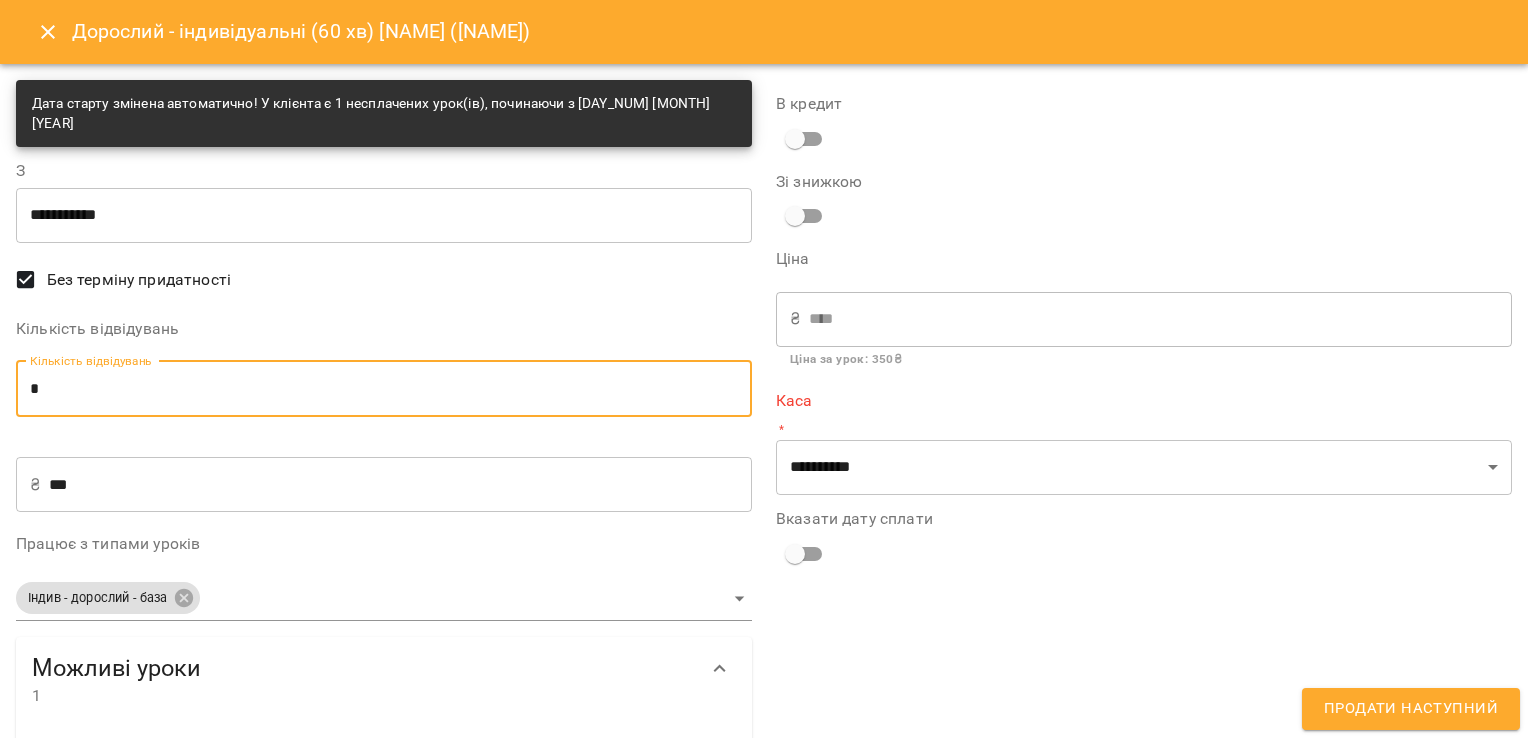 type on "*" 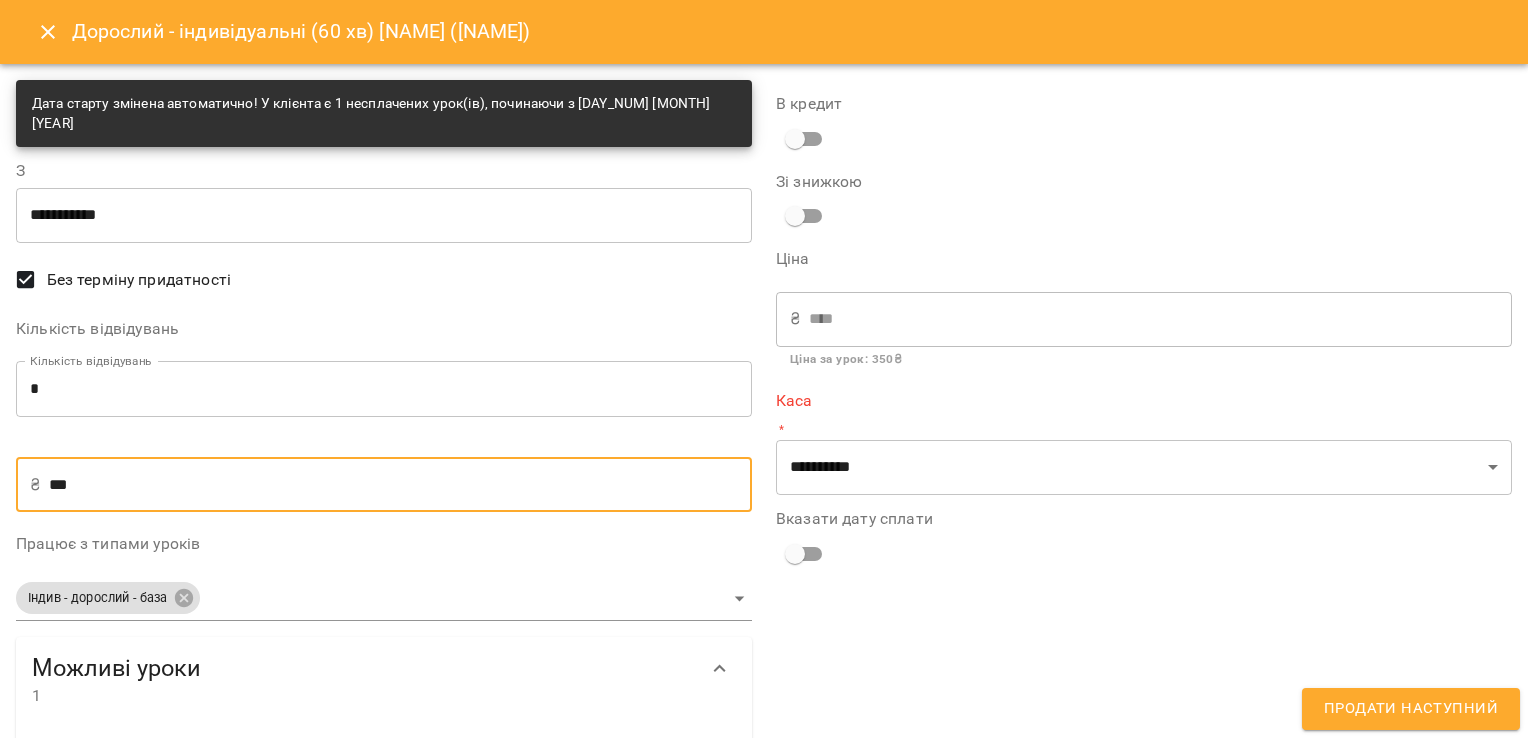 click on "***" at bounding box center [400, 485] 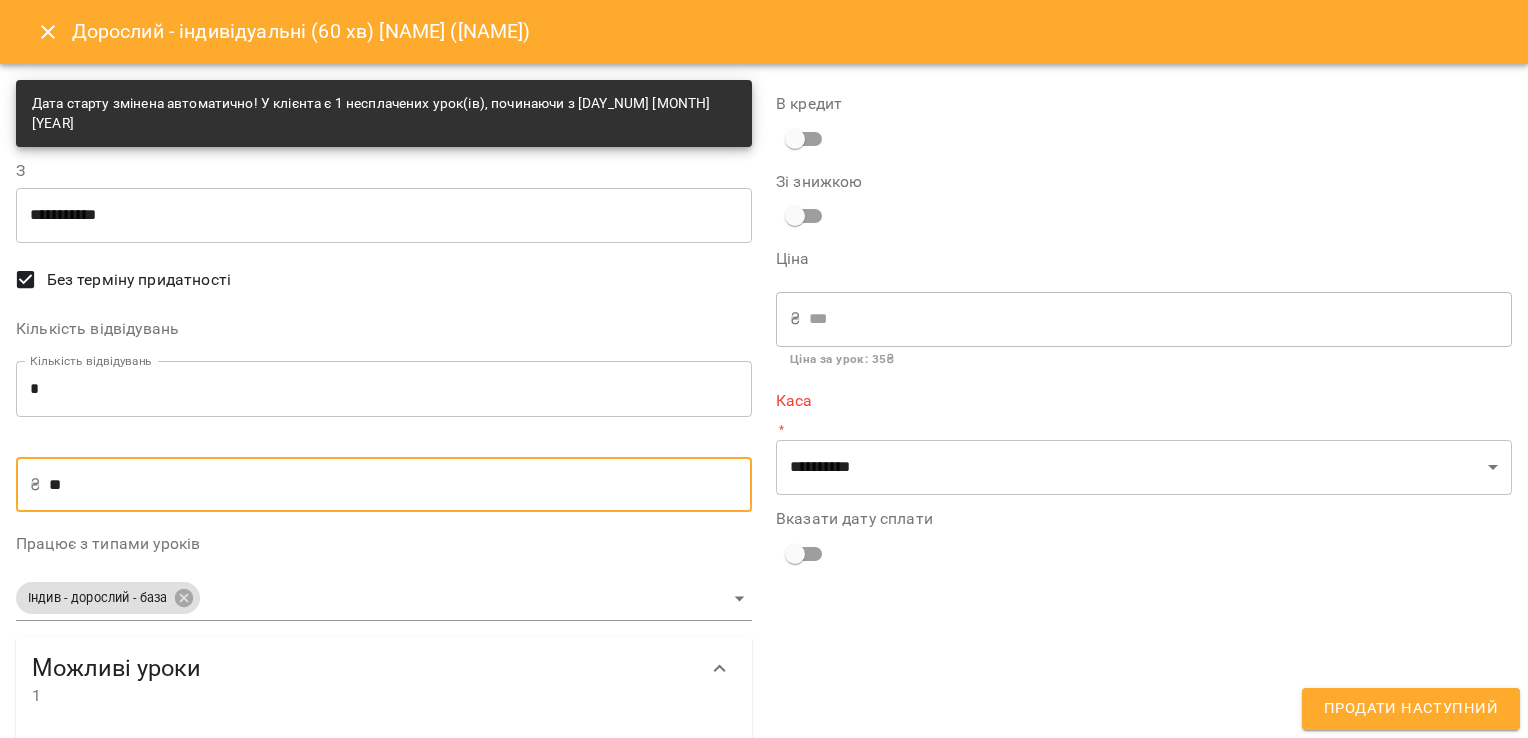 type on "*" 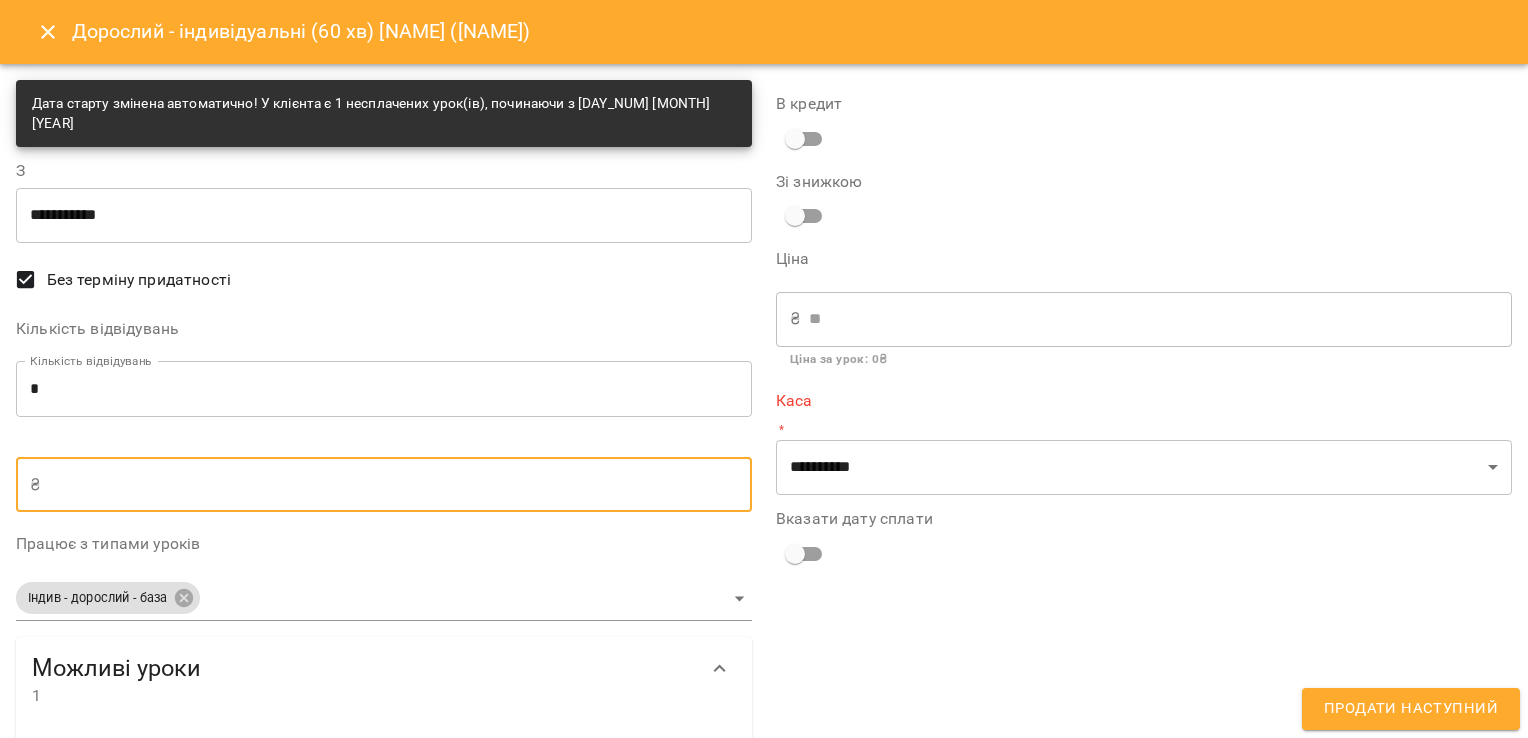 type on "*" 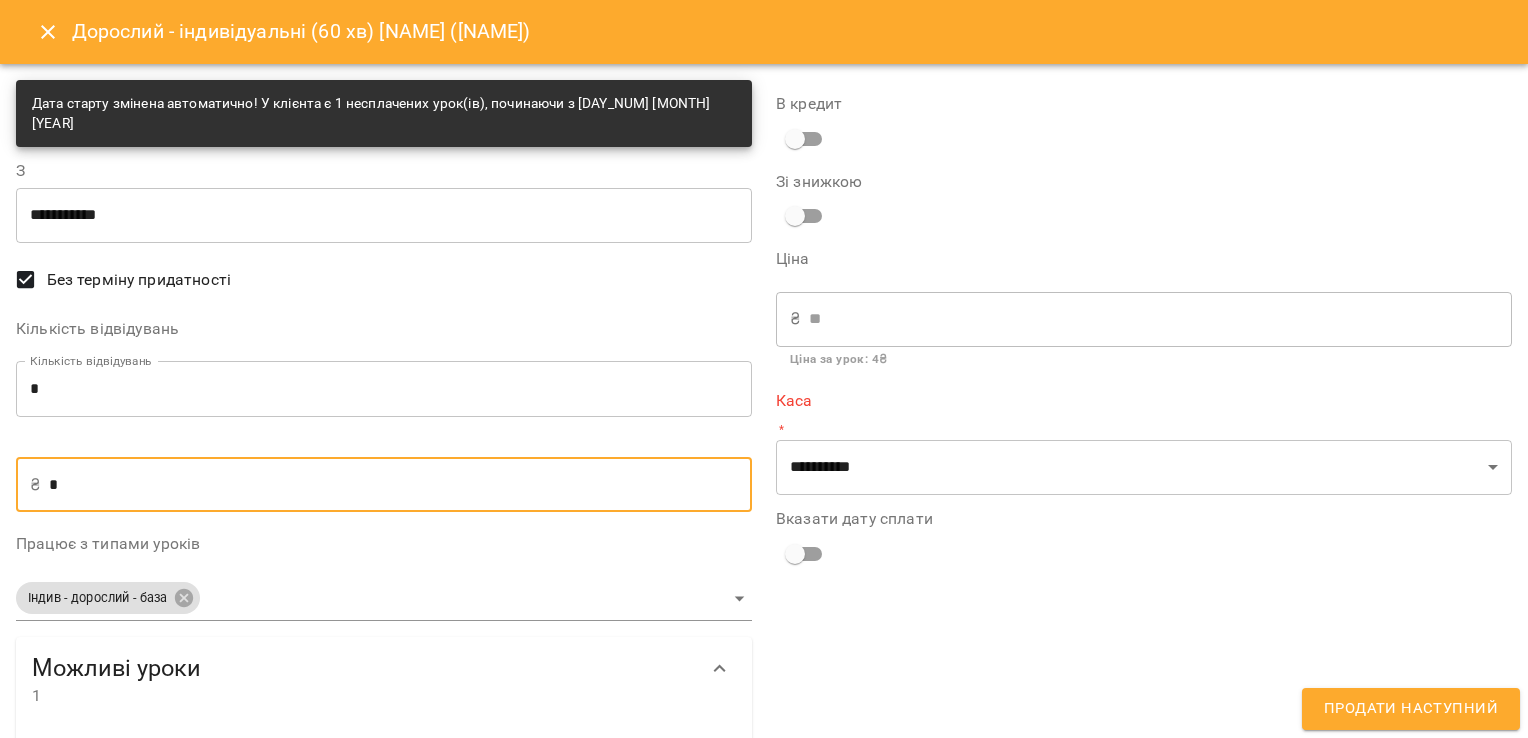 type on "**" 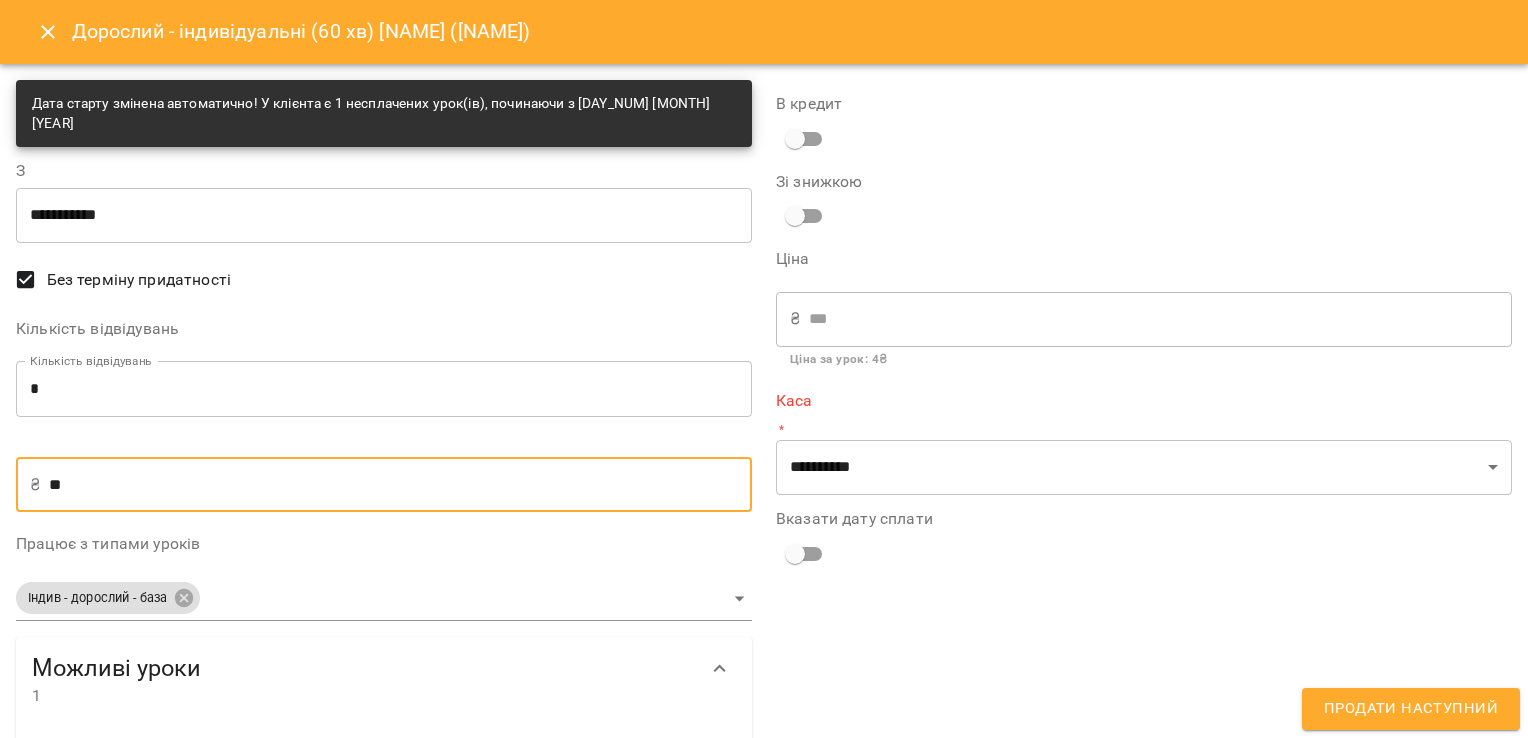 type on "***" 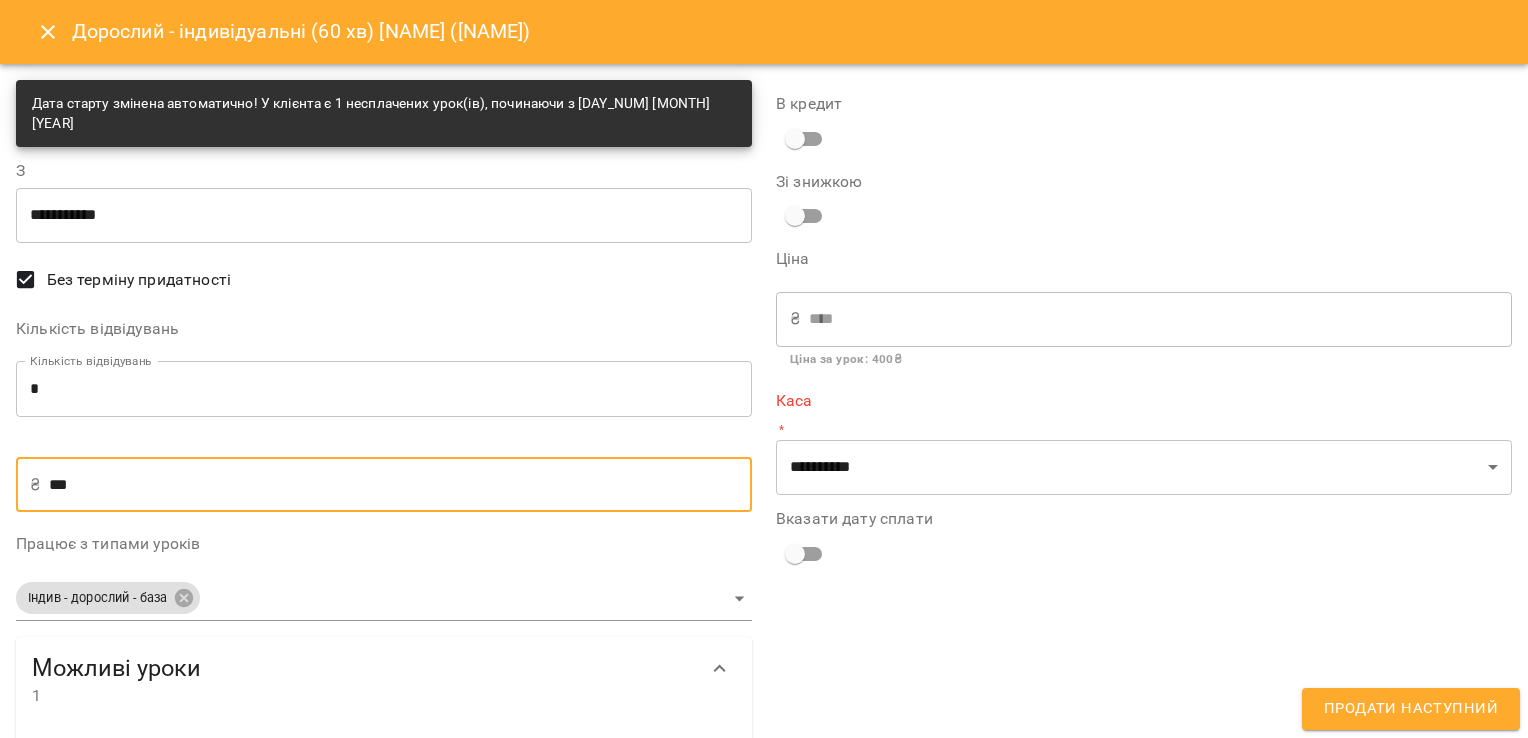 type on "***" 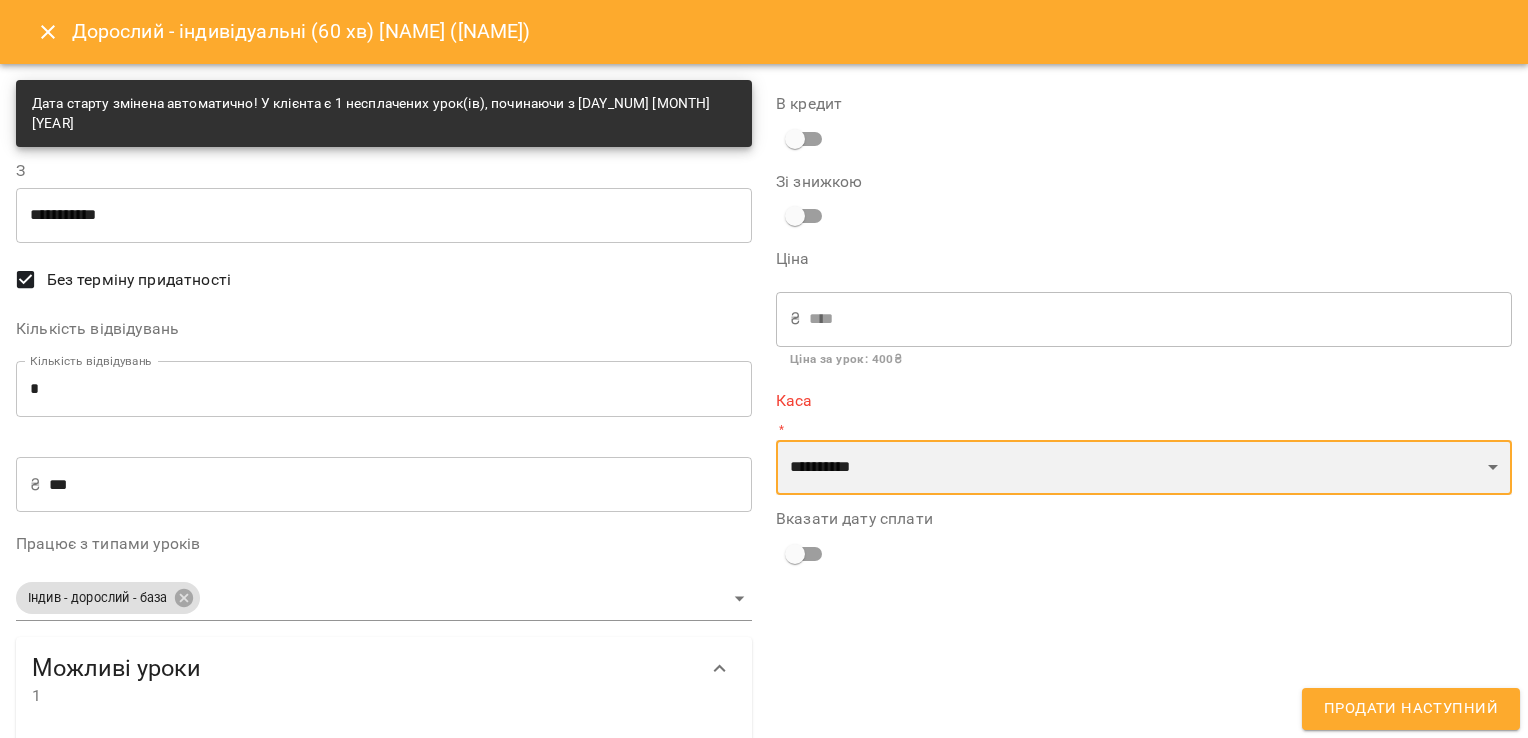 click on "**********" at bounding box center (1144, 468) 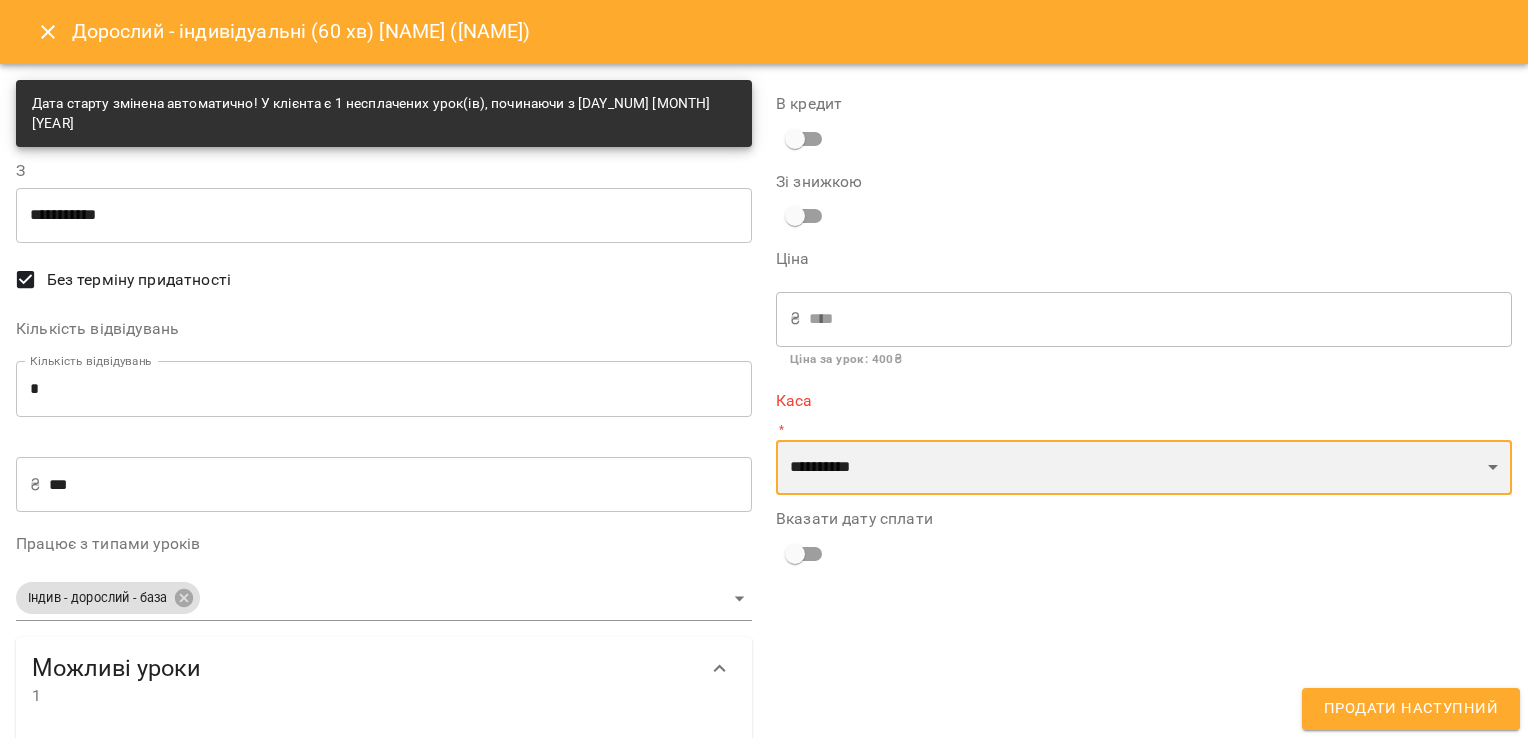 select on "****" 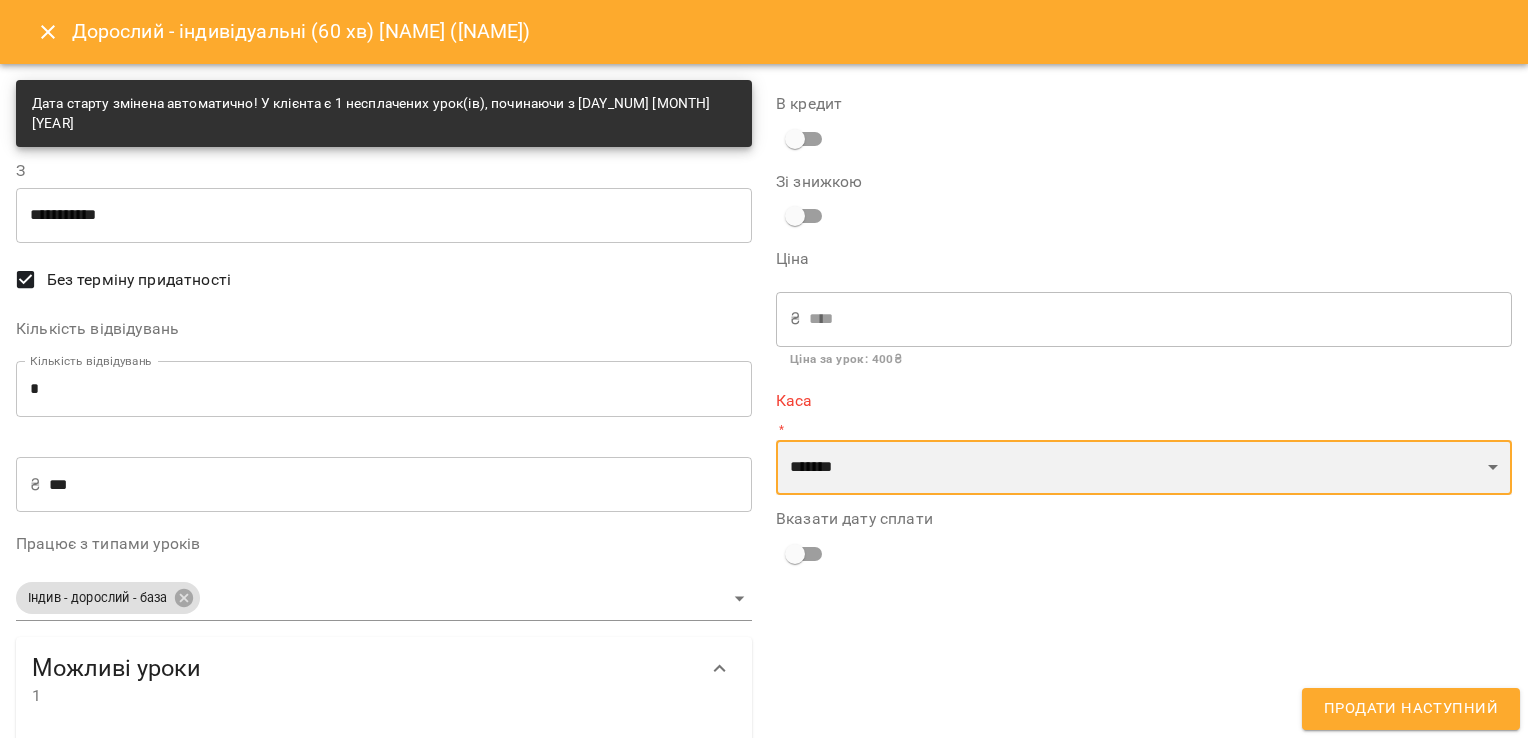 click on "**********" at bounding box center (1144, 468) 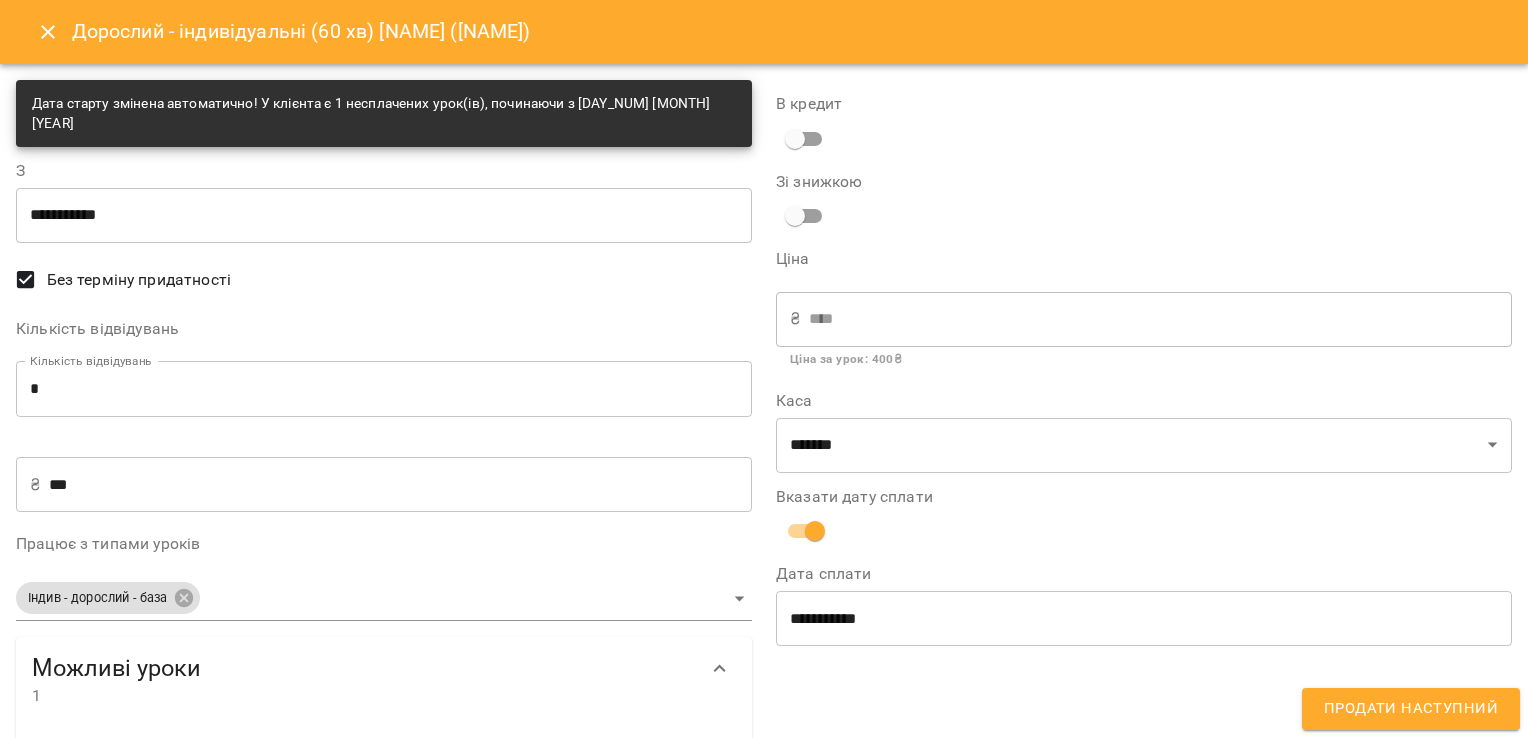 click on "**********" at bounding box center (1144, 621) 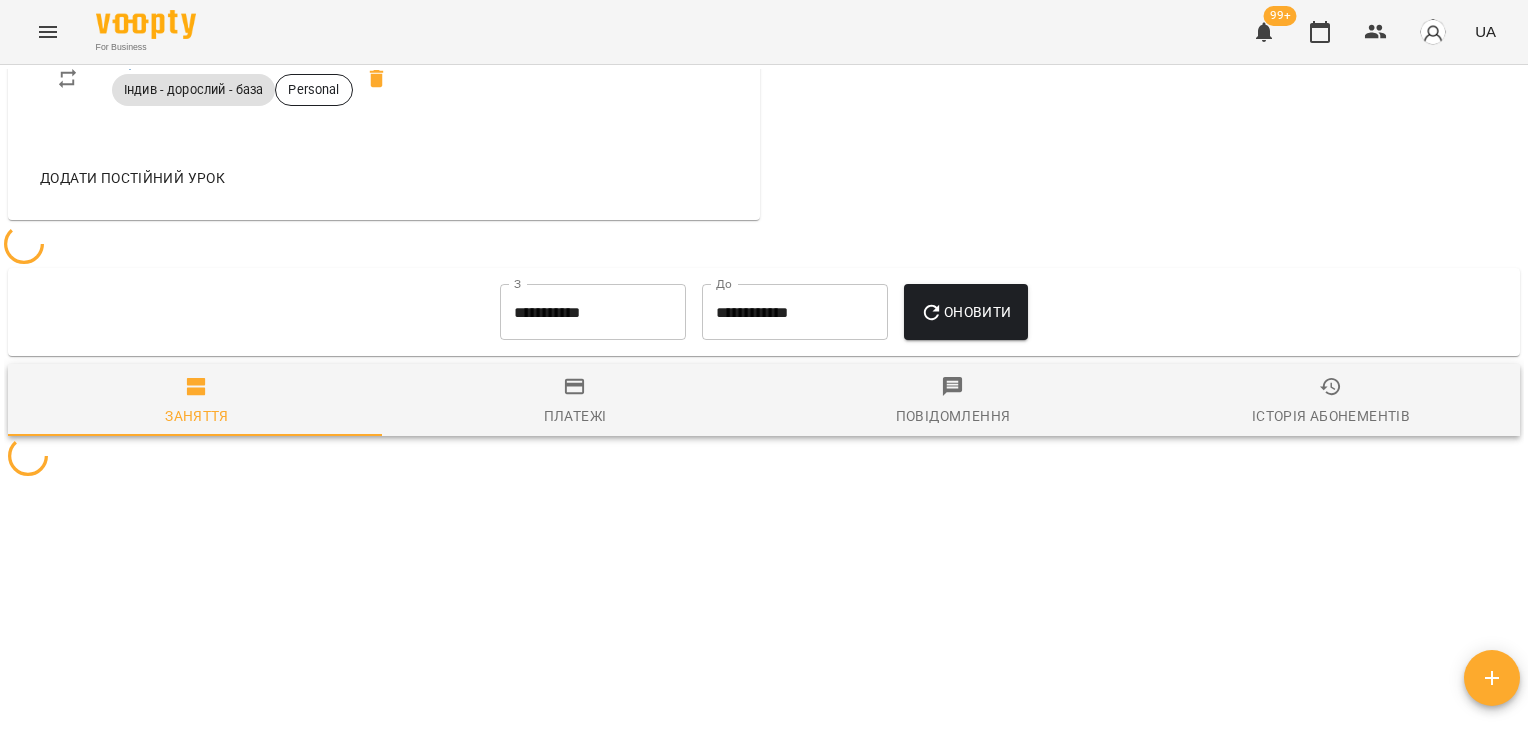 scroll, scrollTop: 2501, scrollLeft: 0, axis: vertical 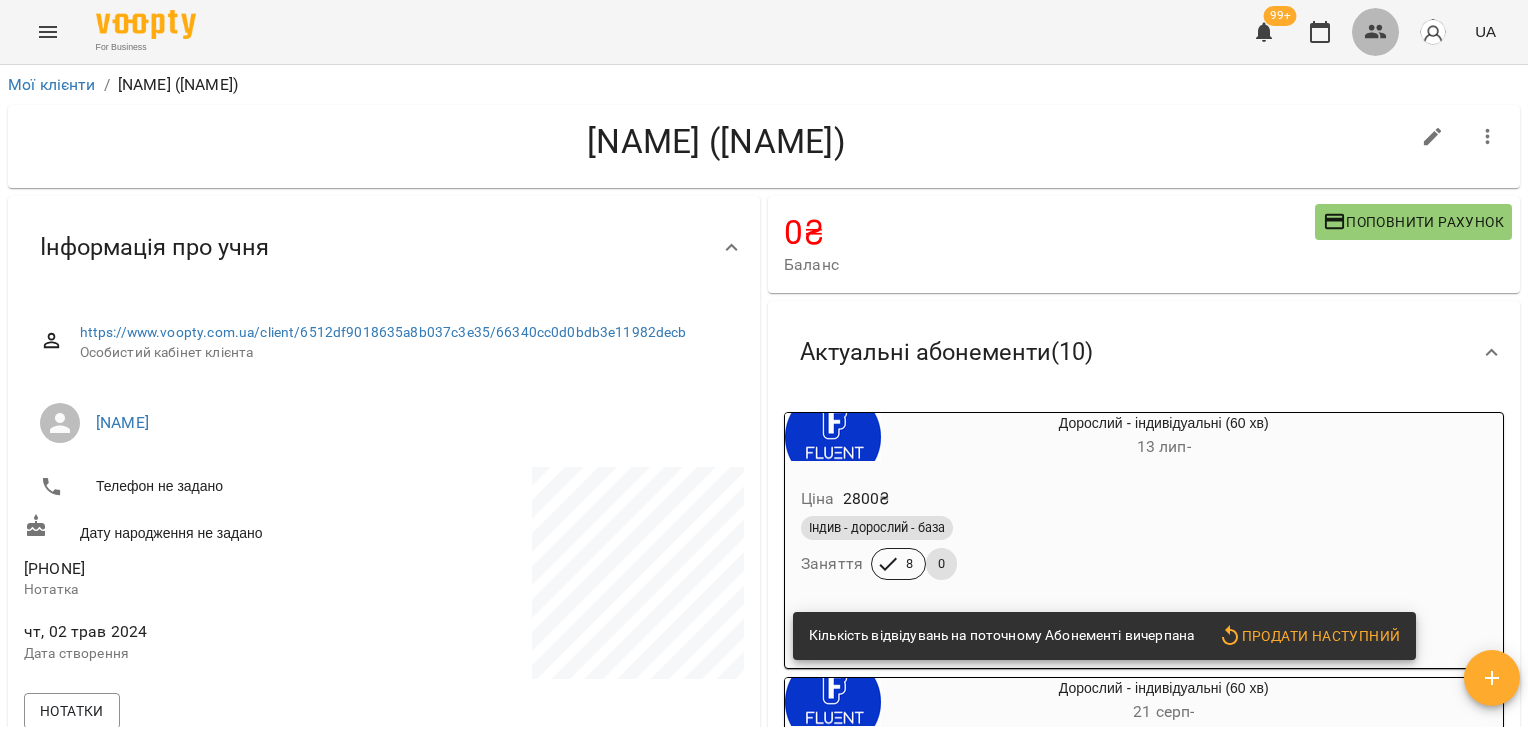 click 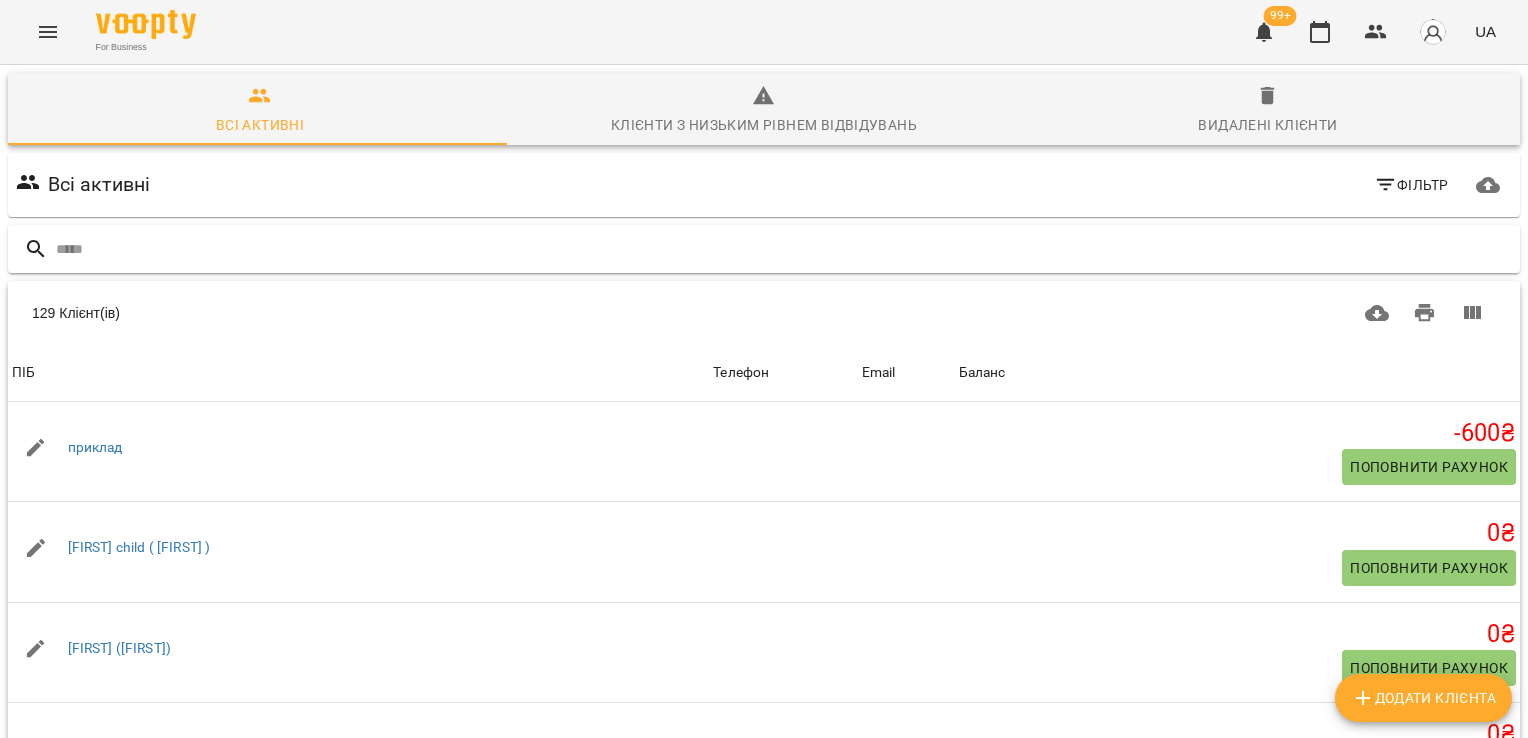click at bounding box center [784, 249] 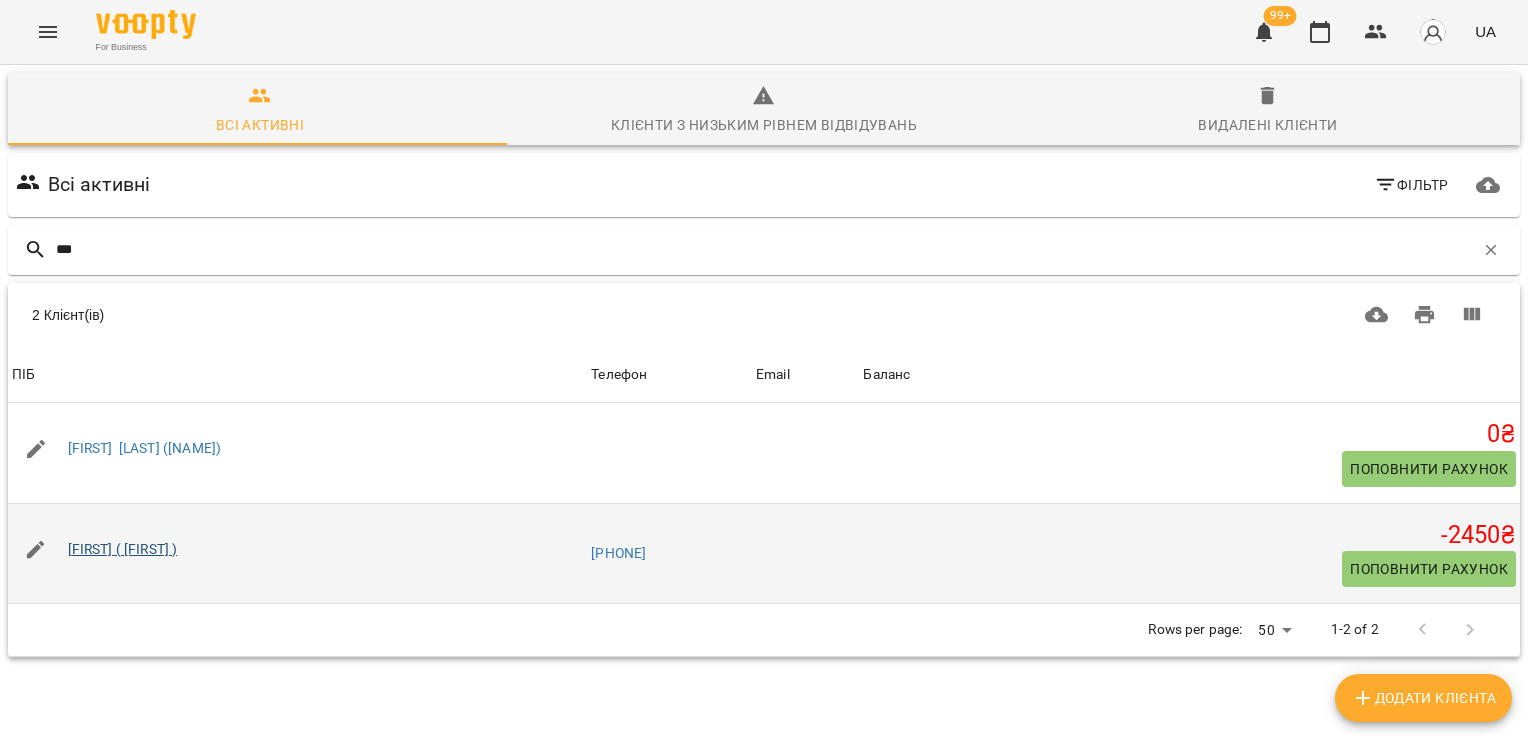 type on "***" 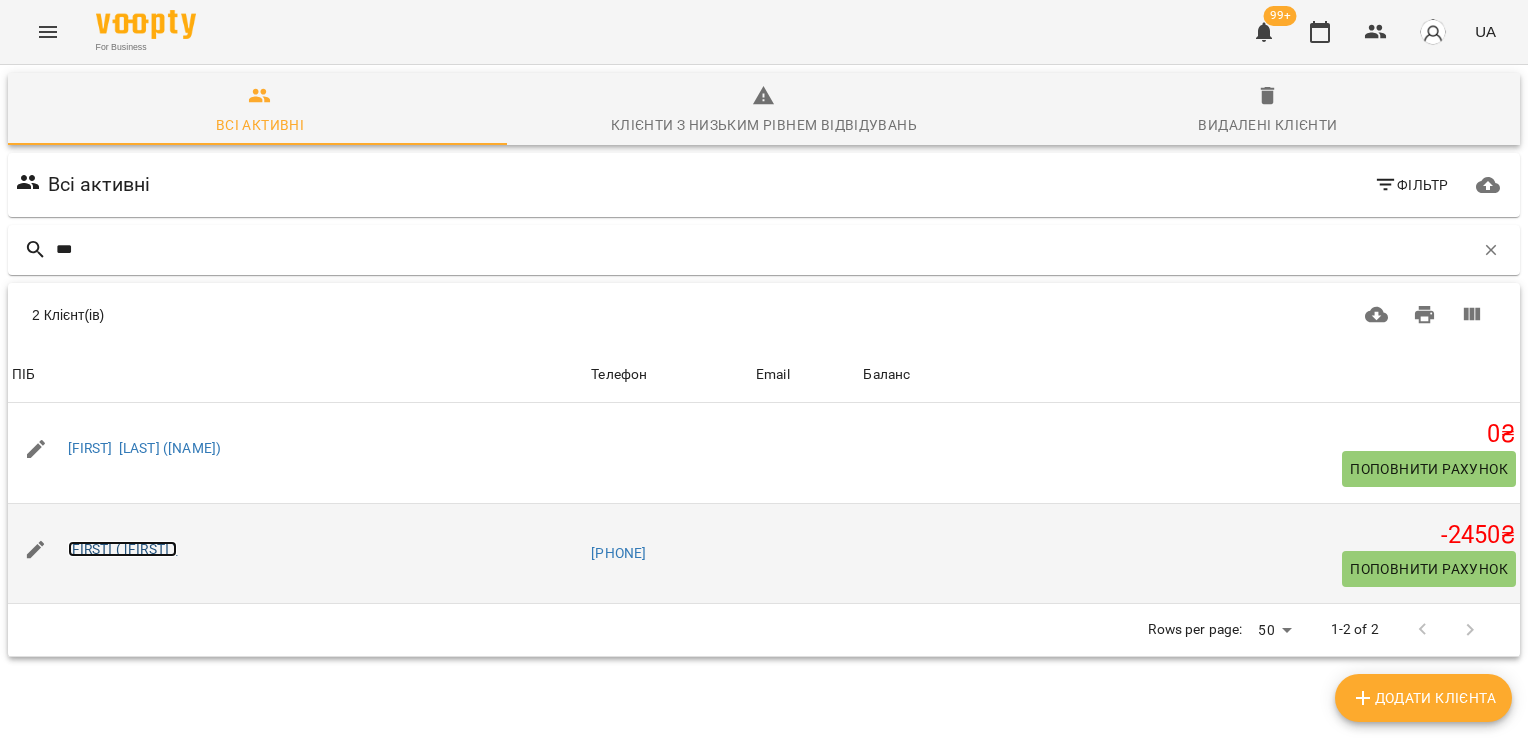 click on "[FIRST] ( [FIRST] )" at bounding box center [123, 549] 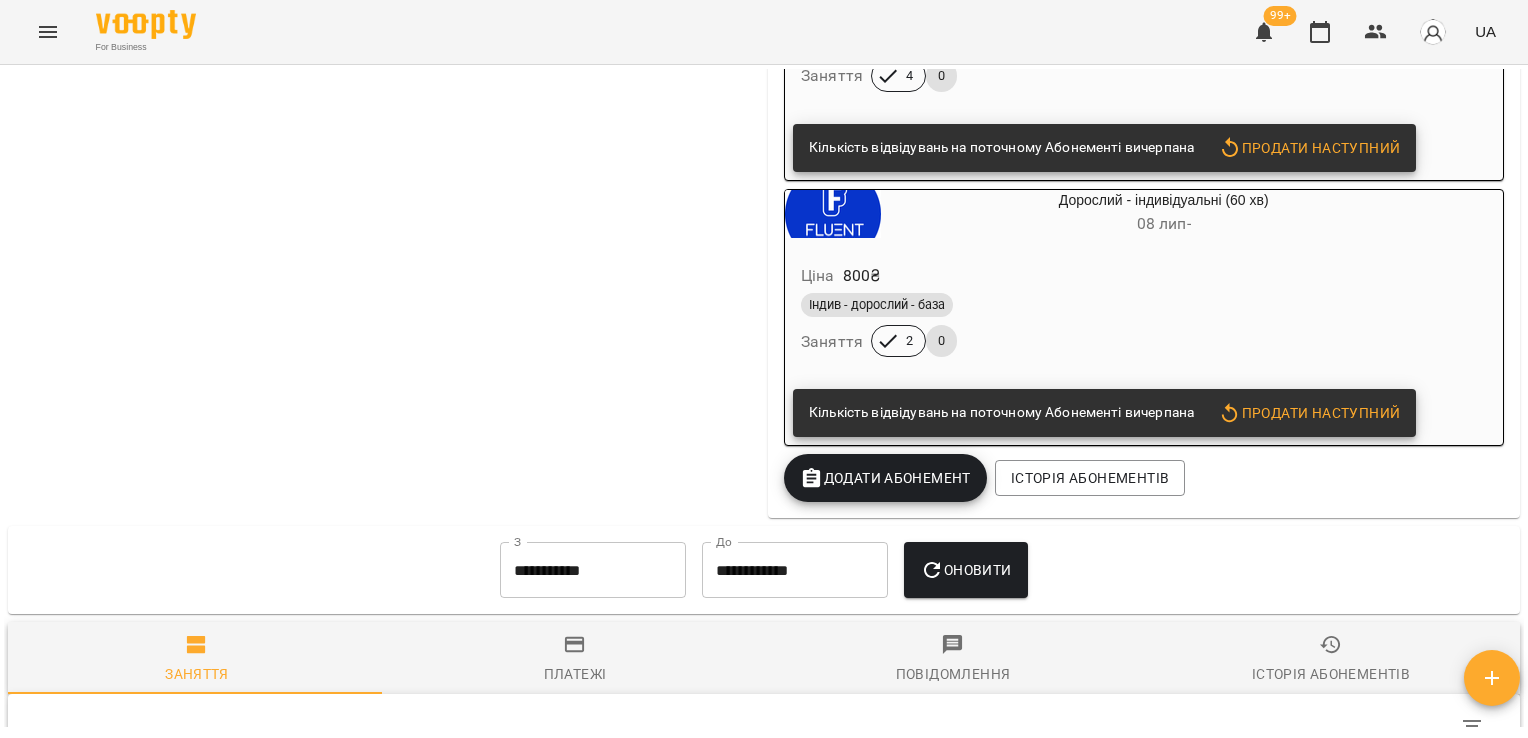 scroll, scrollTop: 5055, scrollLeft: 0, axis: vertical 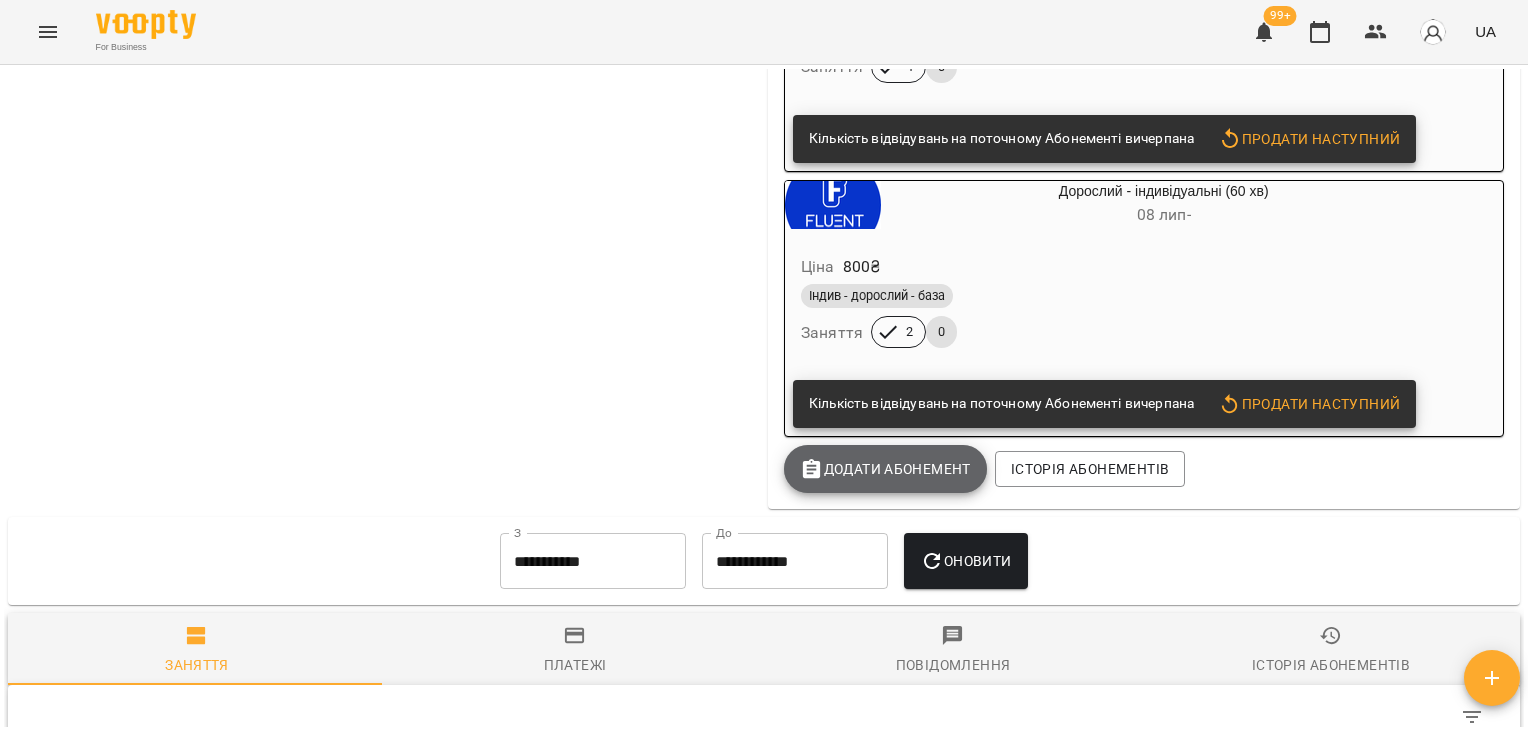 click on "Додати Абонемент" at bounding box center [885, 469] 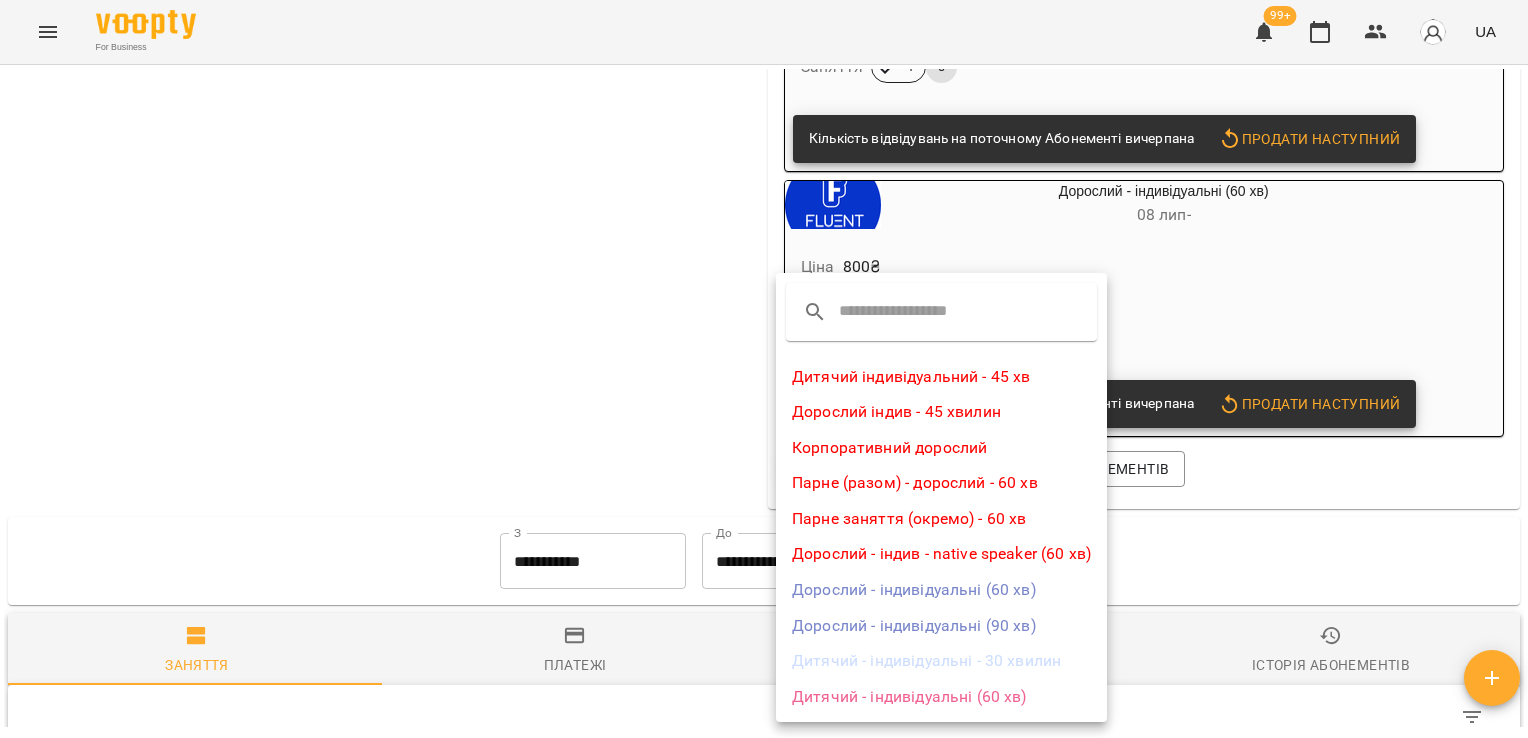 drag, startPoint x: 906, startPoint y: 515, endPoint x: 883, endPoint y: 594, distance: 82.28001 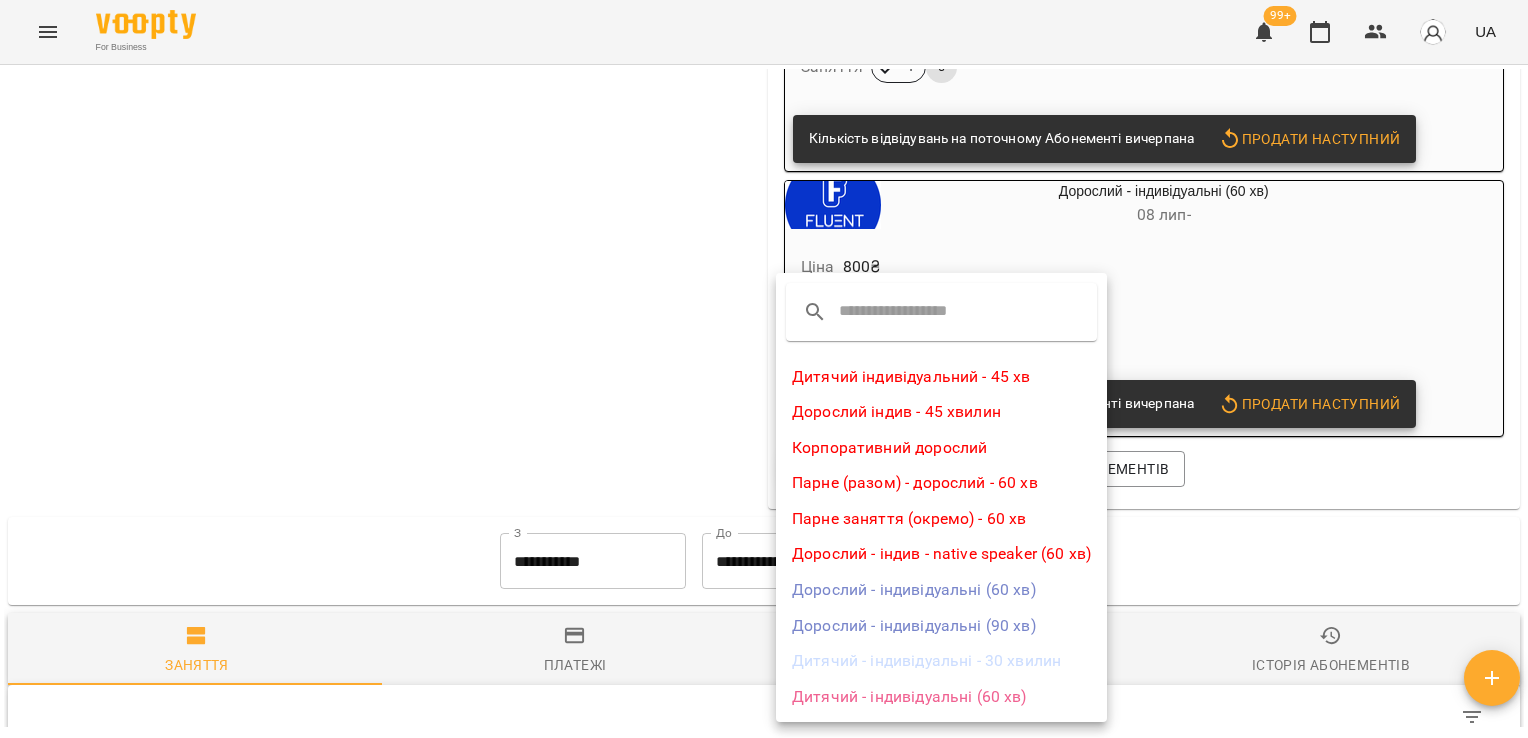 click on "Дитячий індивідуальний - 45 хв Дорослий індив - 45 хвилин Корпоративний дорослий Парне (разом) - дорослий - 60 хв Парне заняття (окремо) - 60 хв Дорослий - індив - native speaker (60 хв) Дорослий - індивідуальні (60 хв)  Дорослий - індивідуальні (90 хв)
Дитячий - індивідуальні - 30 хвилин
Дитячий - індивідуальні (60 хв)" at bounding box center [941, 537] 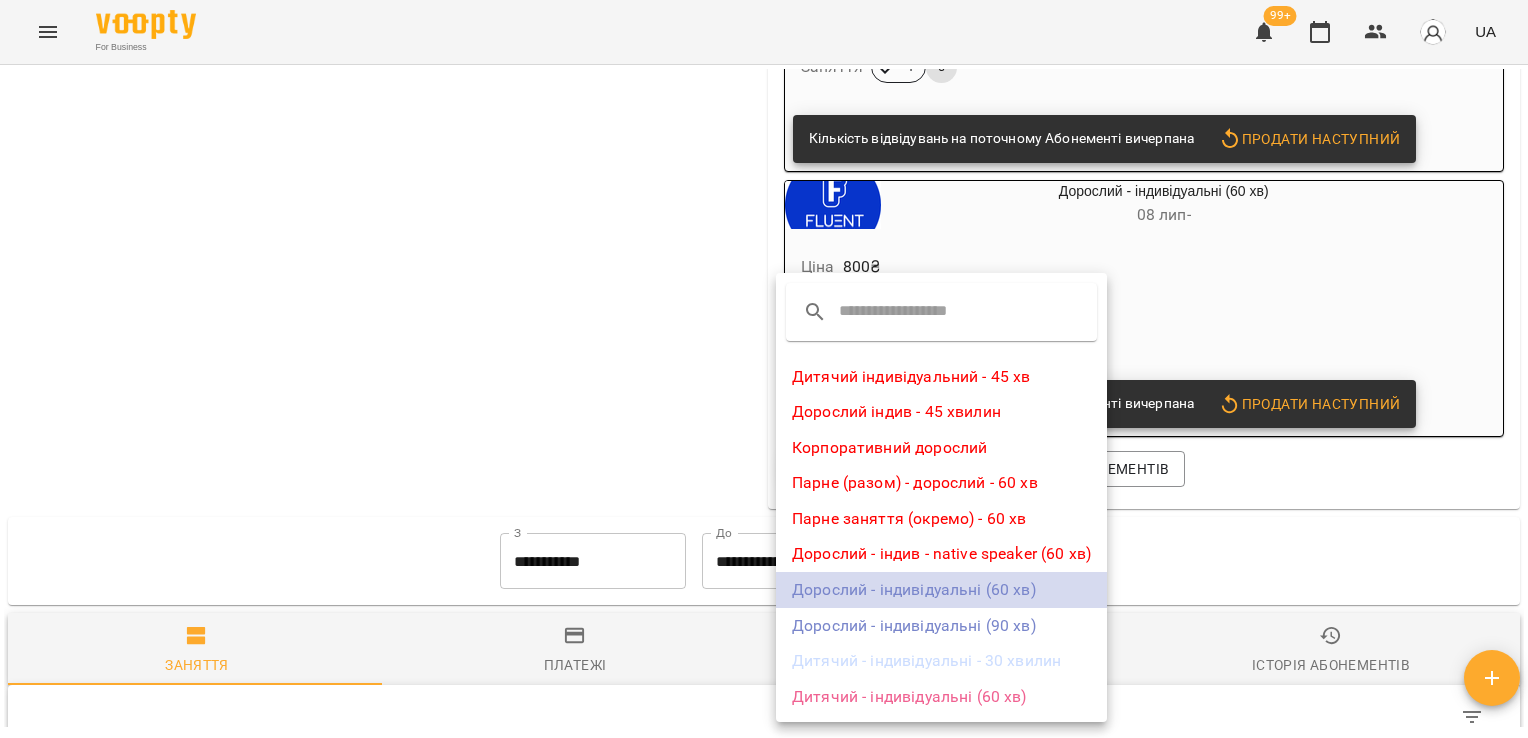 click on "Дорослий - індивідуальні (60 хв)" at bounding box center [941, 590] 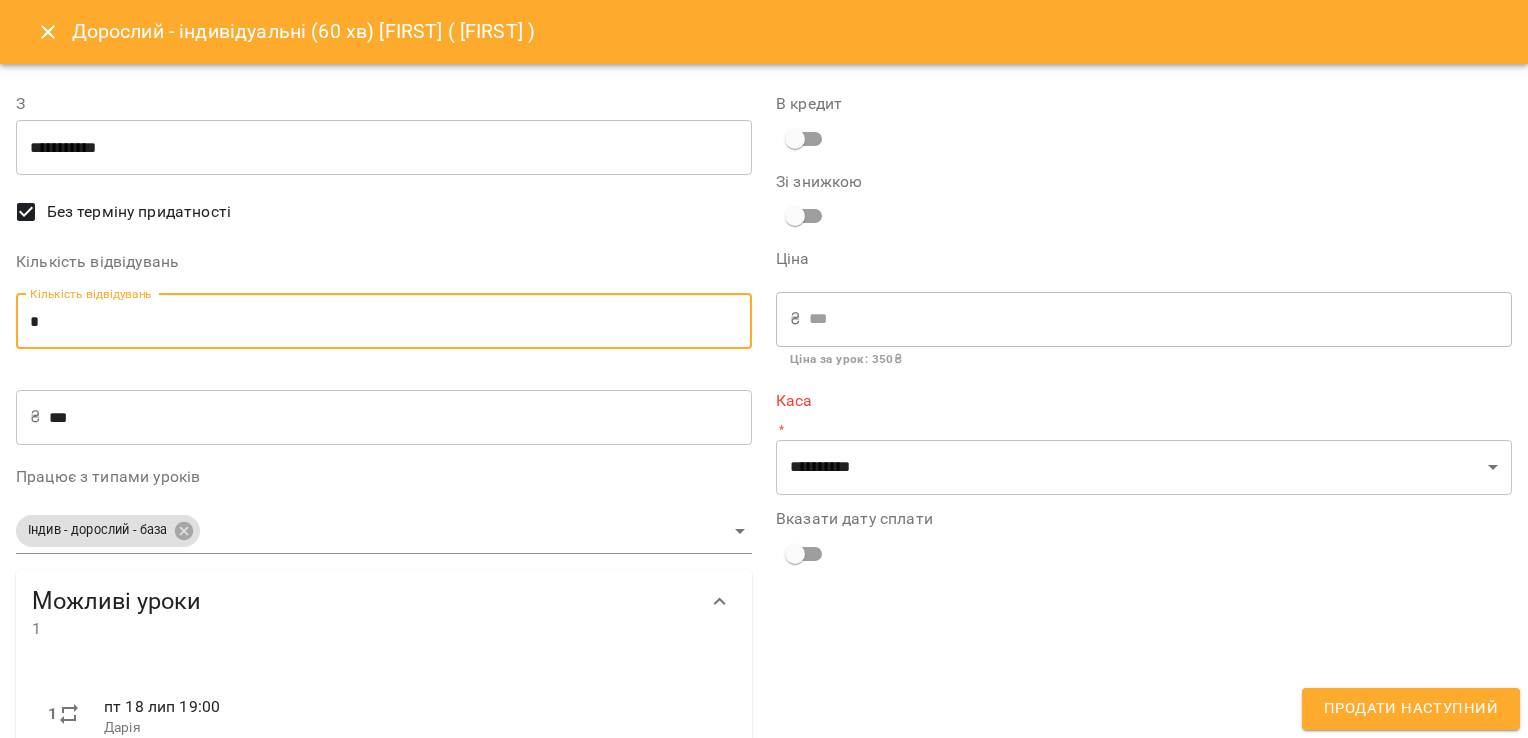 click on "*" at bounding box center [384, 322] 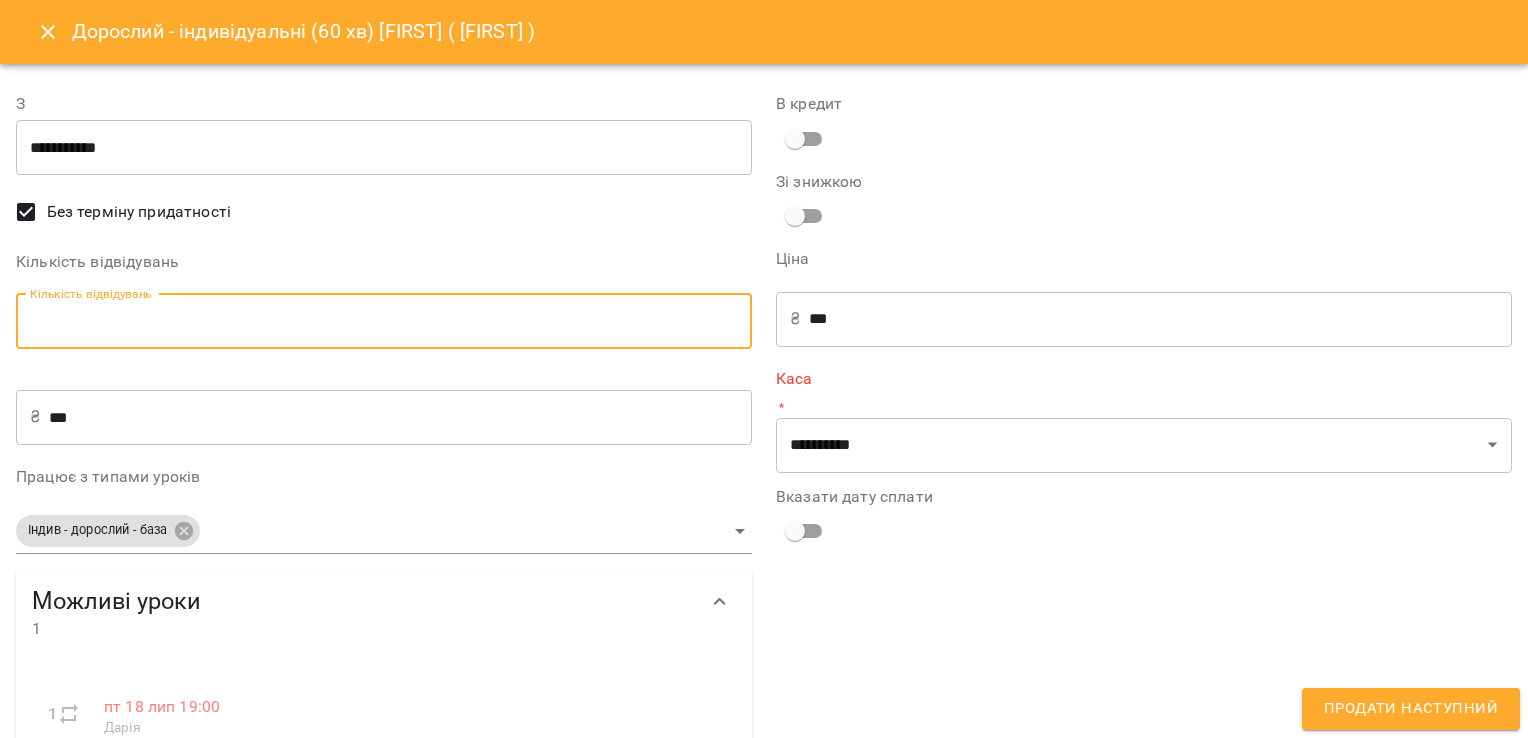 type on "*" 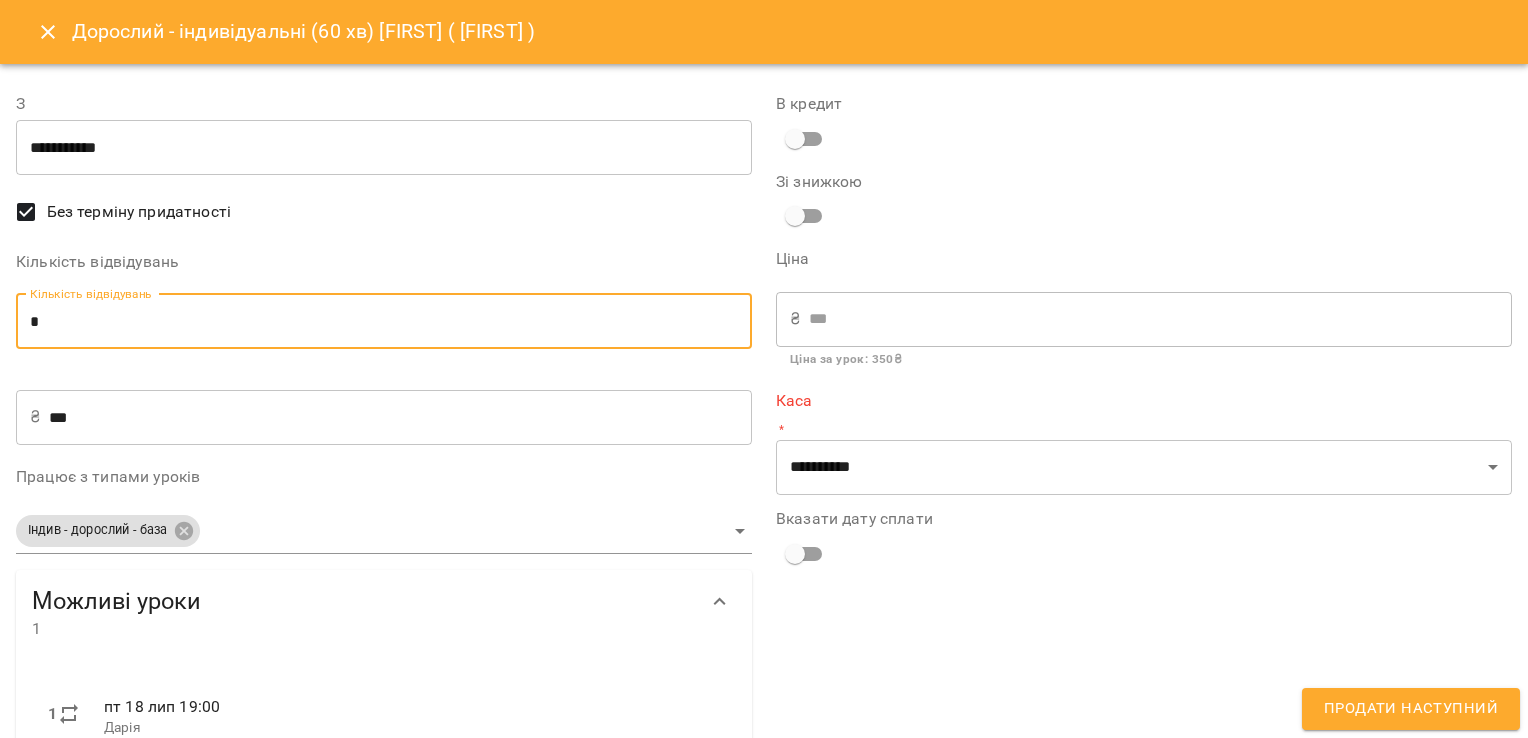 type on "*" 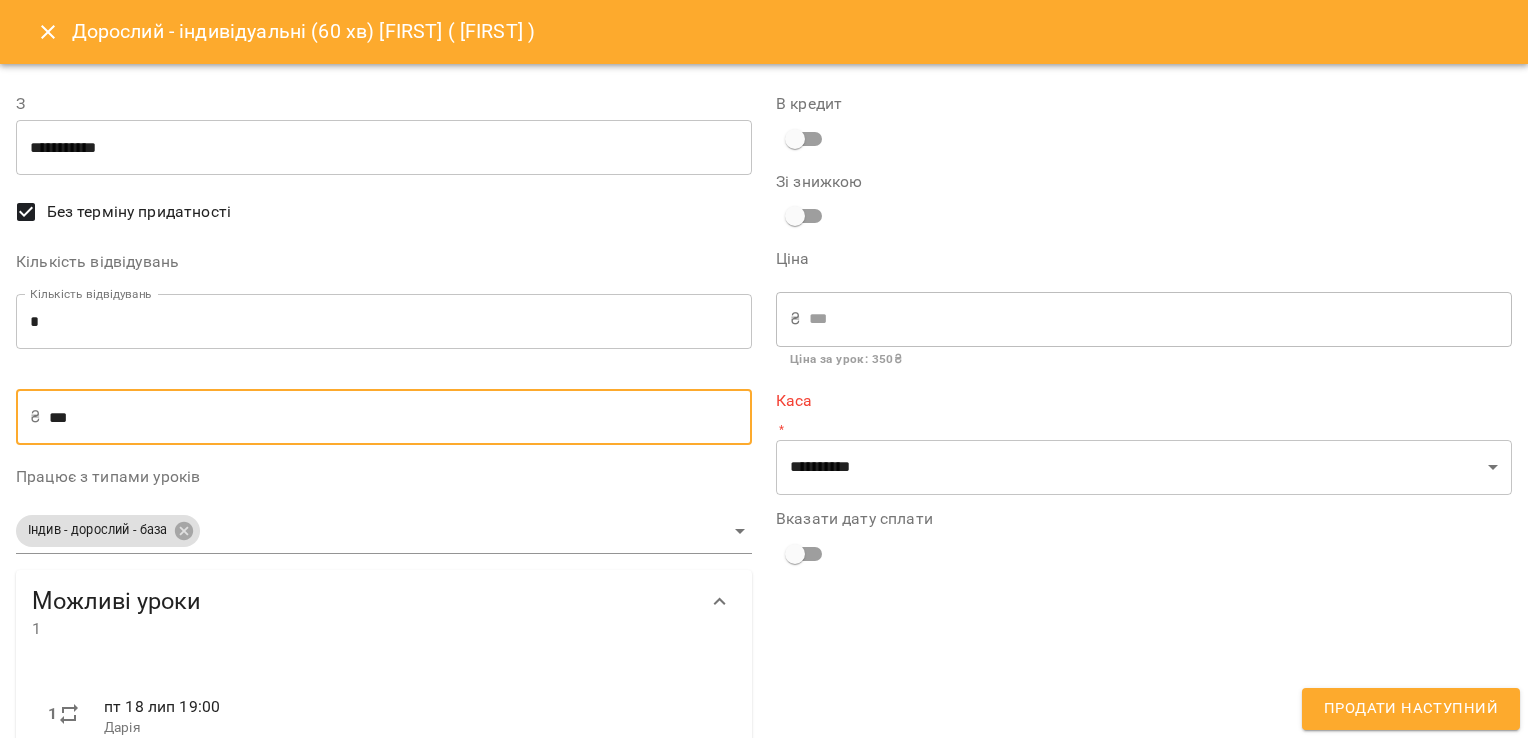 click on "***" at bounding box center (400, 417) 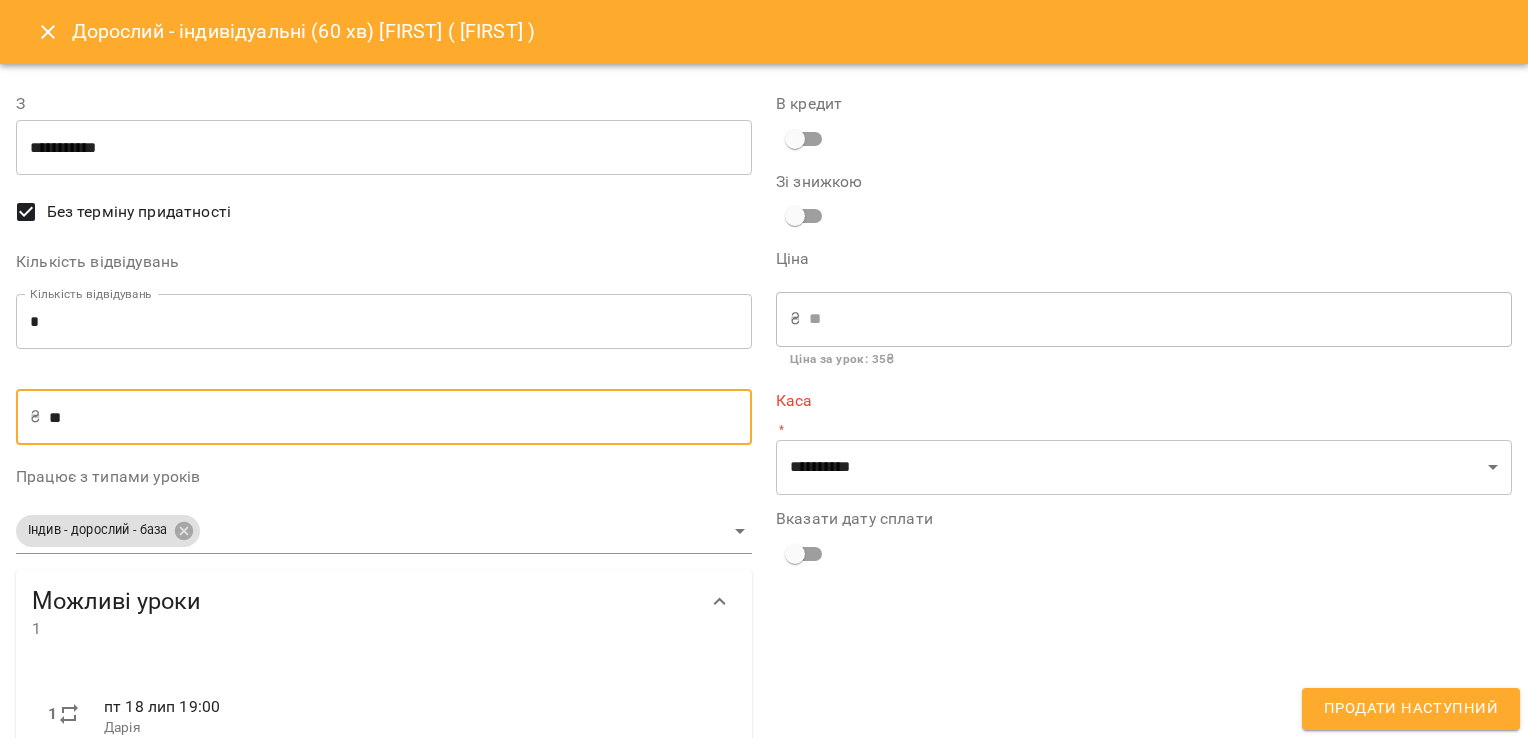 type on "*" 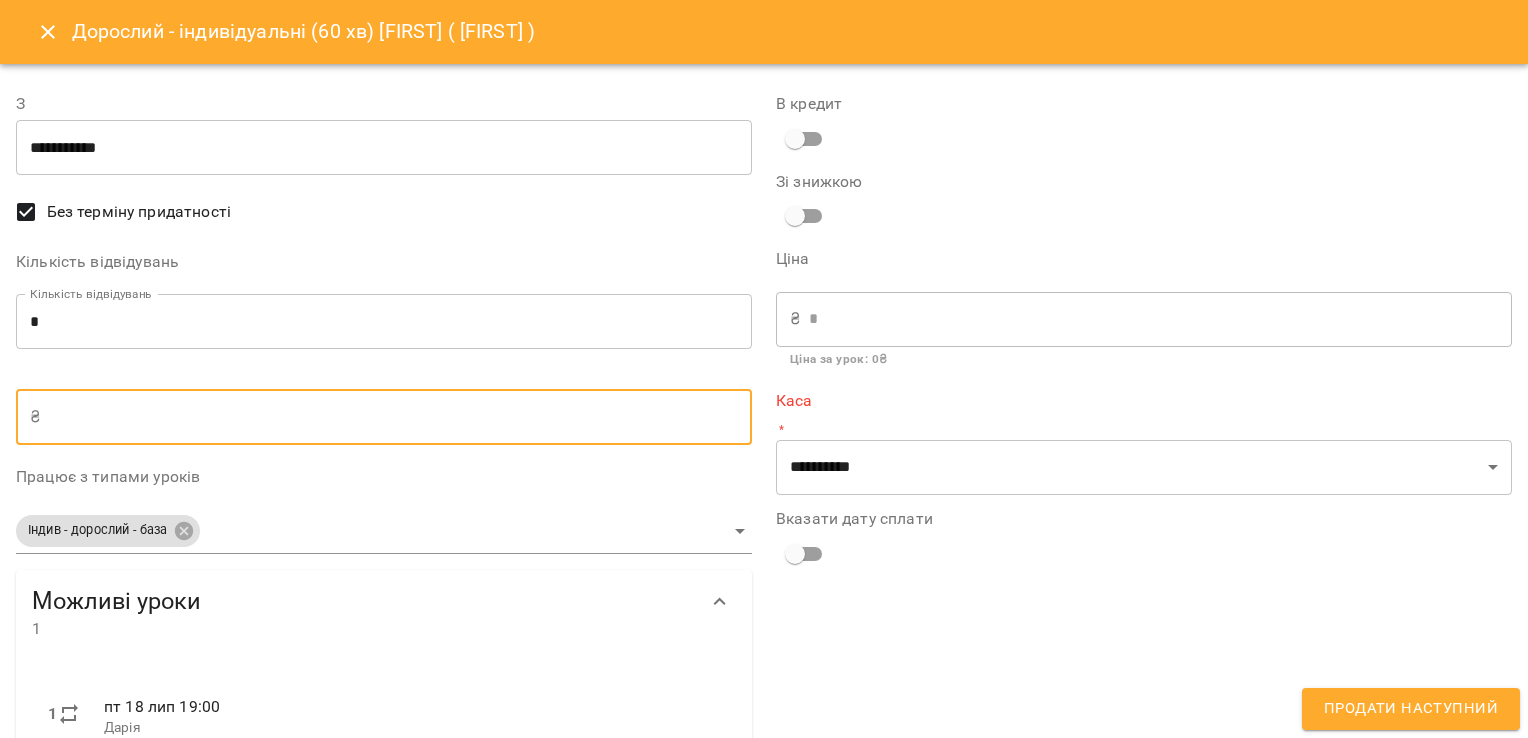 type on "*" 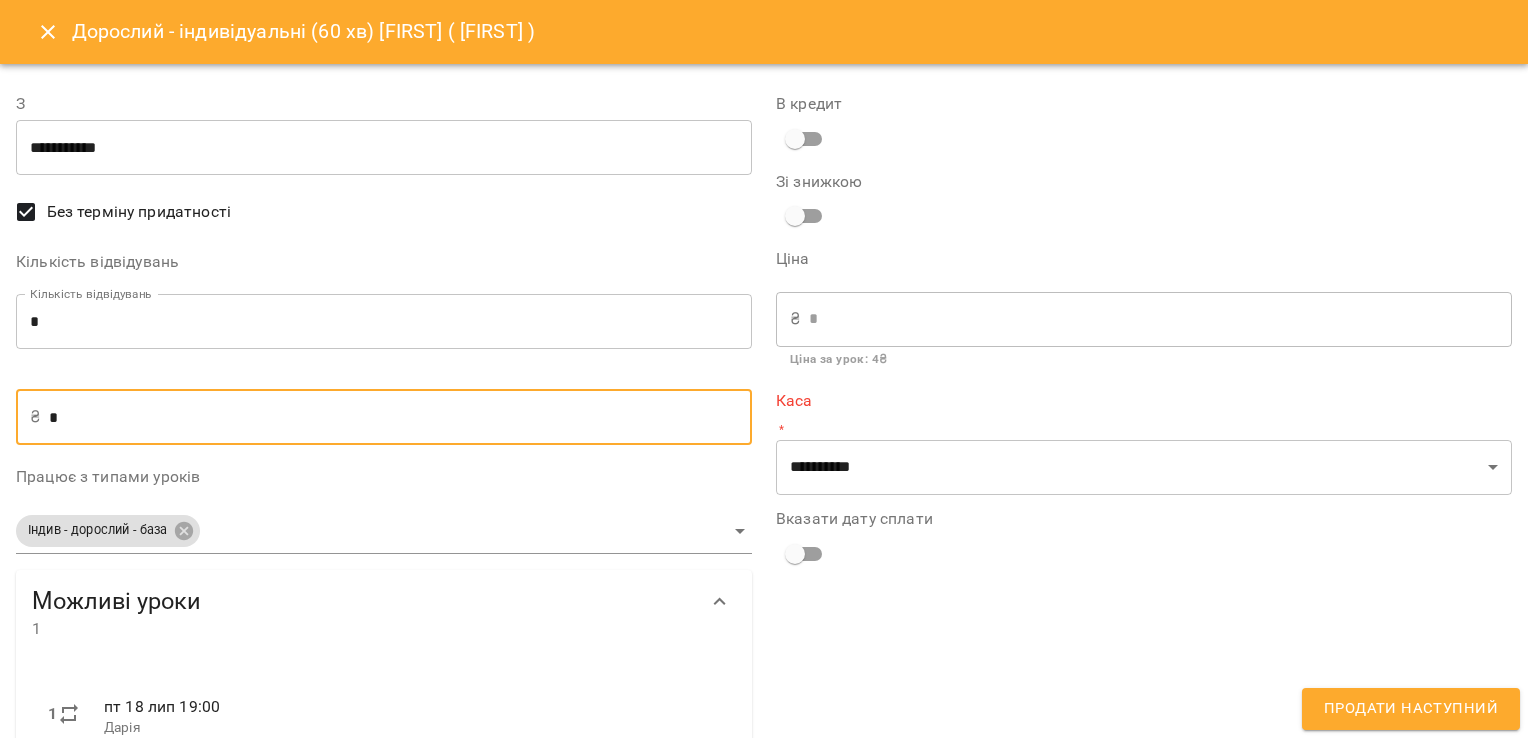 type on "**" 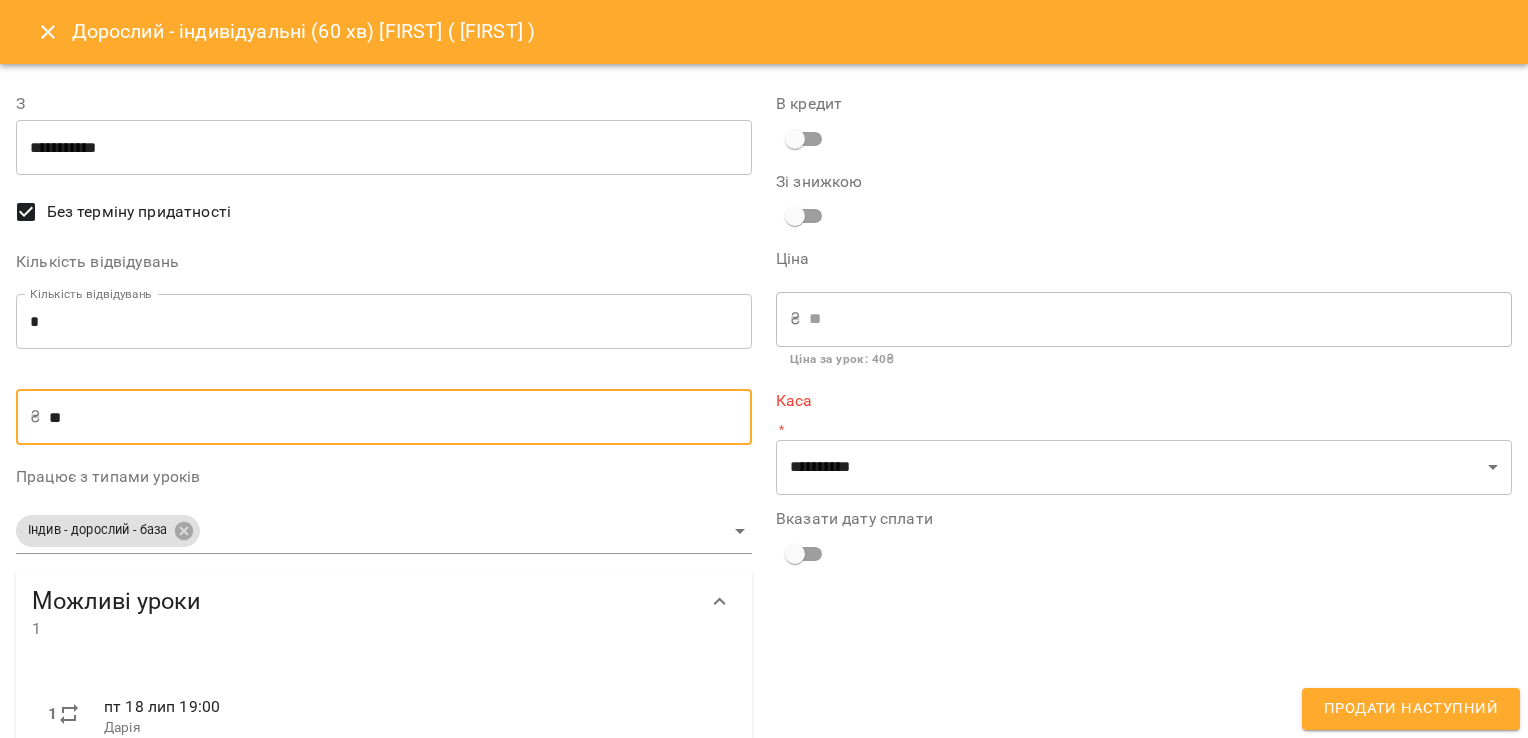 type on "***" 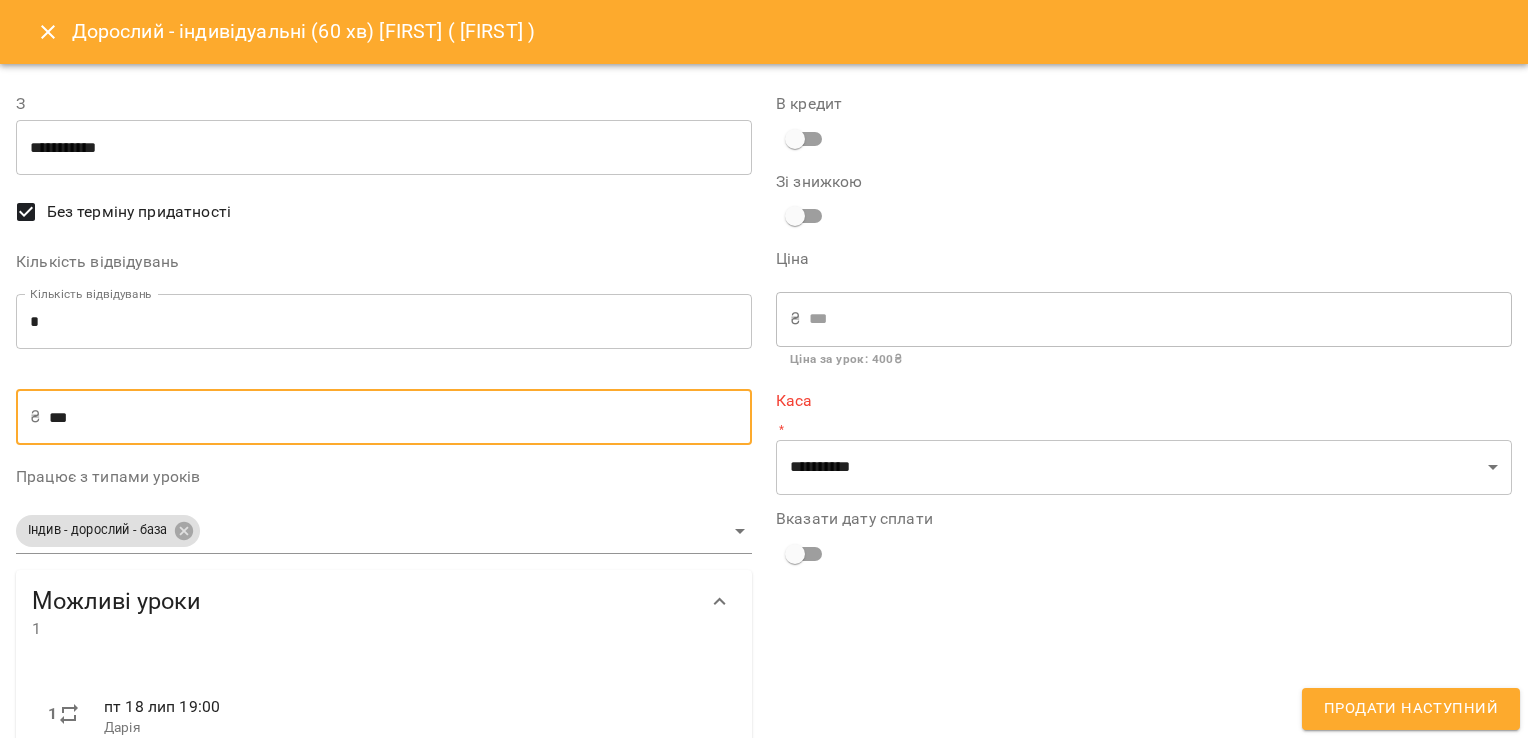 type on "***" 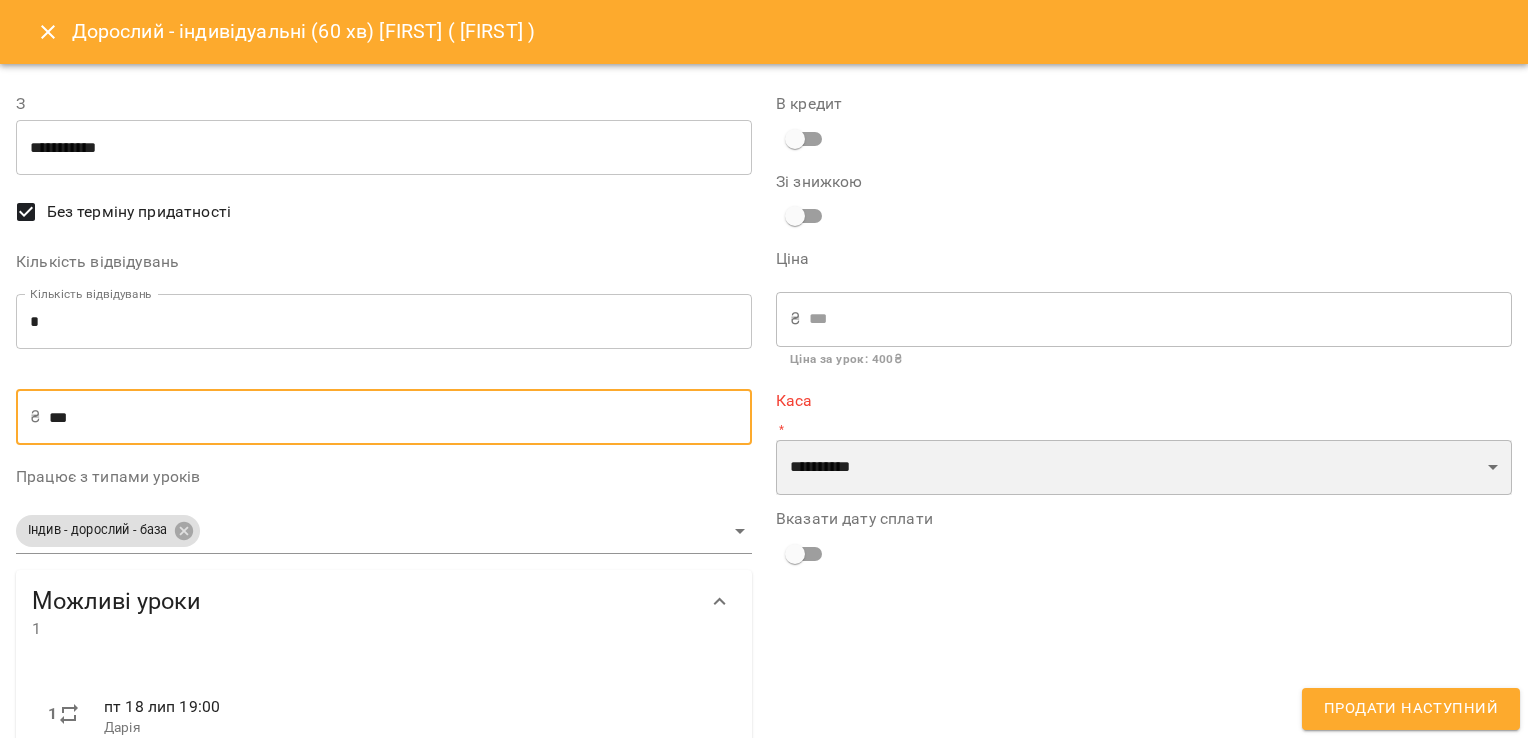 click on "**********" at bounding box center (1144, 468) 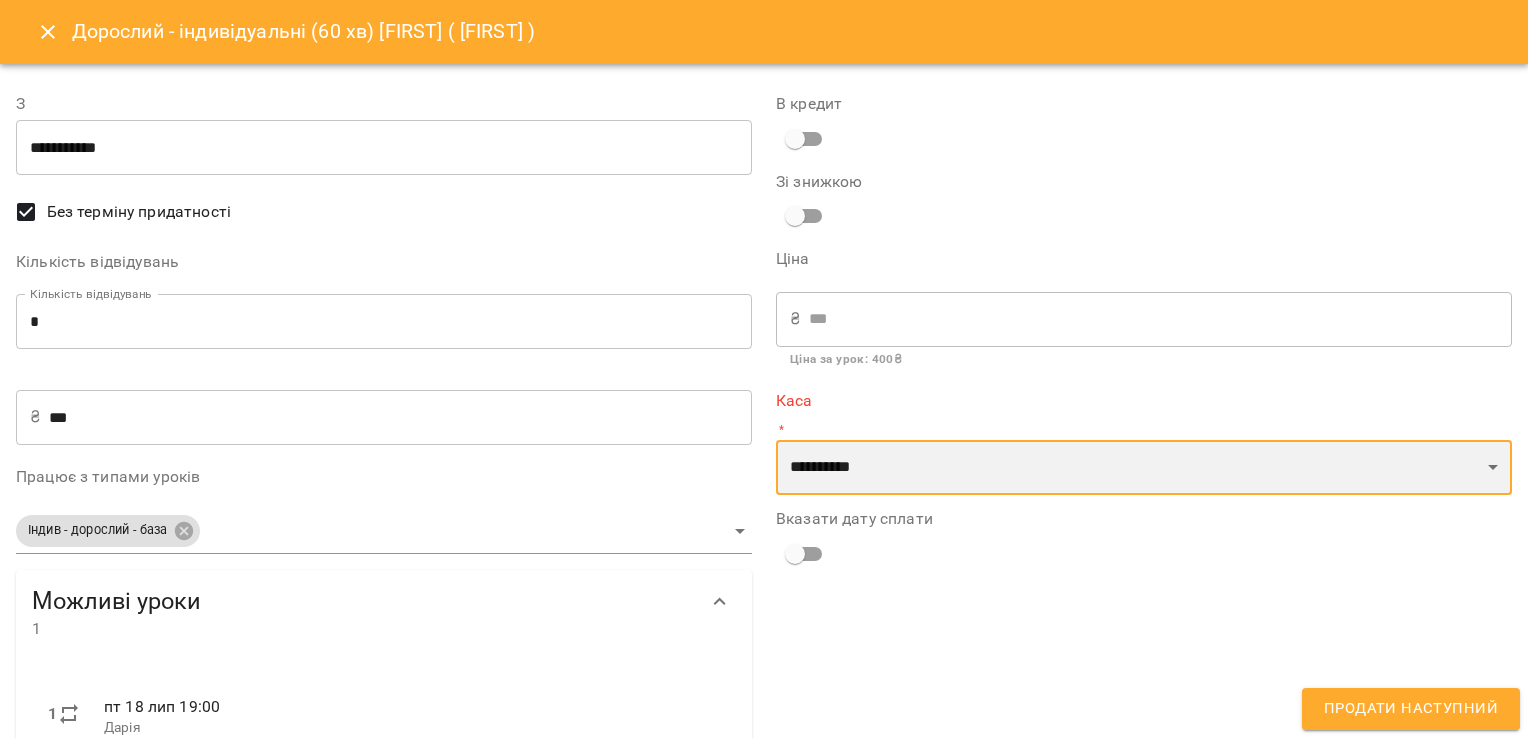 select on "****" 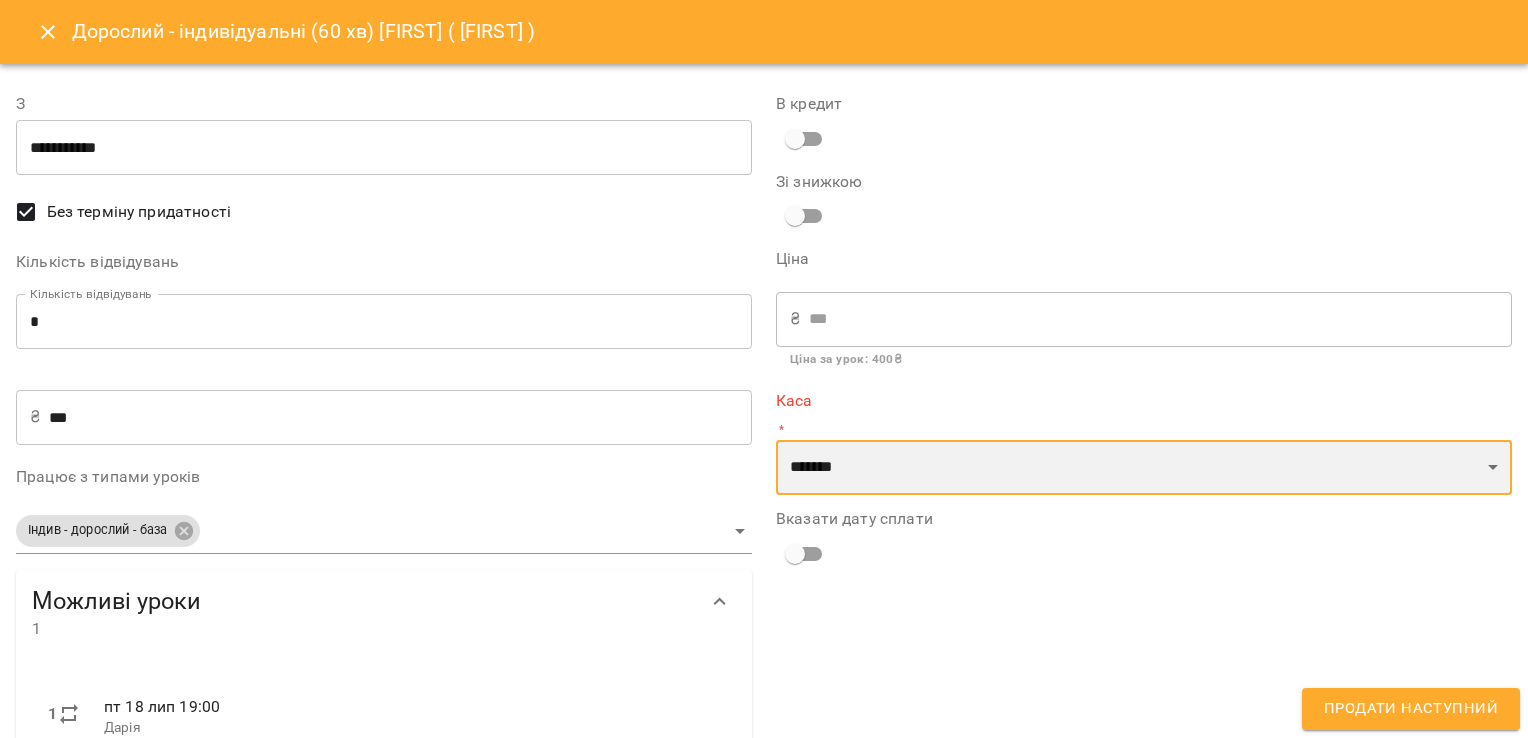 click on "**********" at bounding box center [1144, 468] 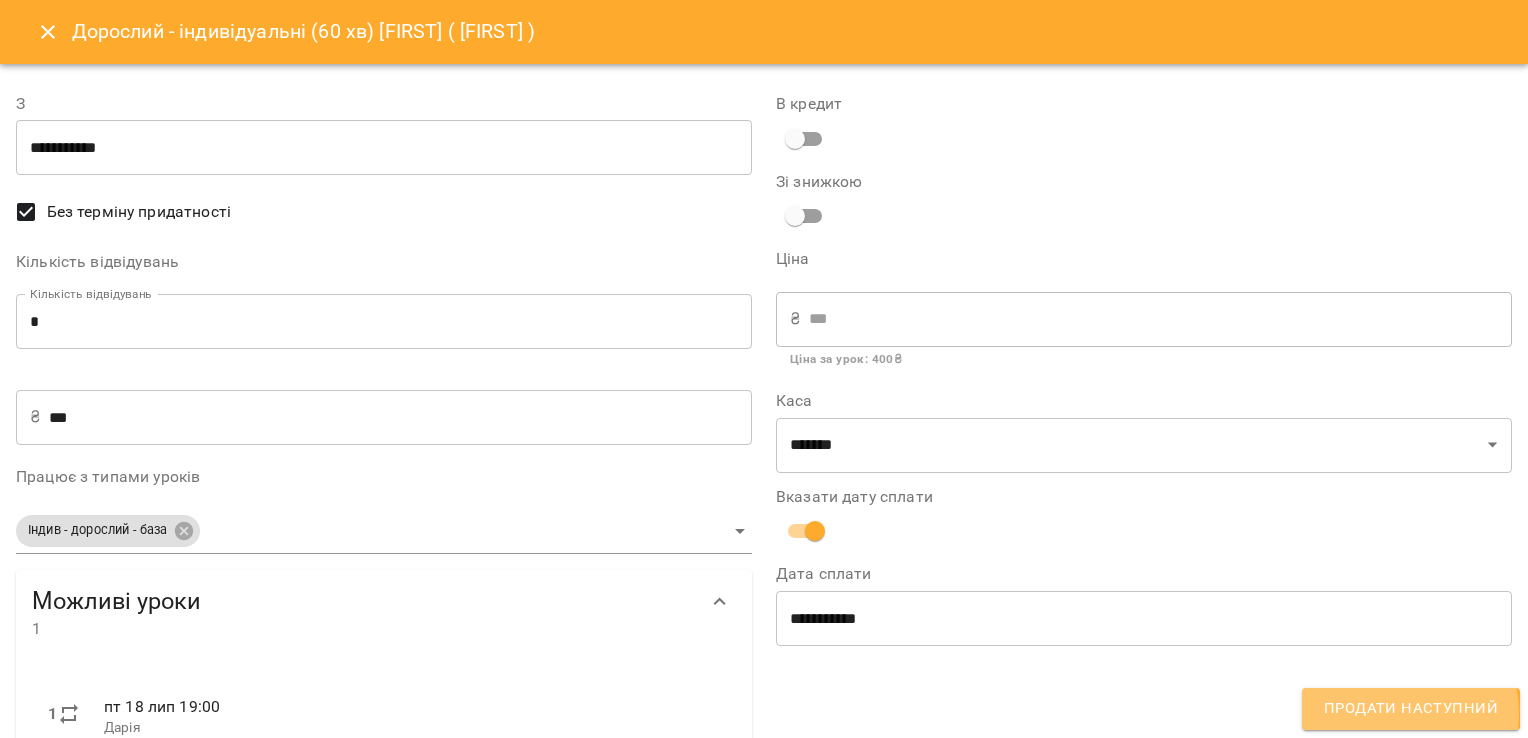 click on "Продати наступний" at bounding box center (1411, 709) 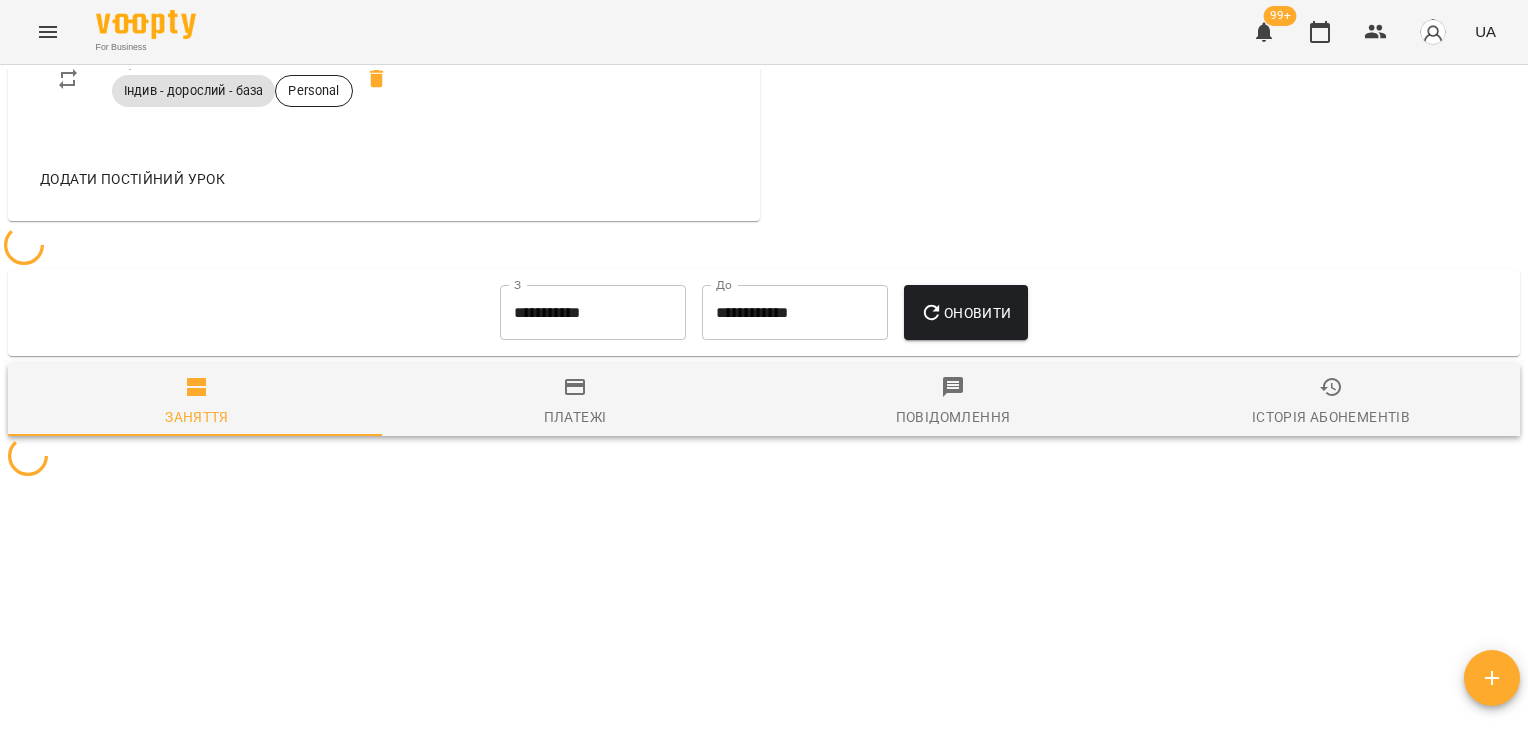 scroll, scrollTop: 5240, scrollLeft: 0, axis: vertical 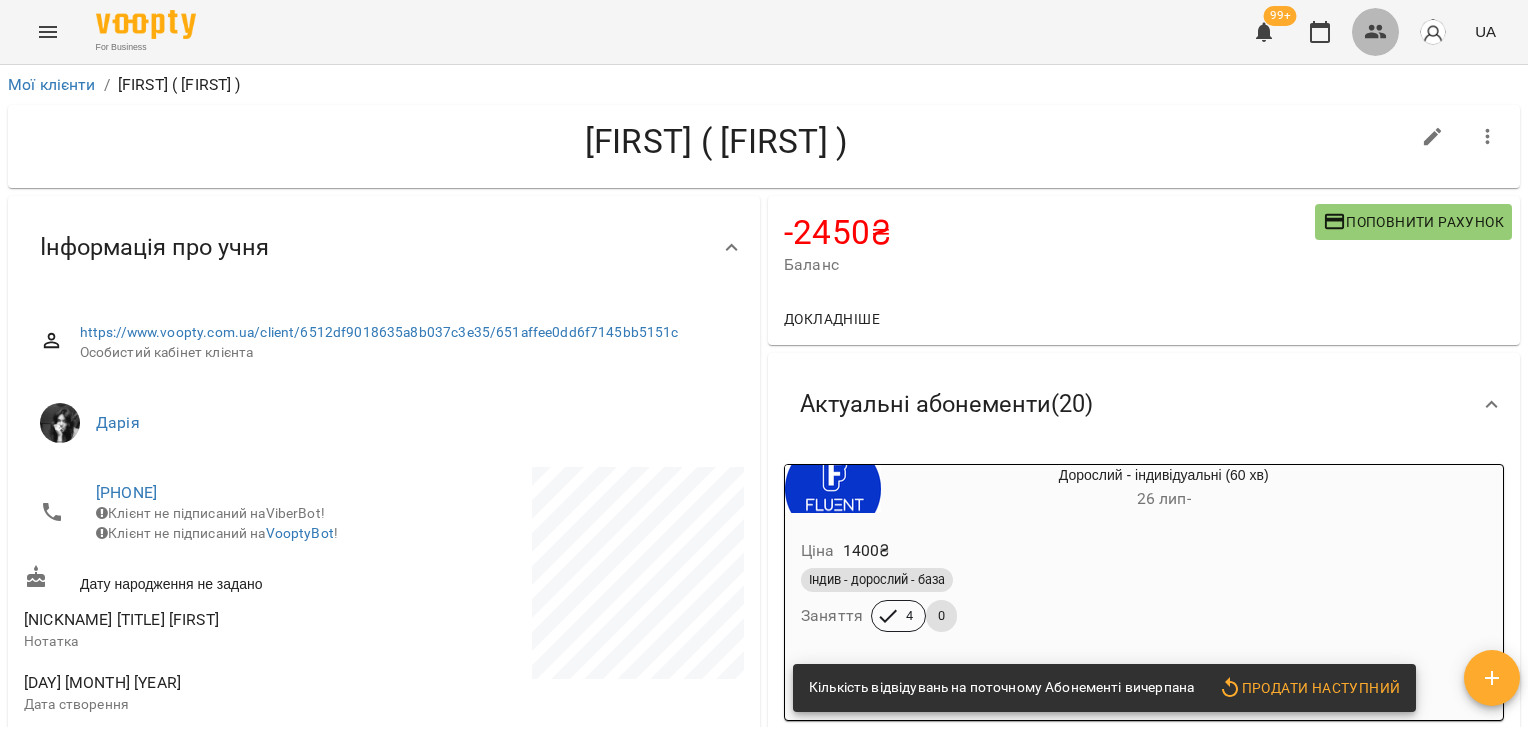 click 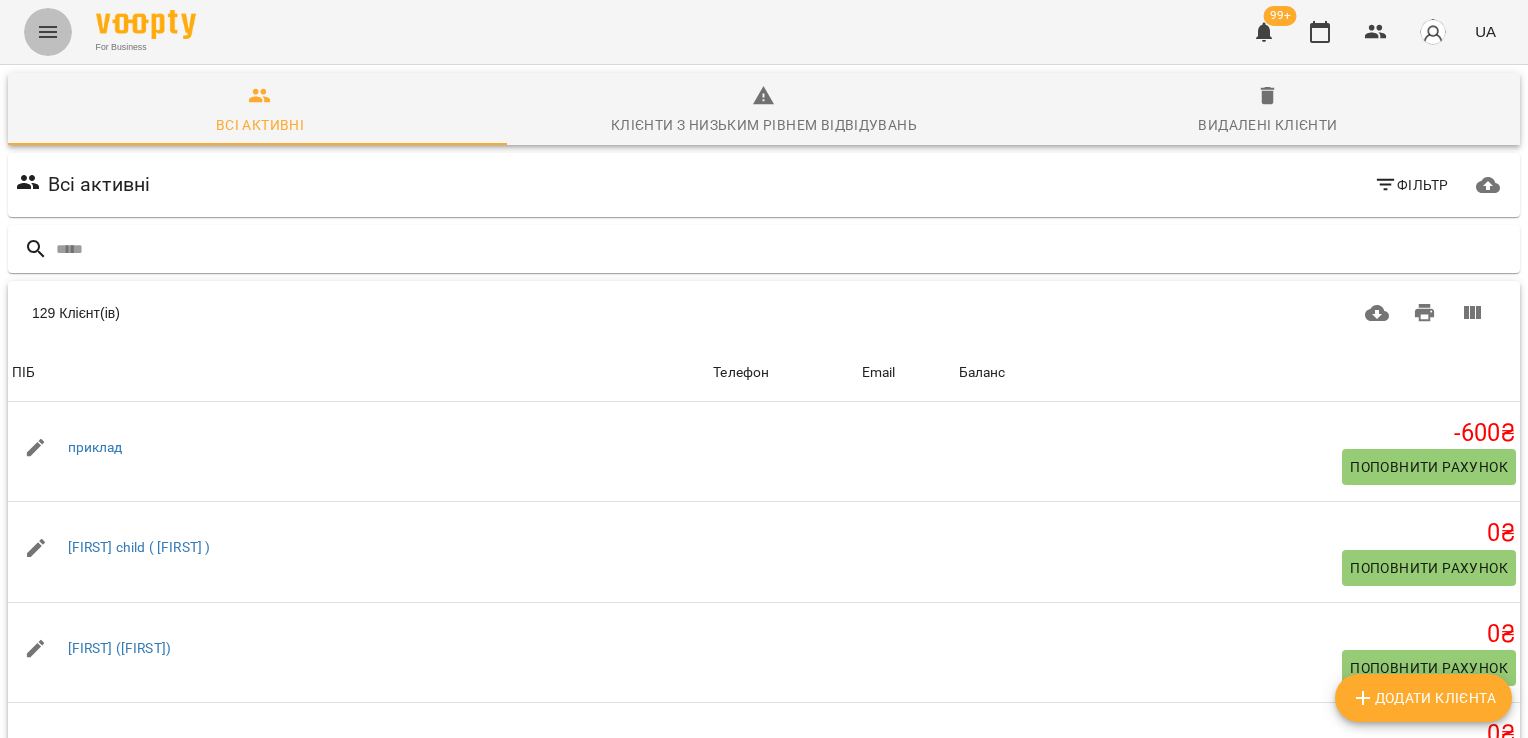 click 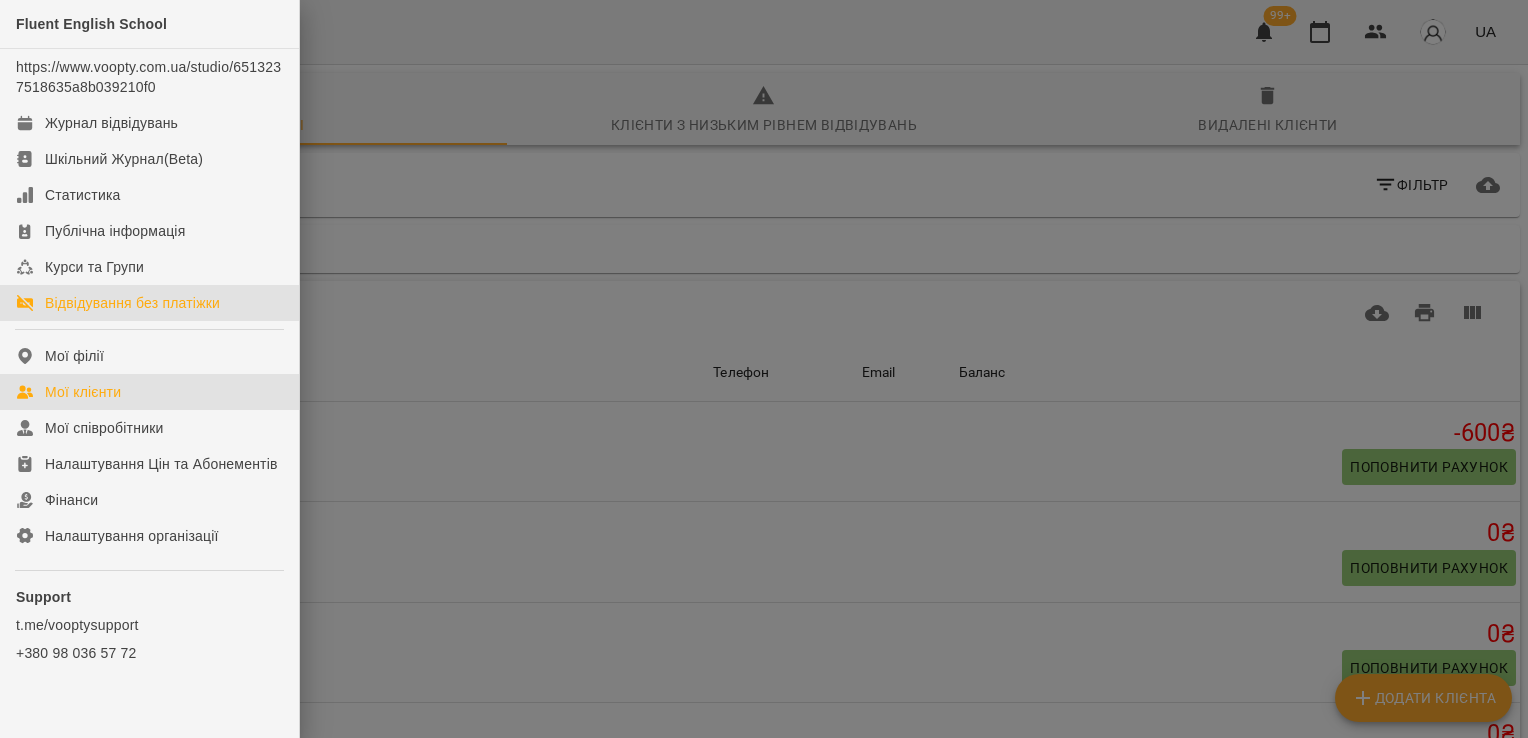 click on "Відвідування без платіжки" at bounding box center [132, 303] 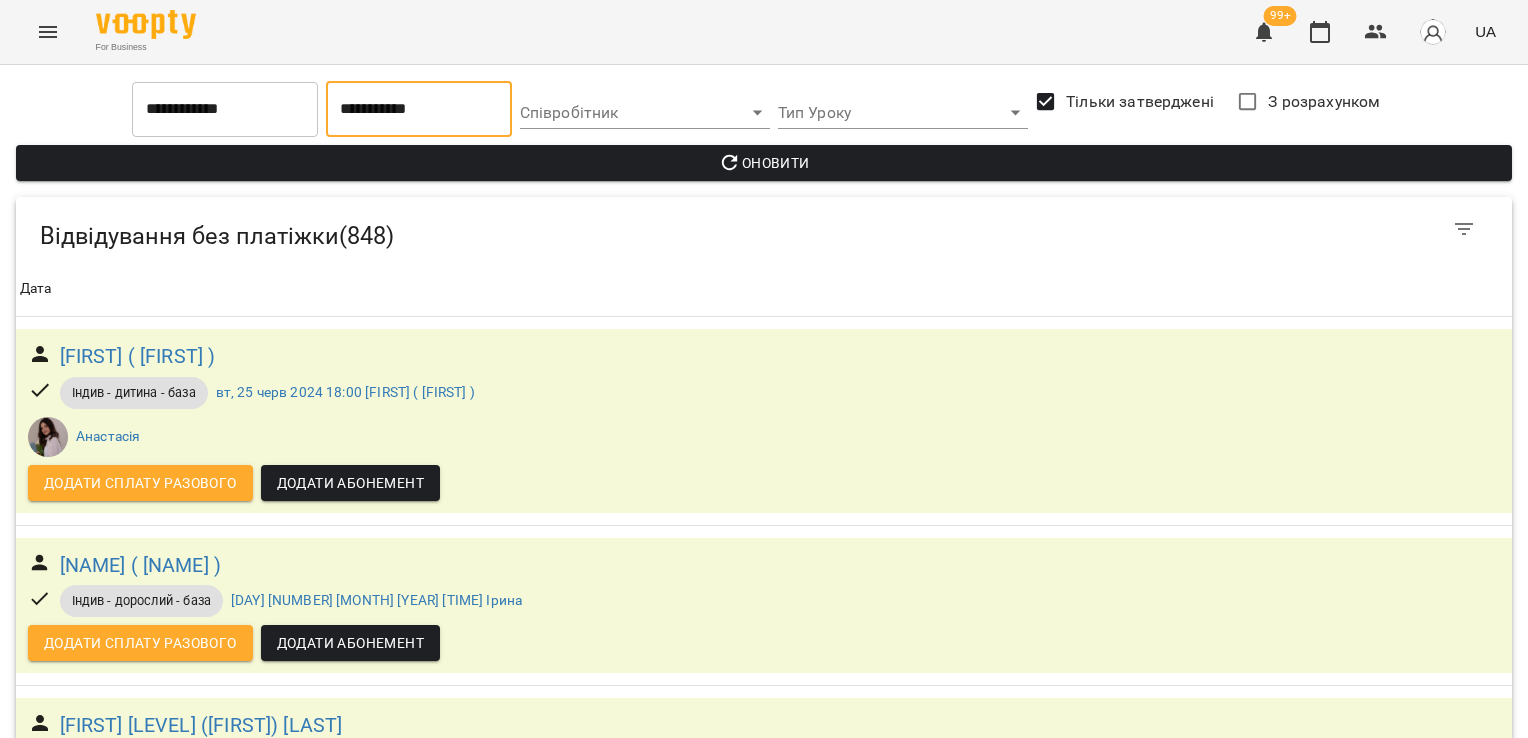 click on "**********" at bounding box center [419, 109] 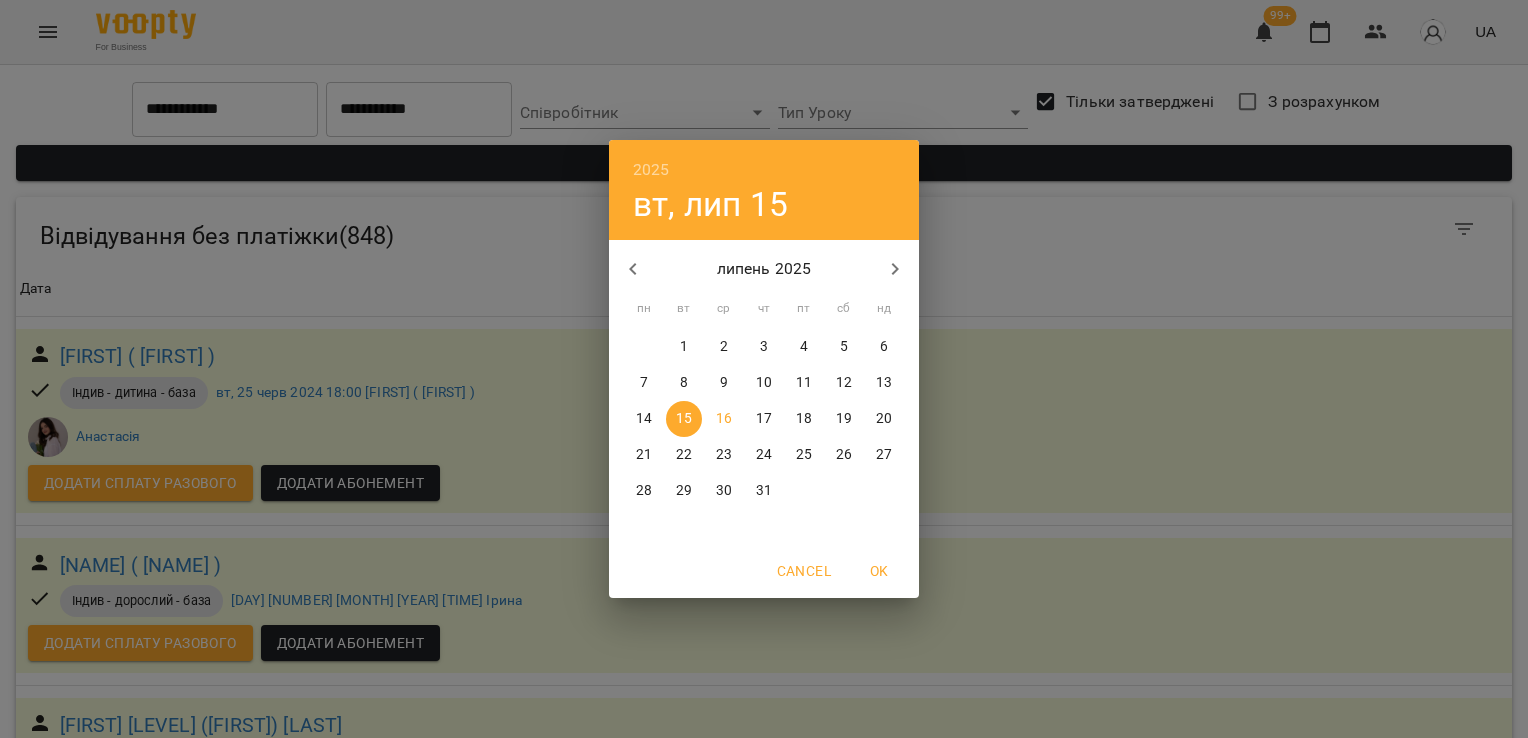 click on "16" at bounding box center [724, 419] 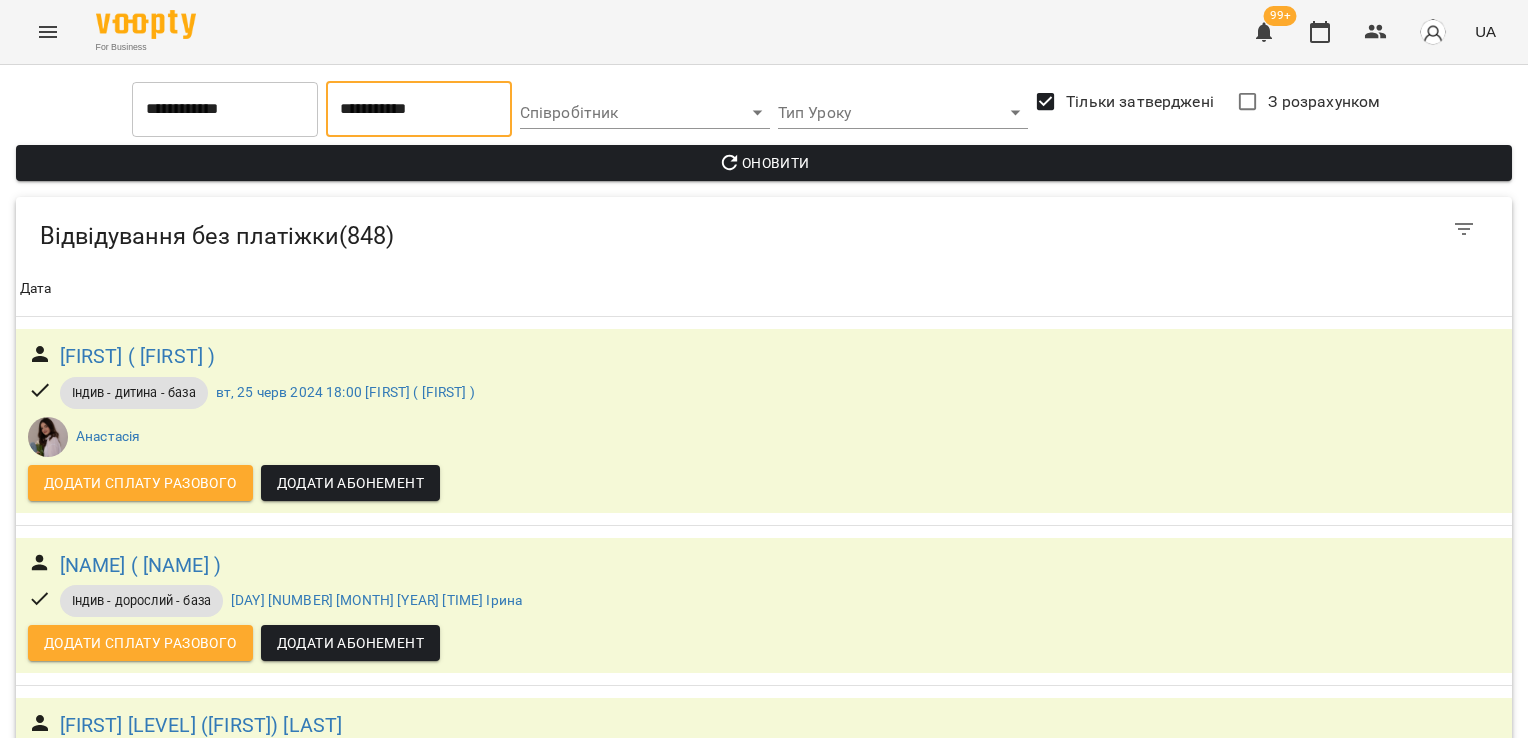 type on "**********" 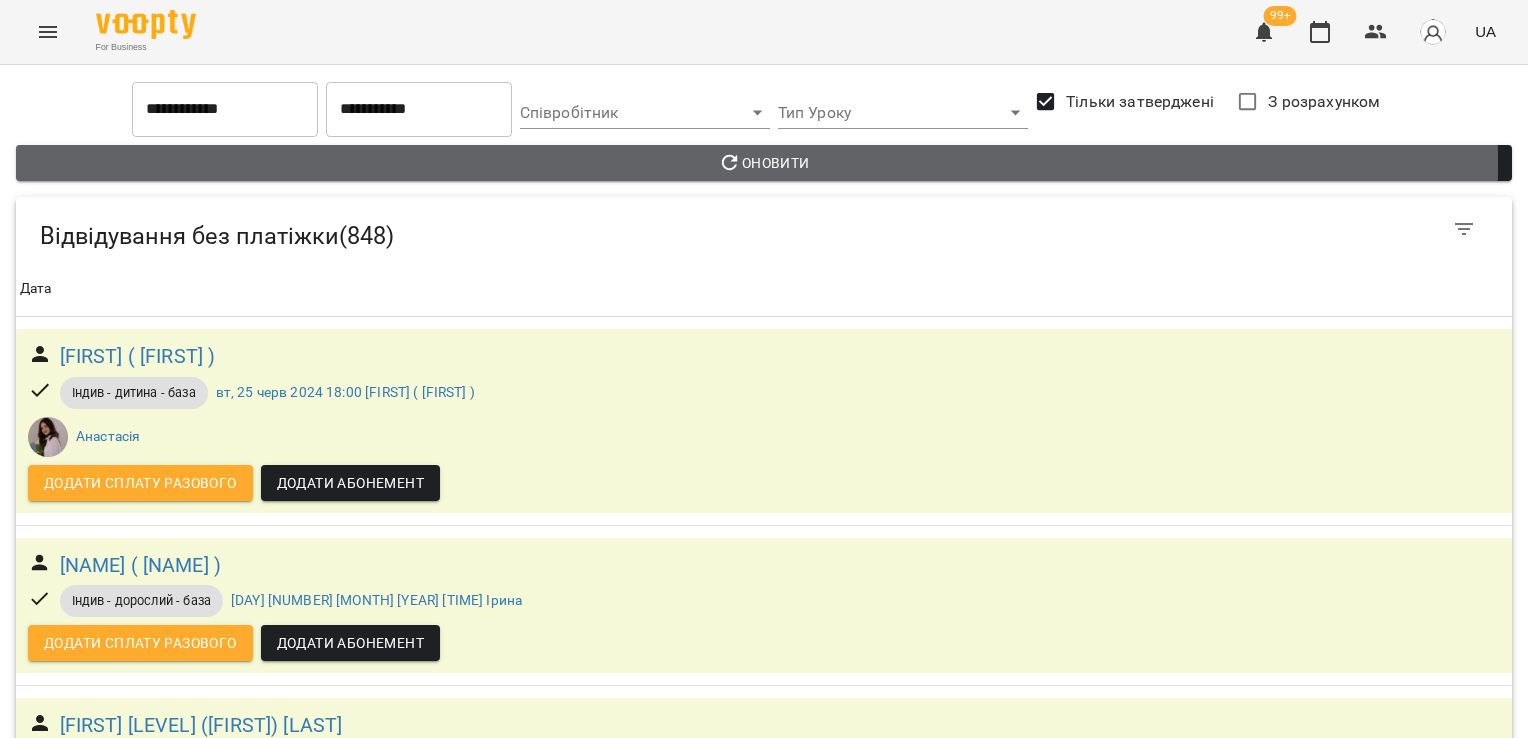 click 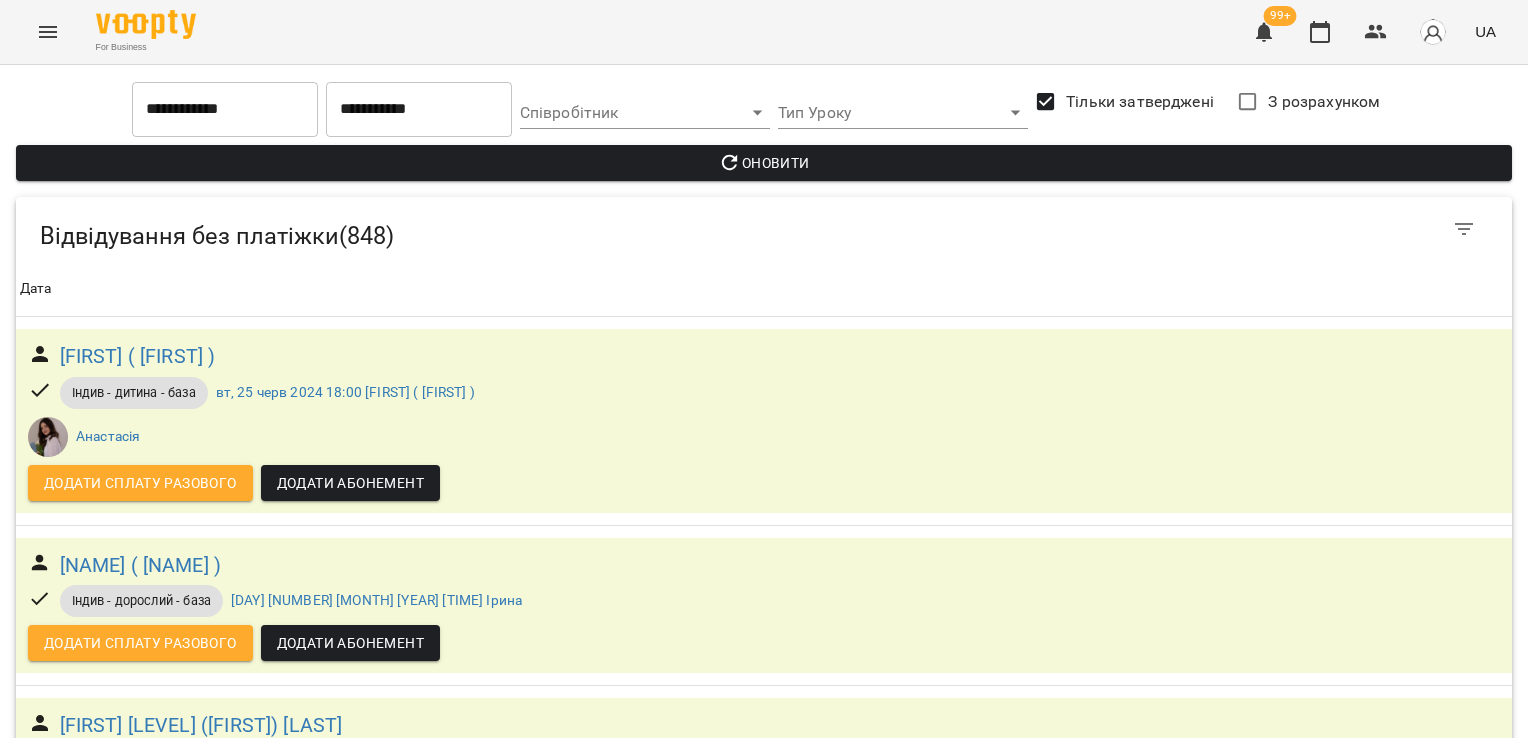 scroll, scrollTop: 162955, scrollLeft: 0, axis: vertical 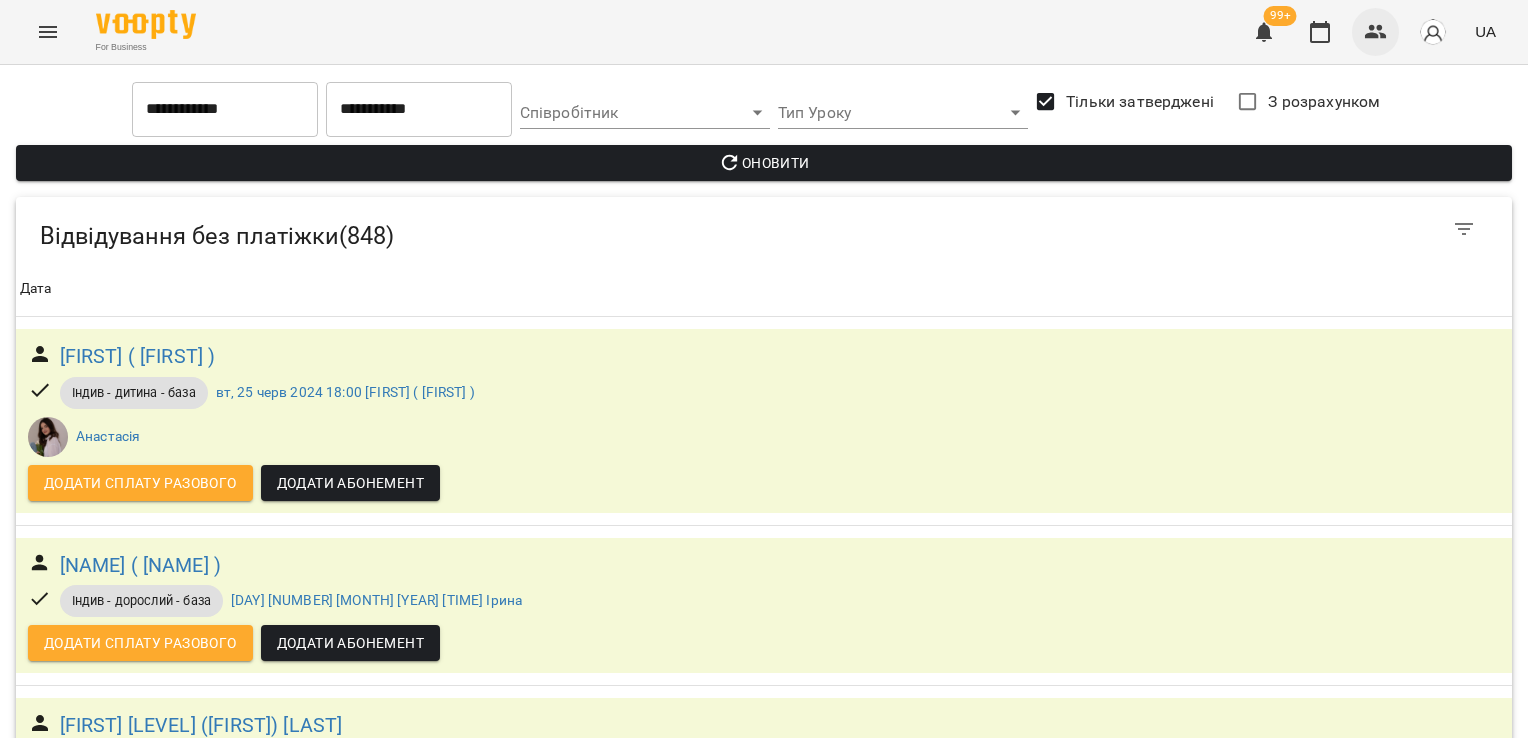 click at bounding box center (1376, 32) 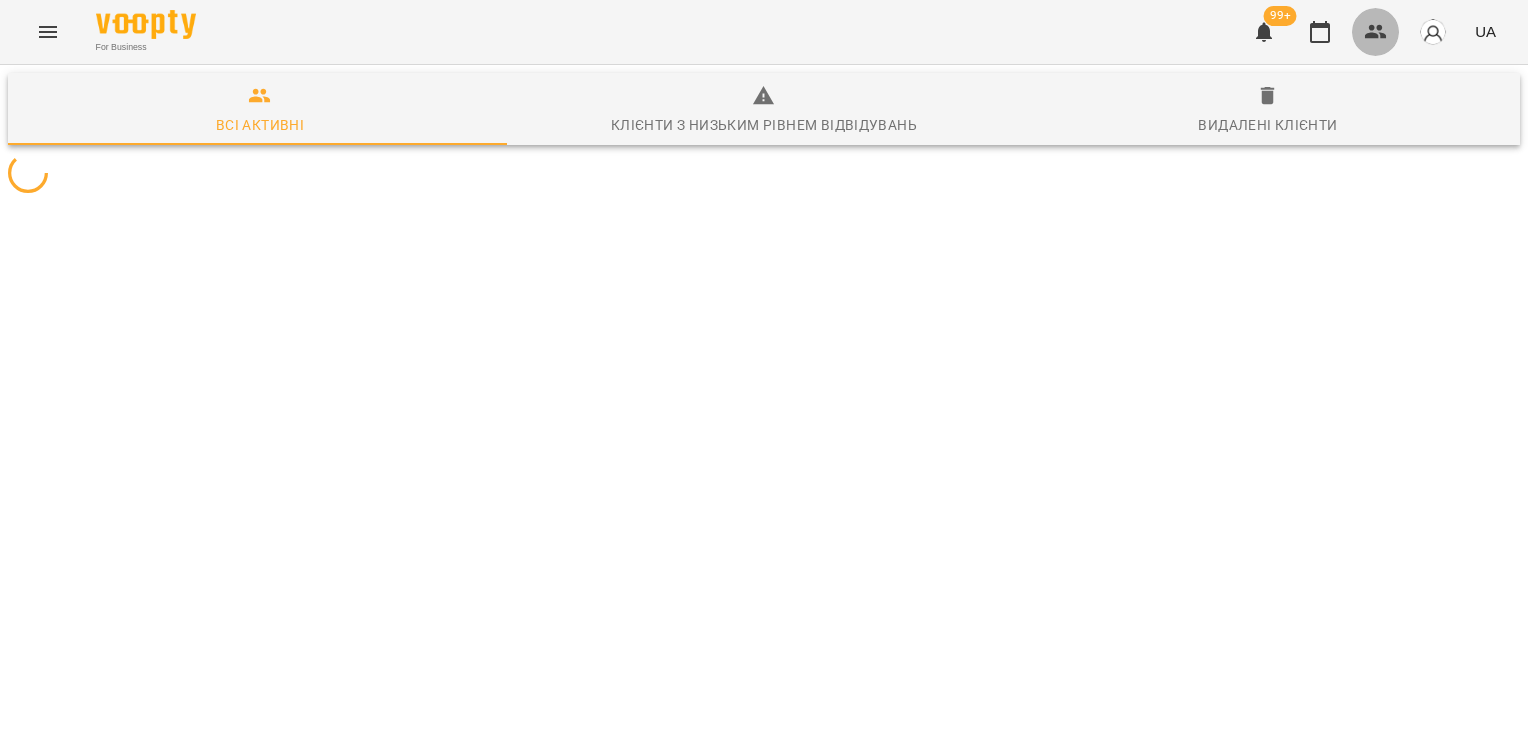 click 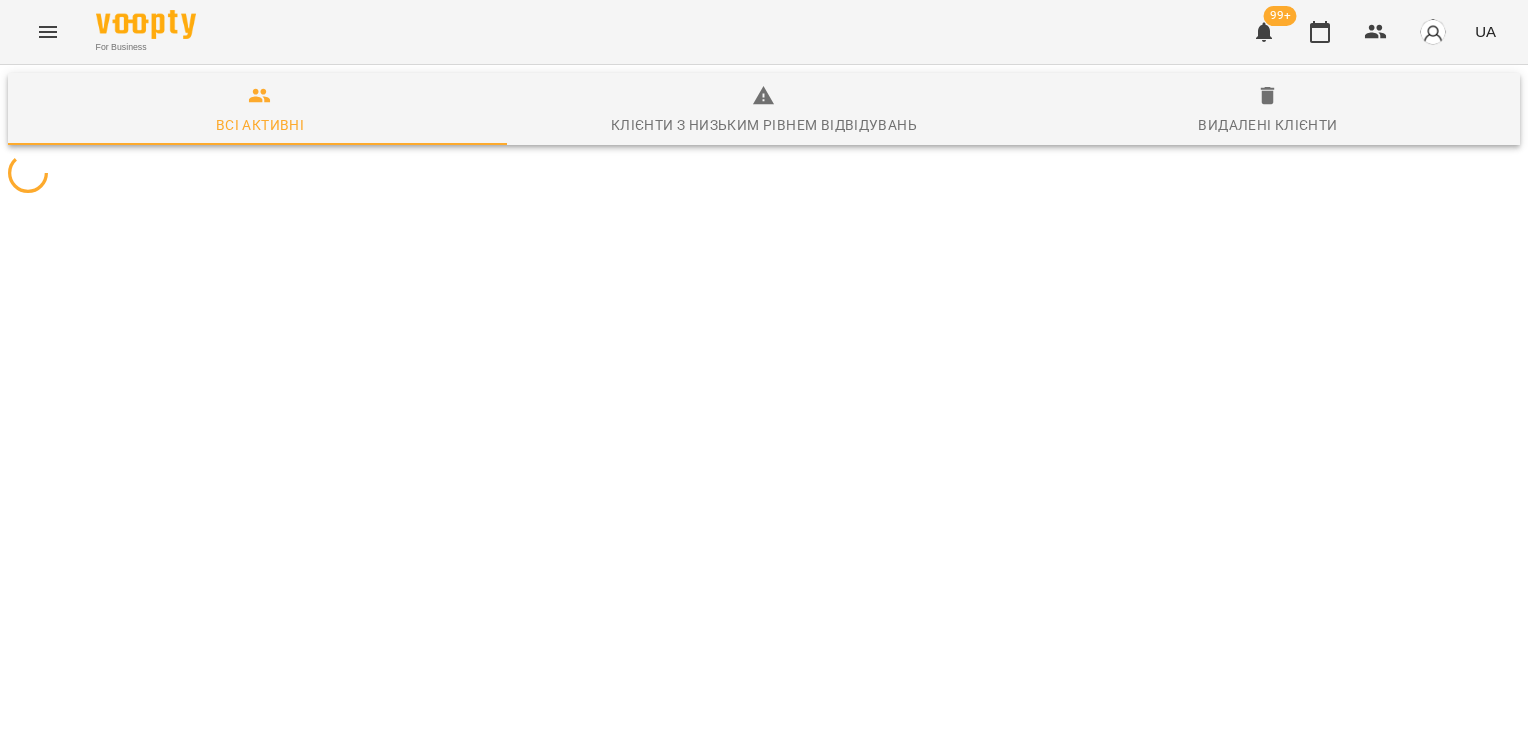 scroll, scrollTop: 0, scrollLeft: 0, axis: both 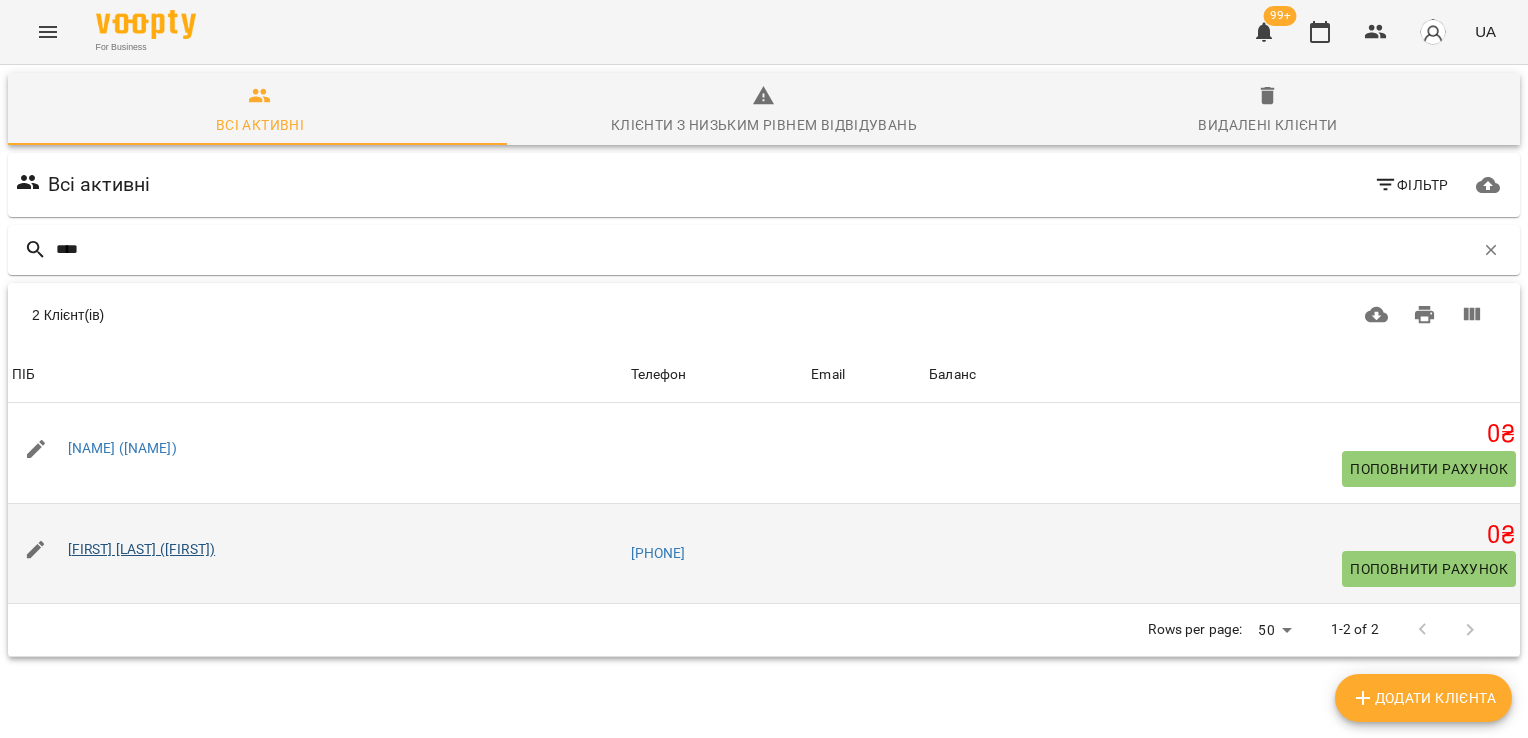 type on "****" 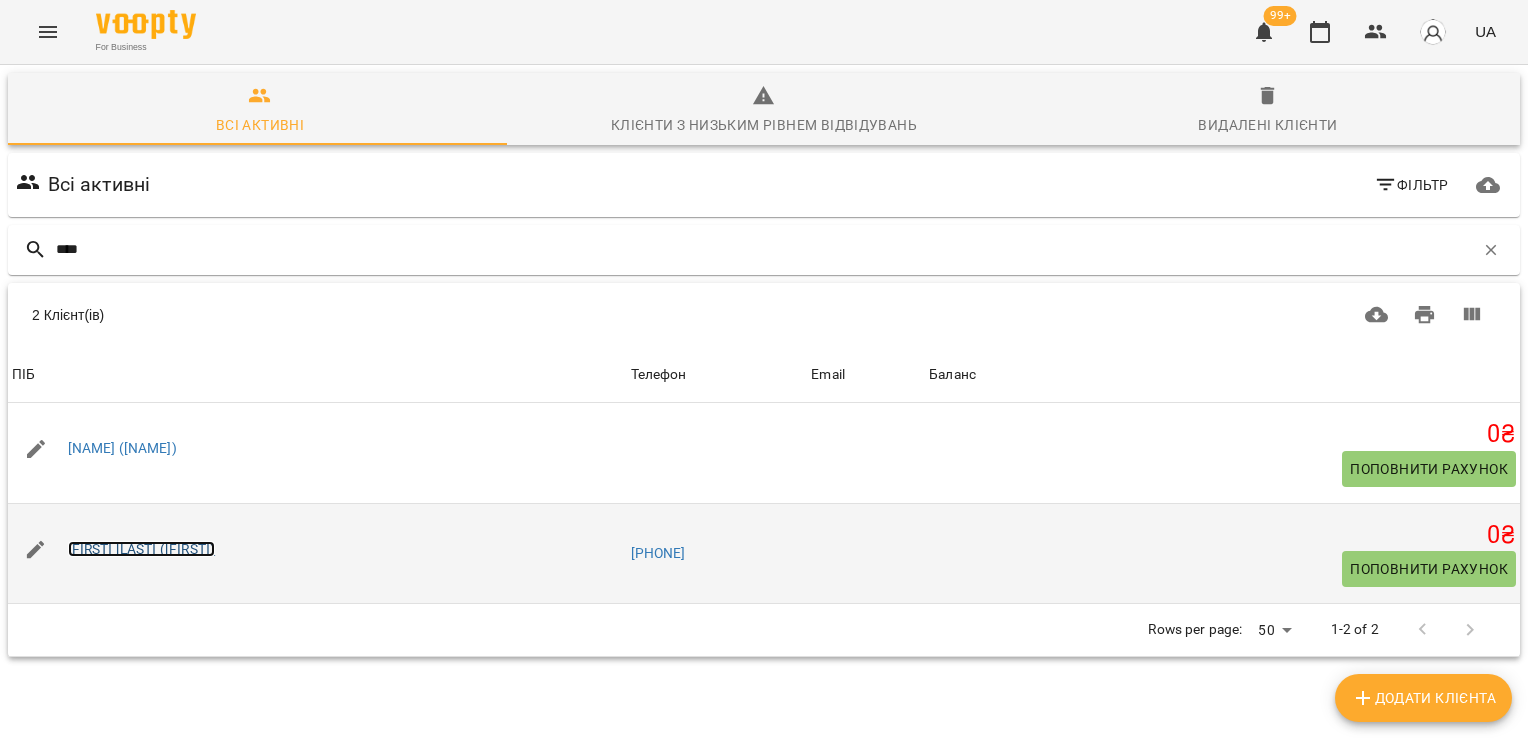 click on "[FIRST] [LAST] ([FIRST])" at bounding box center [142, 549] 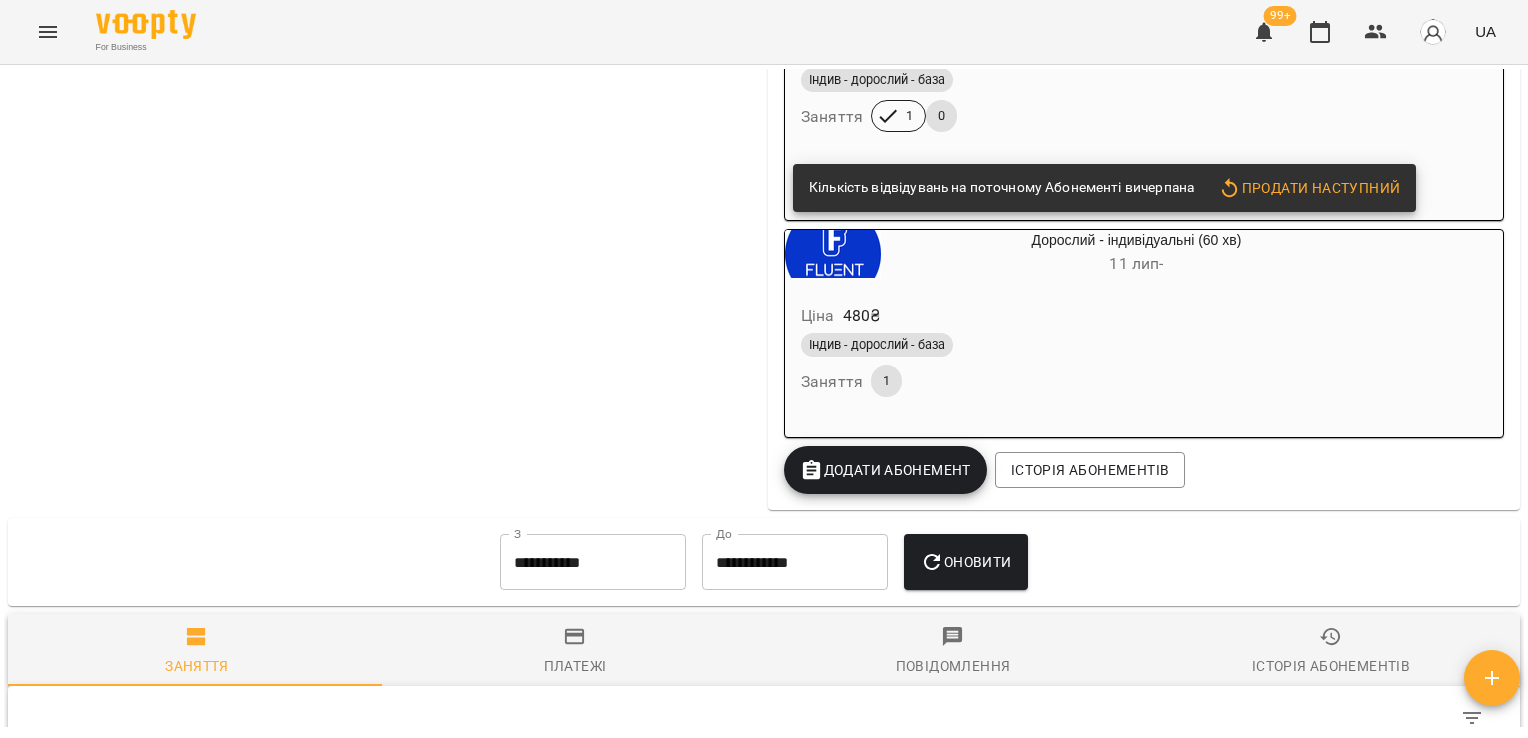scroll, scrollTop: 1240, scrollLeft: 0, axis: vertical 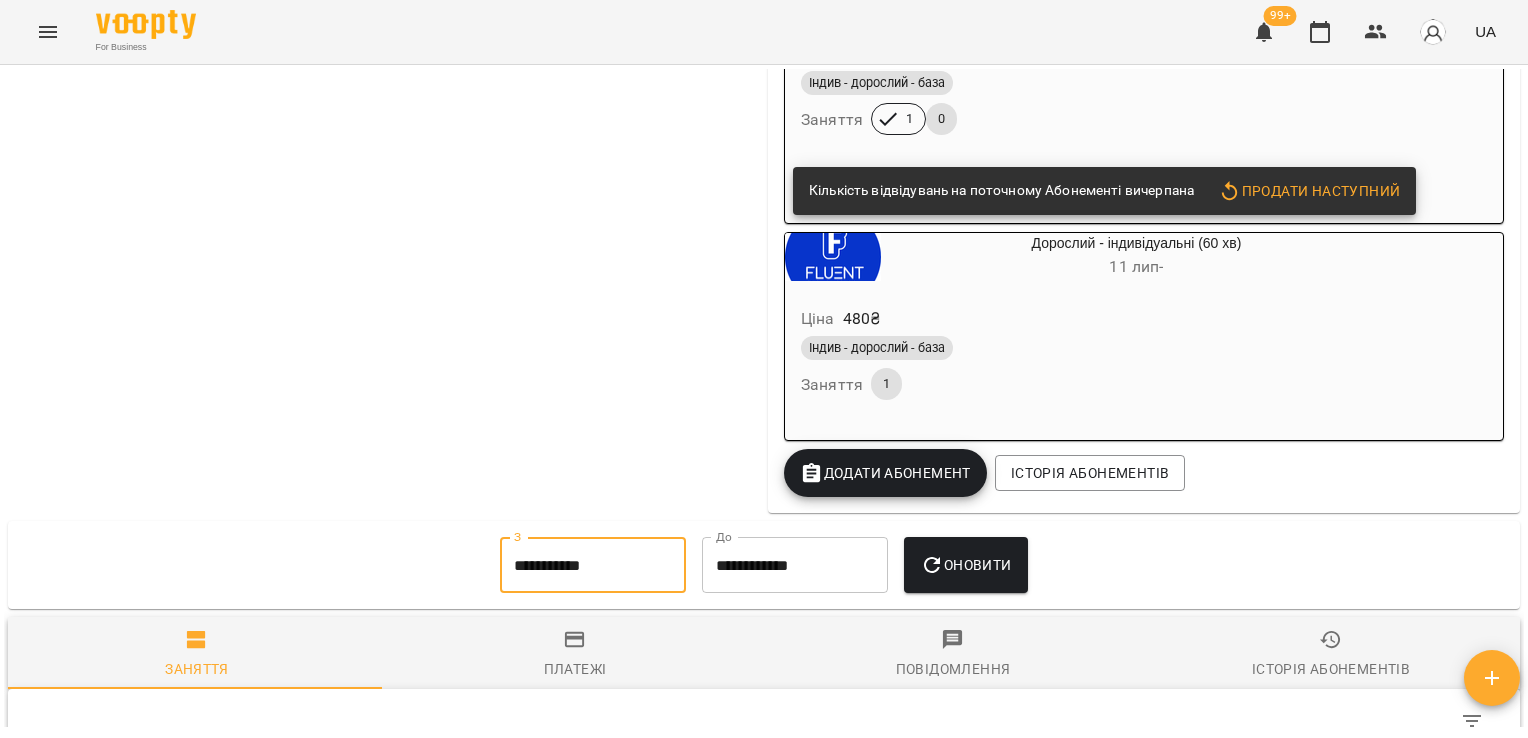 click on "**********" at bounding box center [593, 565] 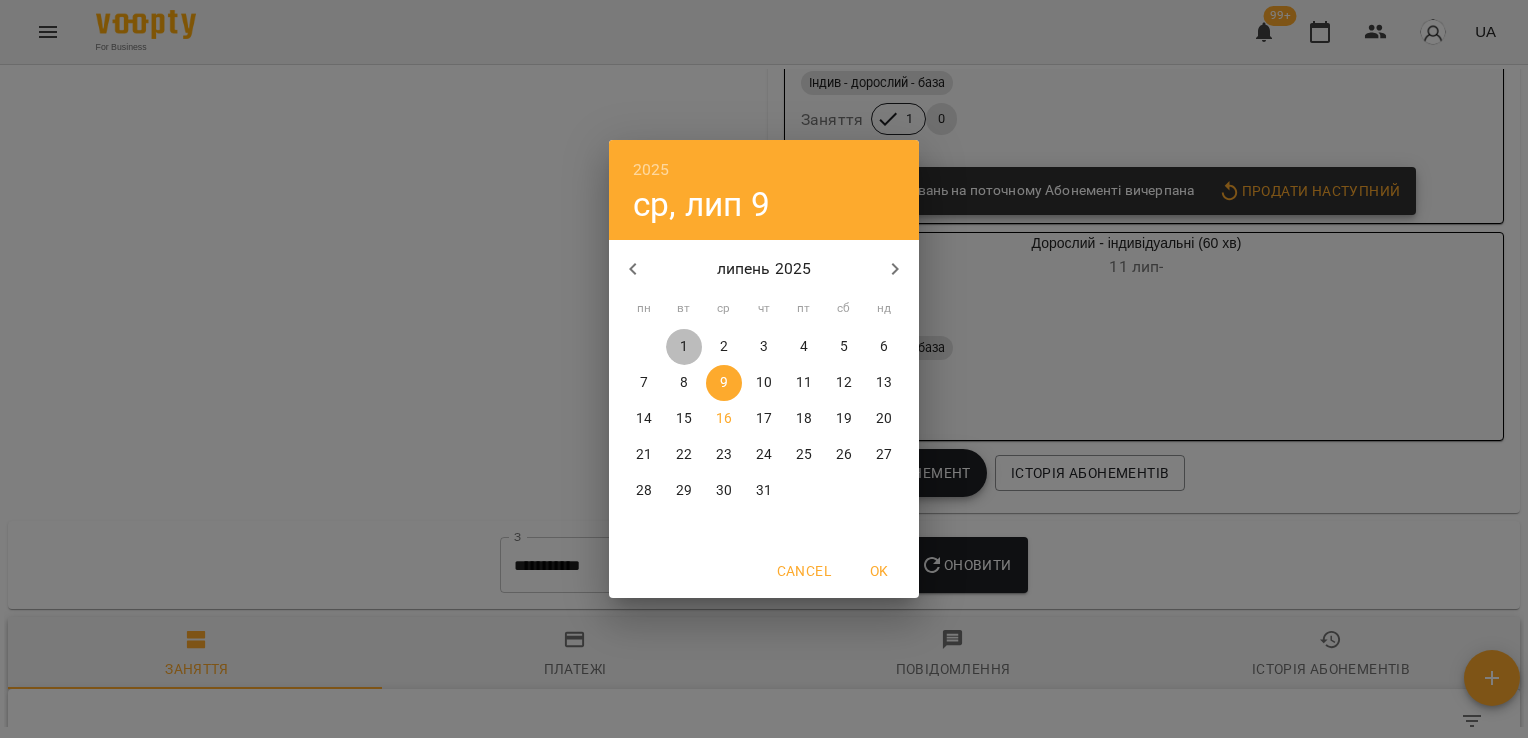 click on "1" at bounding box center [684, 347] 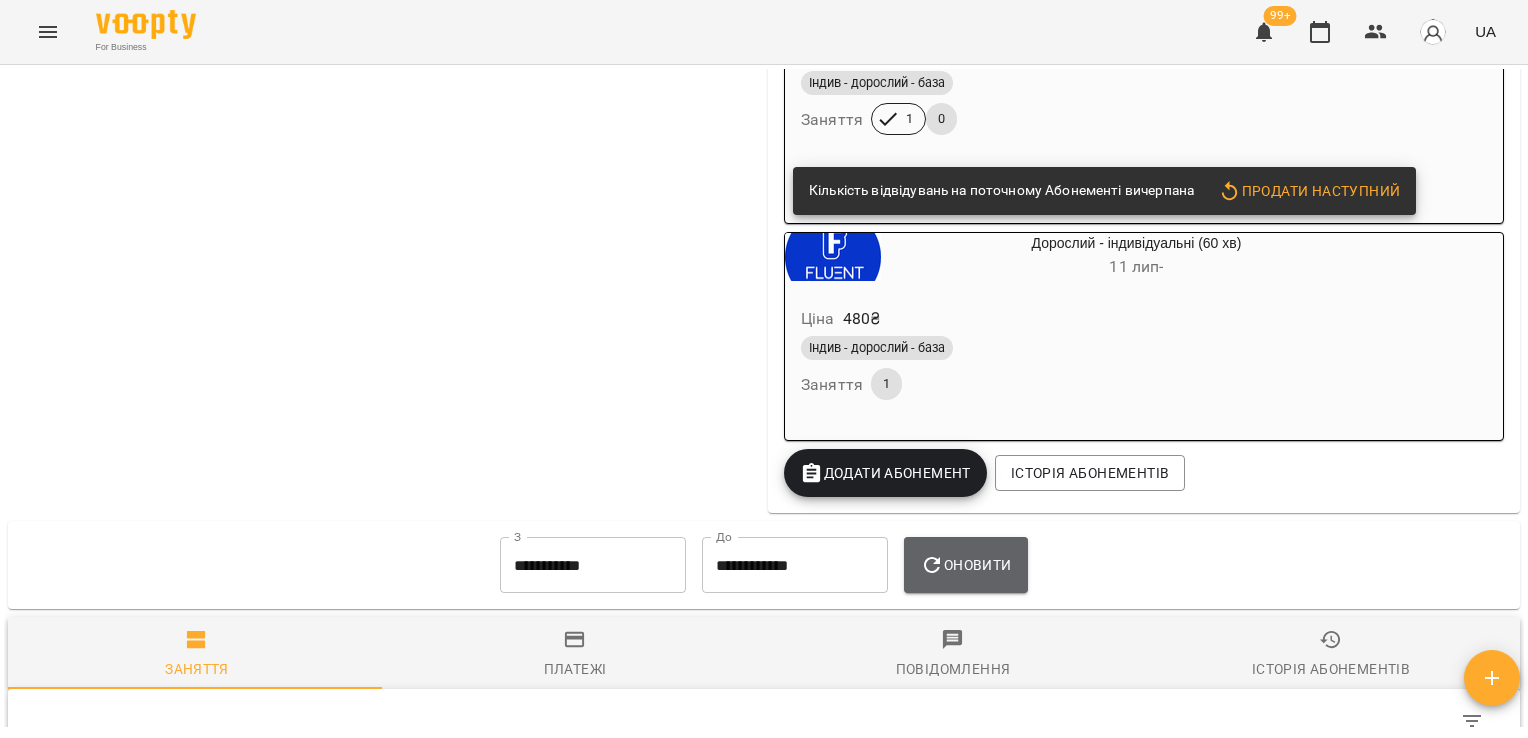 click on "Оновити" at bounding box center [965, 565] 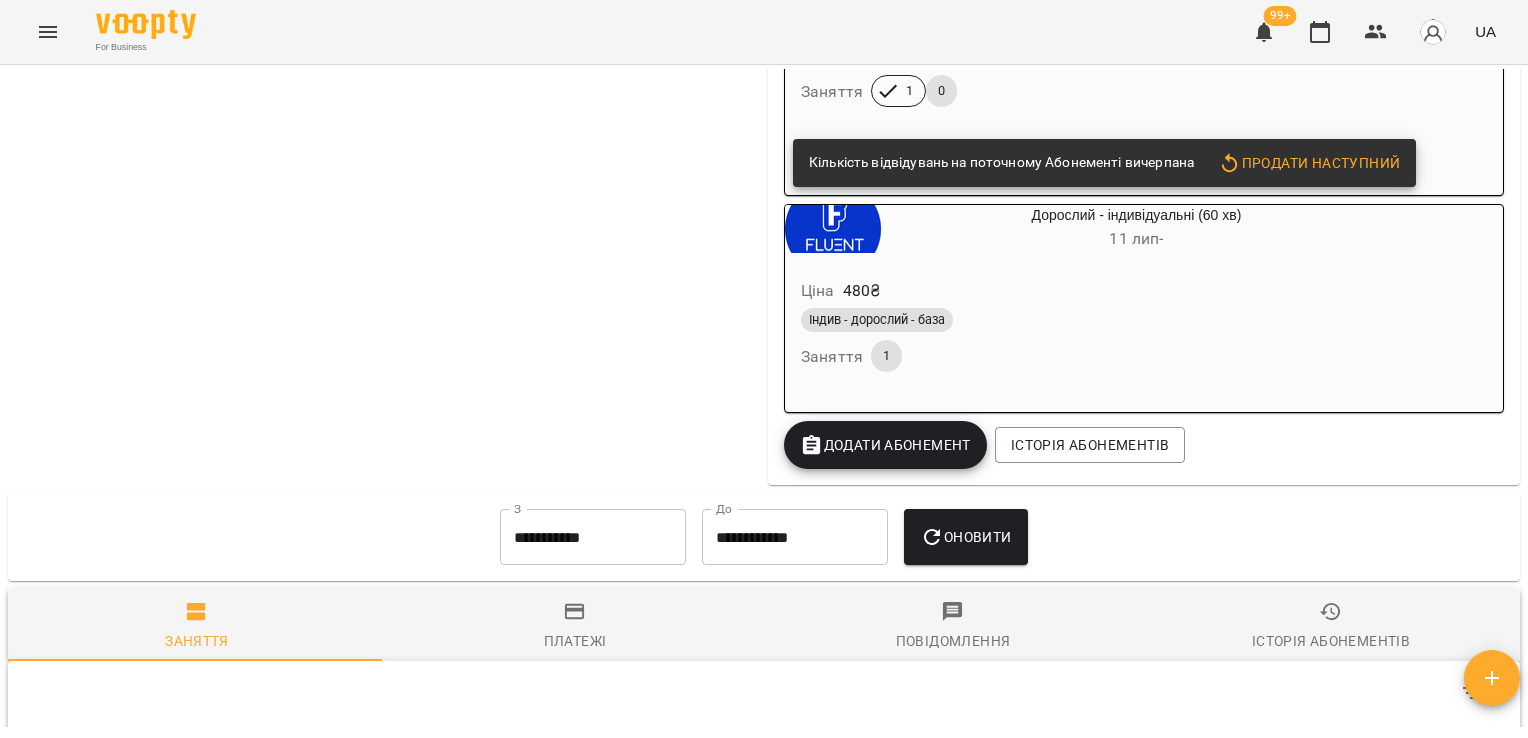 scroll, scrollTop: 1272, scrollLeft: 0, axis: vertical 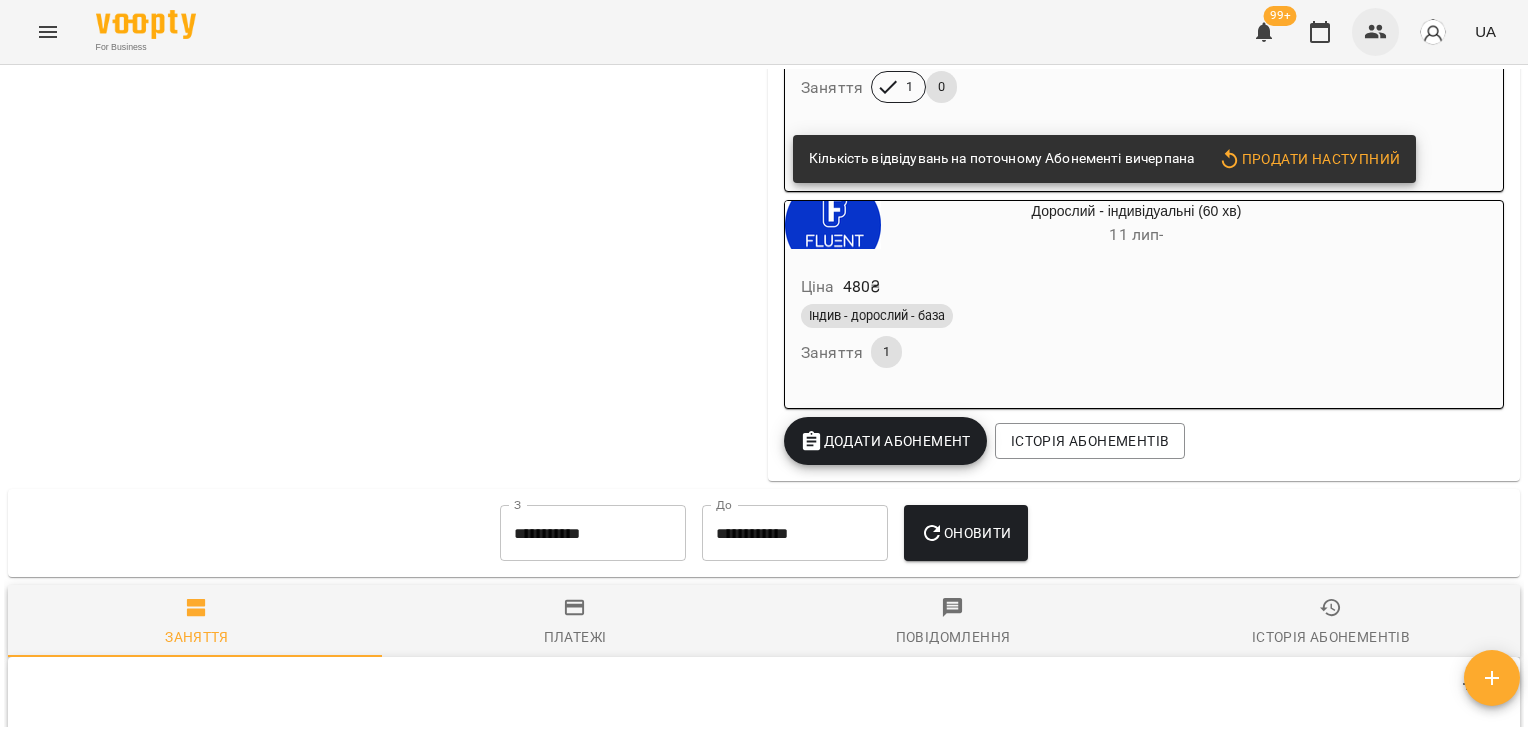 click at bounding box center (1376, 32) 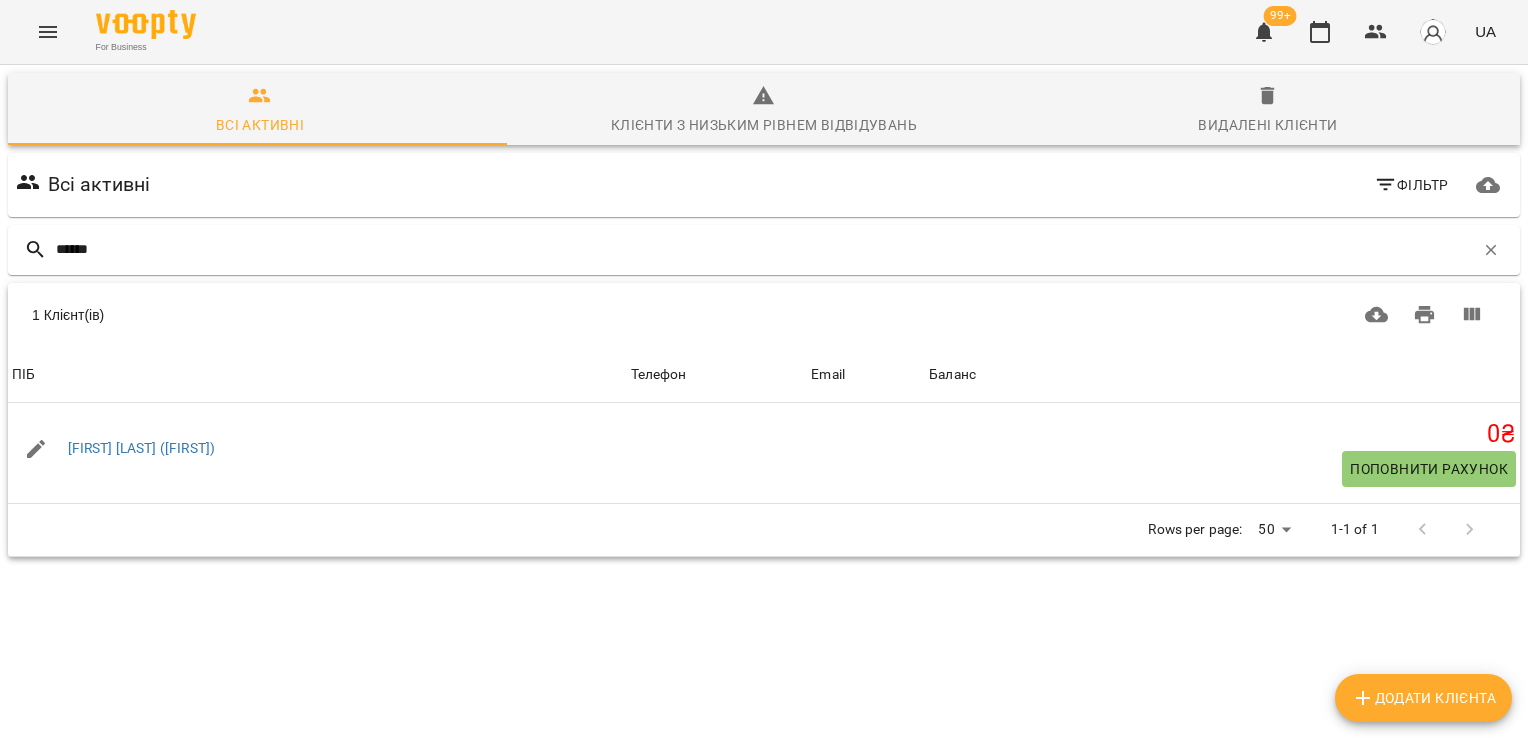 type on "******" 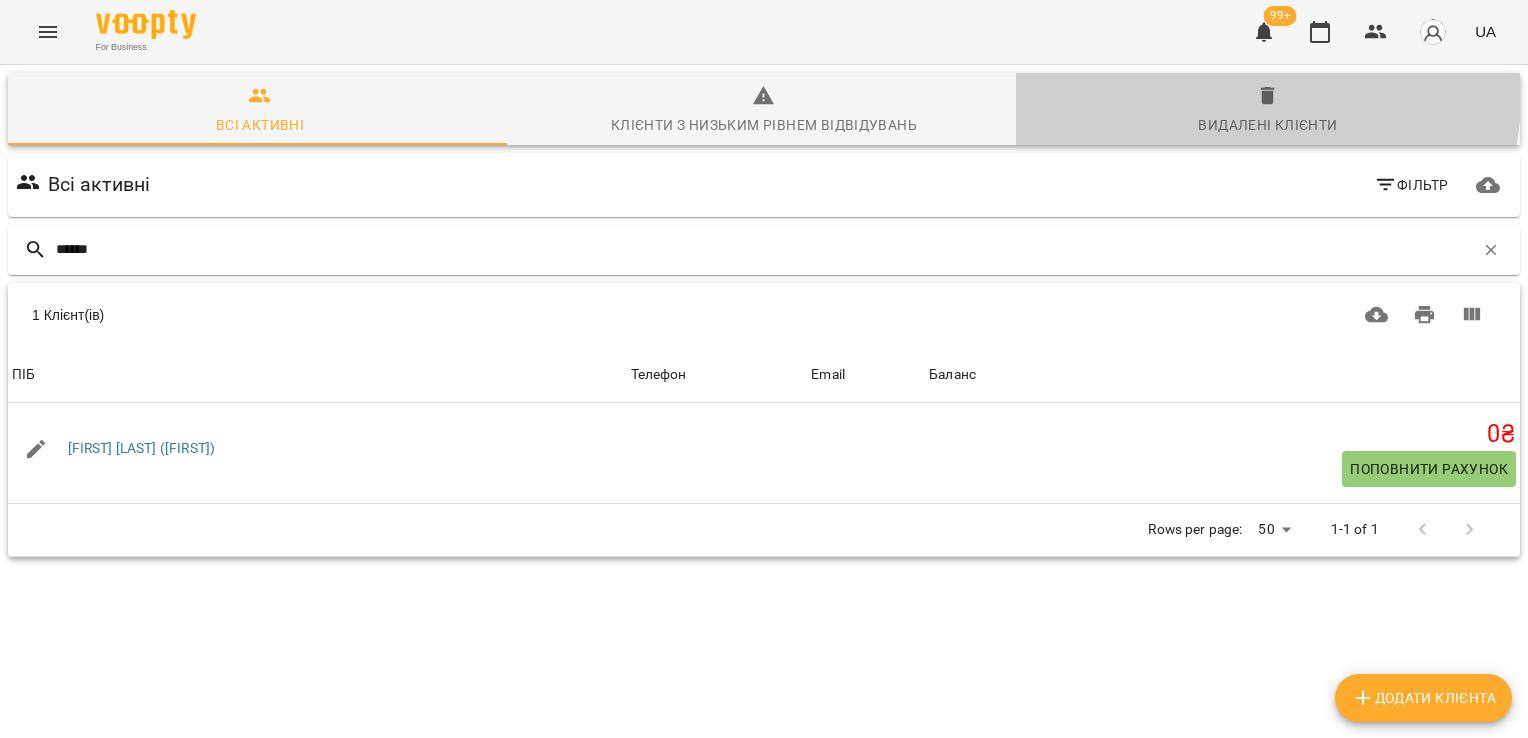 click 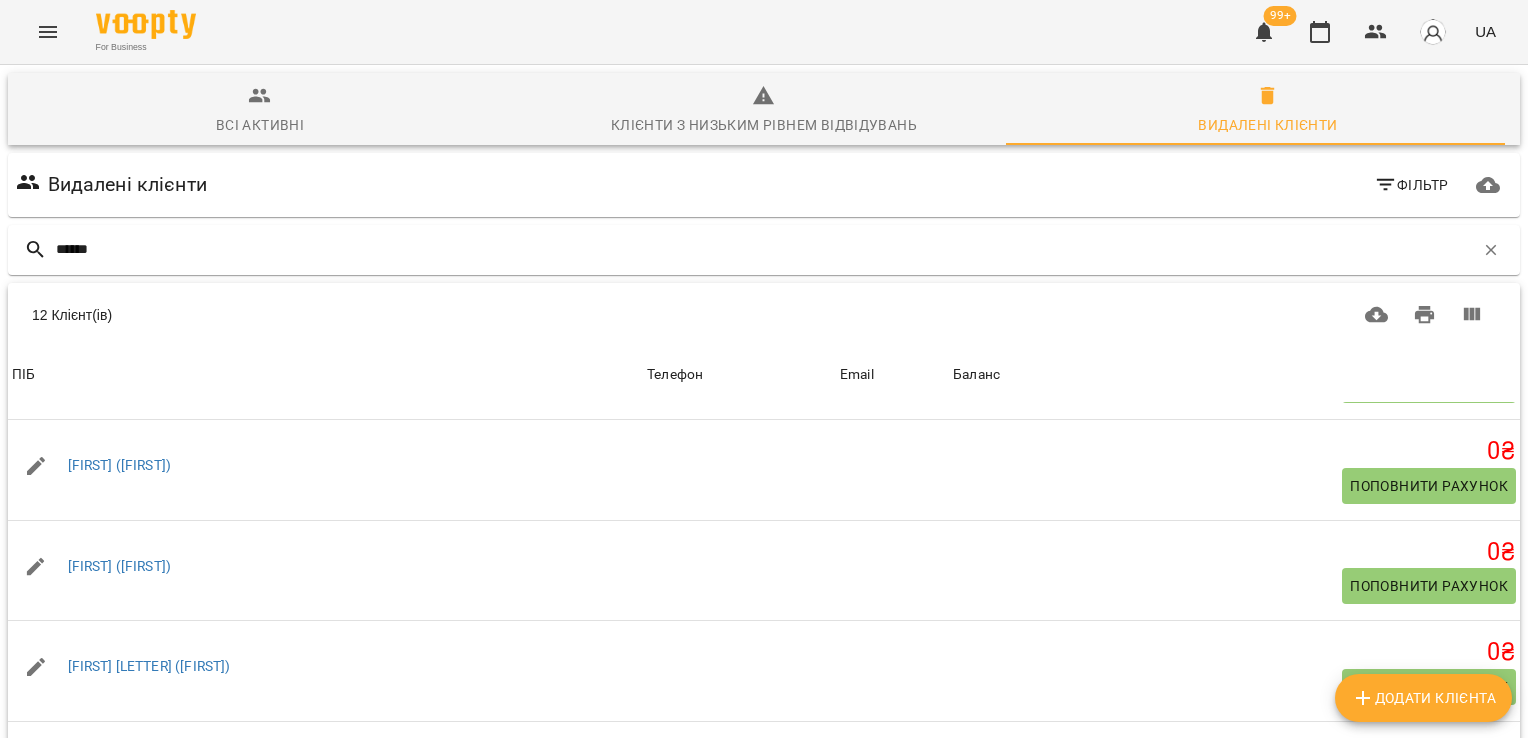 scroll, scrollTop: 388, scrollLeft: 0, axis: vertical 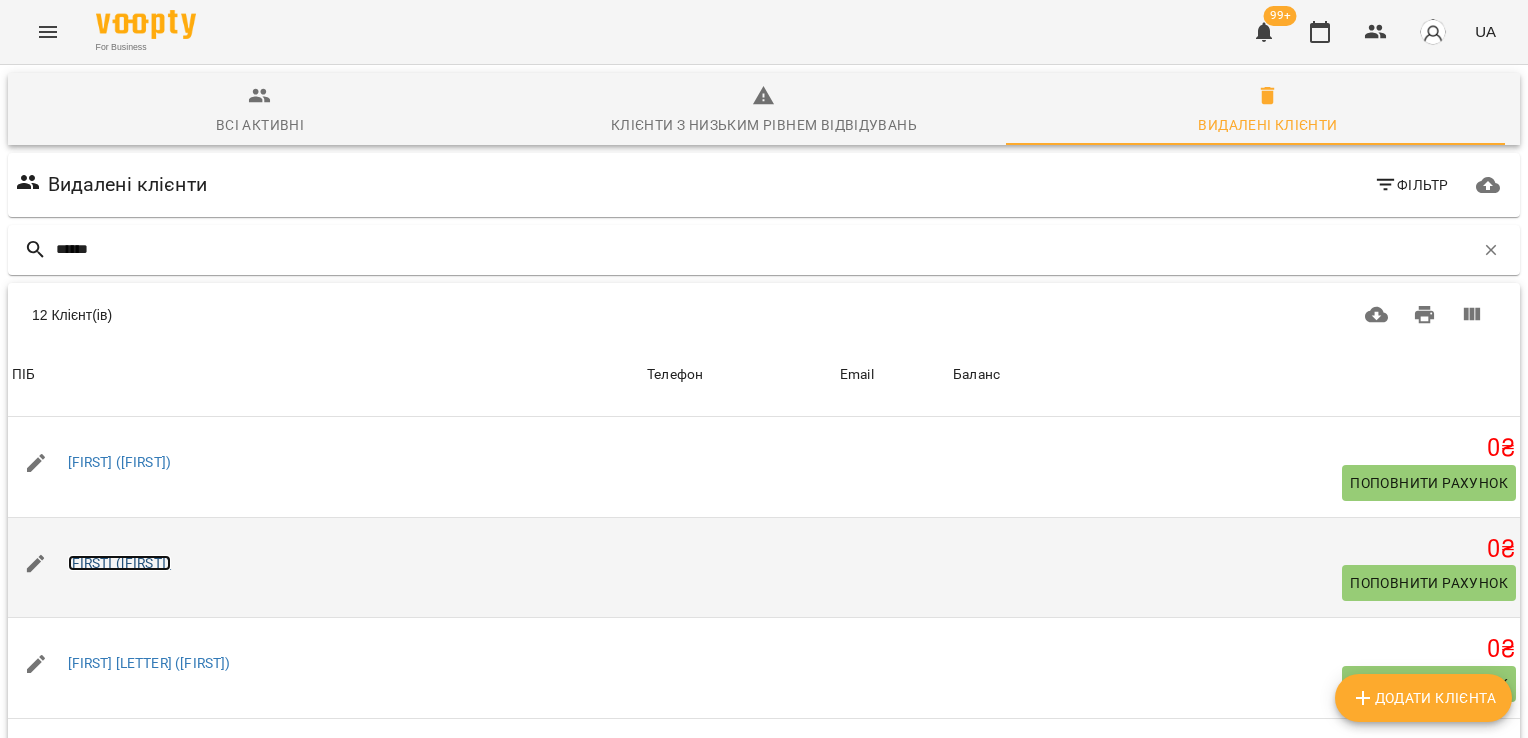 click on "[FIRST] ([FIRST])" at bounding box center [120, 563] 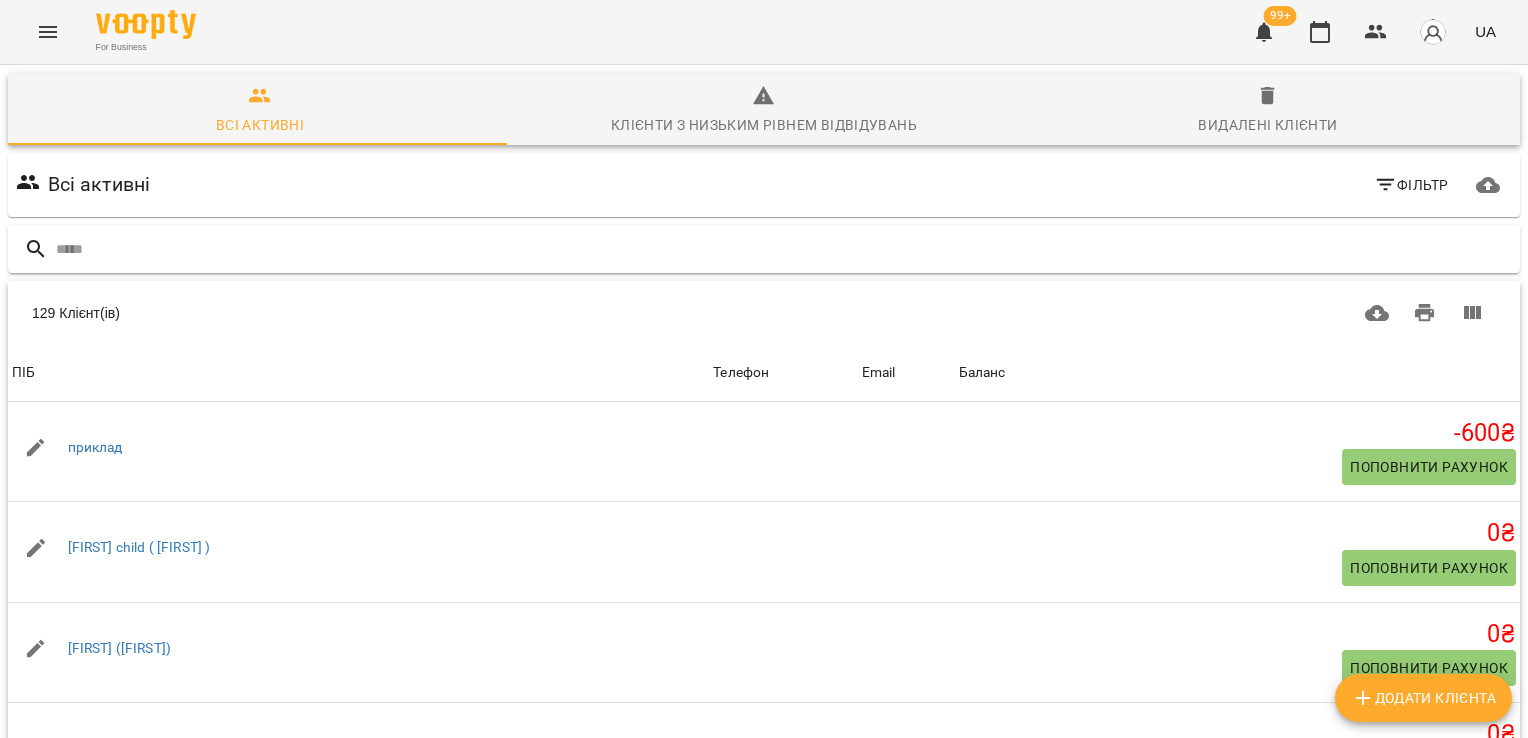 click at bounding box center (784, 249) 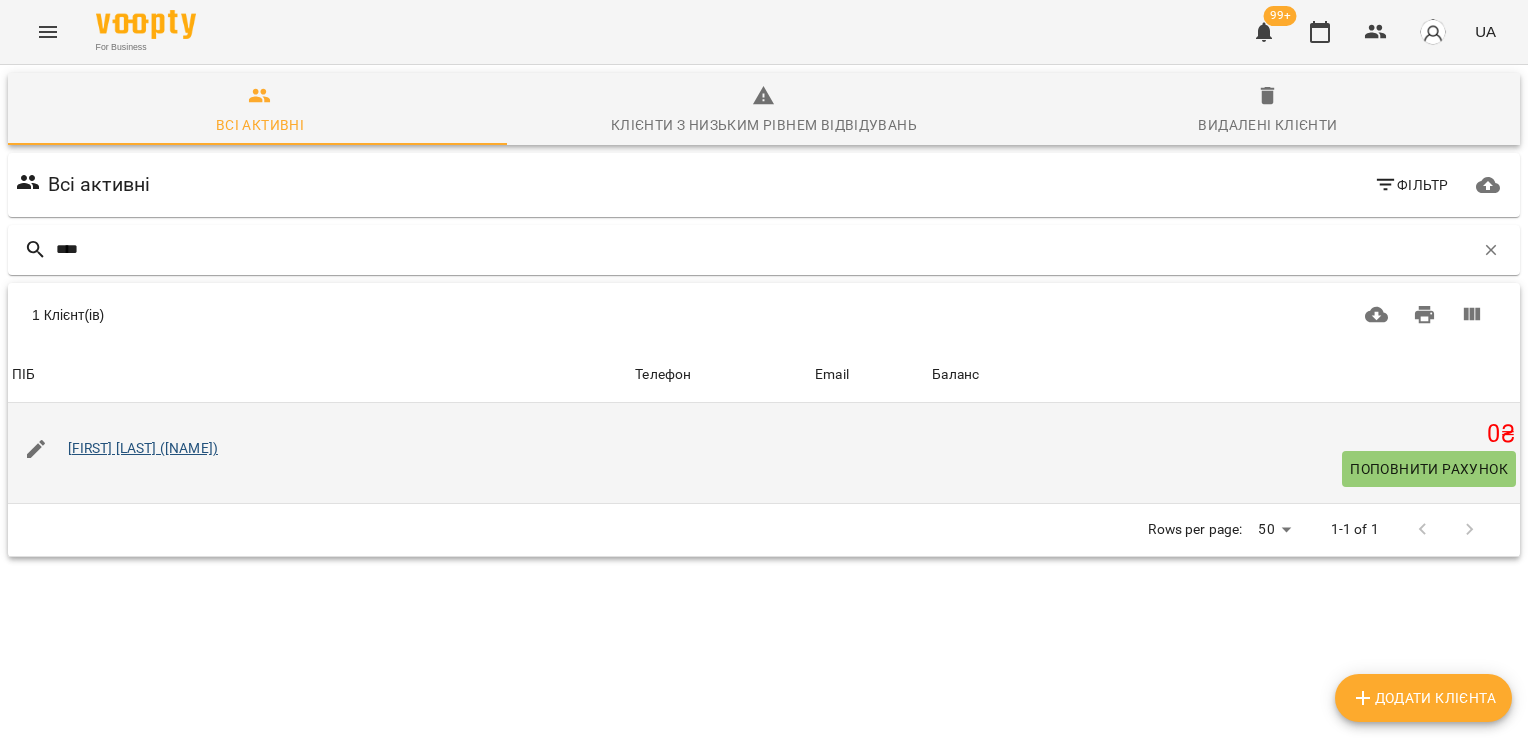 type on "****" 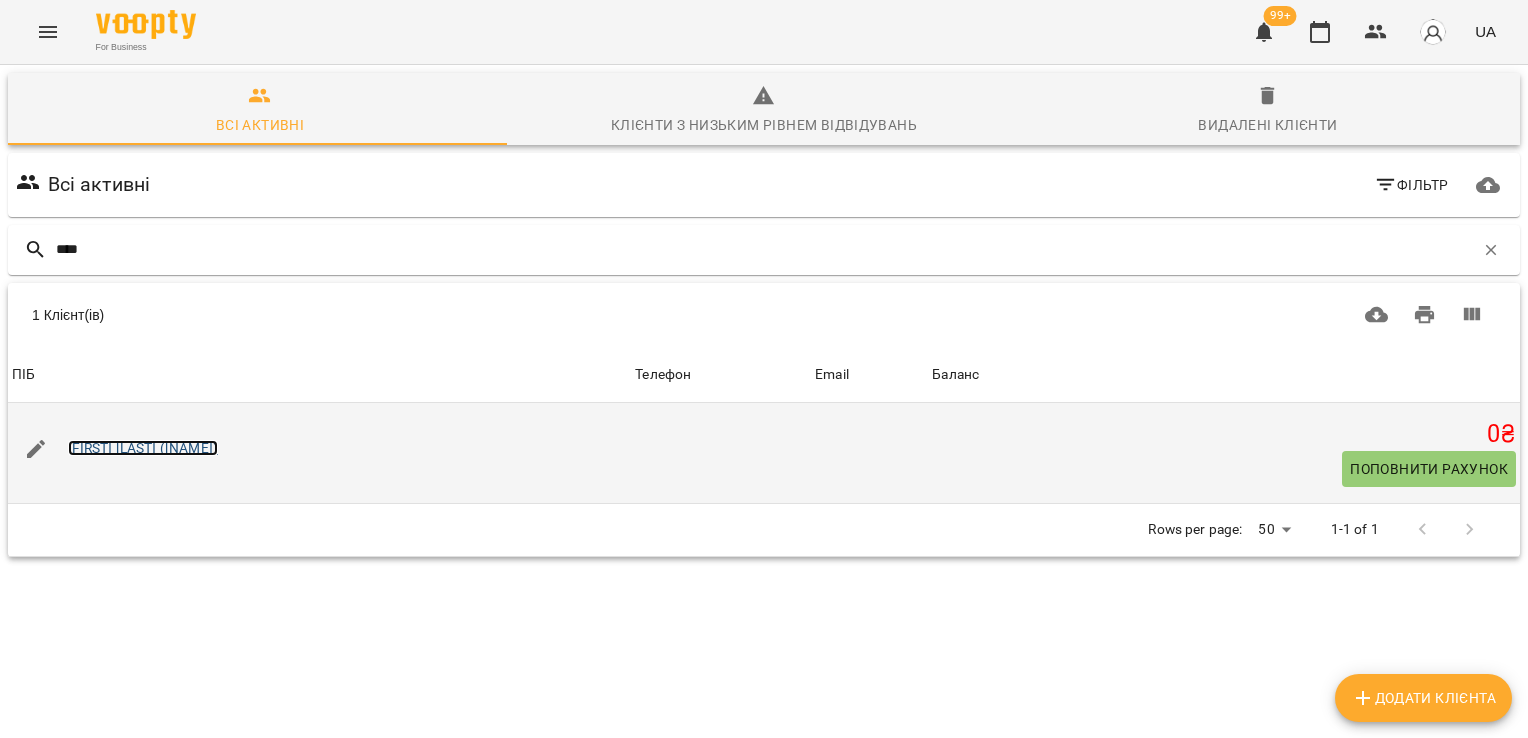 click on "[FIRST] [LAST] ([NAME])" at bounding box center [143, 448] 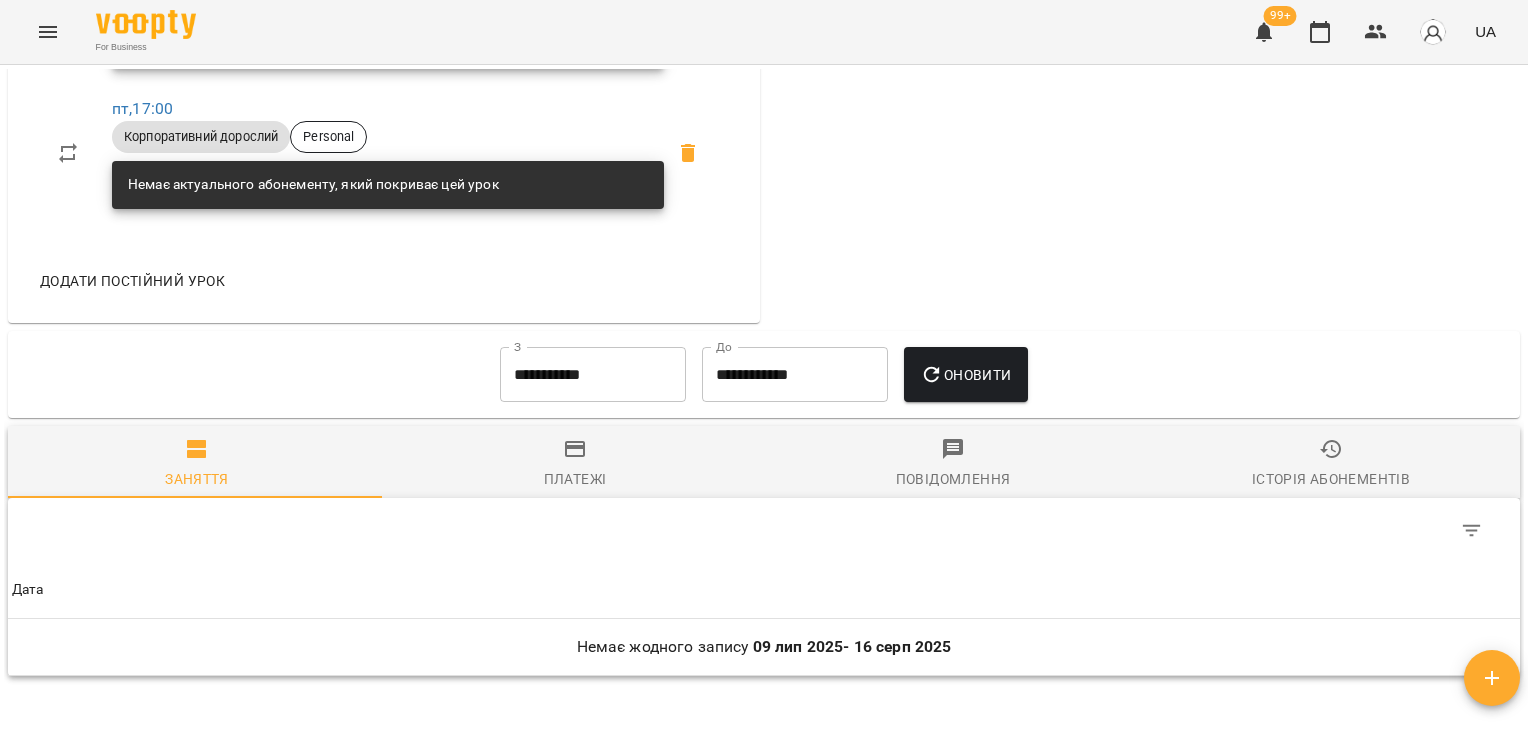 scroll, scrollTop: 1048, scrollLeft: 0, axis: vertical 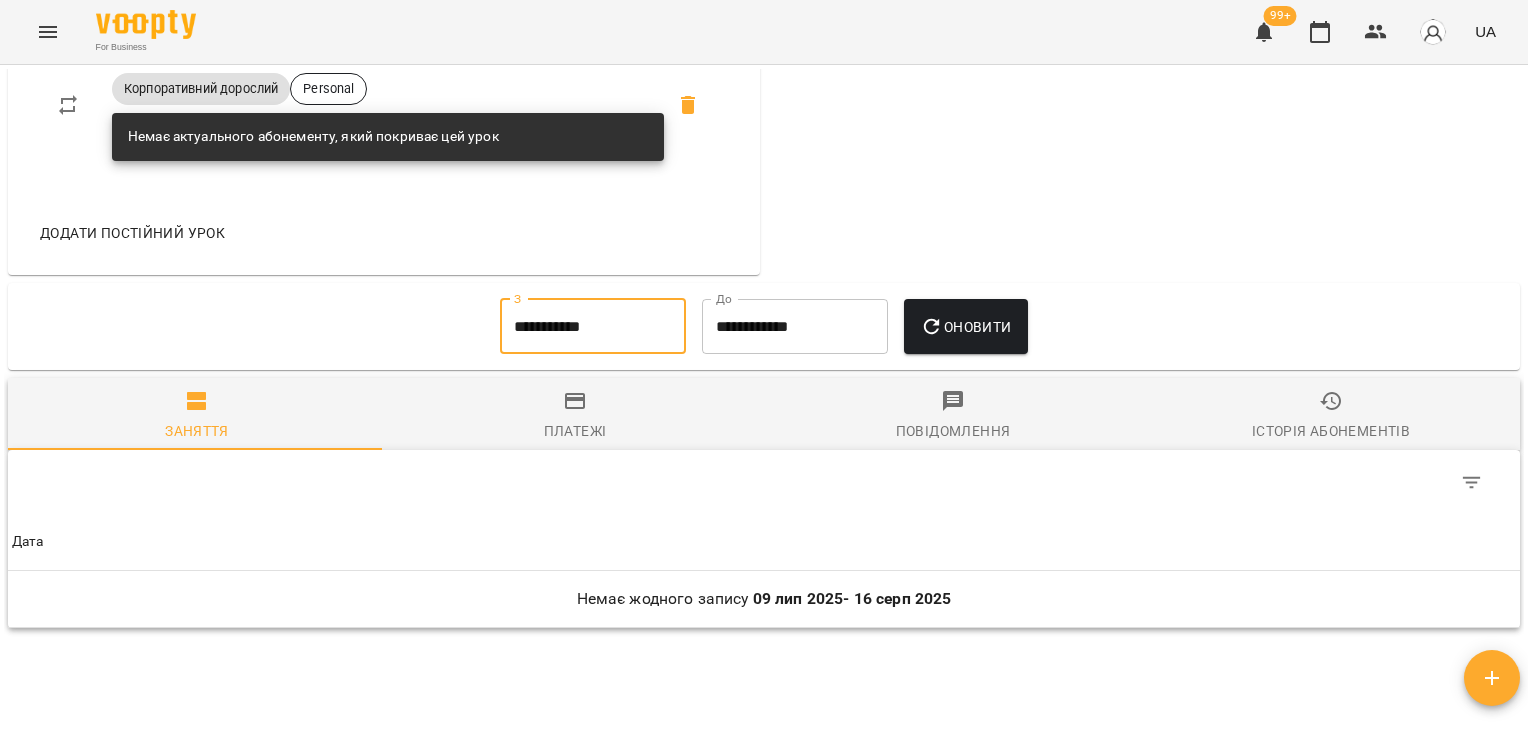 click on "**********" at bounding box center (593, 327) 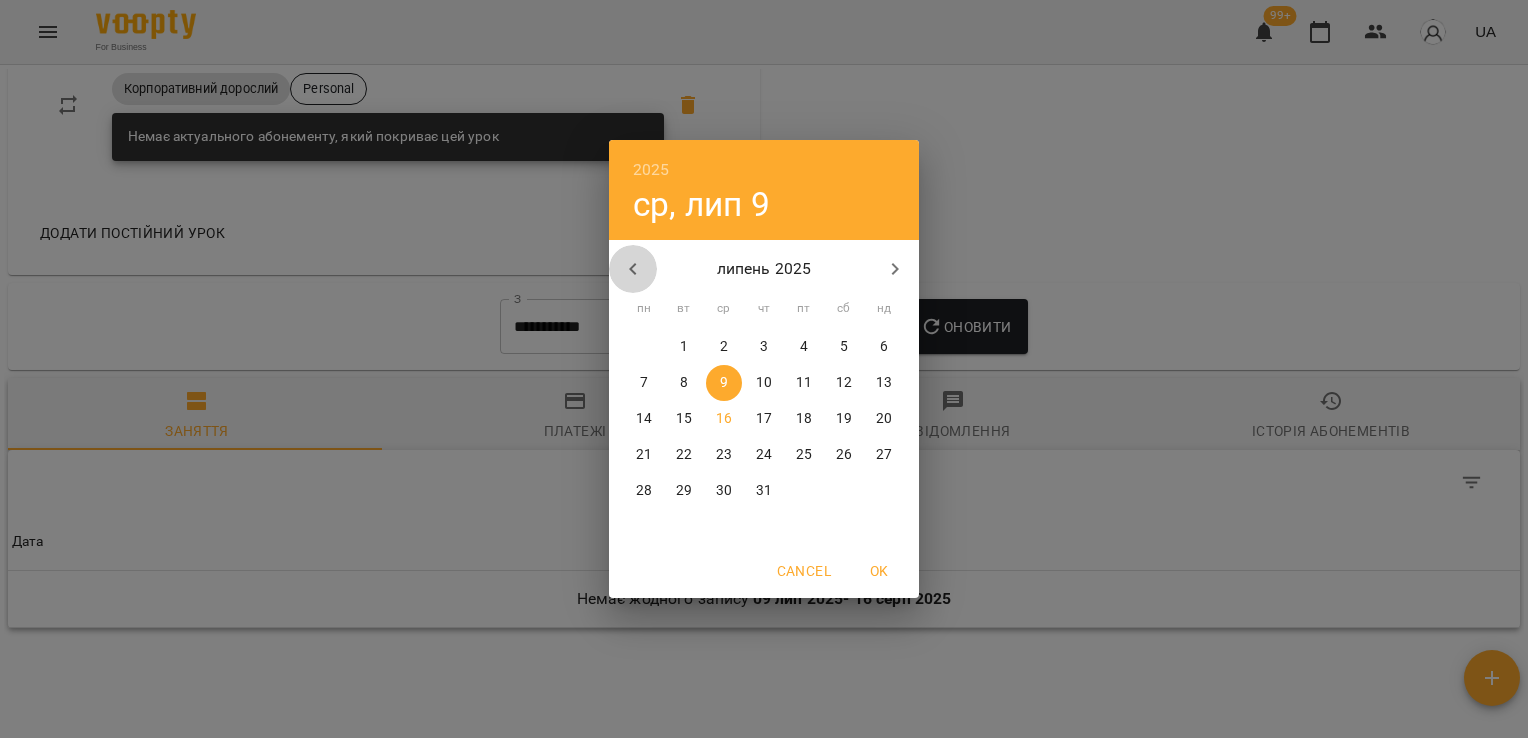click 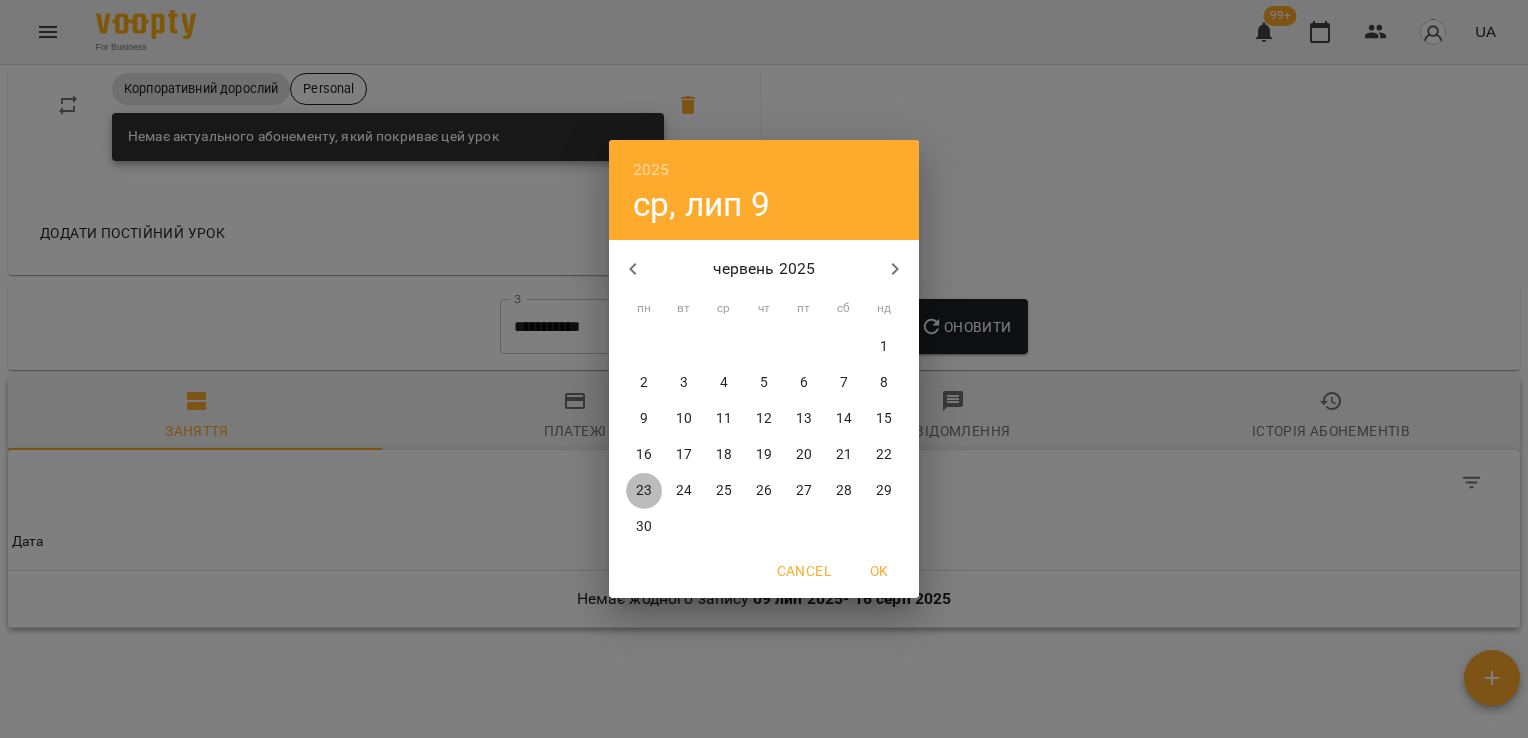 click on "23" at bounding box center (644, 491) 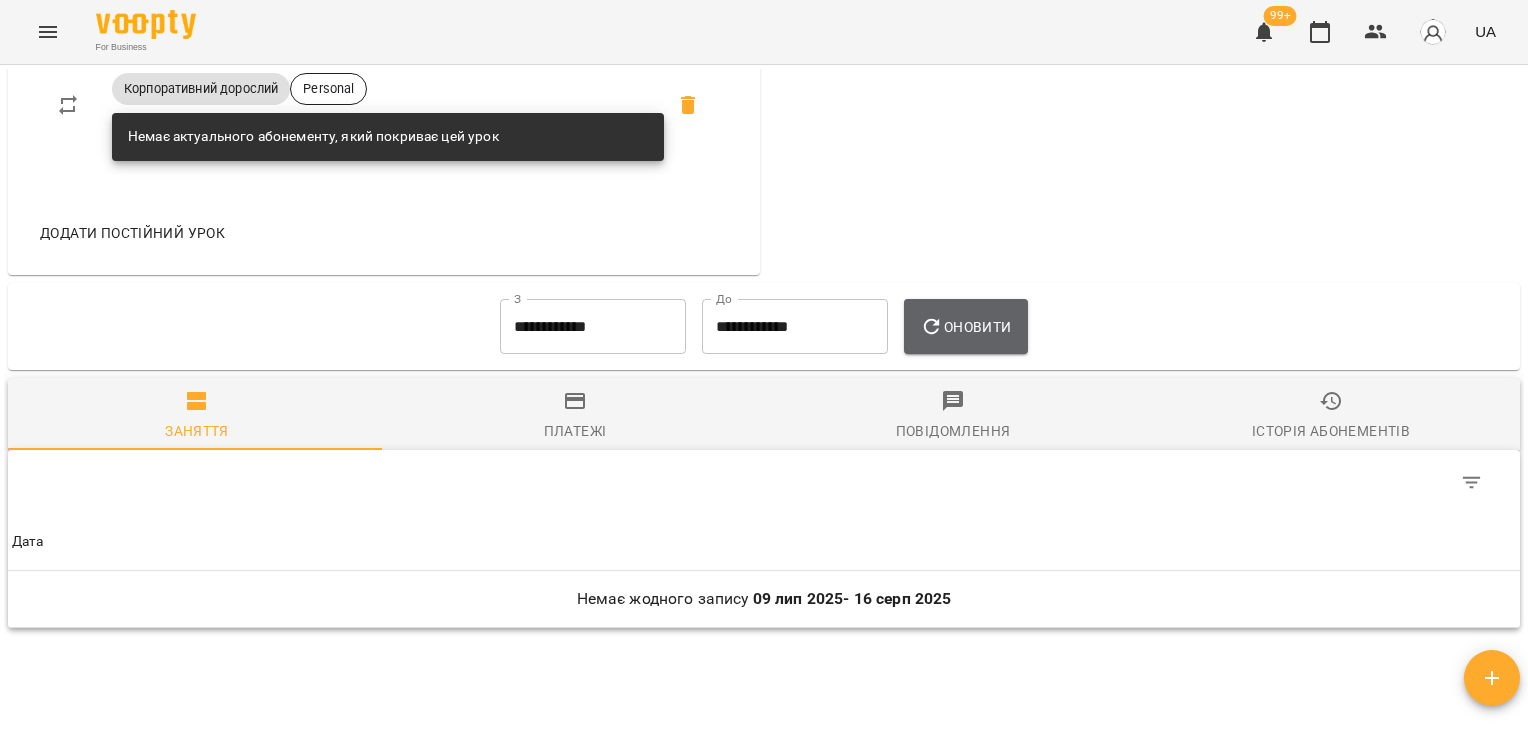 click on "Оновити" at bounding box center [965, 327] 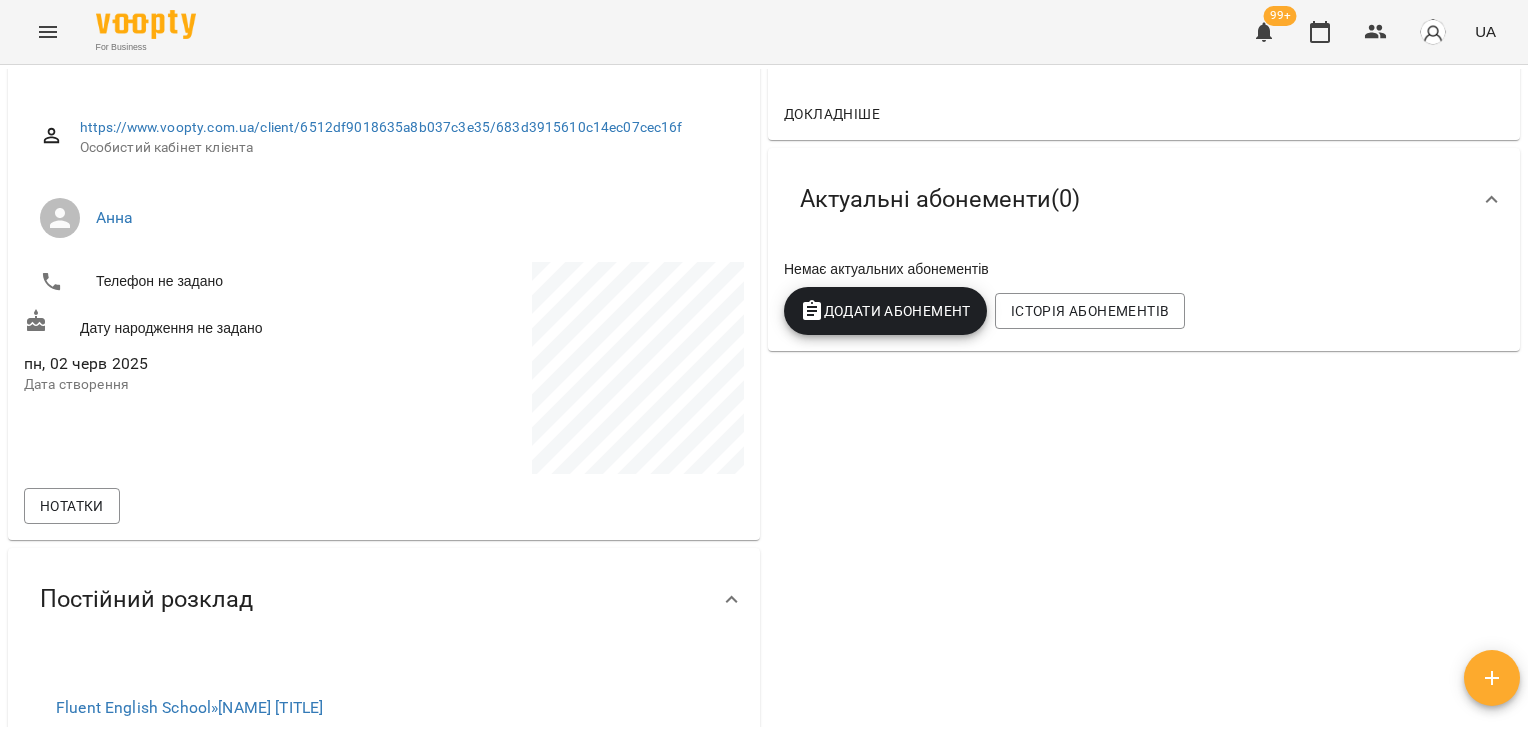scroll, scrollTop: 0, scrollLeft: 0, axis: both 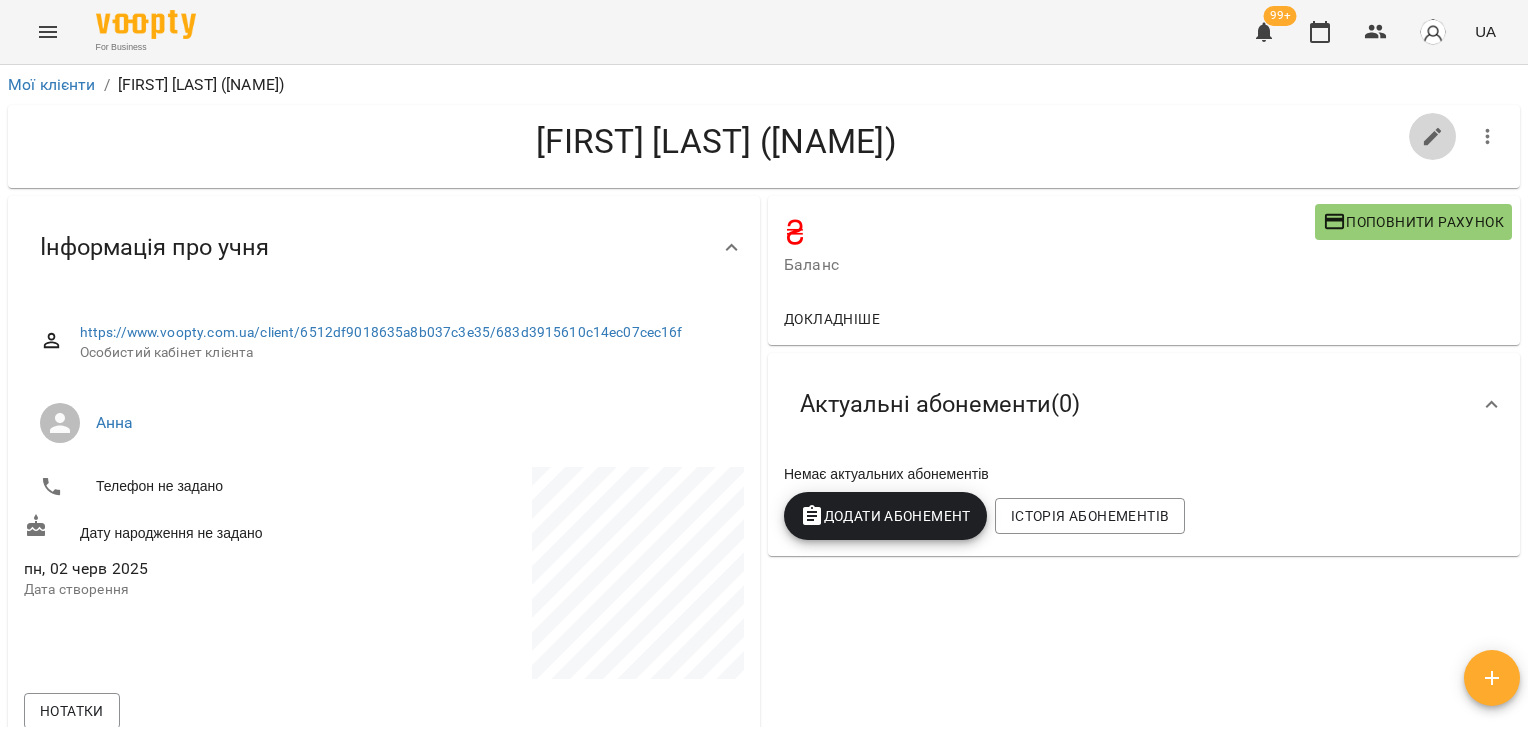 click 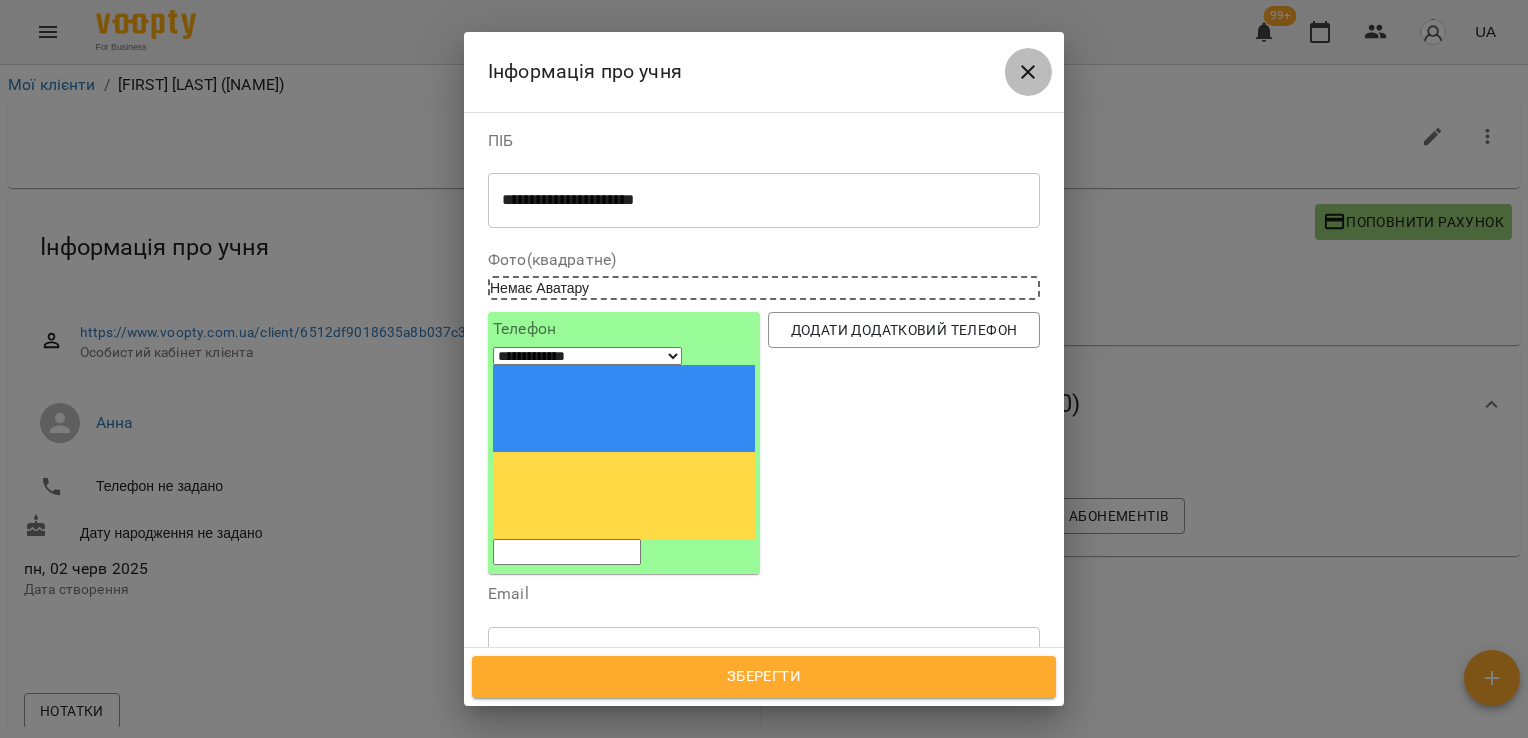 click at bounding box center [1028, 72] 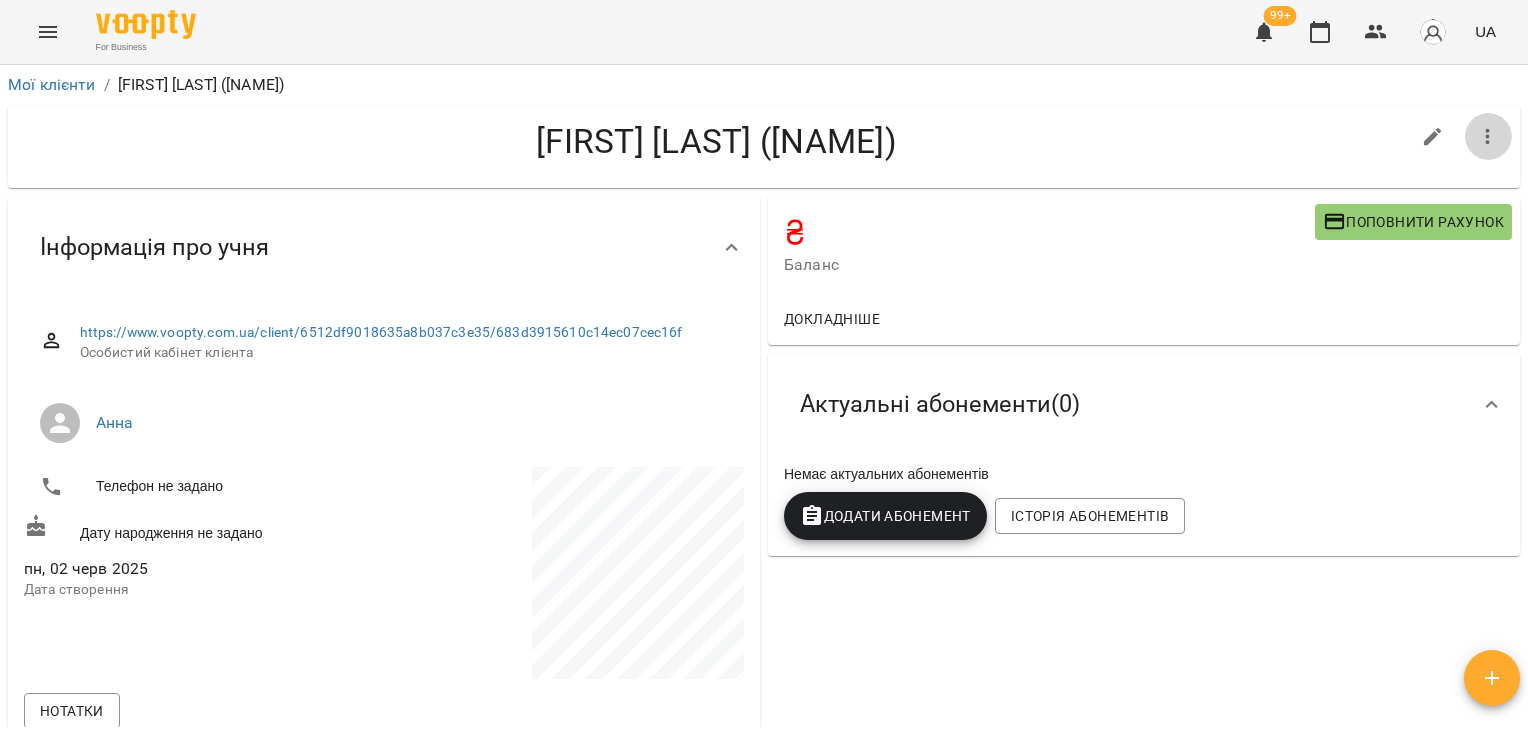 click at bounding box center [1488, 137] 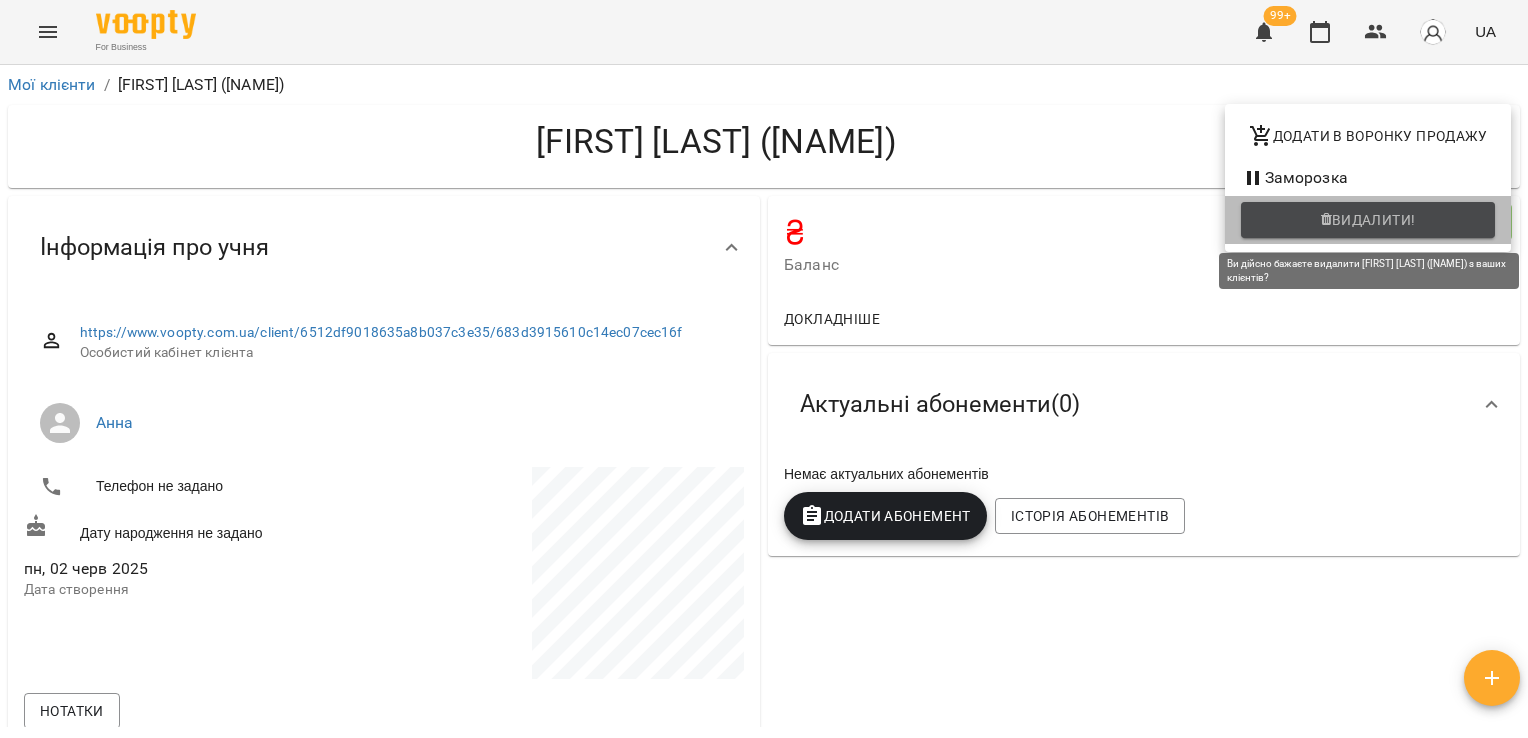 click on "Видалити!" at bounding box center [1374, 220] 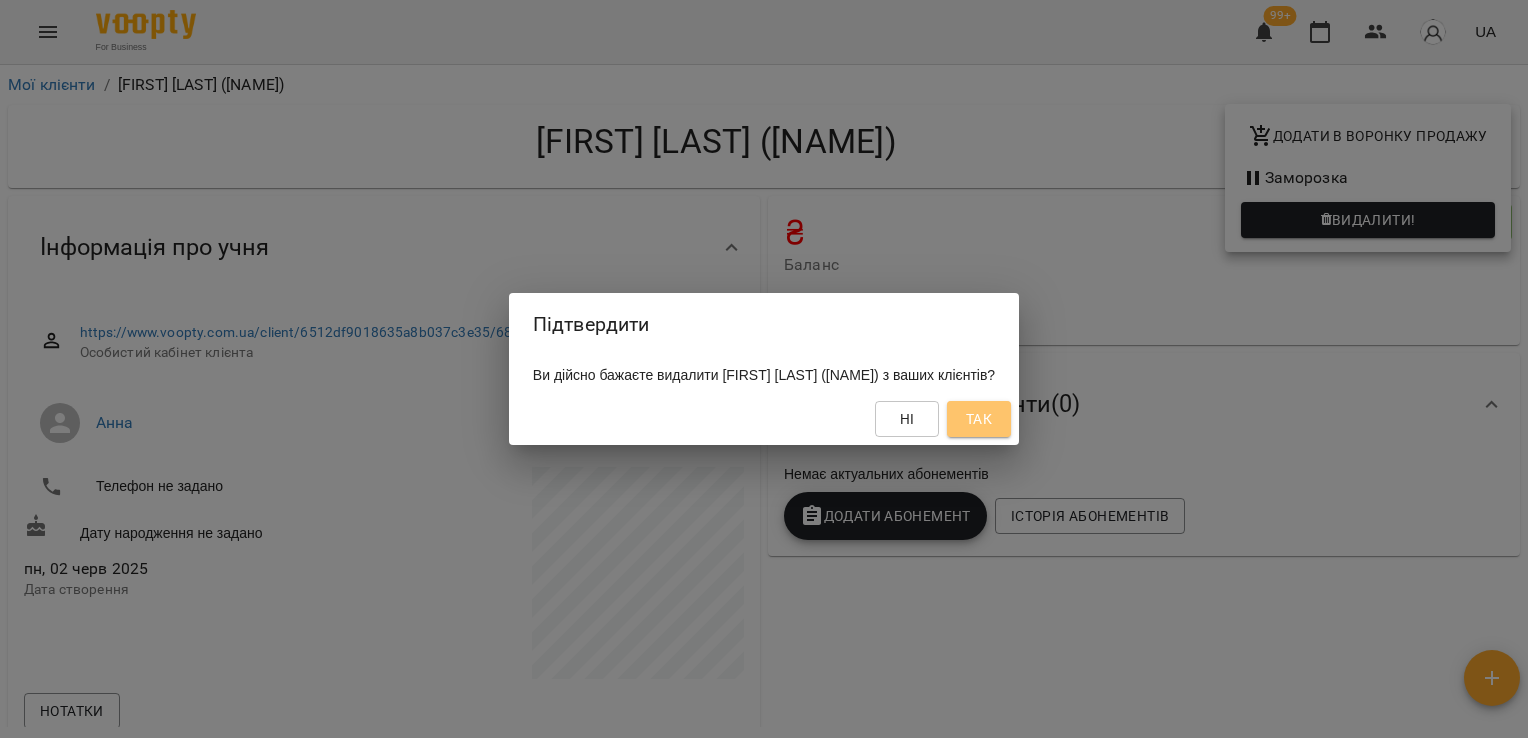 click on "Так" at bounding box center [979, 419] 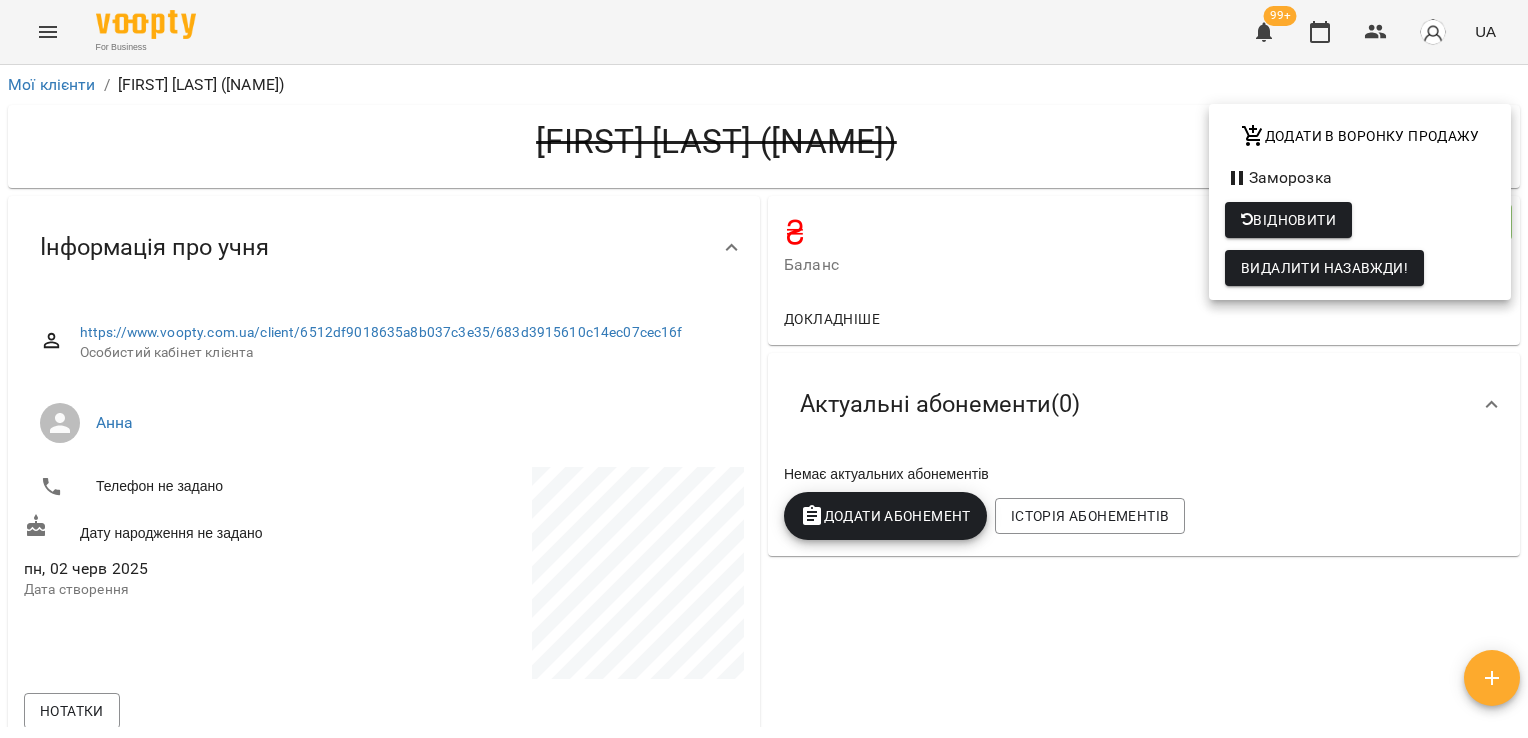 click at bounding box center [764, 369] 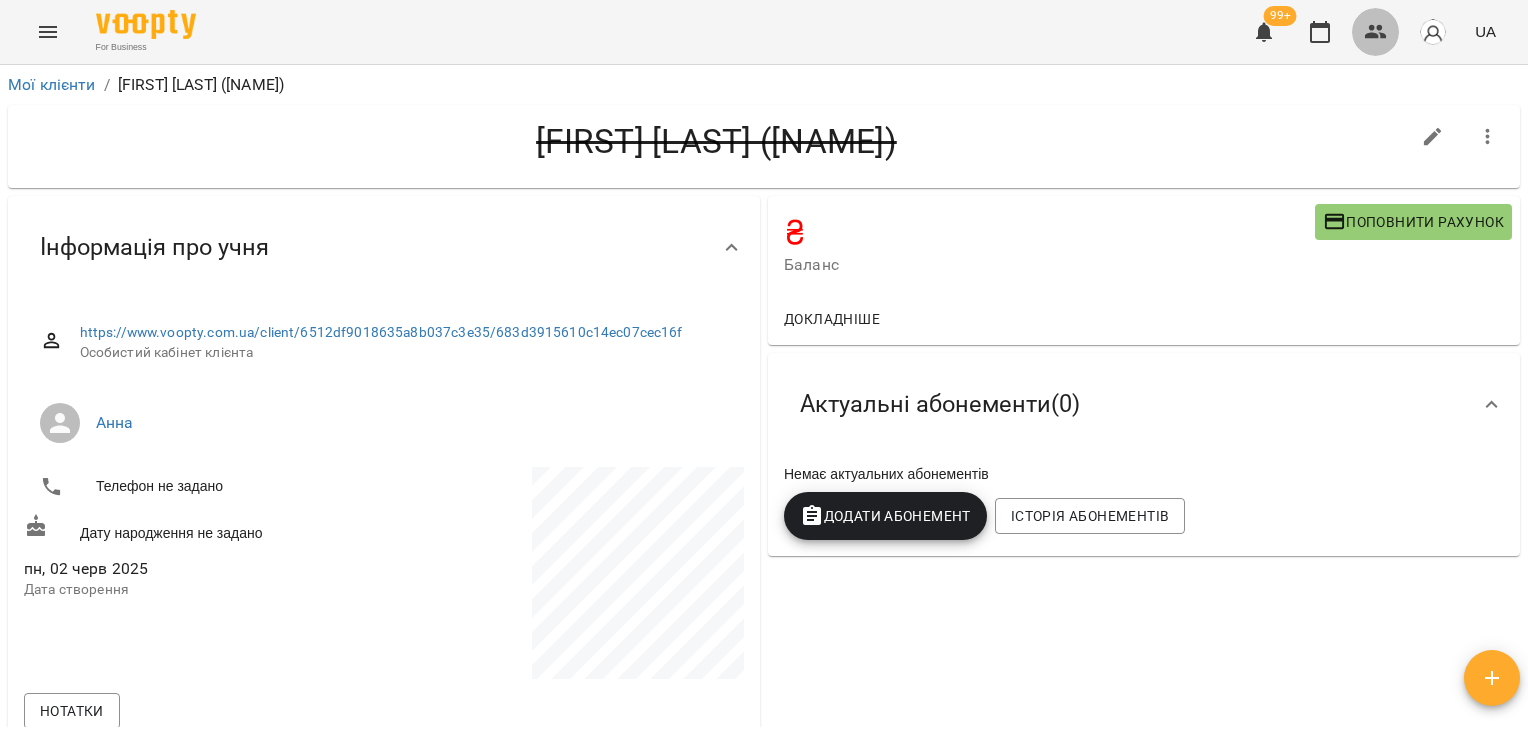 click 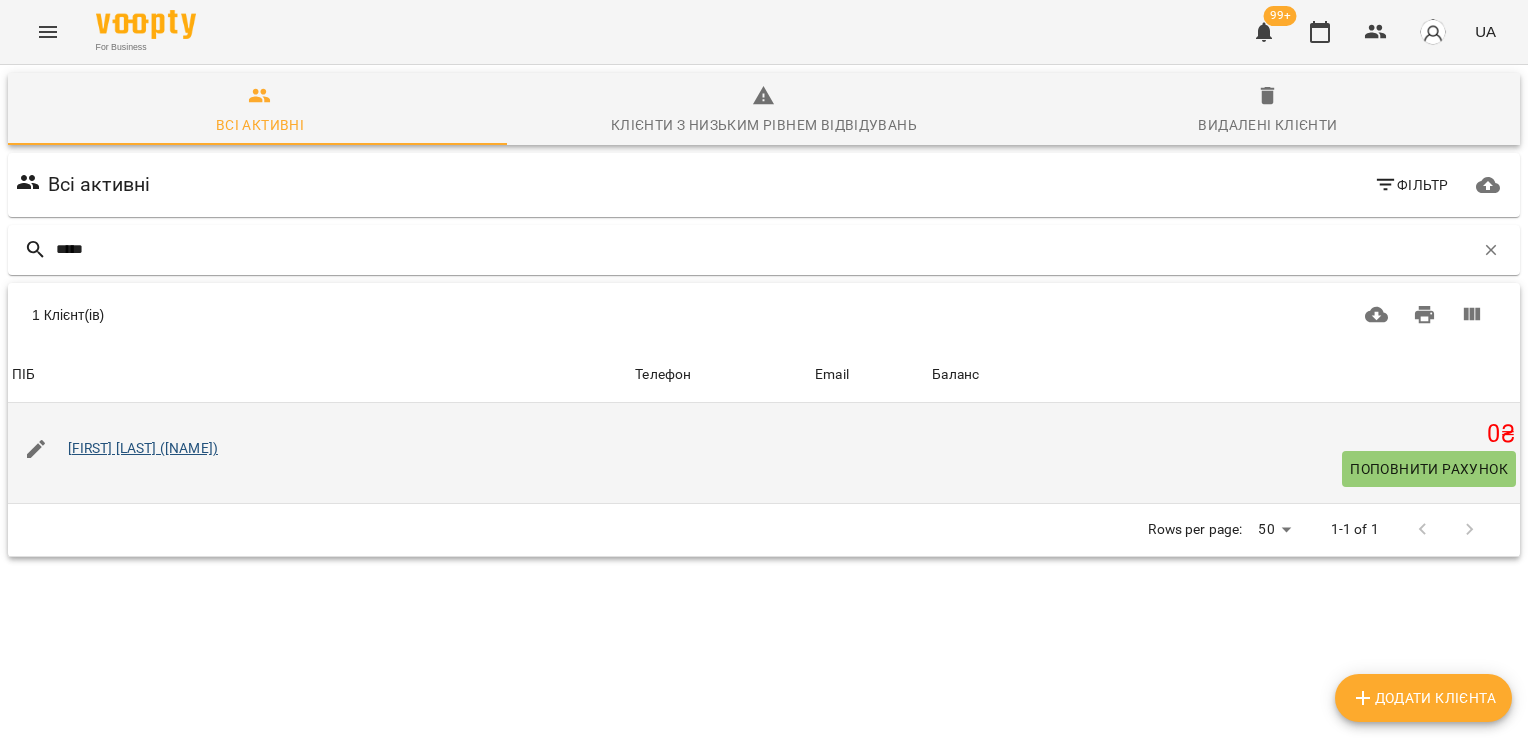 type on "*****" 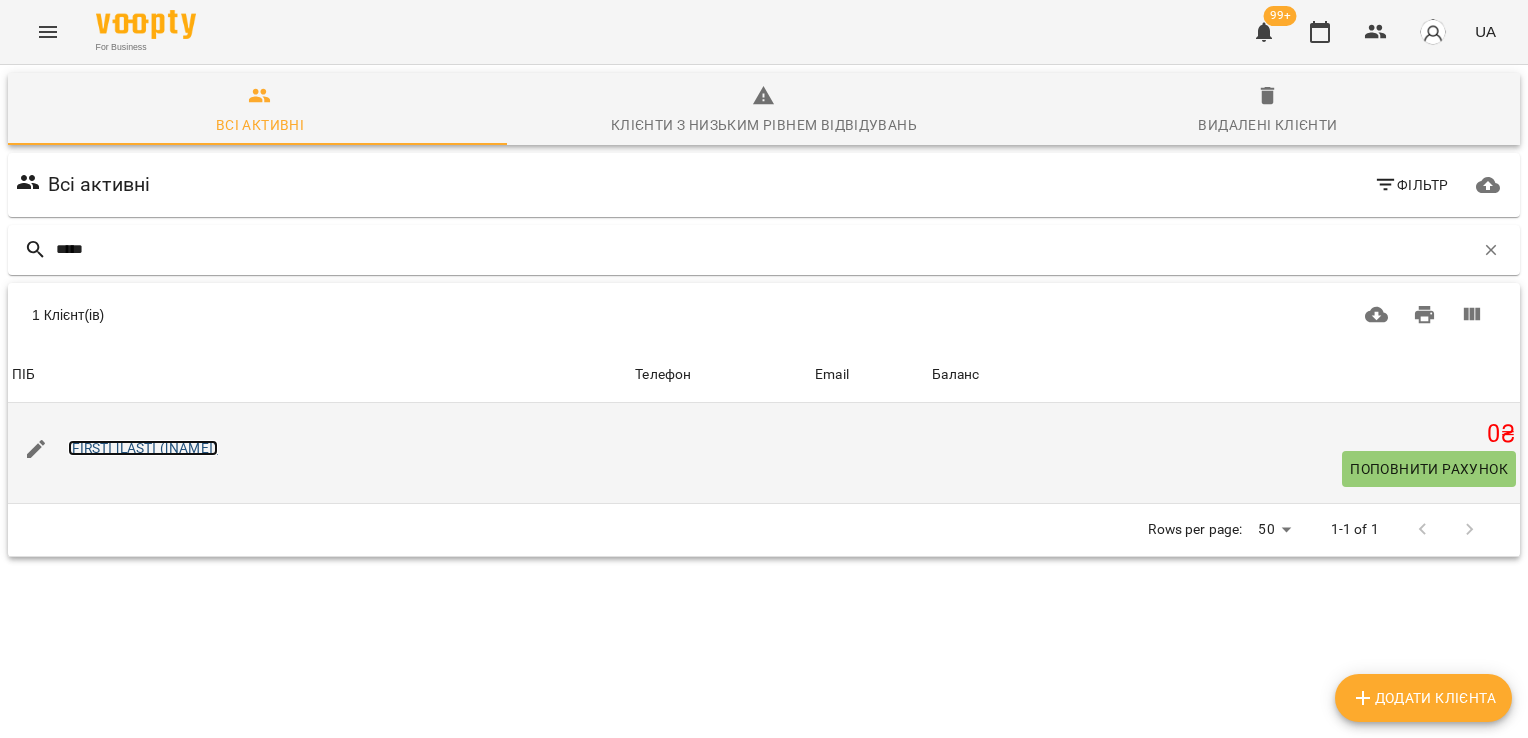 click on "[FIRST] [LAST] ([NAME])" at bounding box center (143, 448) 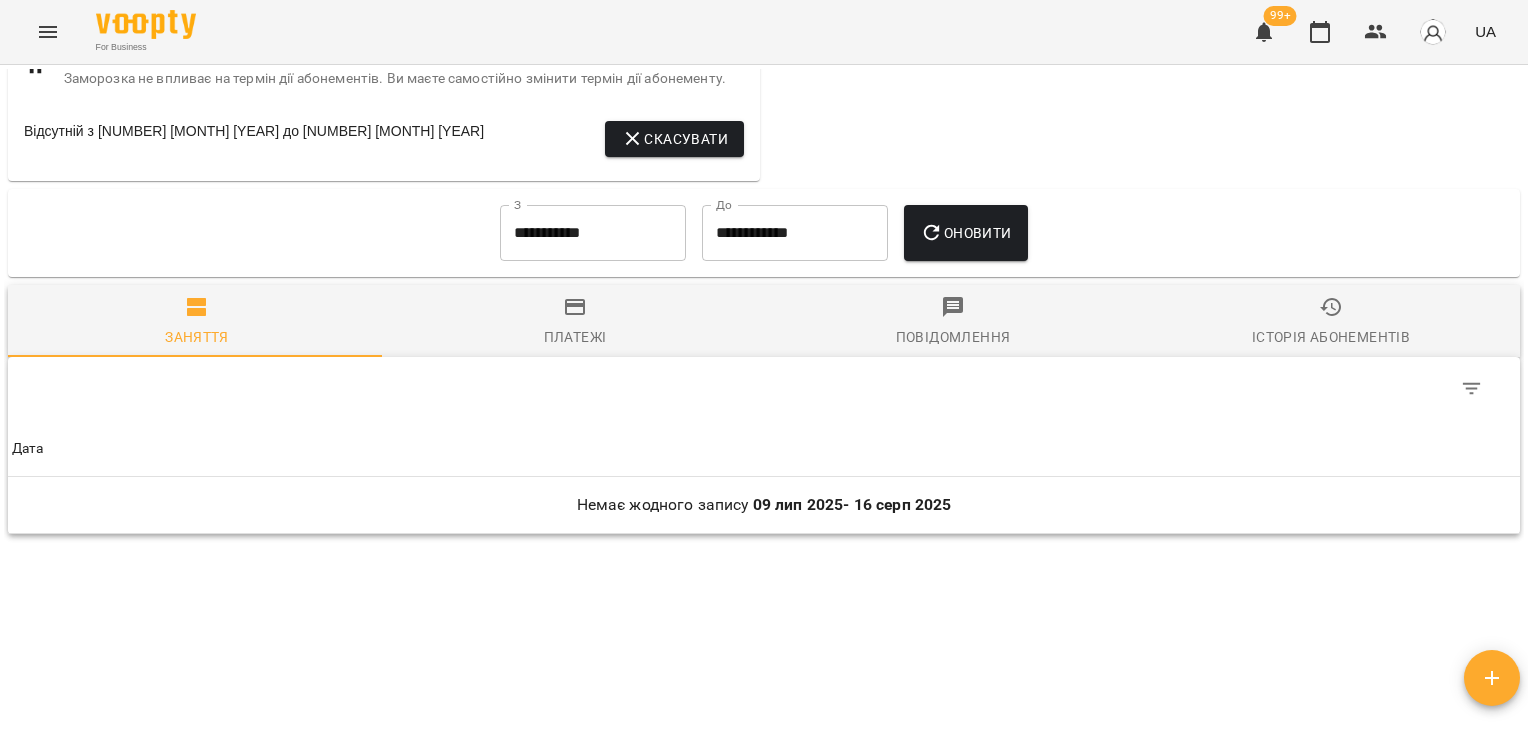 scroll, scrollTop: 1193, scrollLeft: 0, axis: vertical 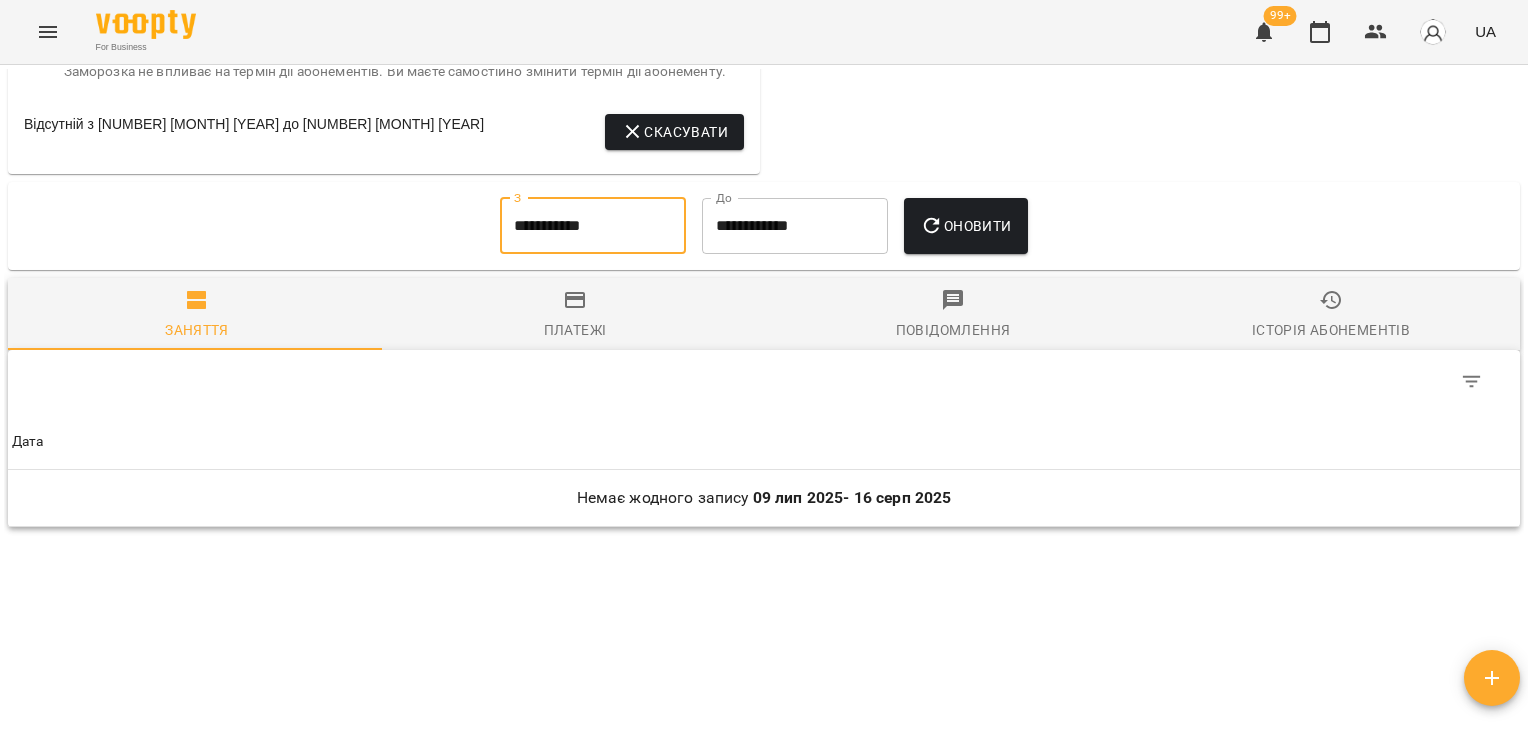 click on "**********" at bounding box center (593, 226) 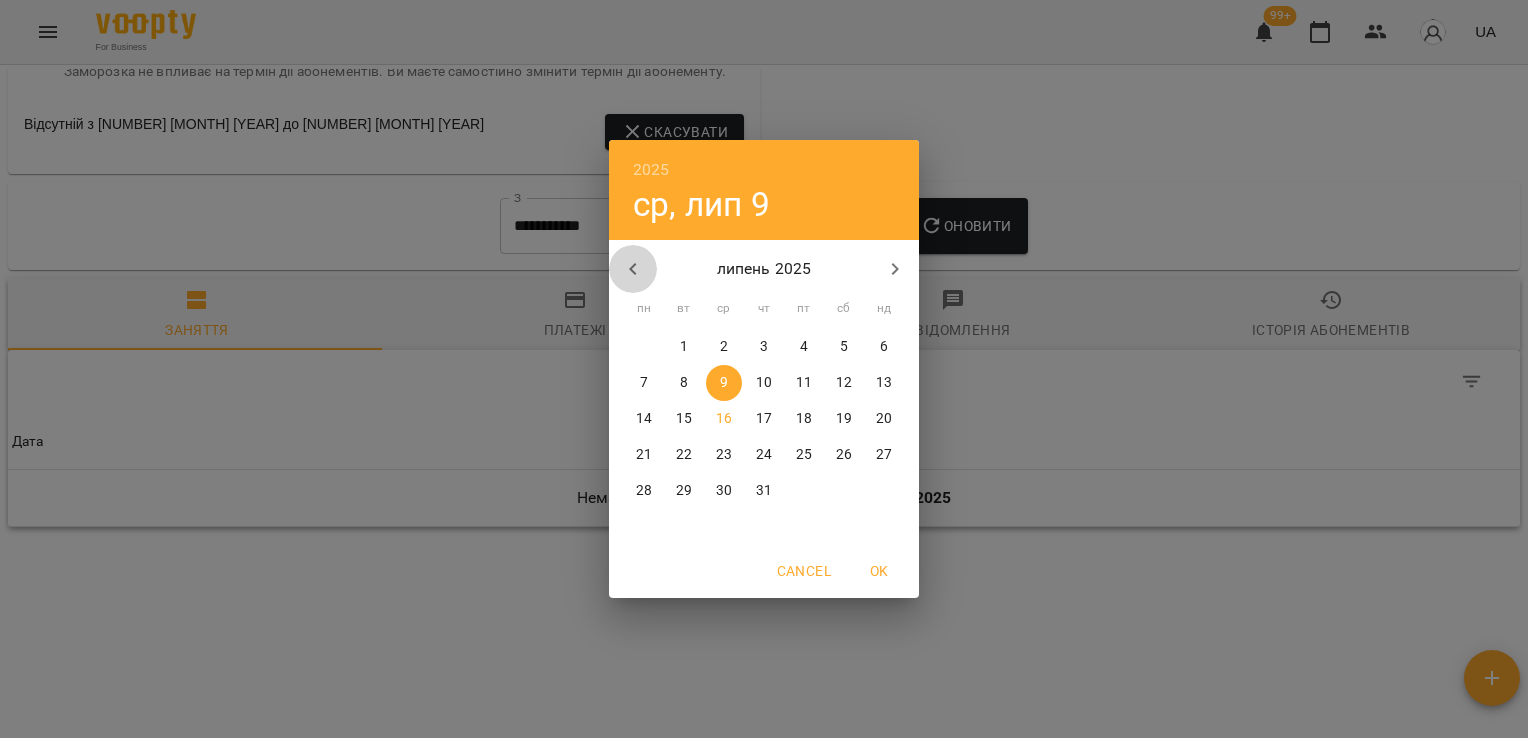 click 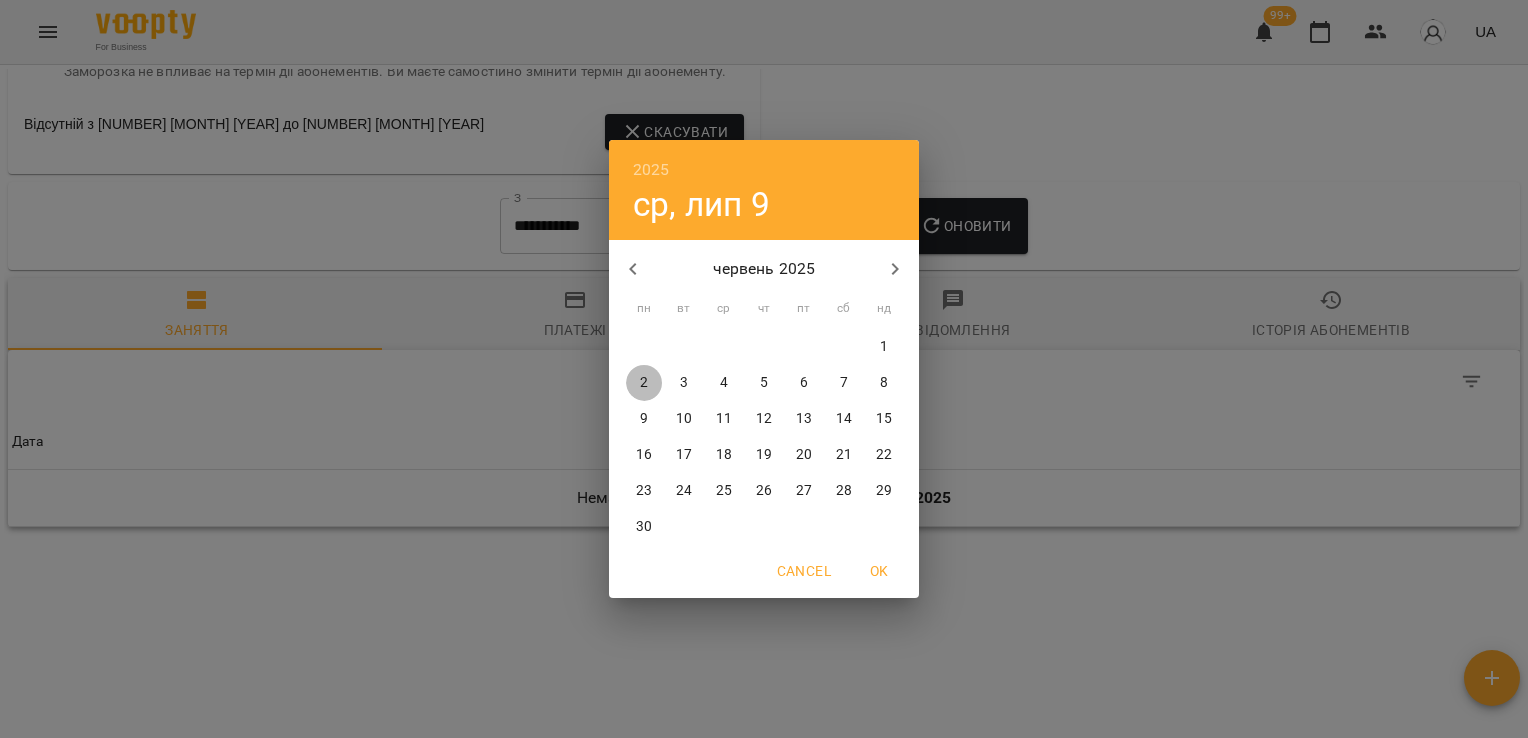 click on "2" at bounding box center (644, 383) 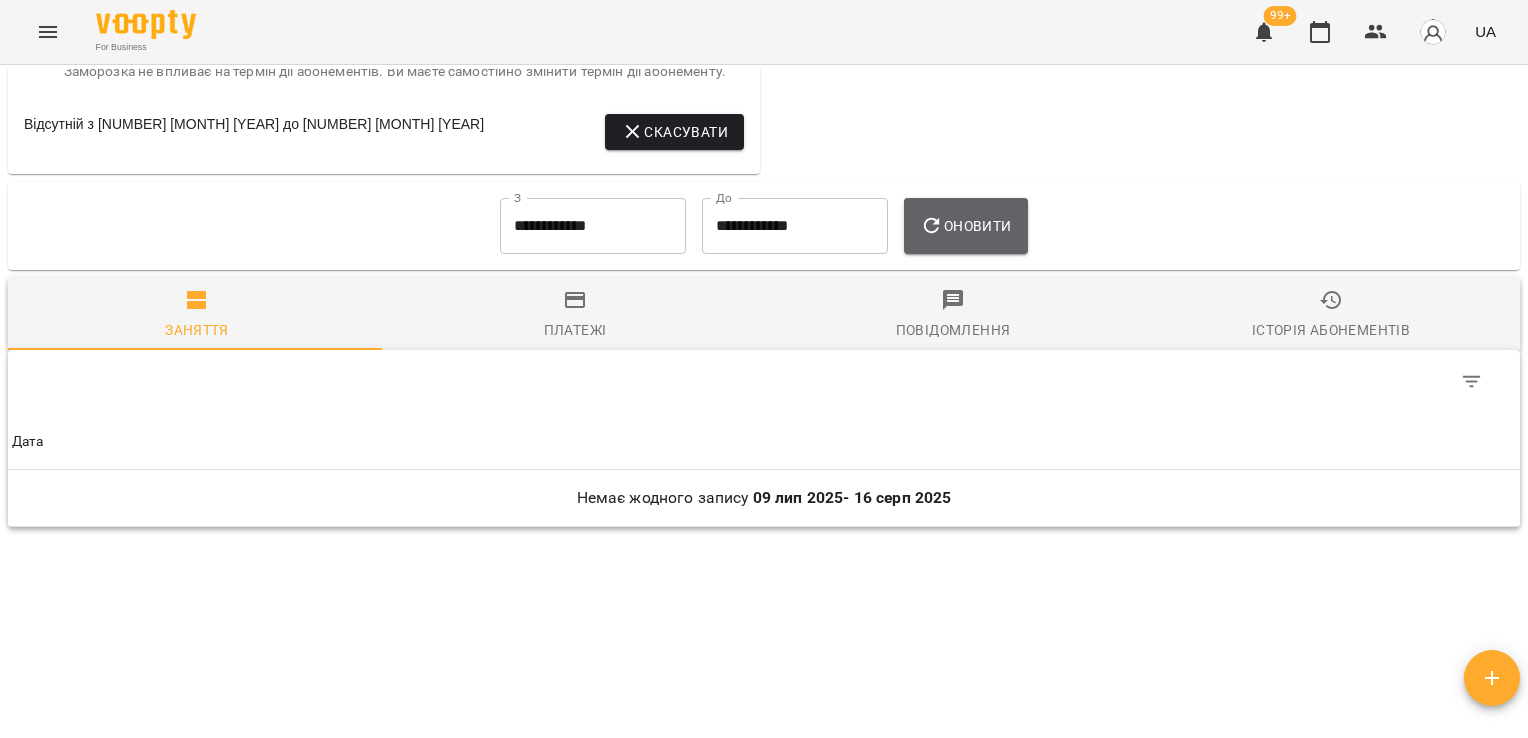 click on "Оновити" at bounding box center (965, 226) 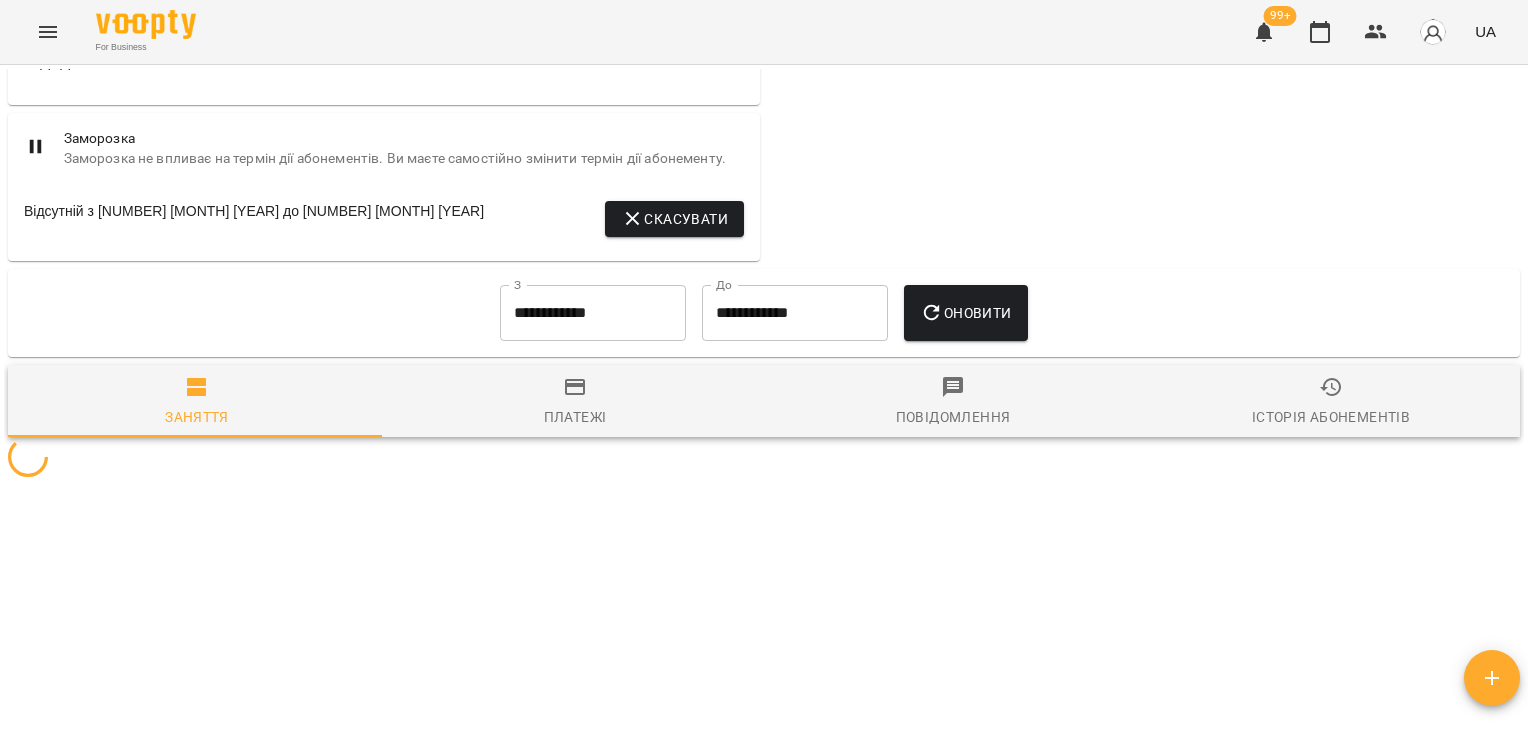 scroll, scrollTop: 1193, scrollLeft: 0, axis: vertical 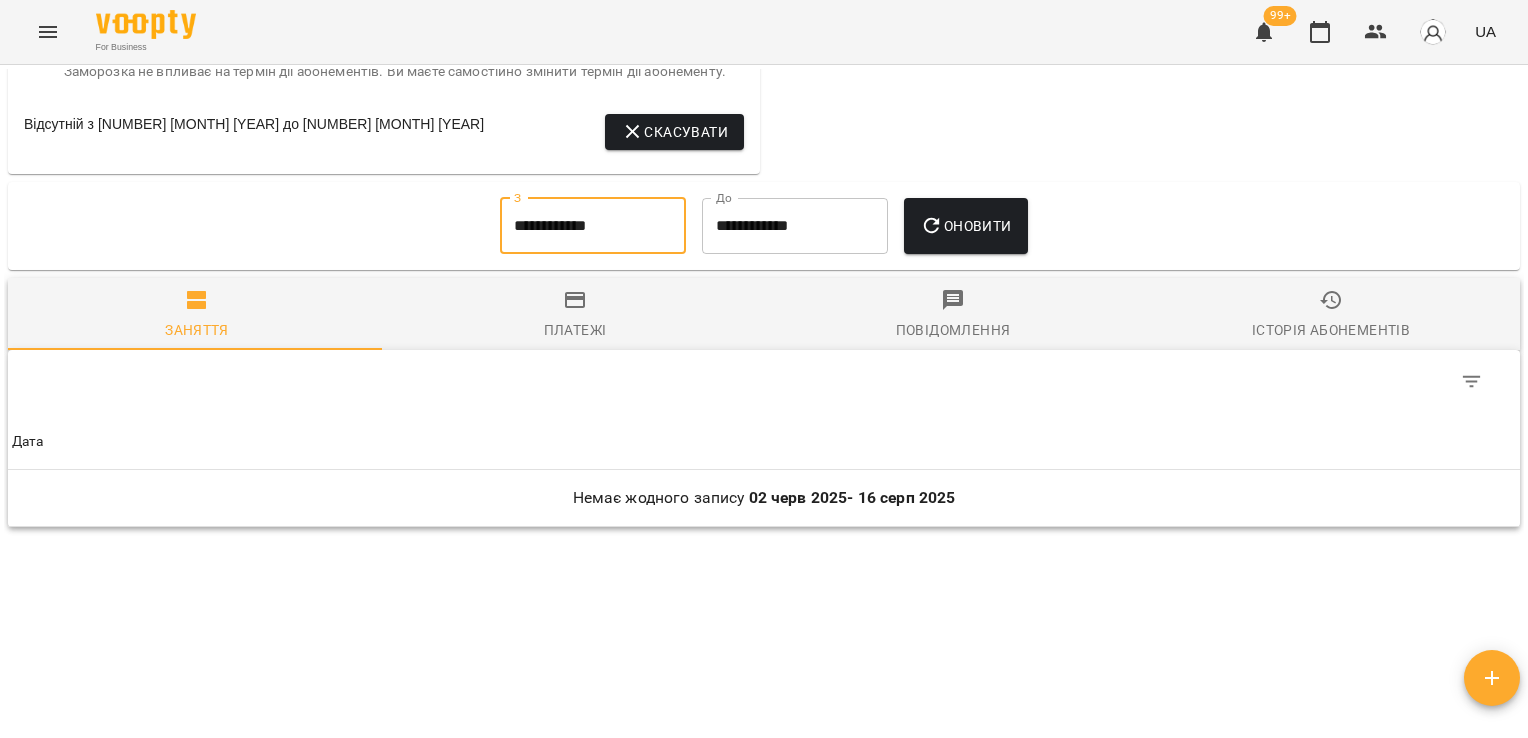 click on "**********" at bounding box center [593, 226] 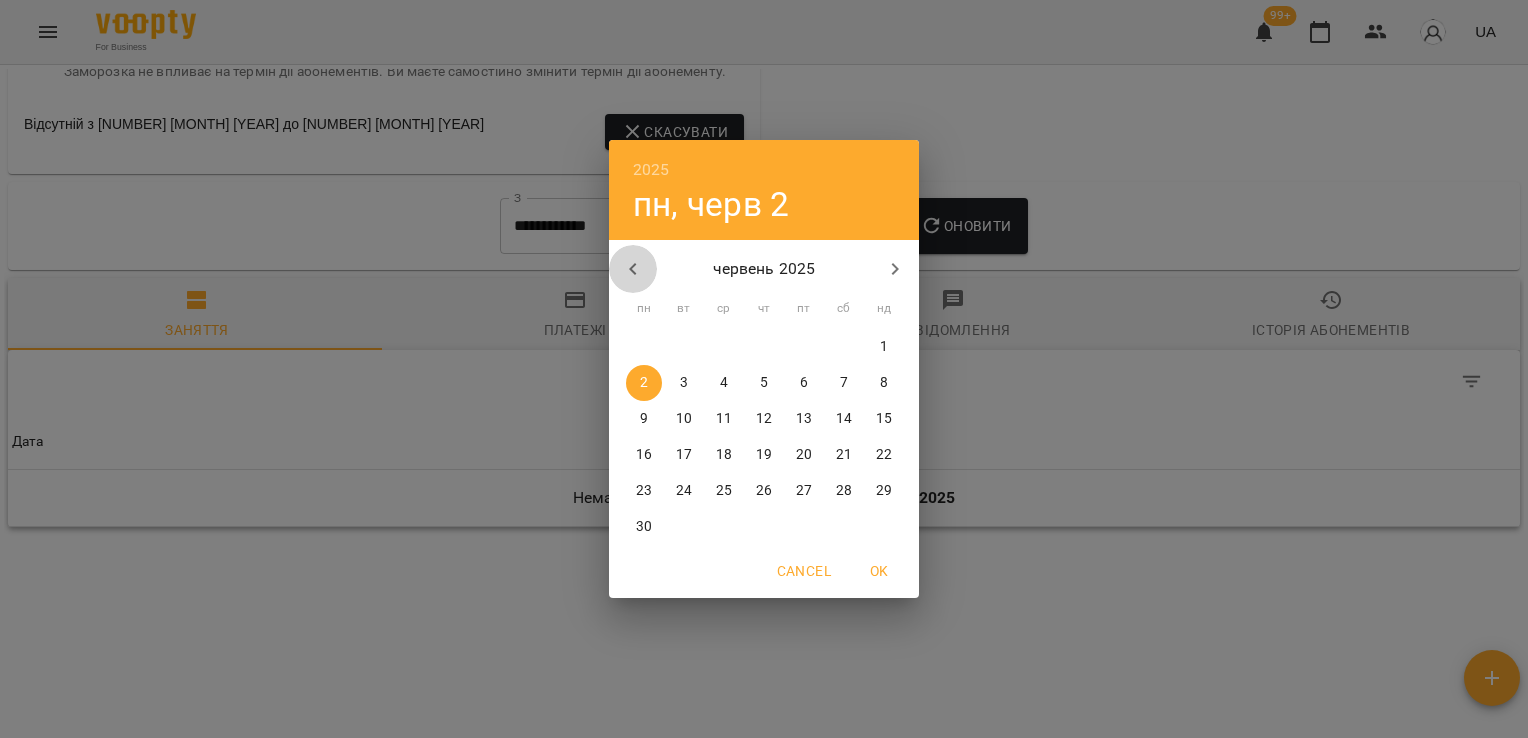 click 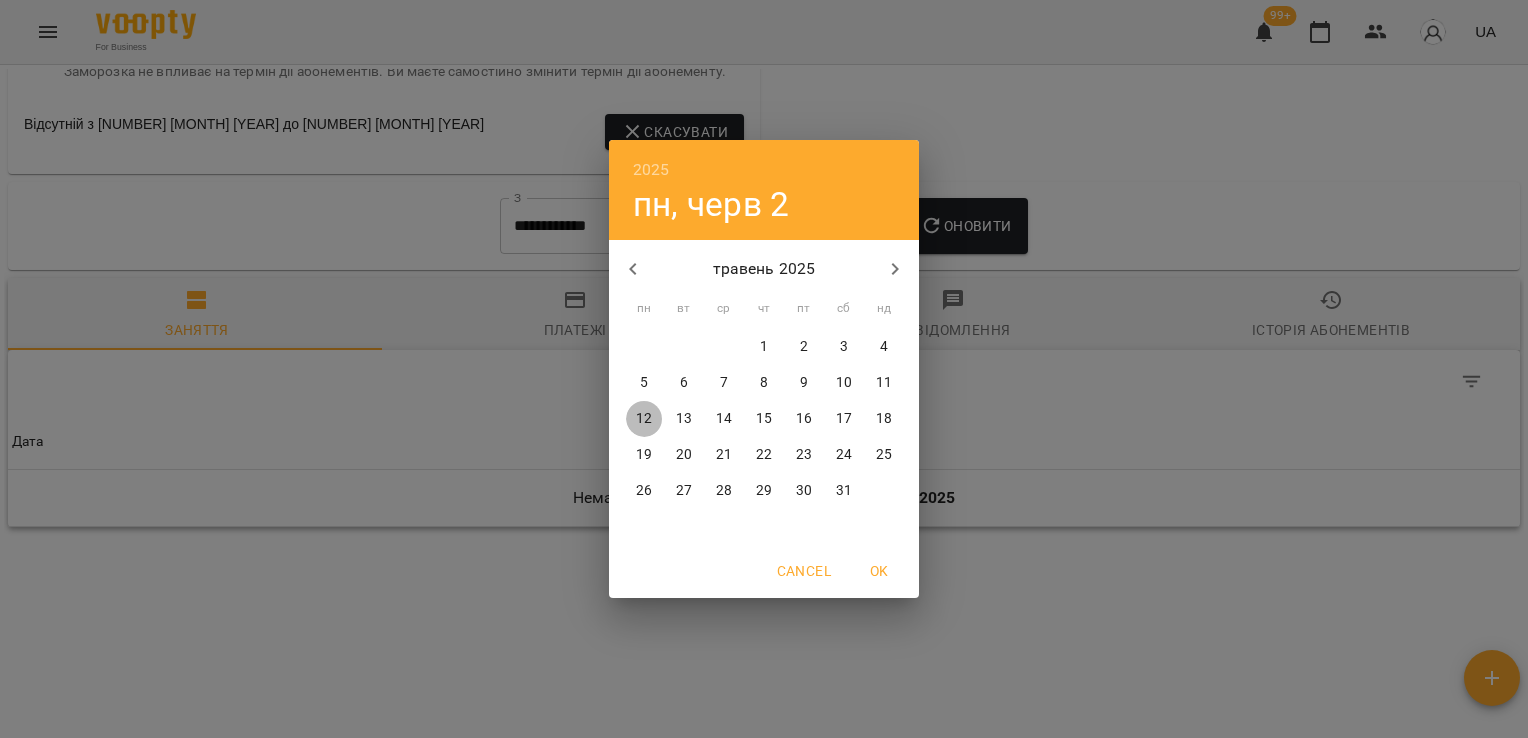 click on "12" at bounding box center (644, 419) 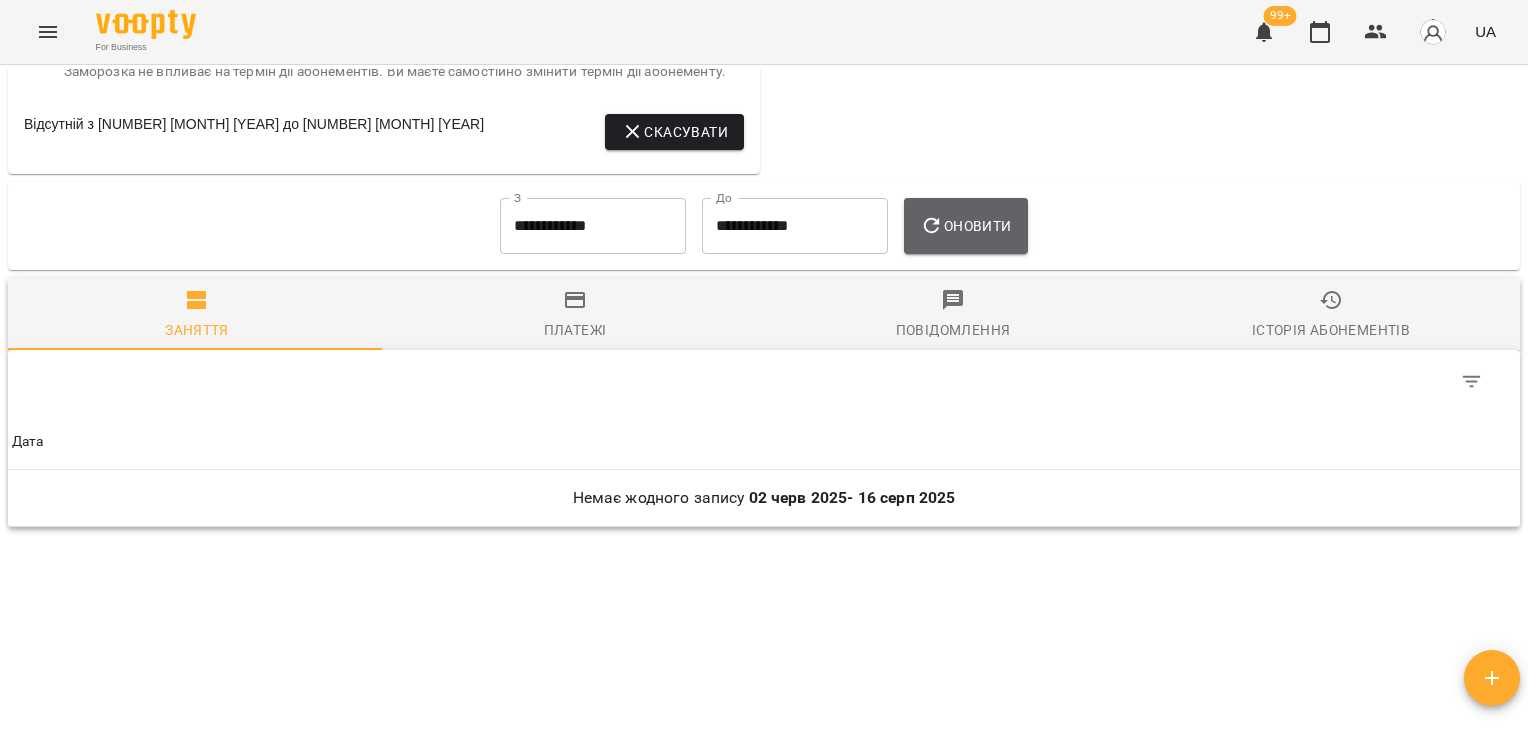 click on "Оновити" at bounding box center [965, 226] 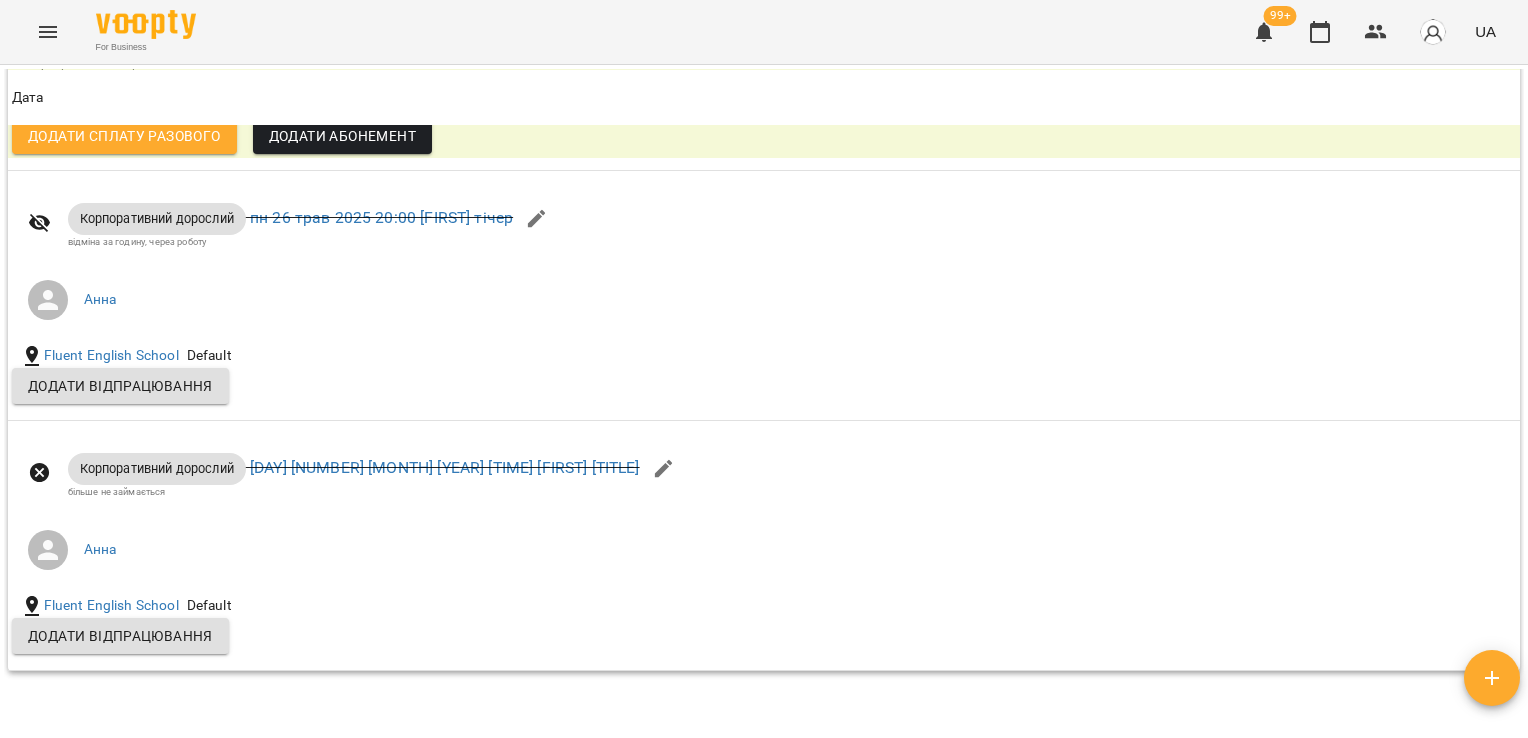 scroll, scrollTop: 0, scrollLeft: 0, axis: both 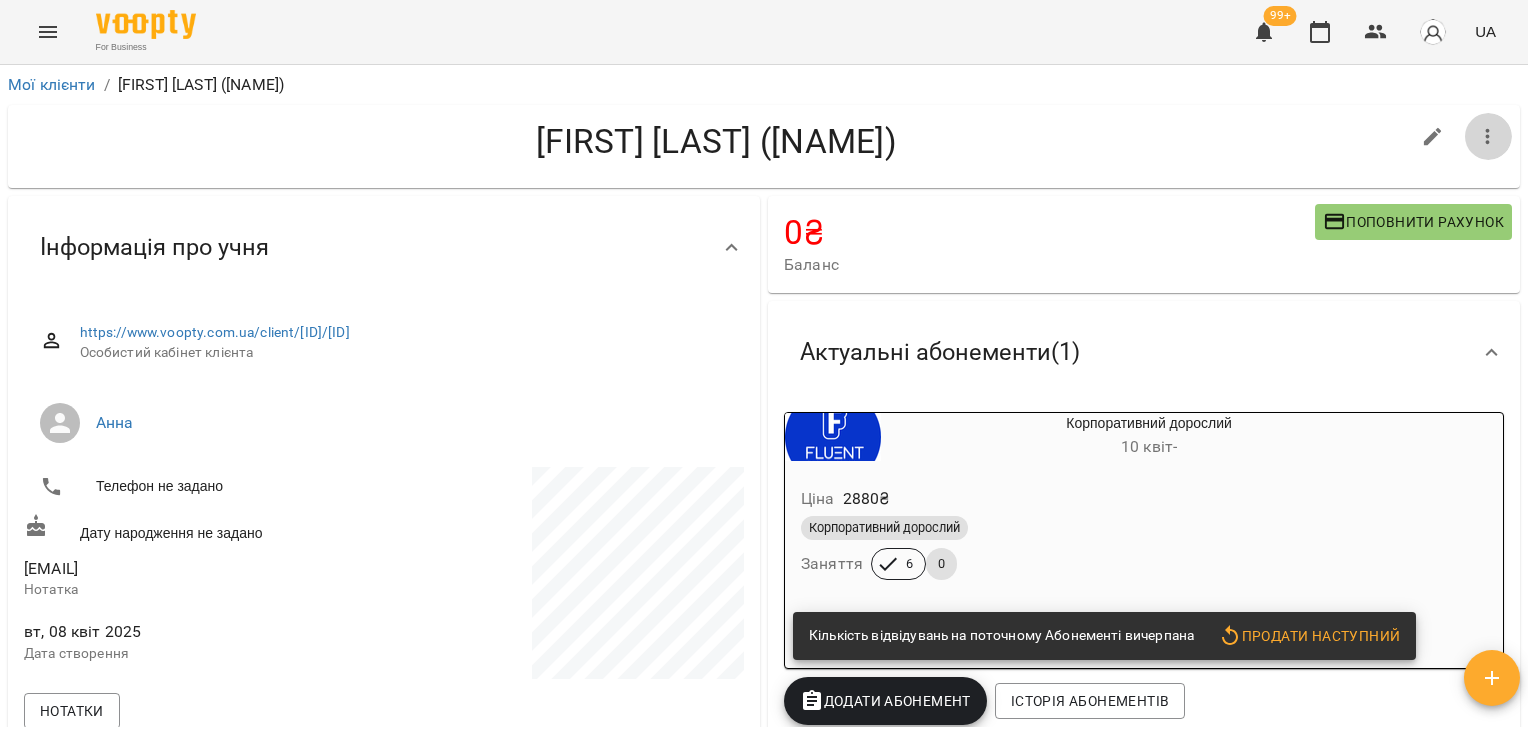 click 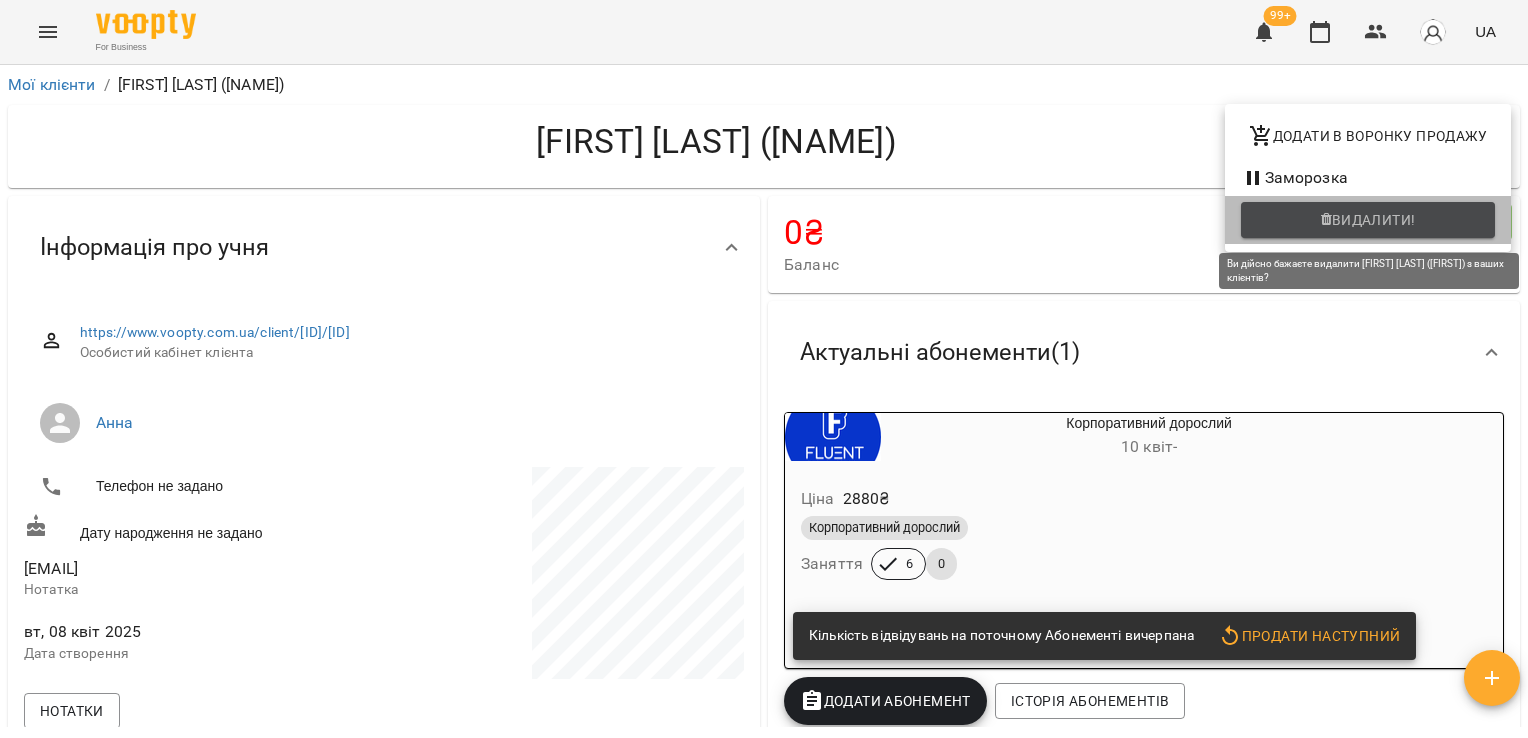 click on "Видалити!" at bounding box center [1374, 220] 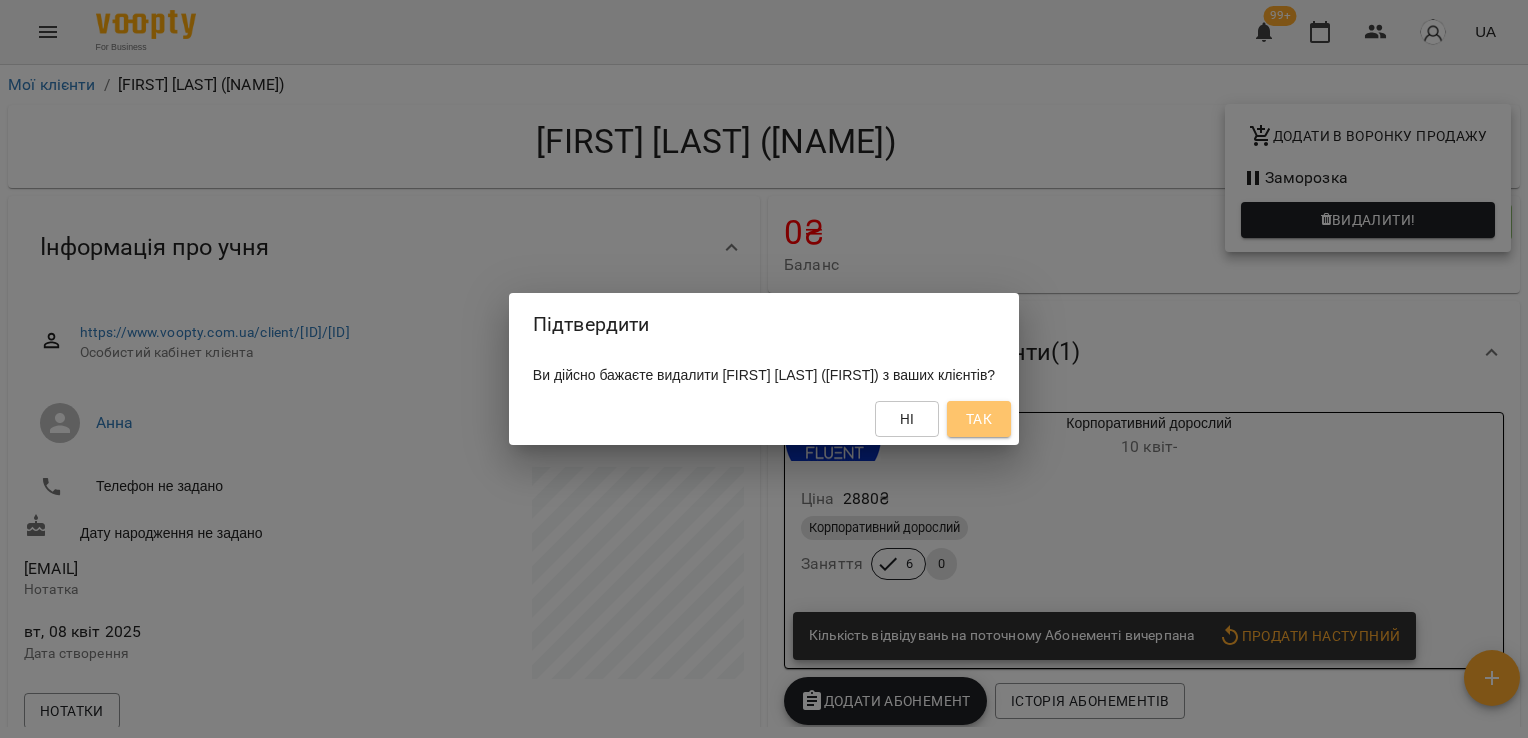 click on "Так" at bounding box center [979, 419] 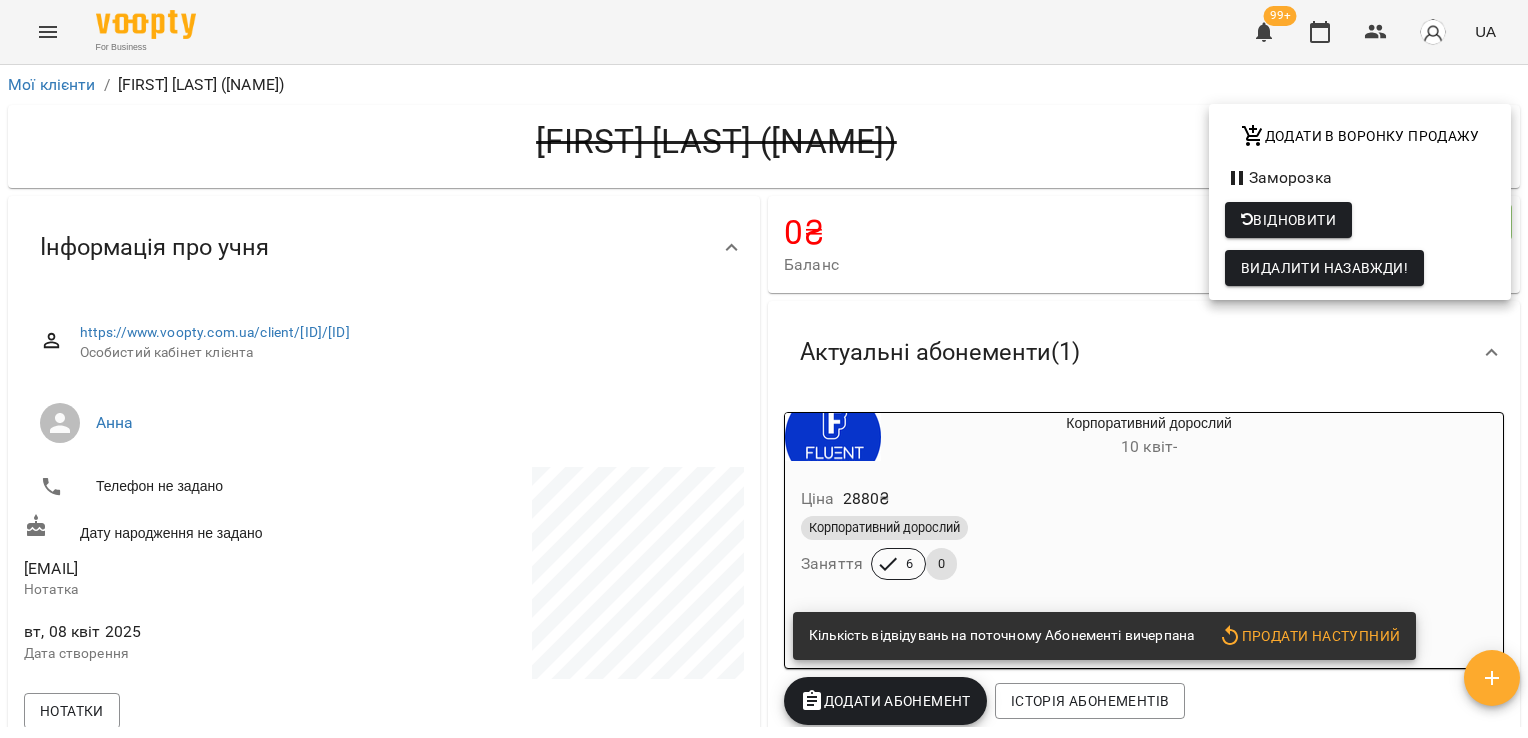 click at bounding box center (764, 369) 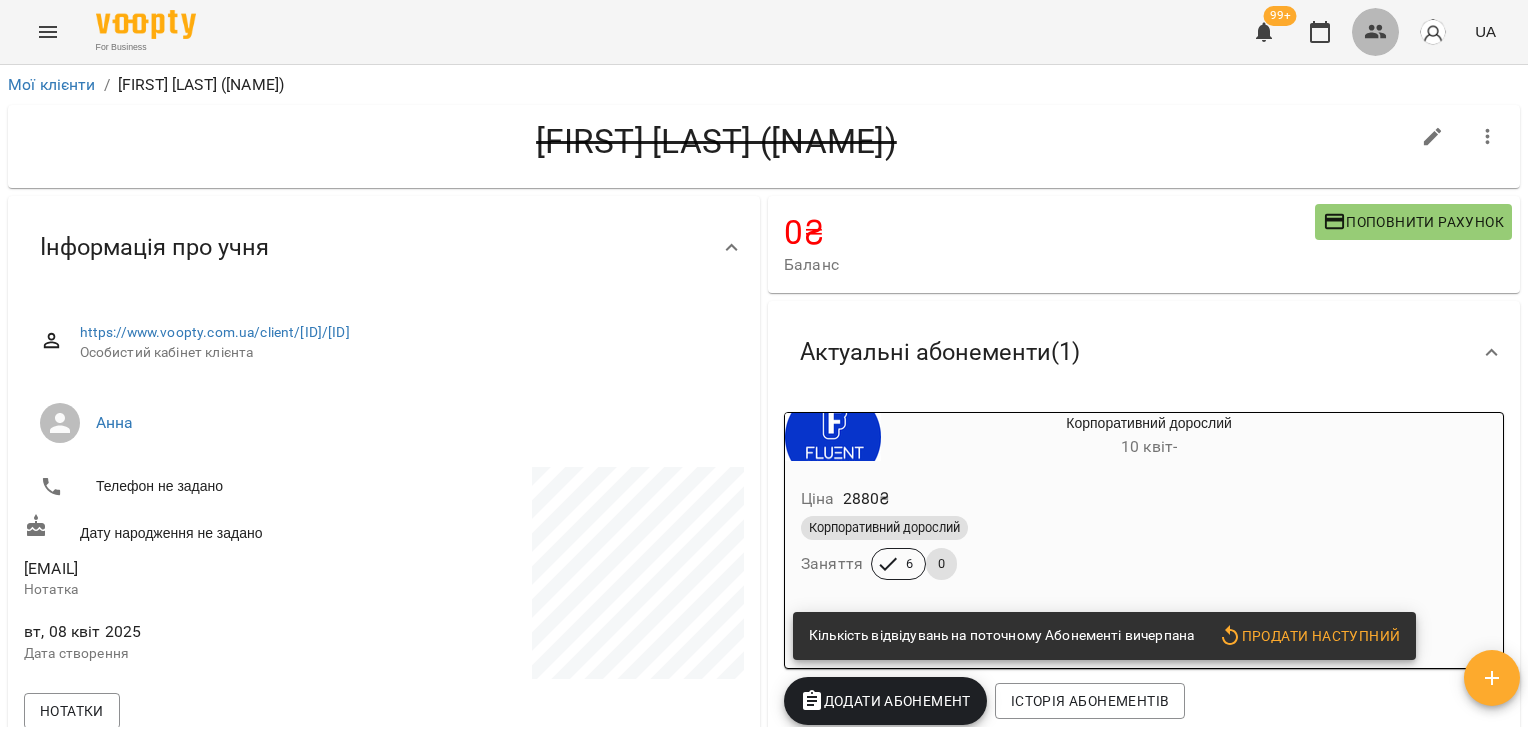 click 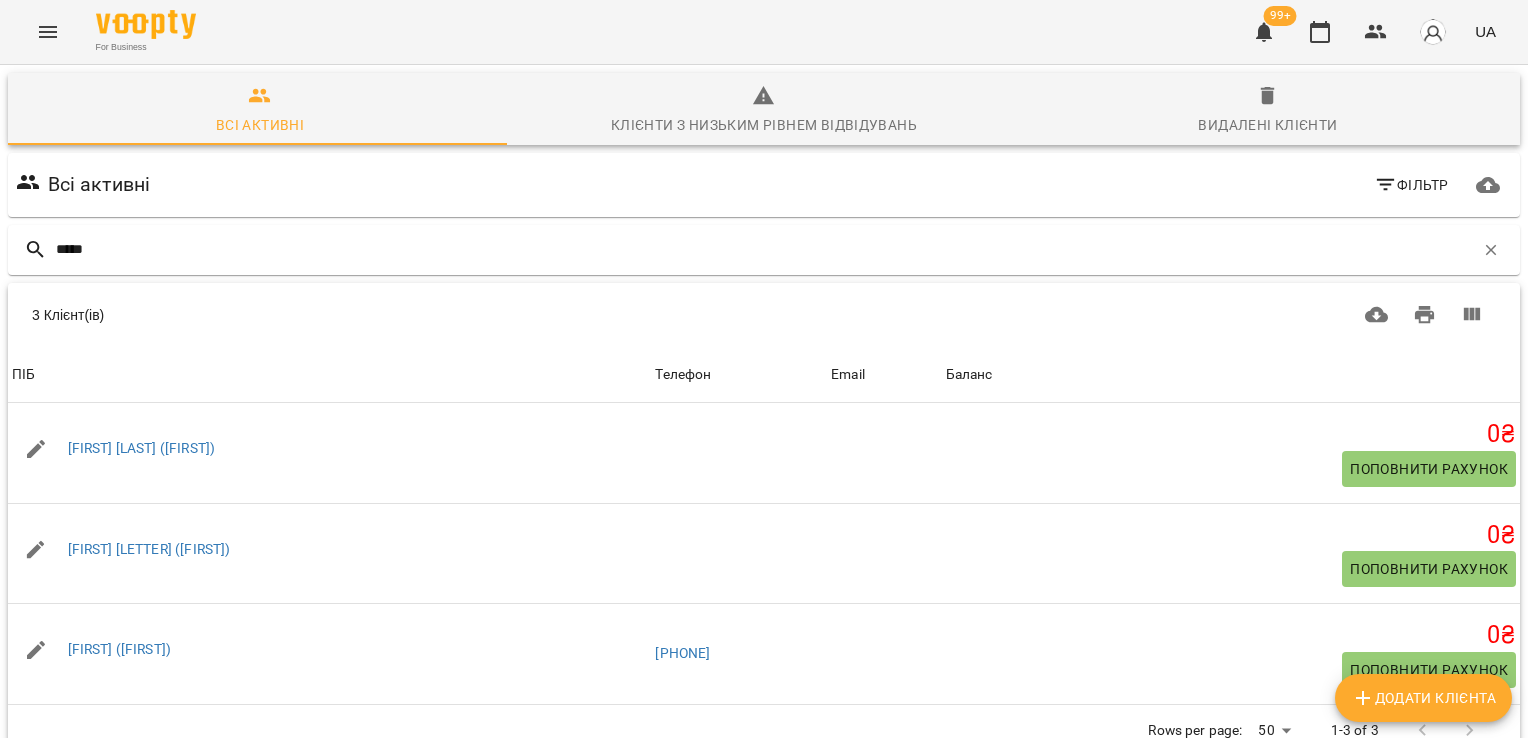 scroll, scrollTop: 0, scrollLeft: 0, axis: both 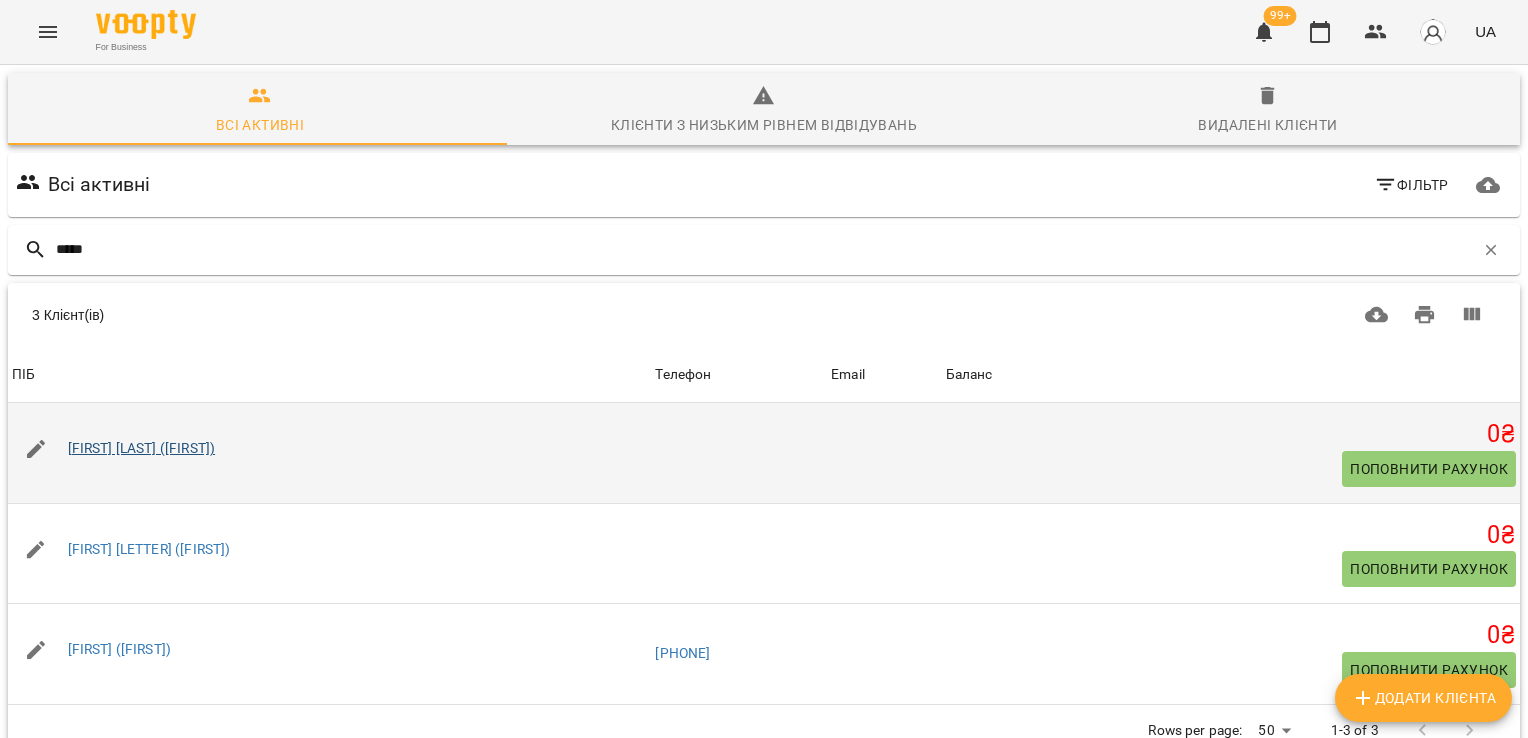 type on "*****" 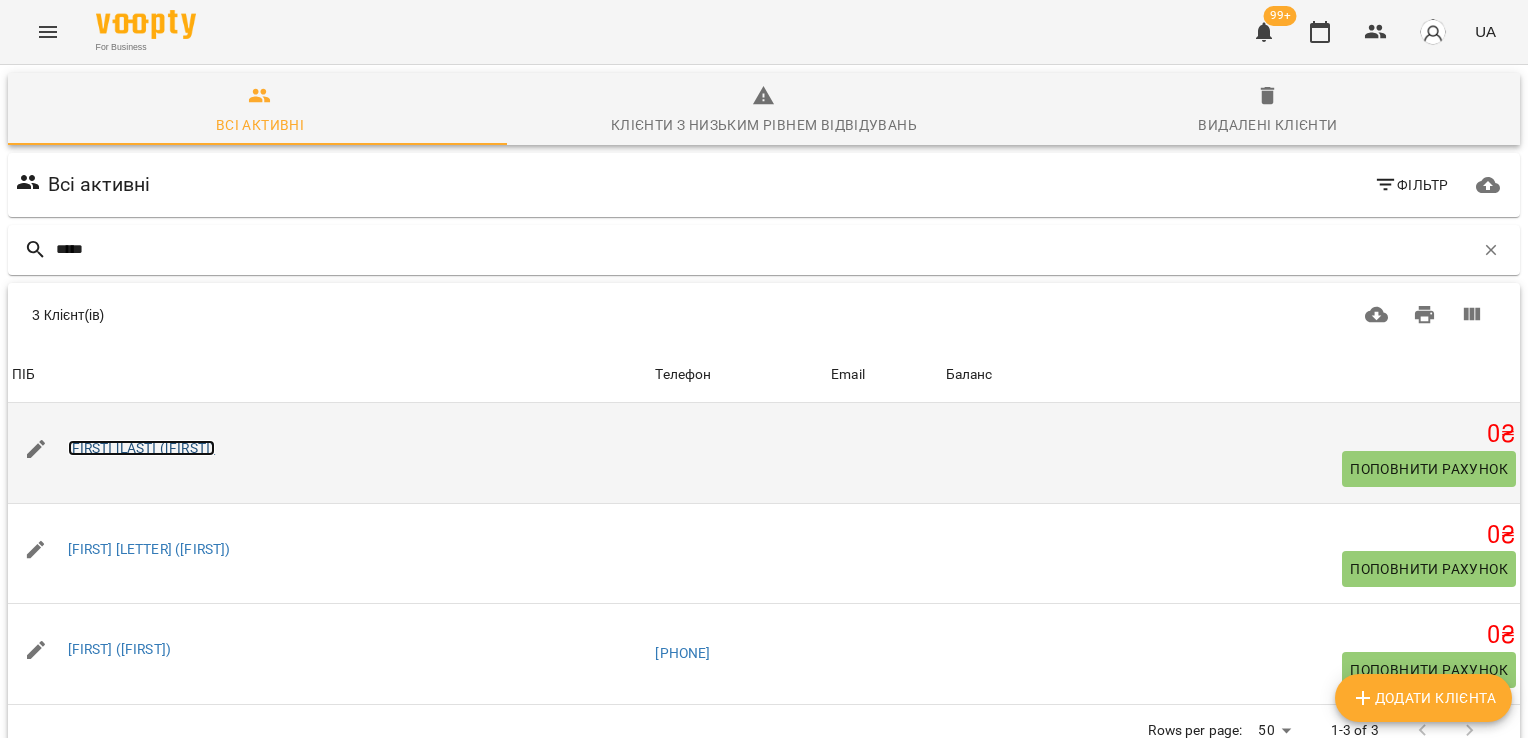 click on "[FIRST] [LAST] ([FIRST])" at bounding box center (142, 448) 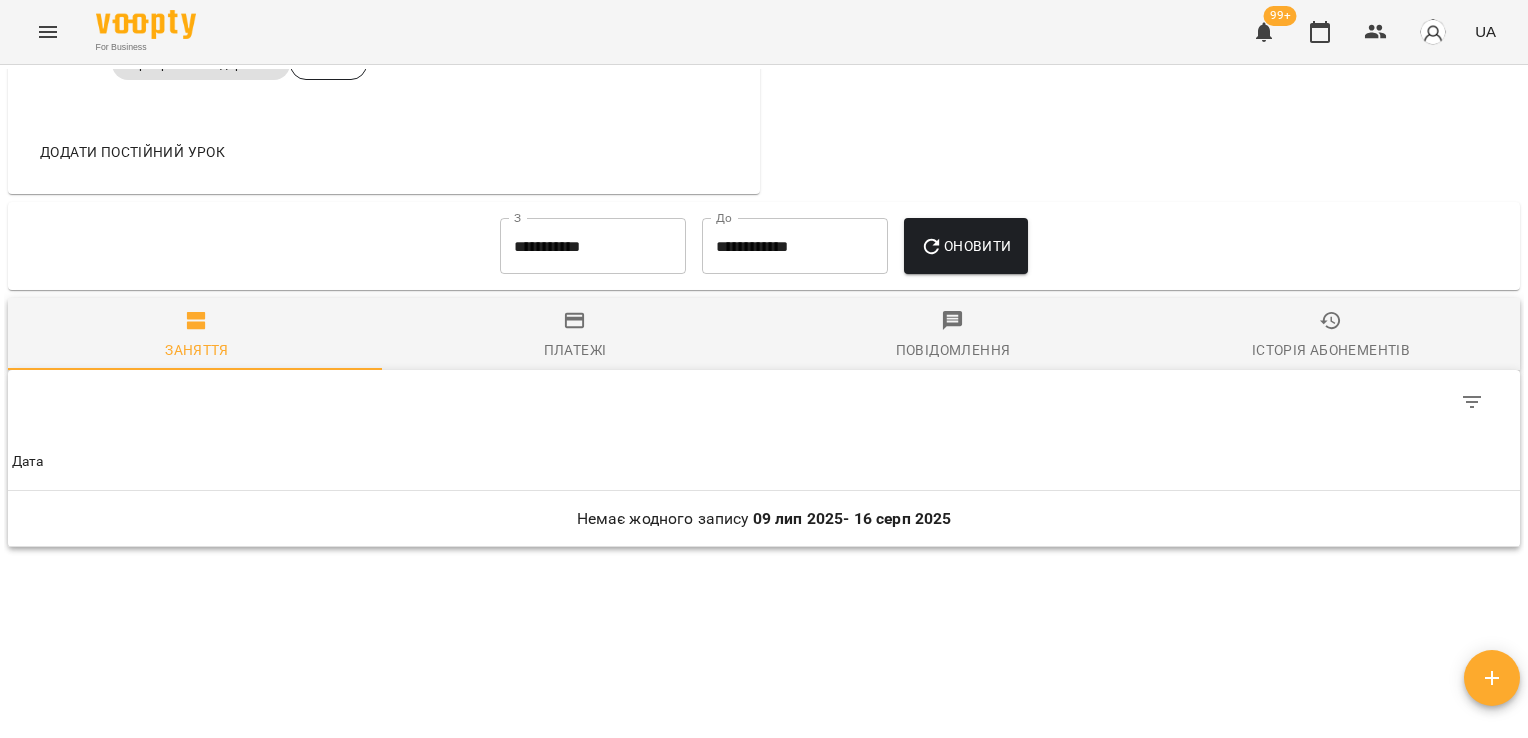 scroll, scrollTop: 1080, scrollLeft: 0, axis: vertical 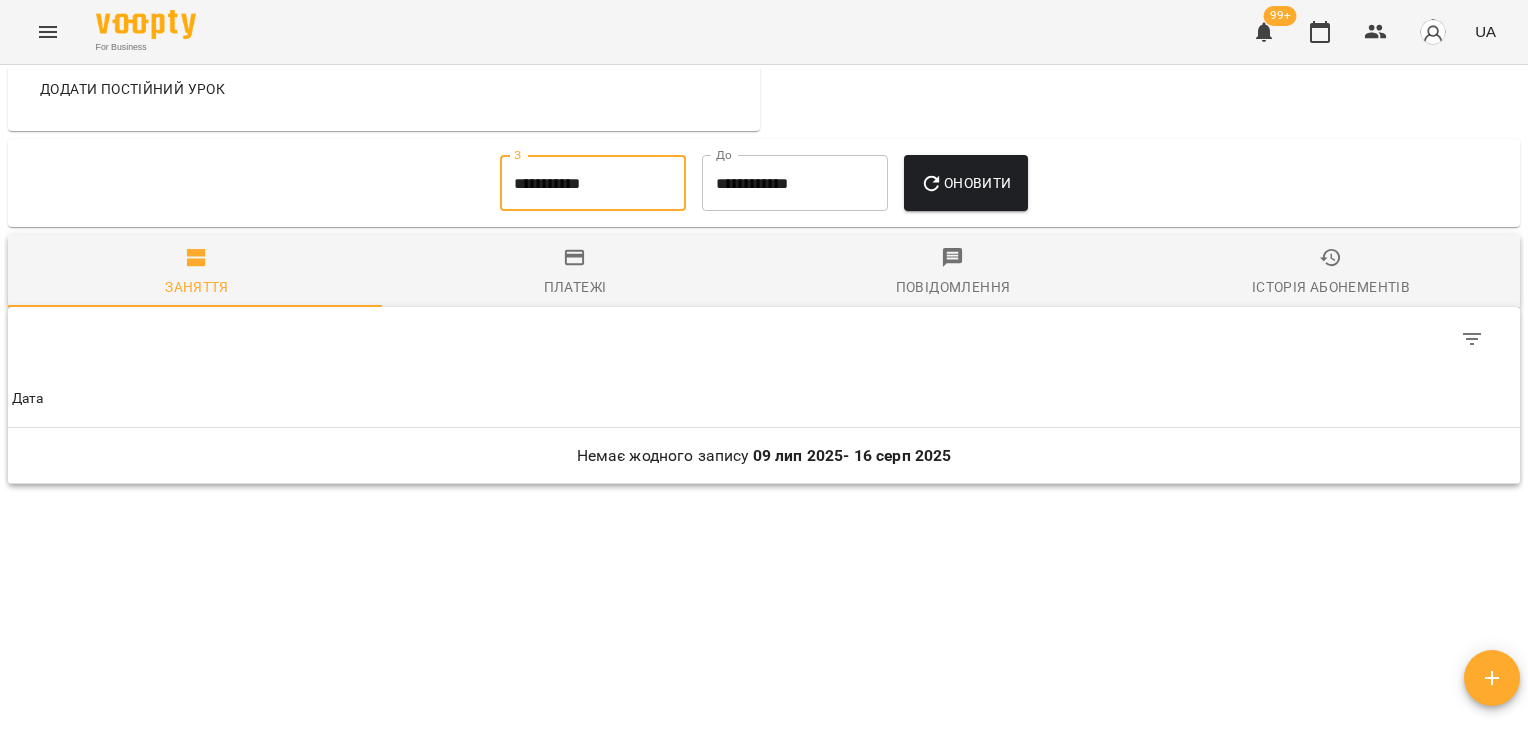 click on "**********" at bounding box center (593, 183) 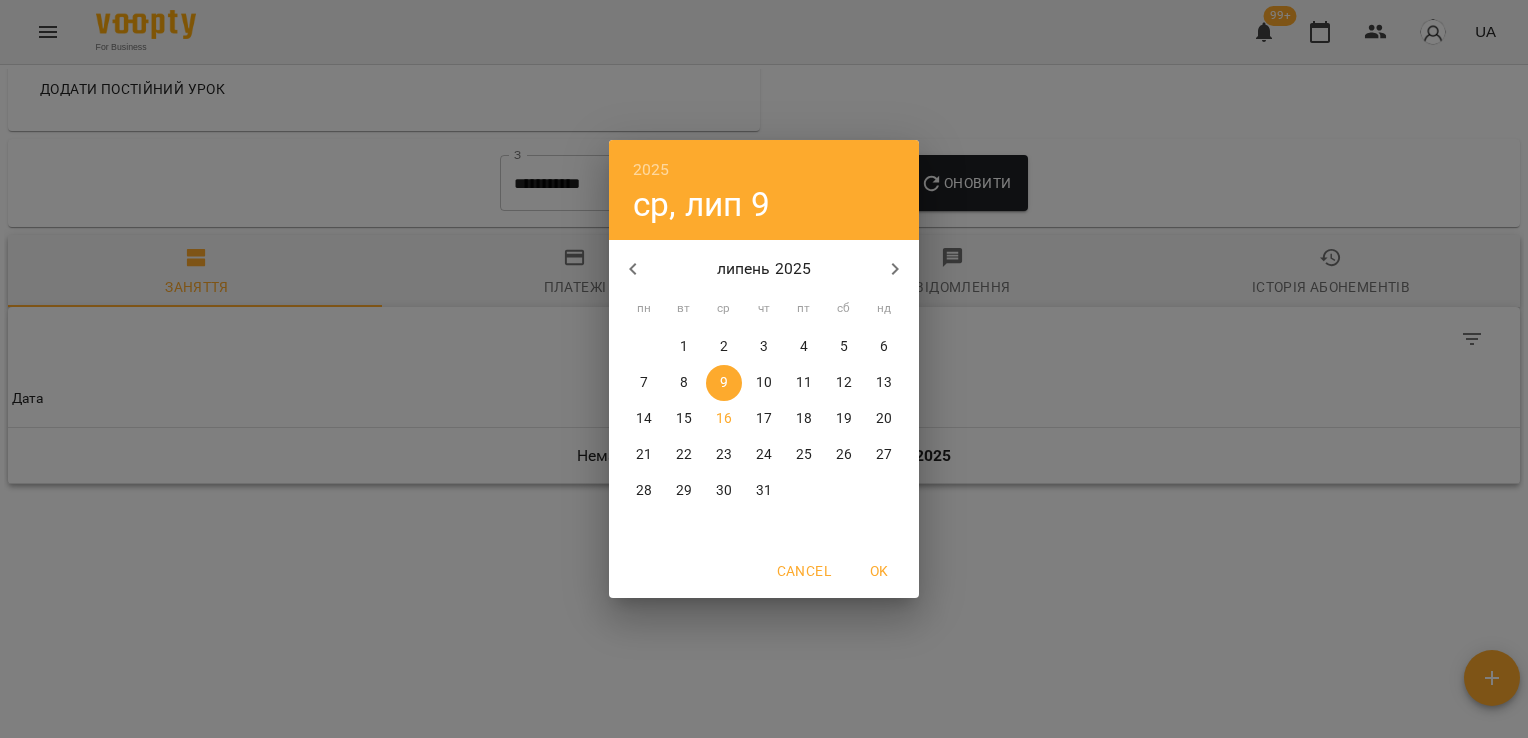 click 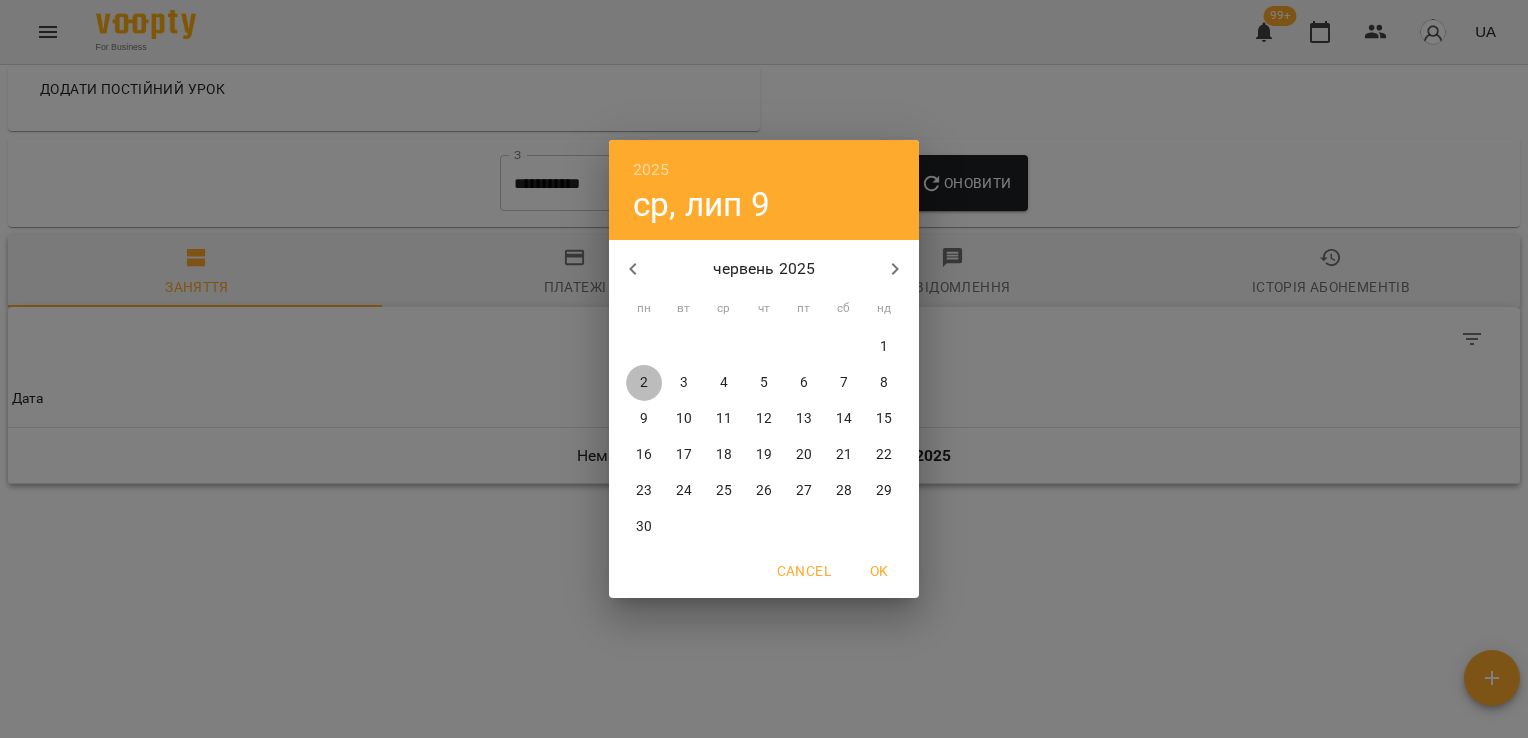 click on "2" at bounding box center (644, 383) 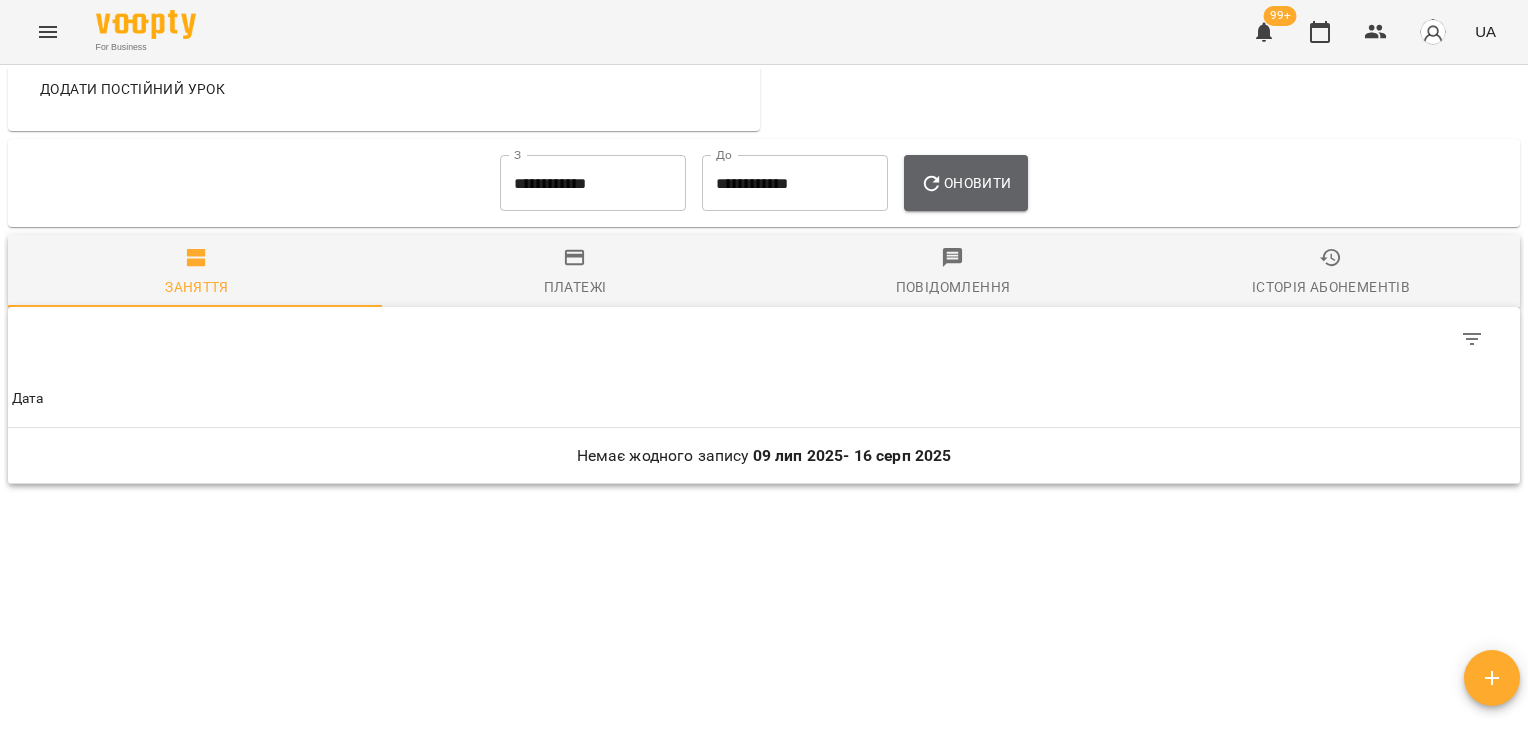 click on "Оновити" at bounding box center (965, 183) 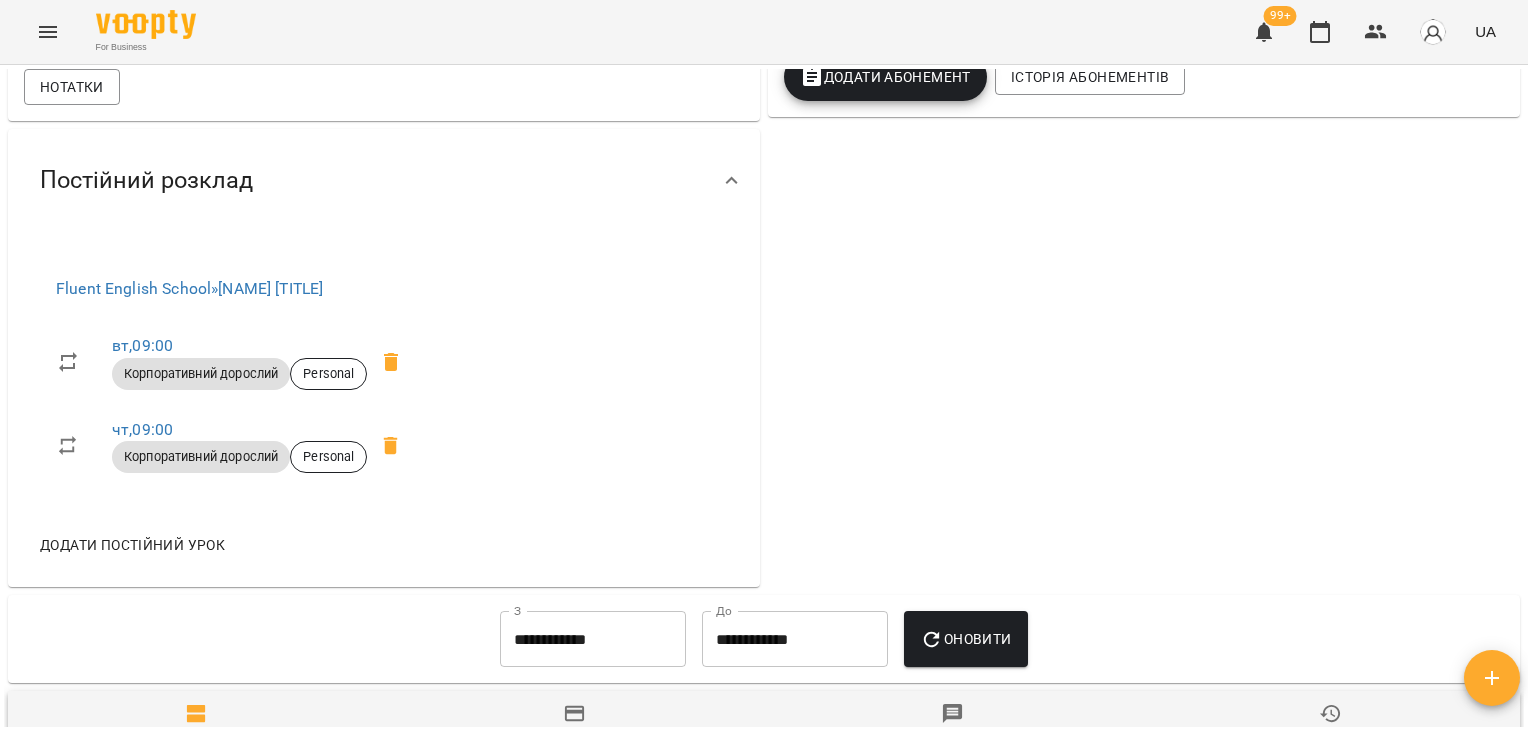 scroll, scrollTop: 0, scrollLeft: 0, axis: both 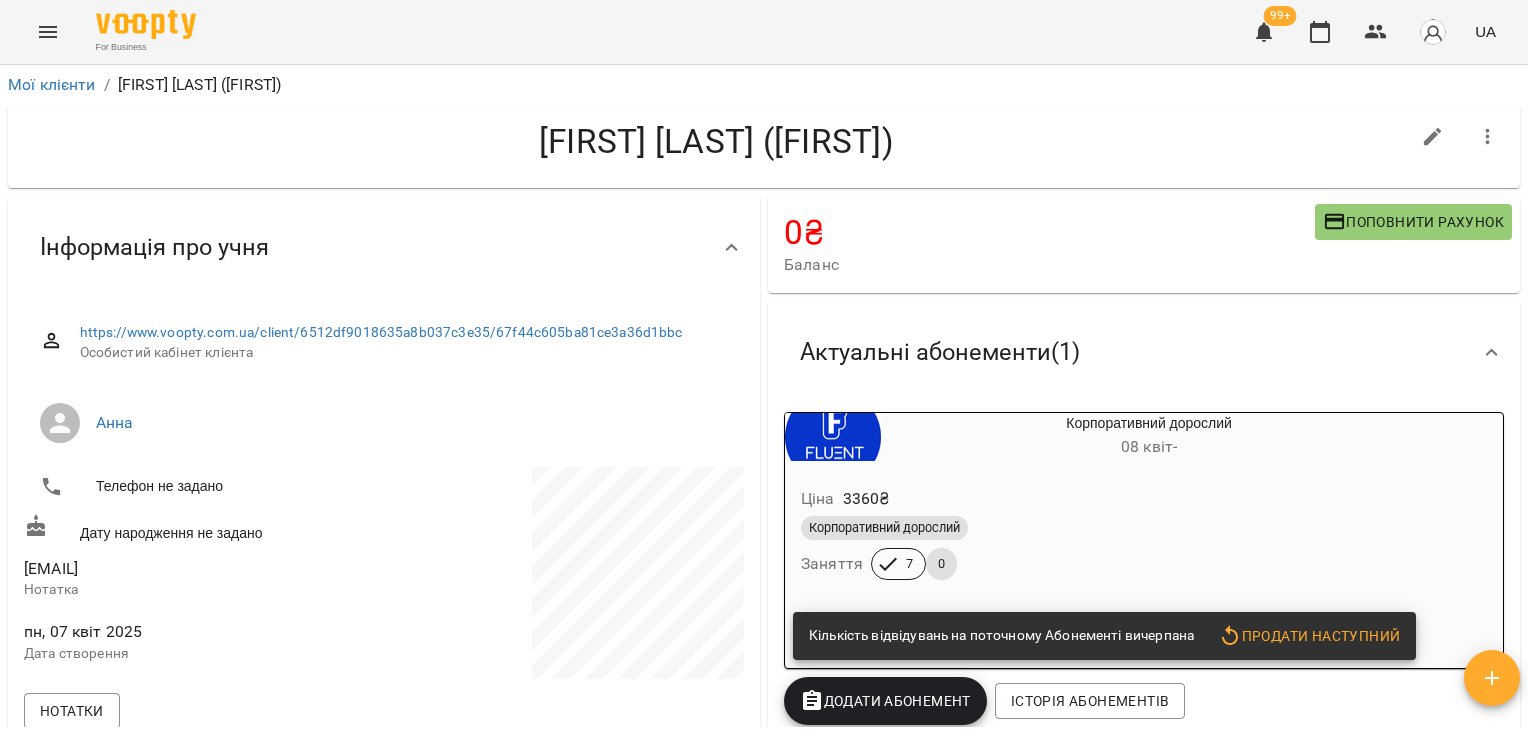 click at bounding box center (1488, 137) 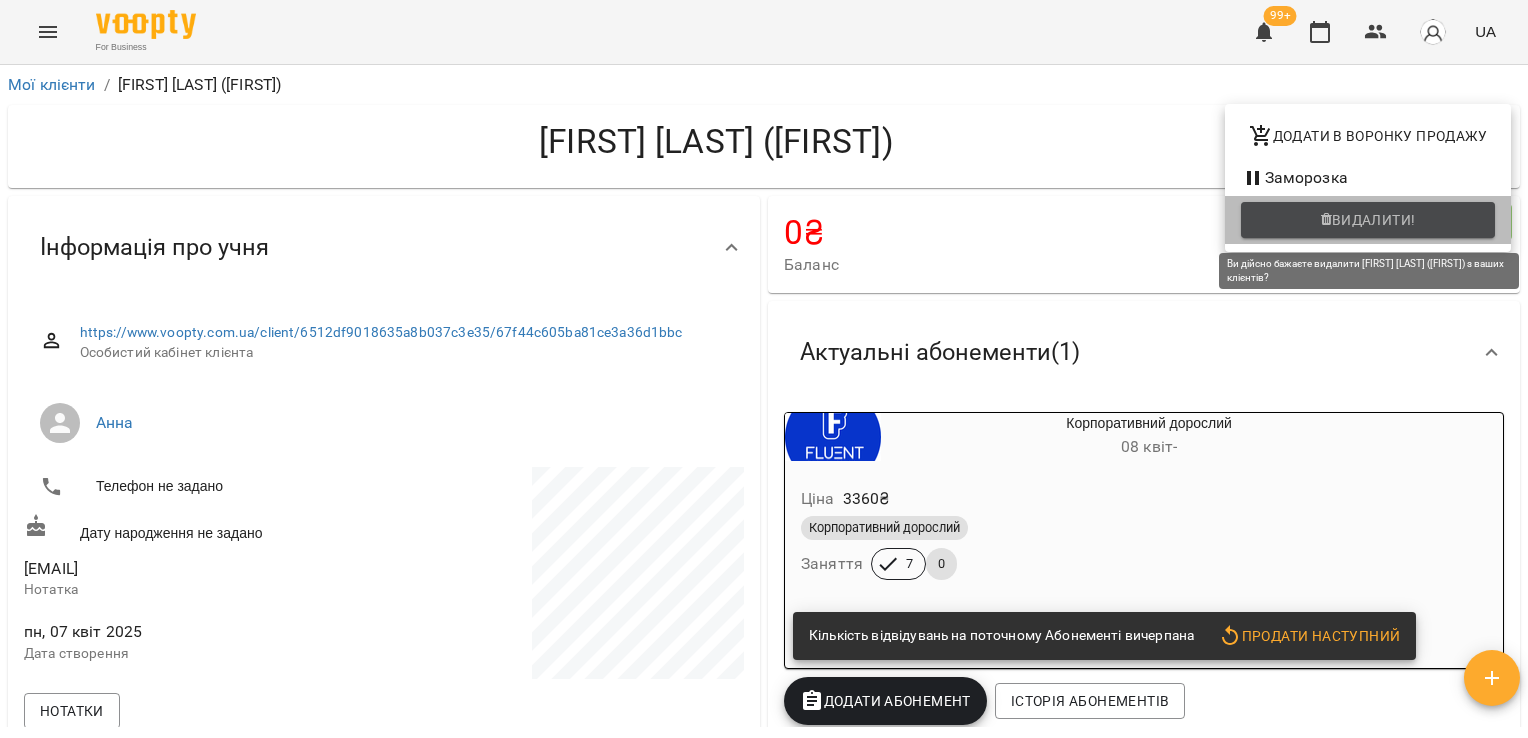 click on "Видалити!" at bounding box center [1374, 220] 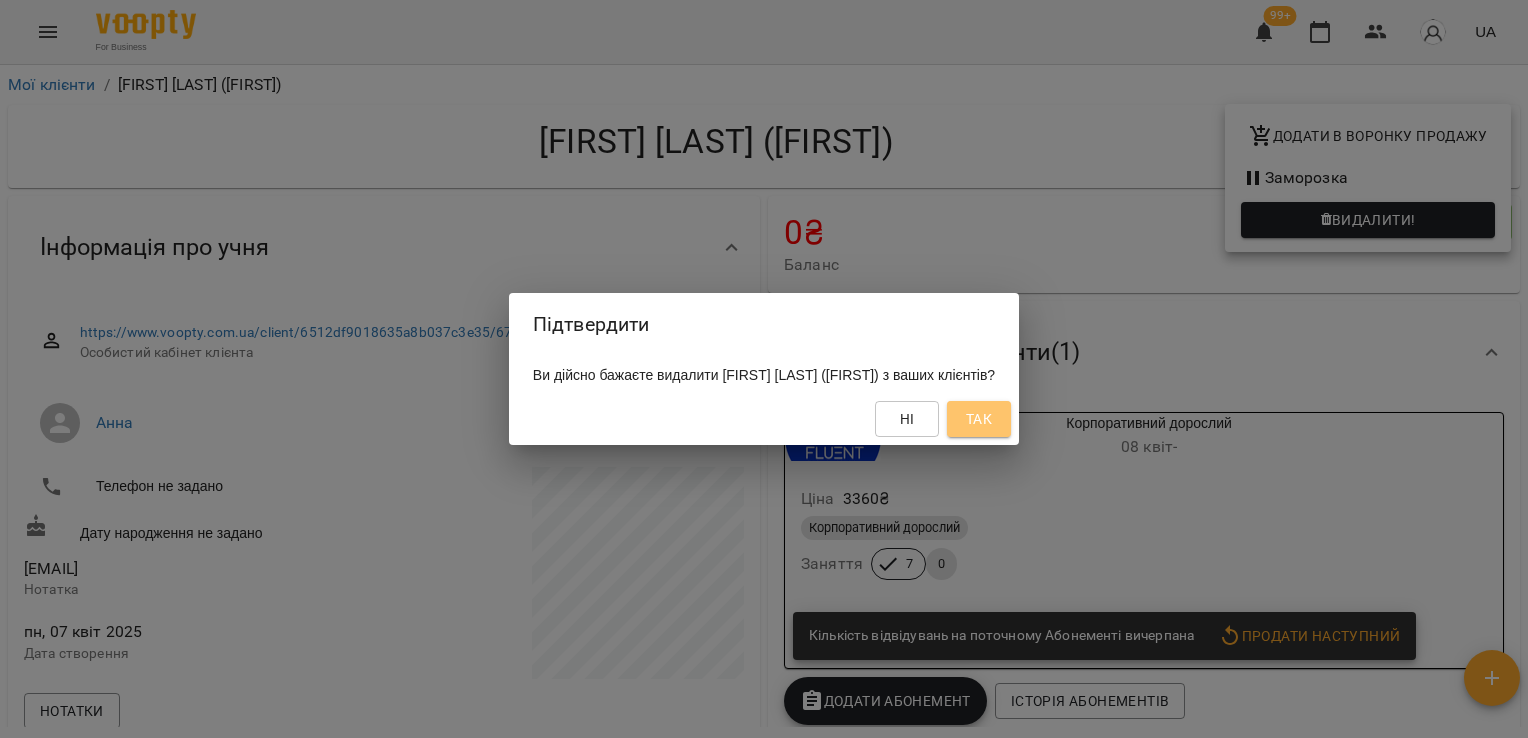 click on "Так" at bounding box center (979, 419) 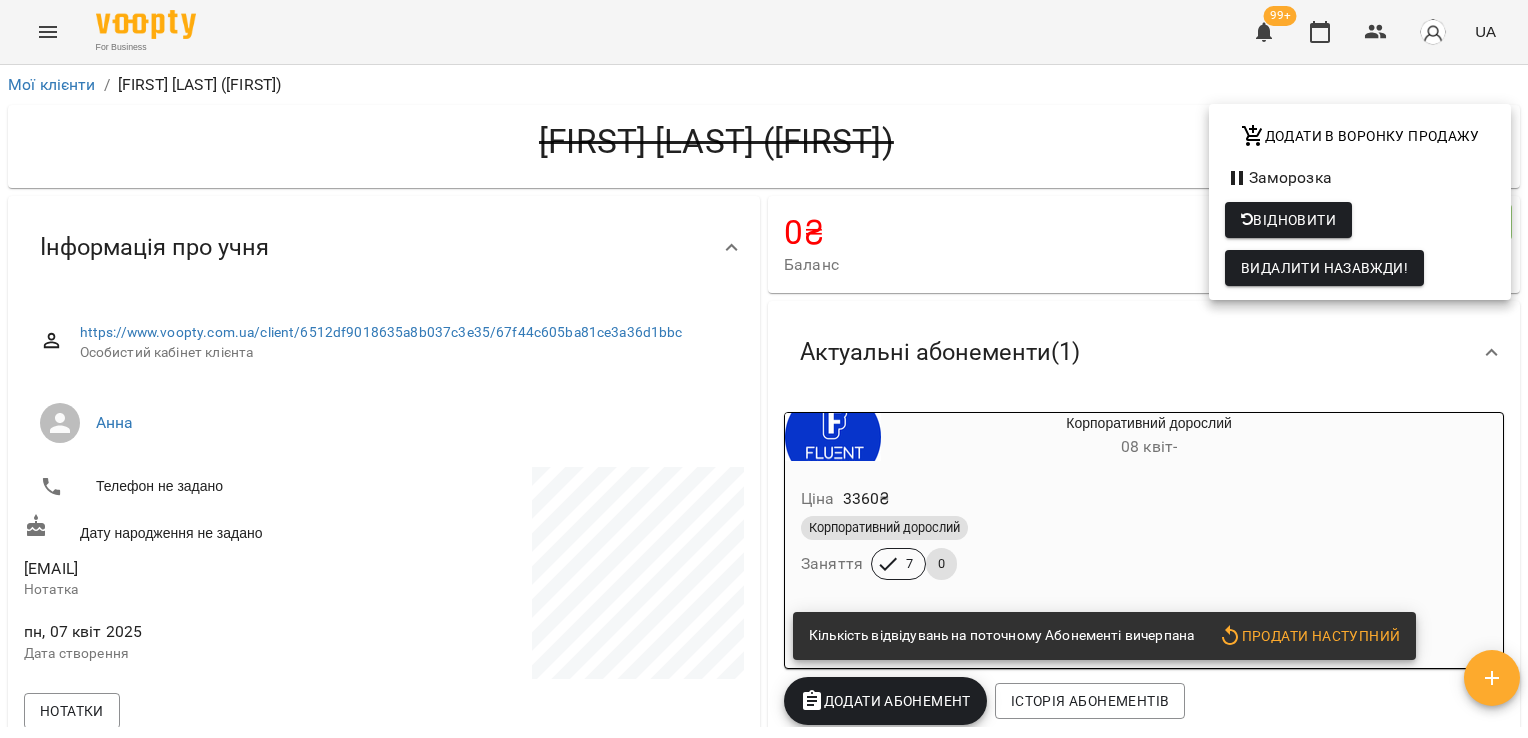 click at bounding box center [764, 369] 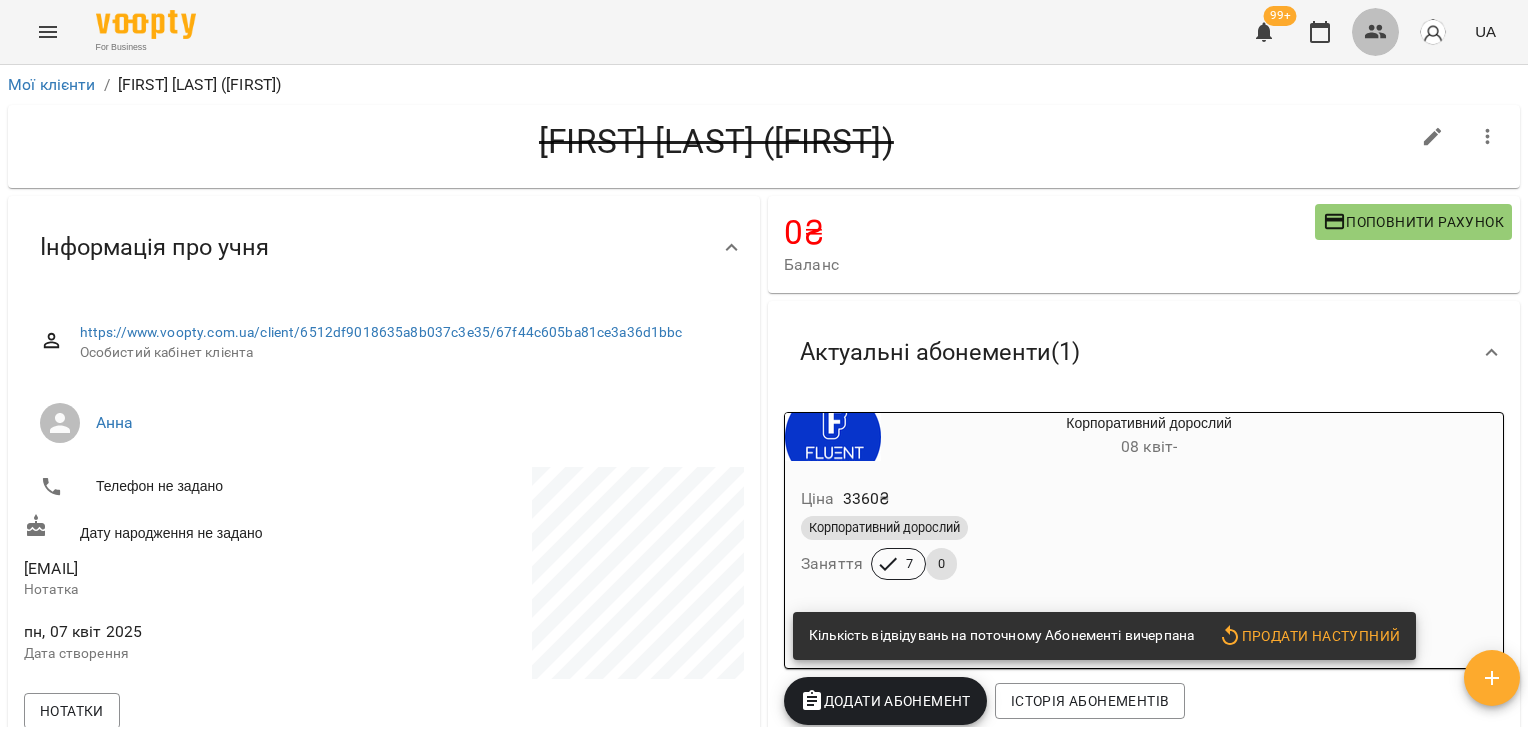 click 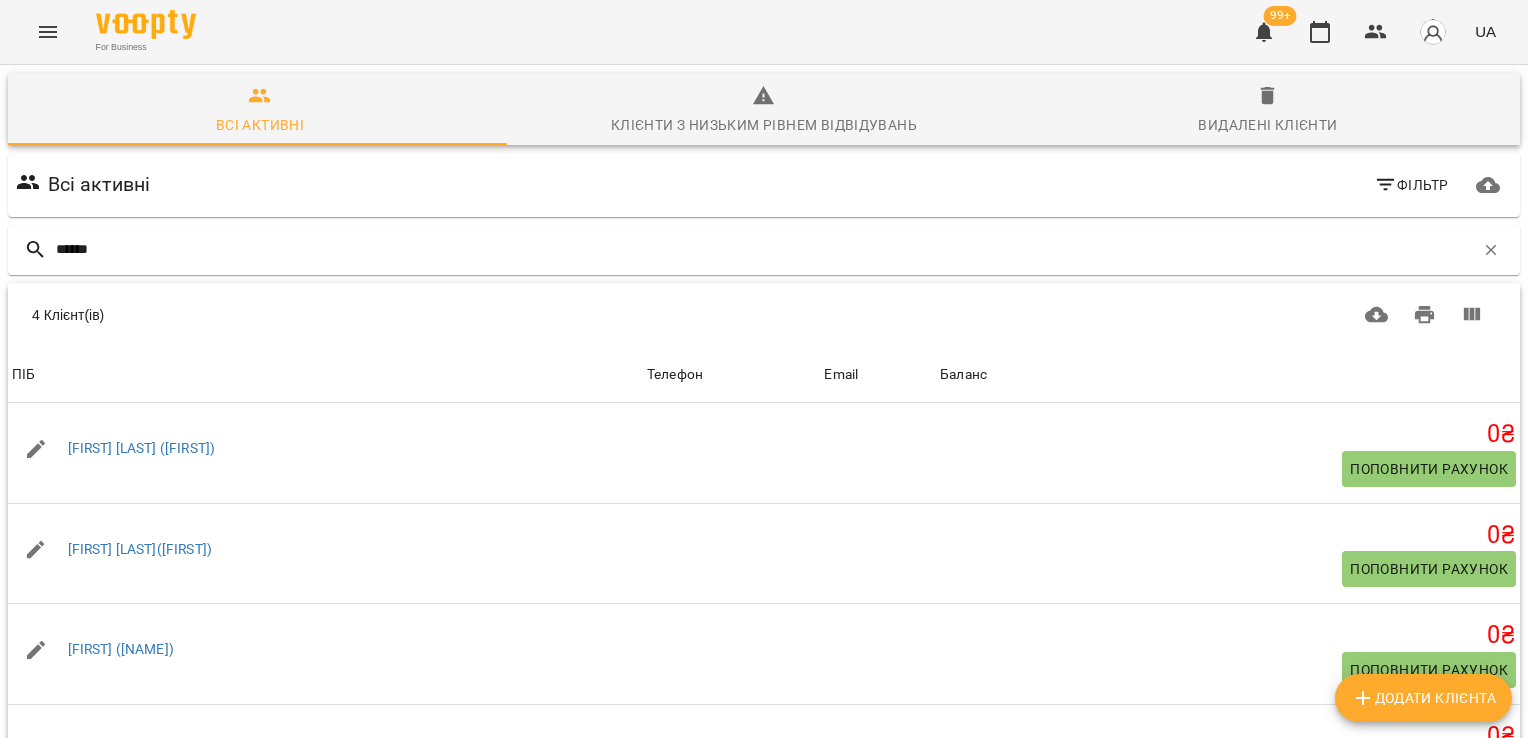 scroll, scrollTop: 188, scrollLeft: 0, axis: vertical 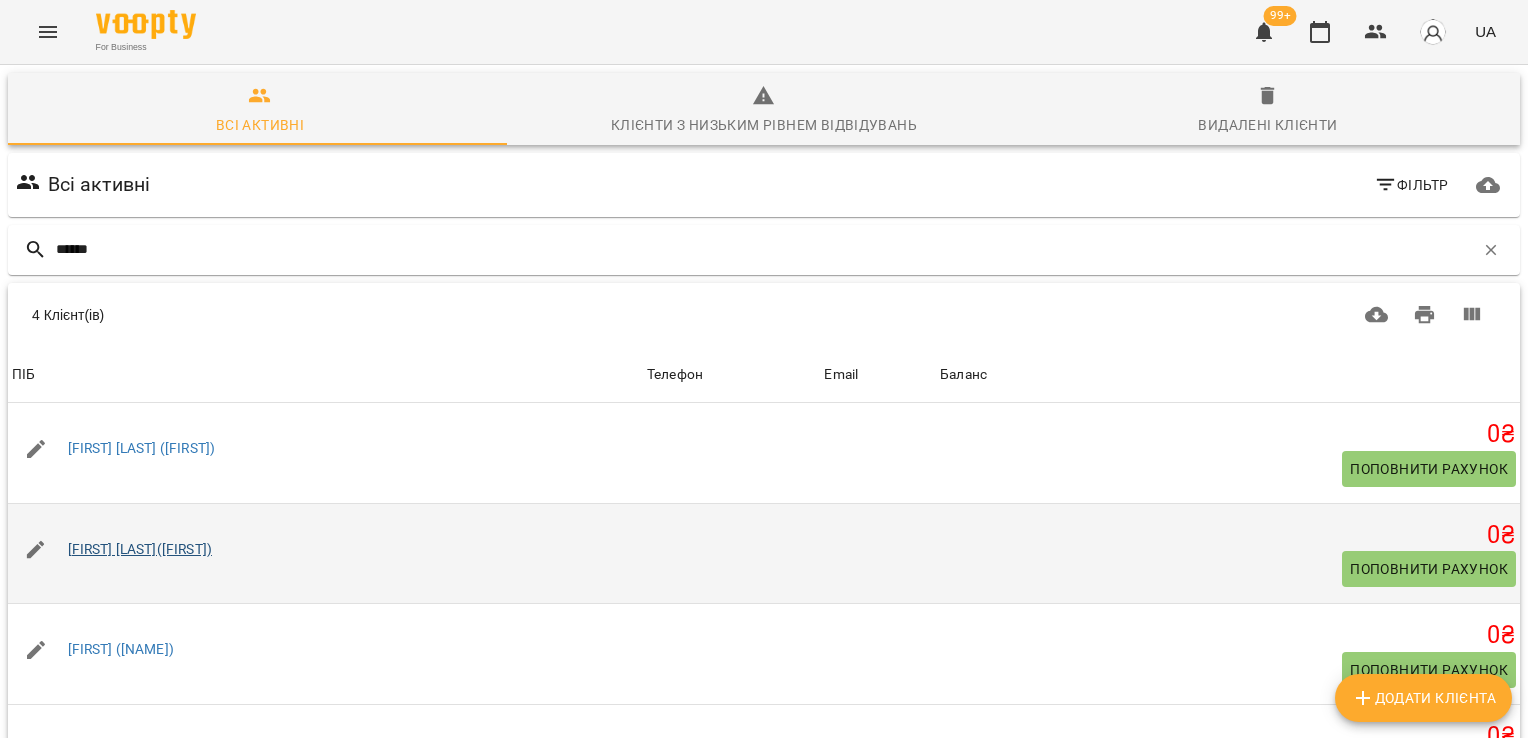 type on "******" 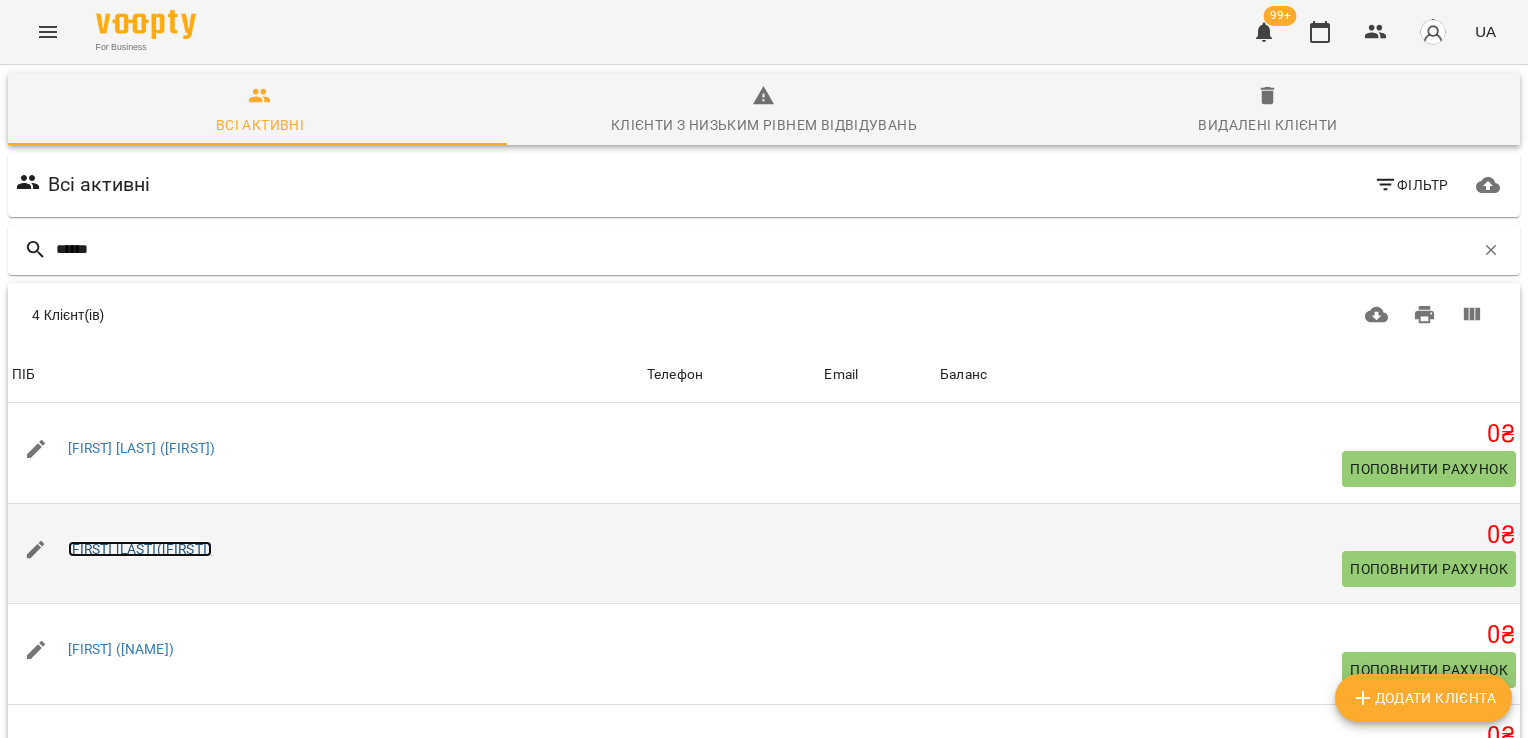 click on "[FIRST] [LAST]([FIRST])" at bounding box center [140, 549] 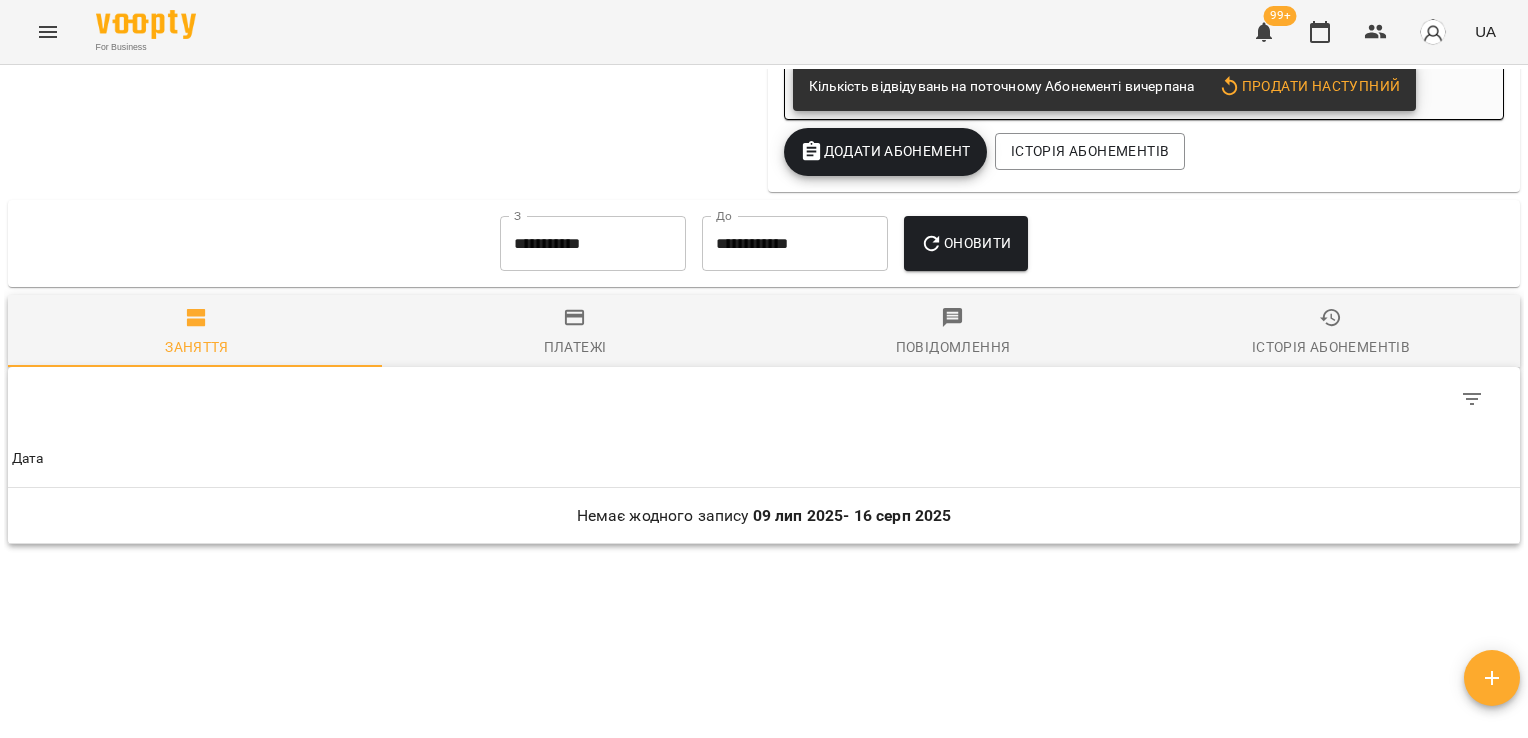 scroll, scrollTop: 2221, scrollLeft: 0, axis: vertical 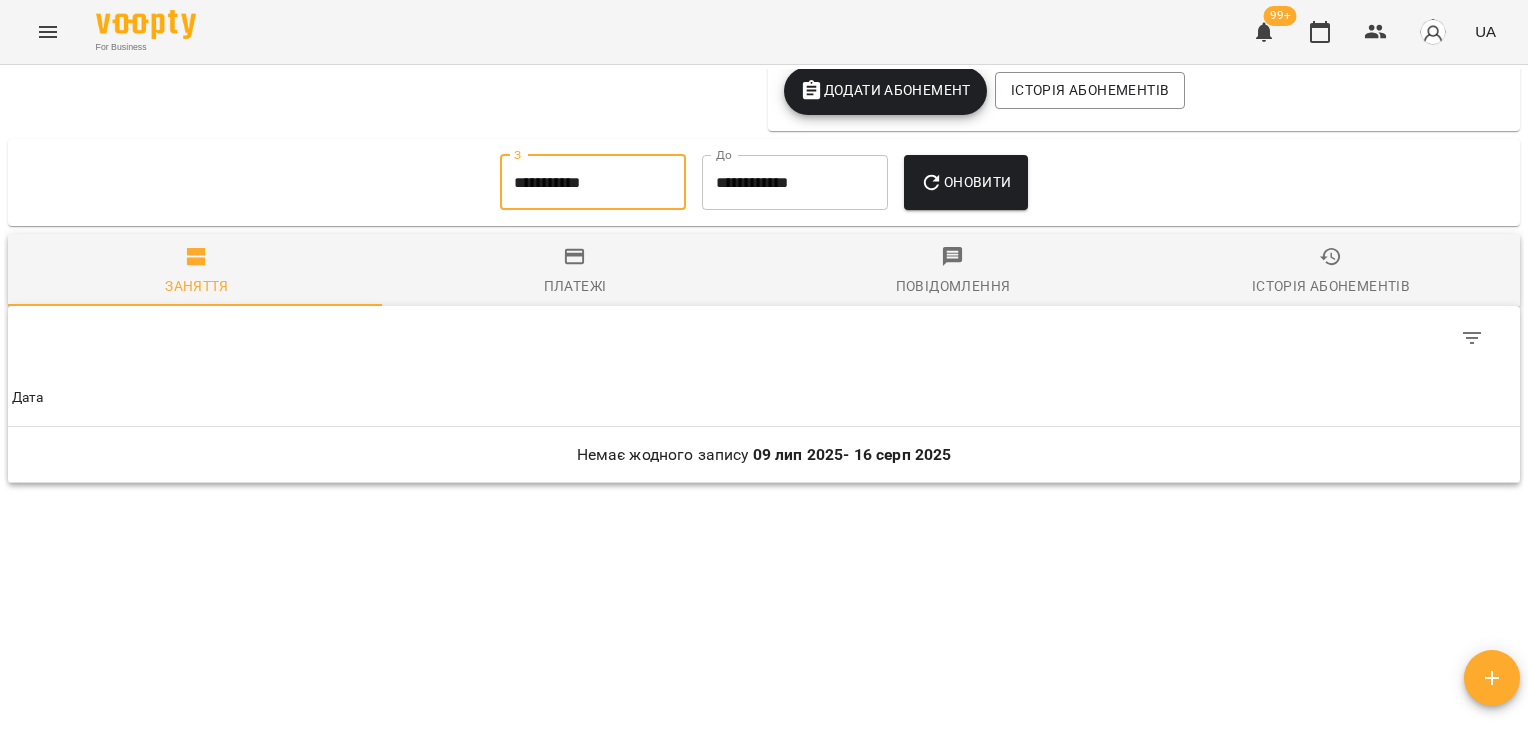 click on "**********" at bounding box center [593, 183] 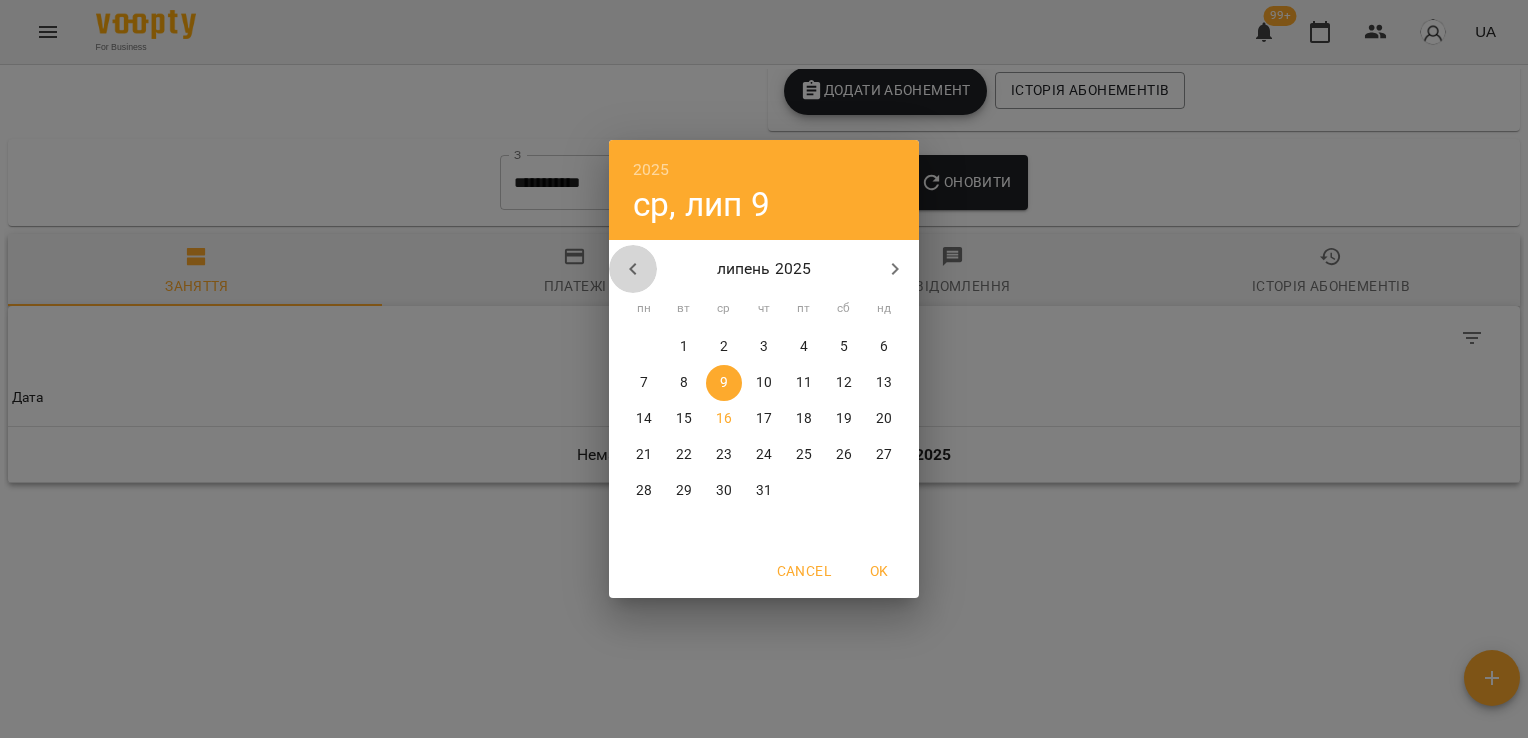 click 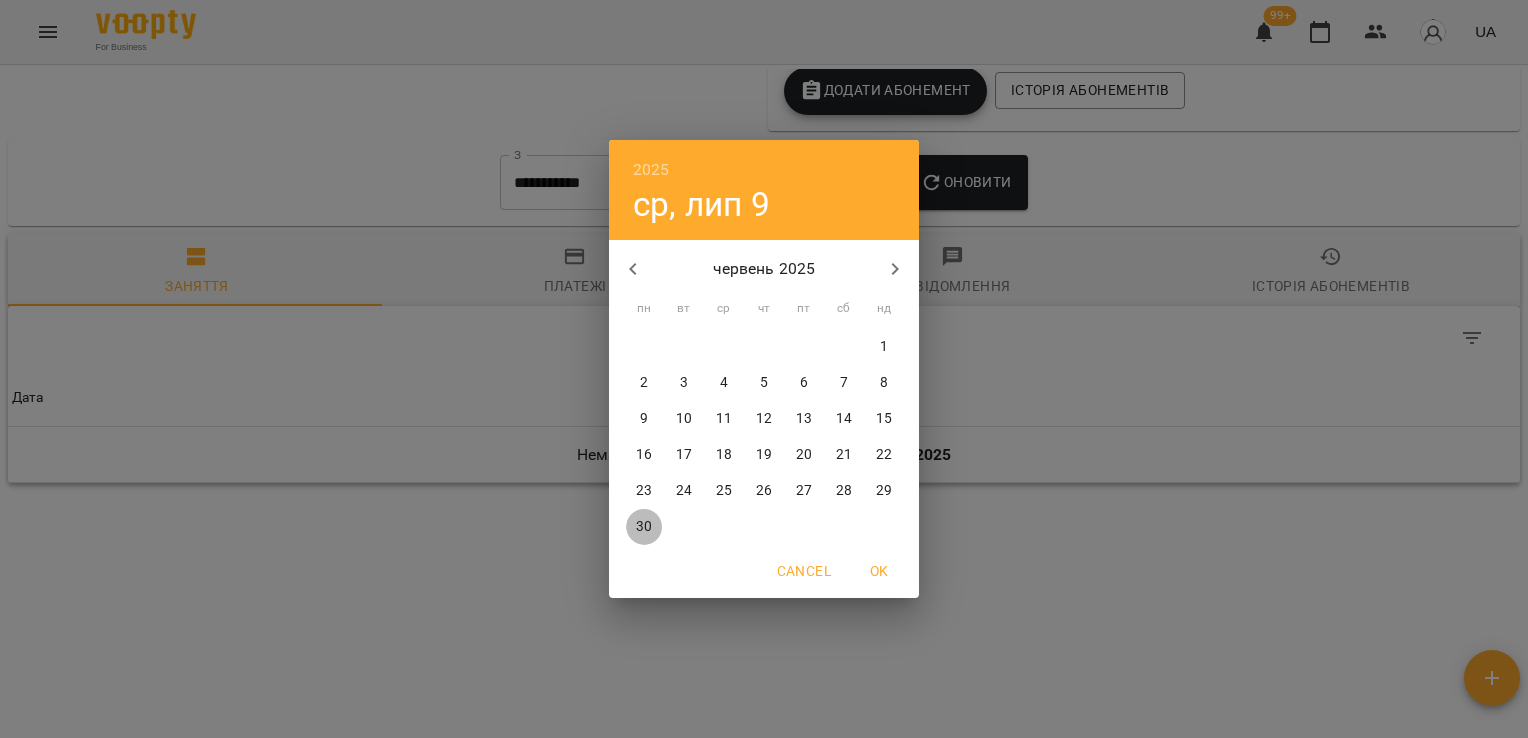 click on "30" at bounding box center (644, 527) 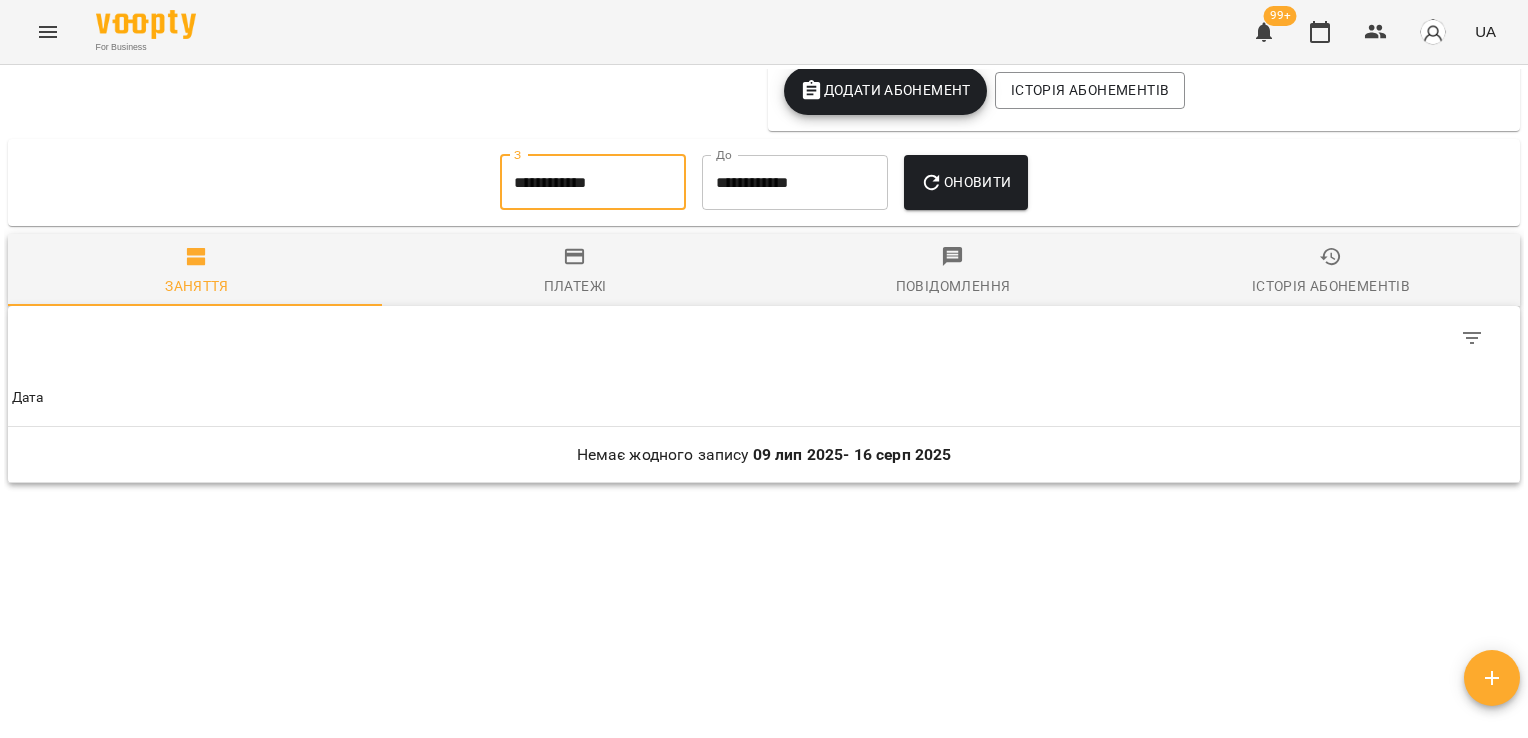 drag, startPoint x: 606, startPoint y: 193, endPoint x: 579, endPoint y: 183, distance: 28.79236 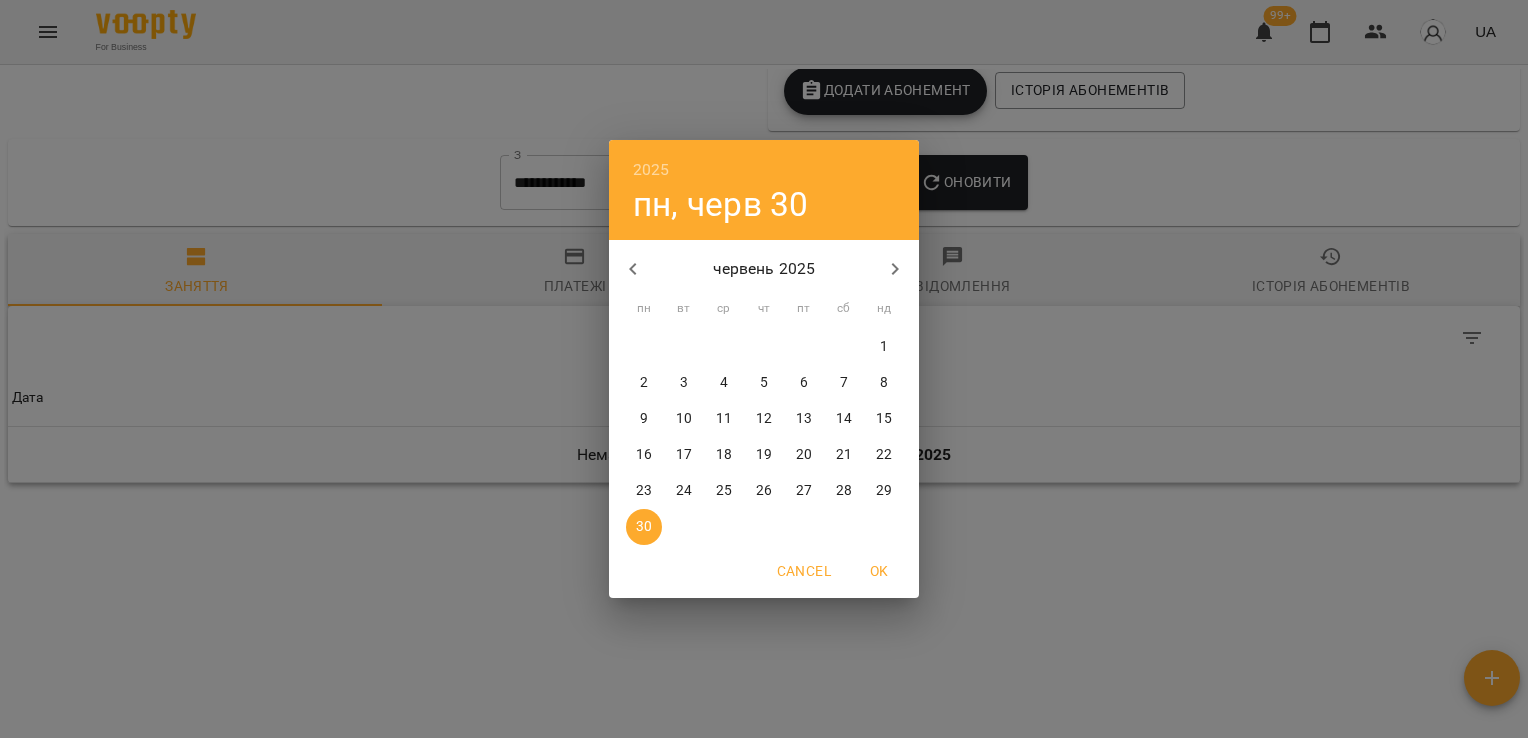 click on "[YEAR] [DAY], [MONTH] [NUMBER] [MONTH] [YEAR] [DAY] [DAY] [DAY] [DAY] [DAY] [DAY] [DAY] [NUMBER] [NUMBER] [NUMBER] [NUMBER] [NUMBER] [NUMBER] [NUMBER] [NUMBER] [NUMBER] [NUMBER] [NUMBER] [NUMBER] [NUMBER] [NUMBER] [NUMBER] [NUMBER] [NUMBER] [NUMBER] [NUMBER] [NUMBER] [NUMBER] [NUMBER] [NUMBER] [NUMBER] [NUMBER] [NUMBER] Cancel OK" at bounding box center (764, 369) 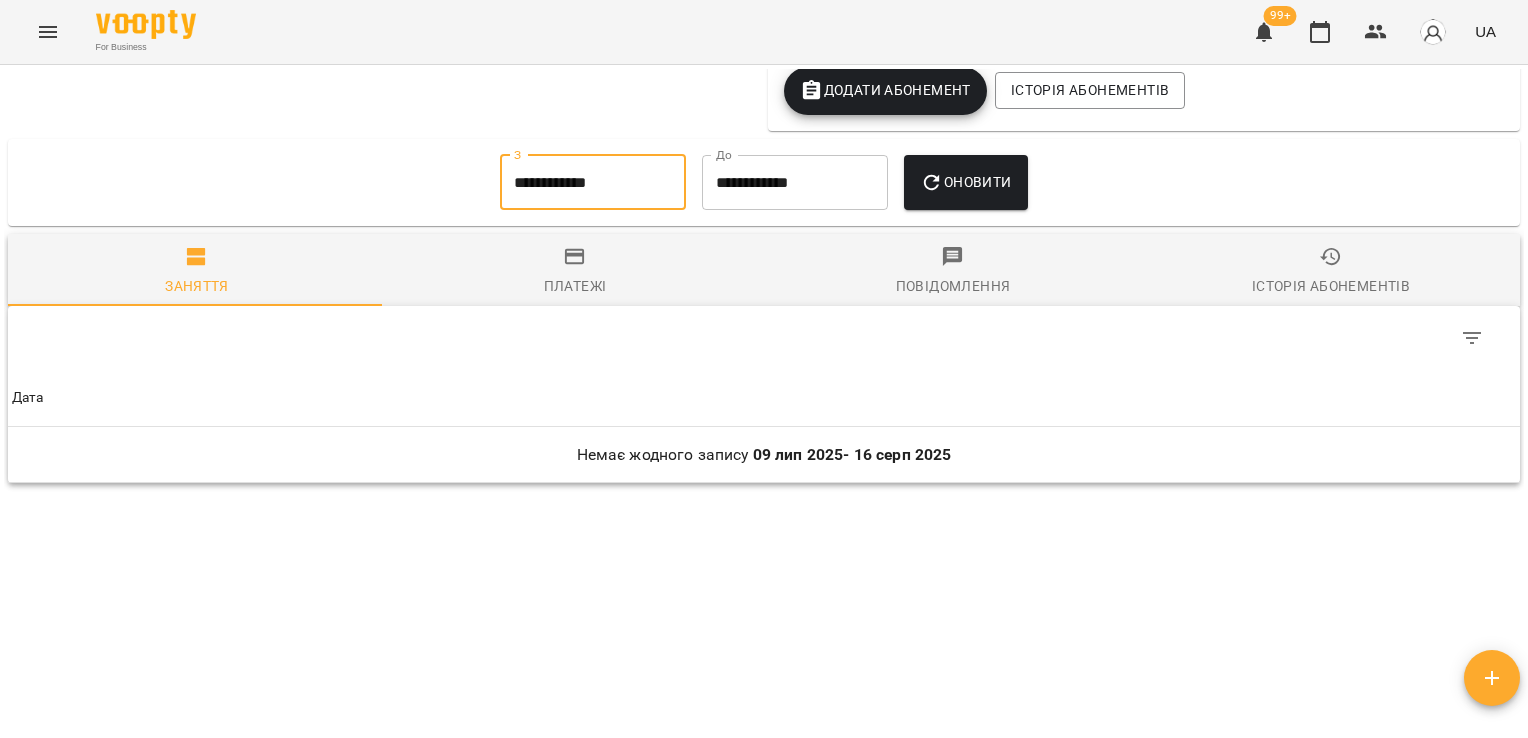 drag, startPoint x: 579, startPoint y: 183, endPoint x: 528, endPoint y: 158, distance: 56.797886 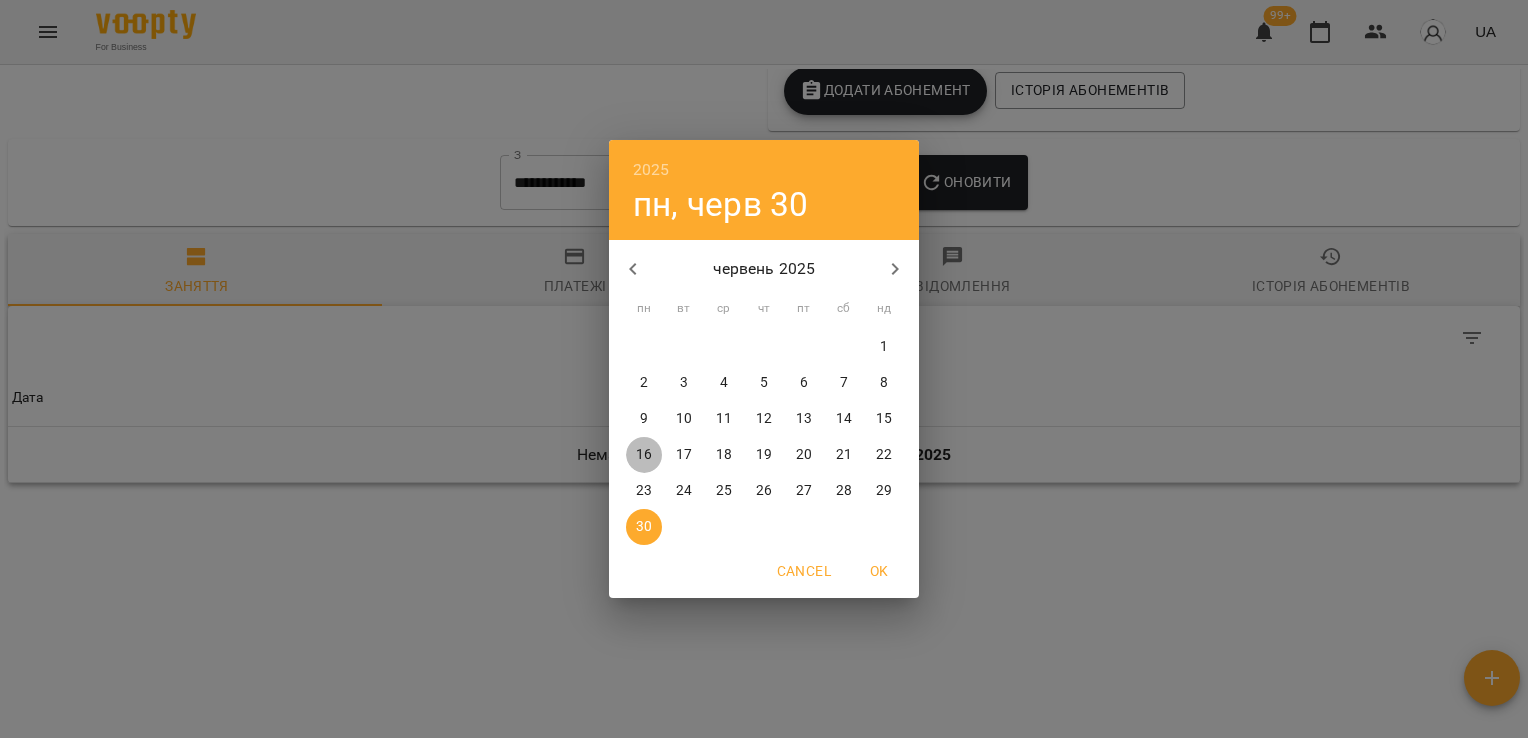 click on "16" at bounding box center (644, 455) 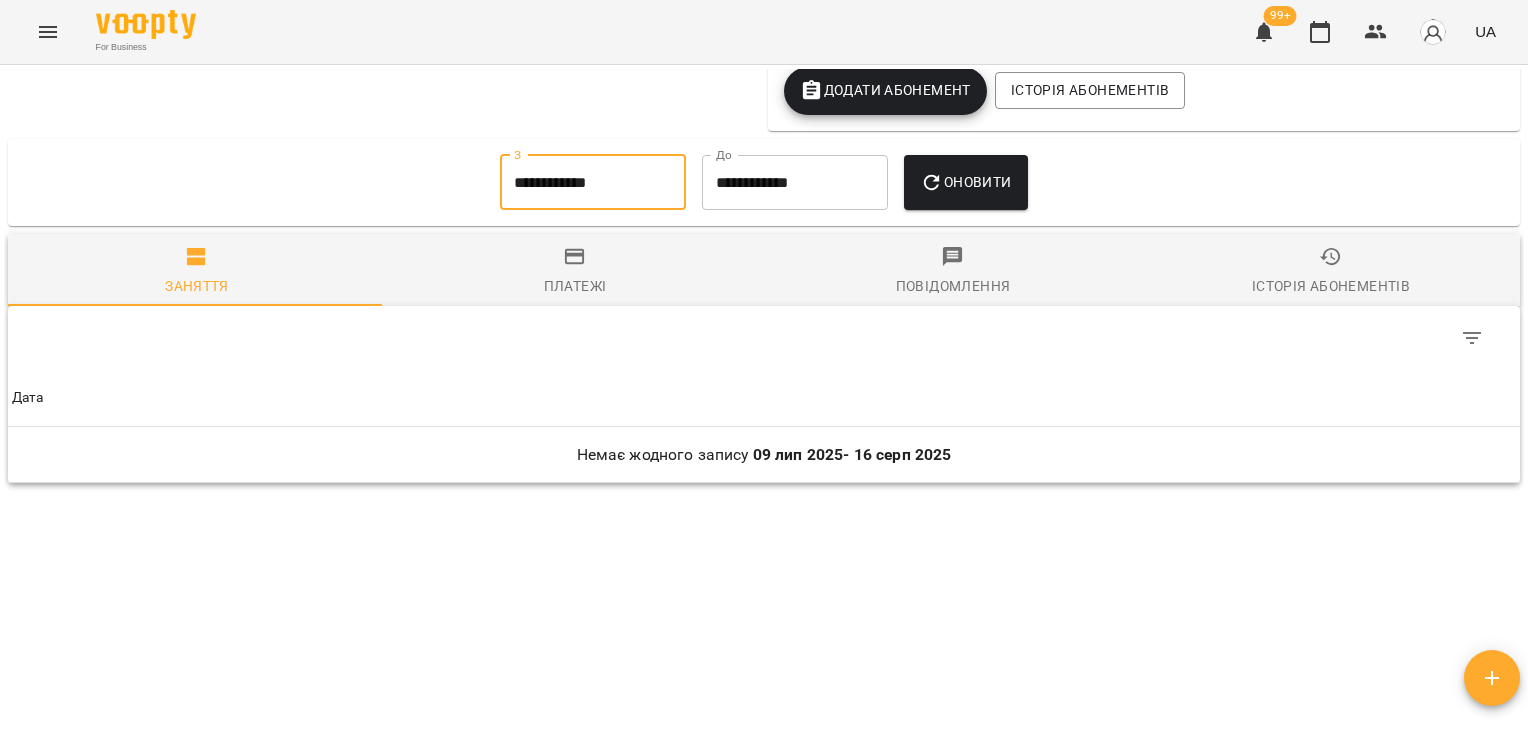 click on "Оновити" at bounding box center [965, 183] 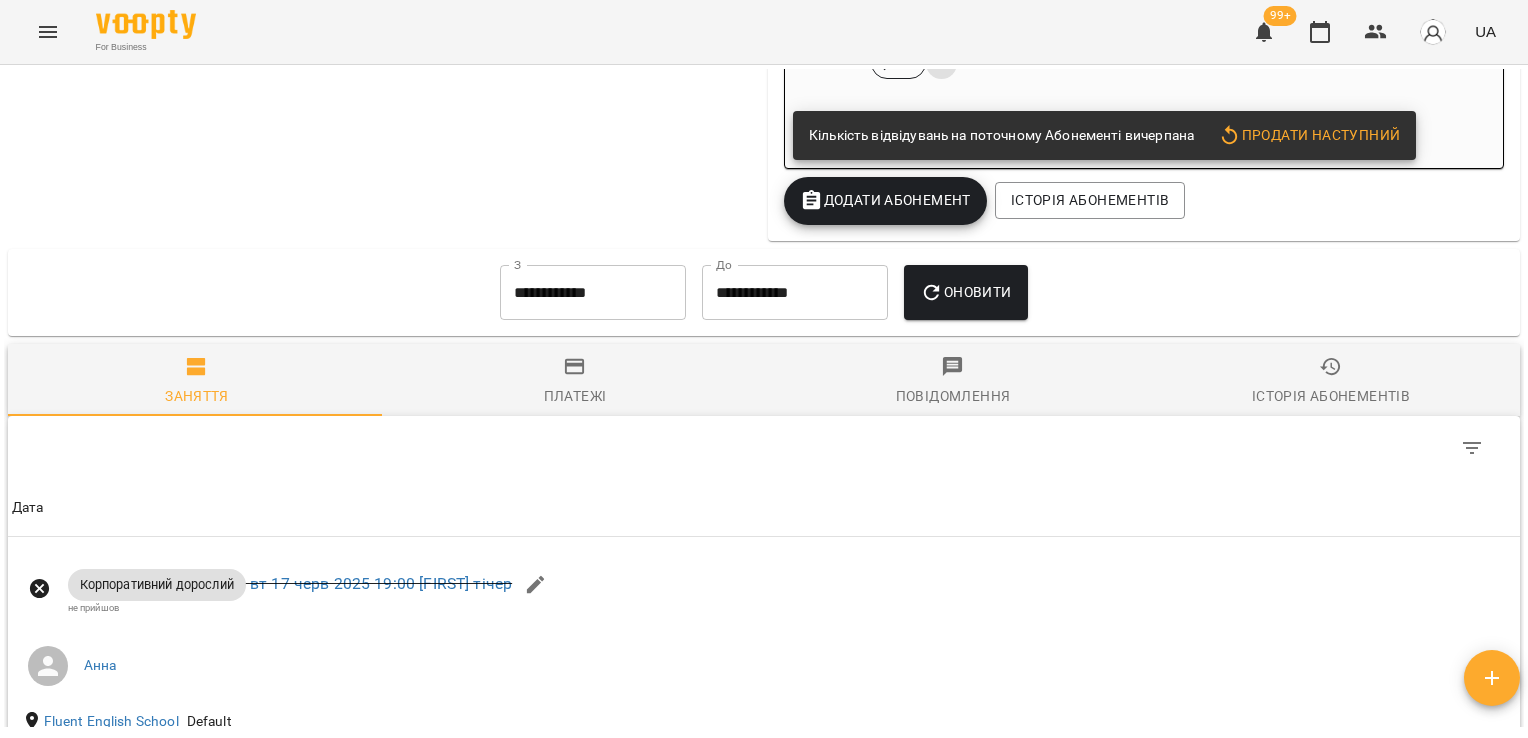 scroll, scrollTop: 2221, scrollLeft: 0, axis: vertical 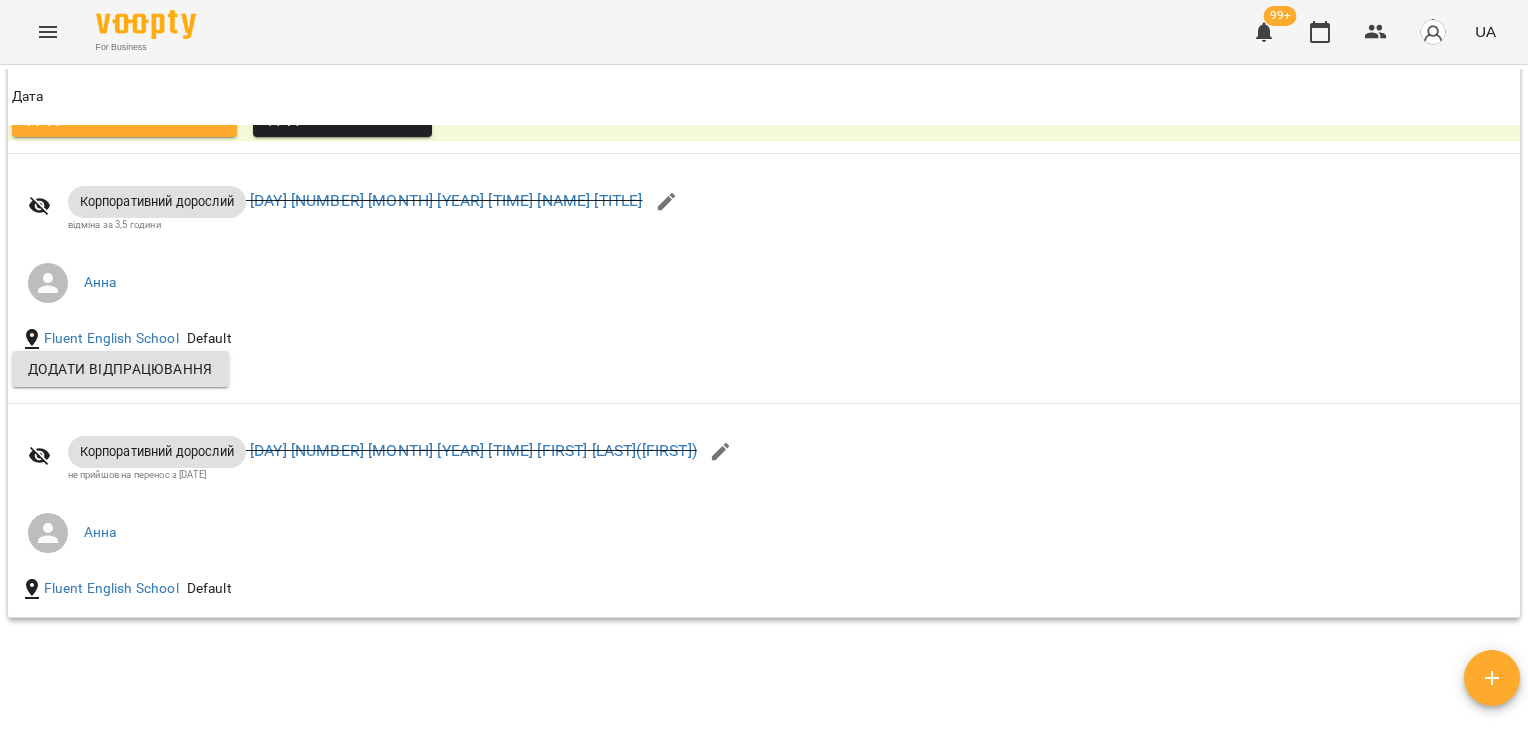 drag, startPoint x: 1527, startPoint y: 610, endPoint x: 1520, endPoint y: 537, distance: 73.33485 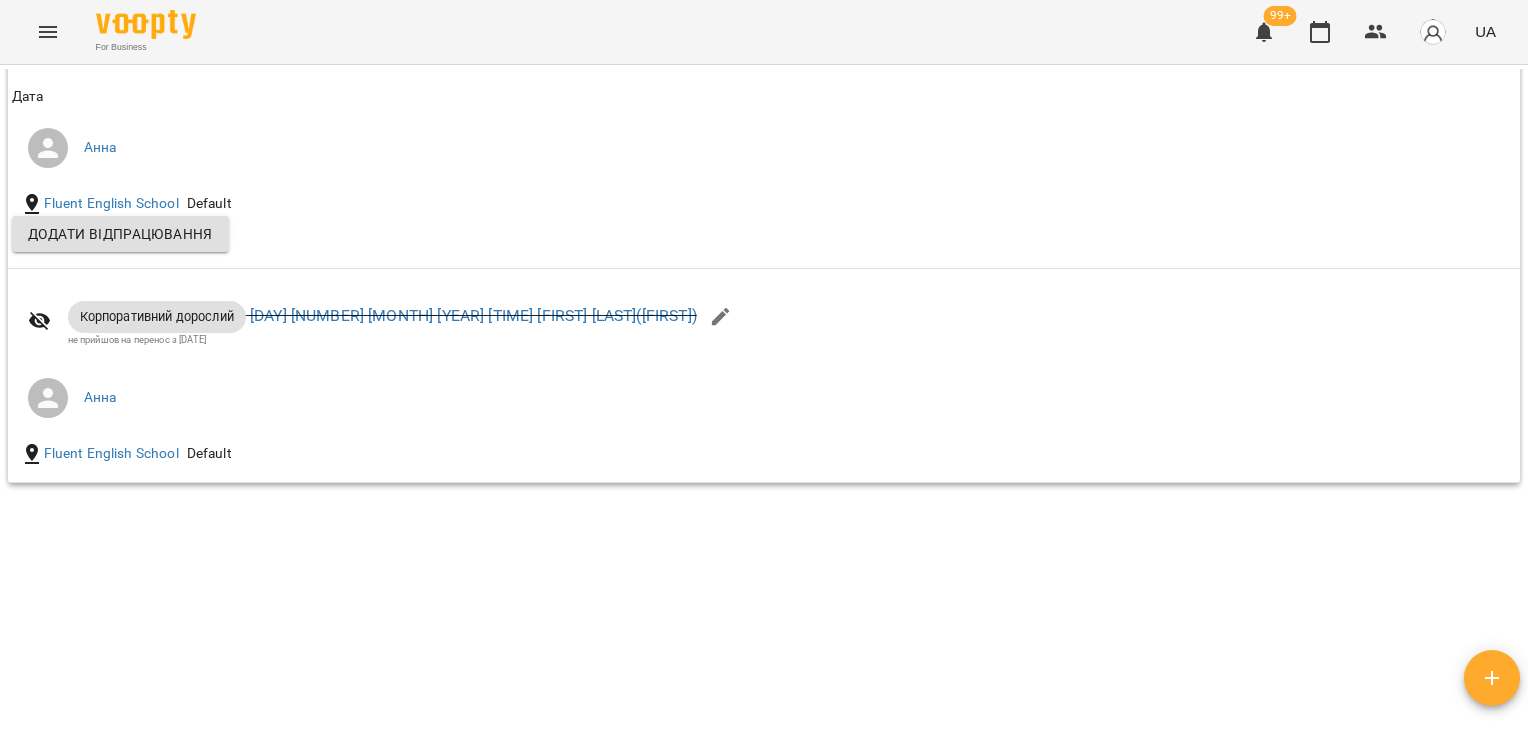 scroll, scrollTop: 4019, scrollLeft: 0, axis: vertical 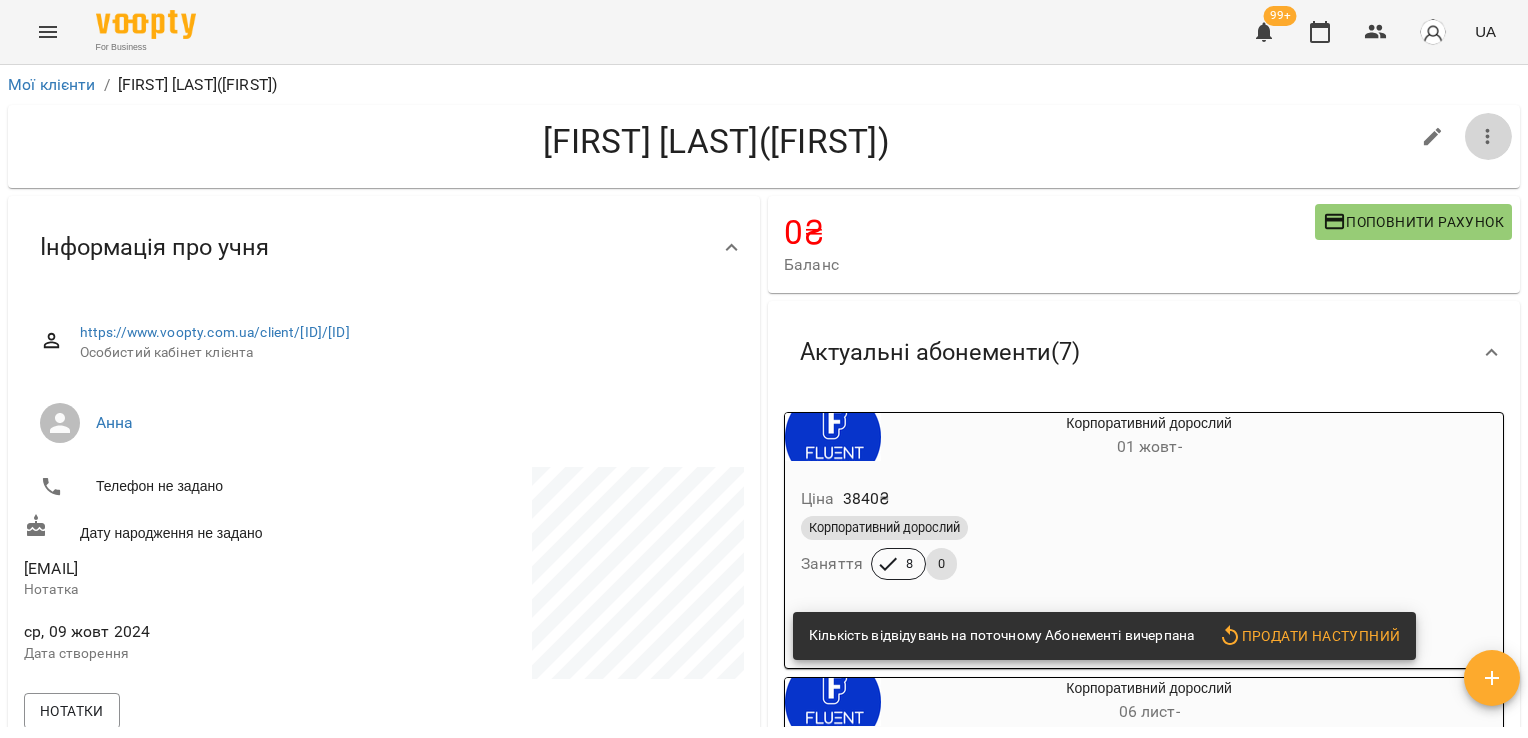 click 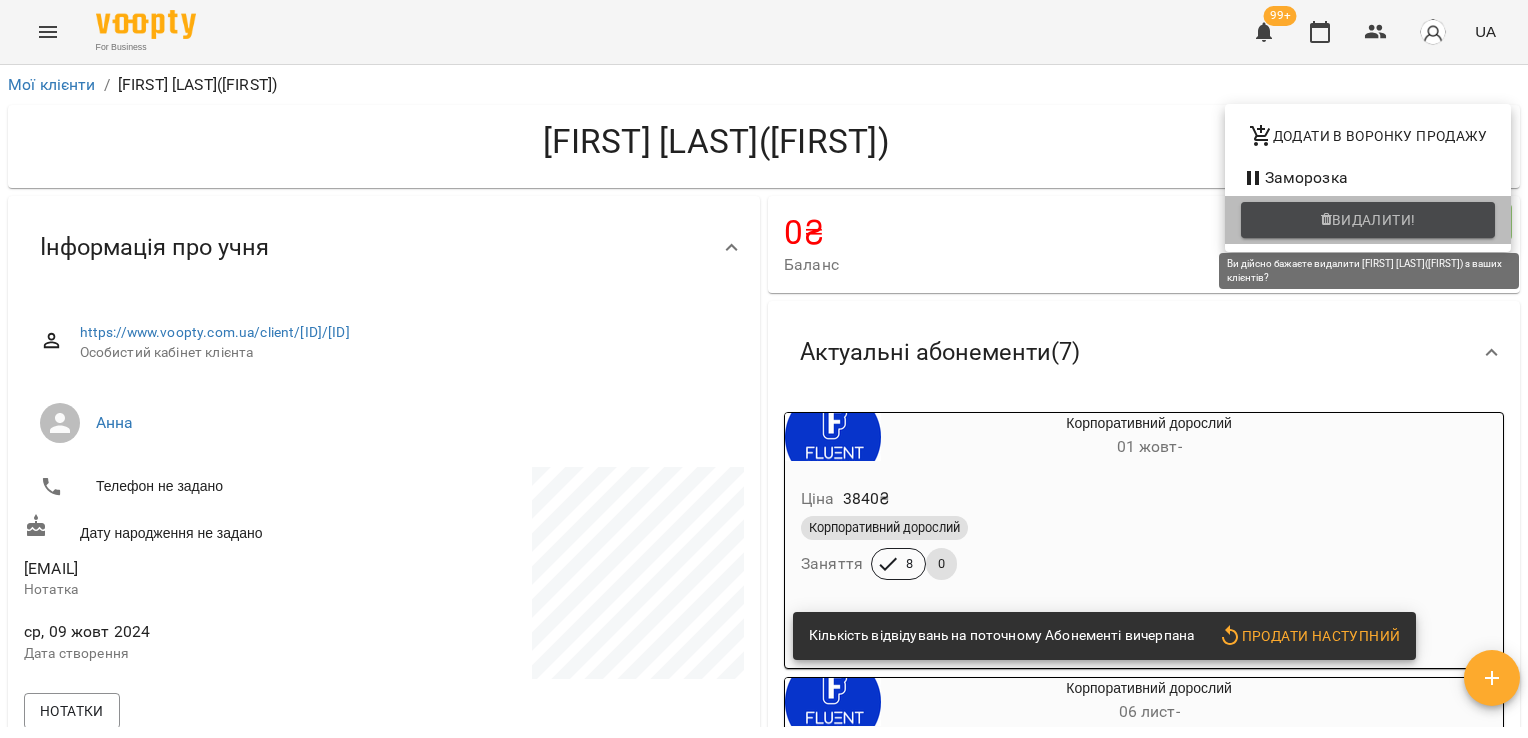 click on "Видалити!" at bounding box center (1374, 220) 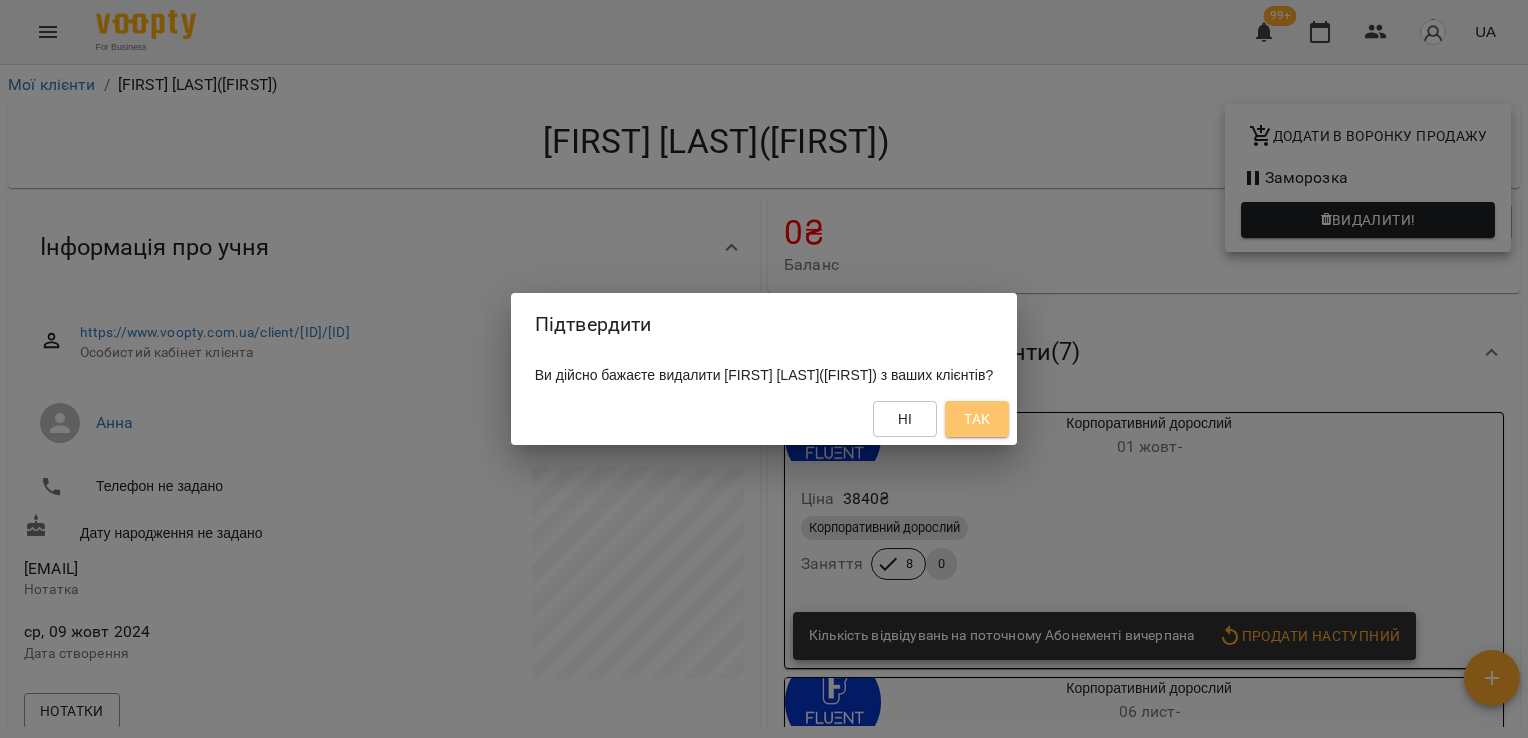 click on "Так" at bounding box center (977, 419) 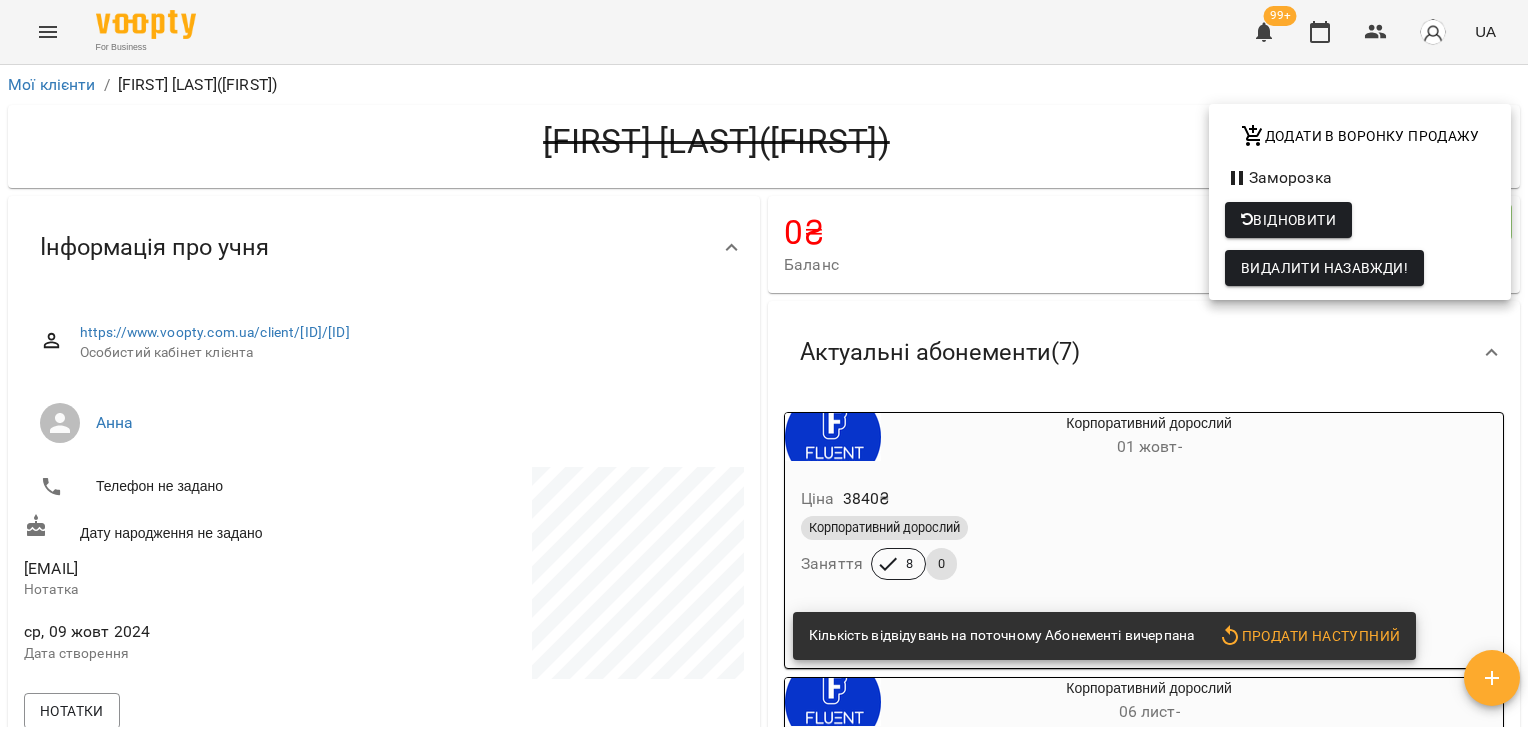 click at bounding box center (764, 369) 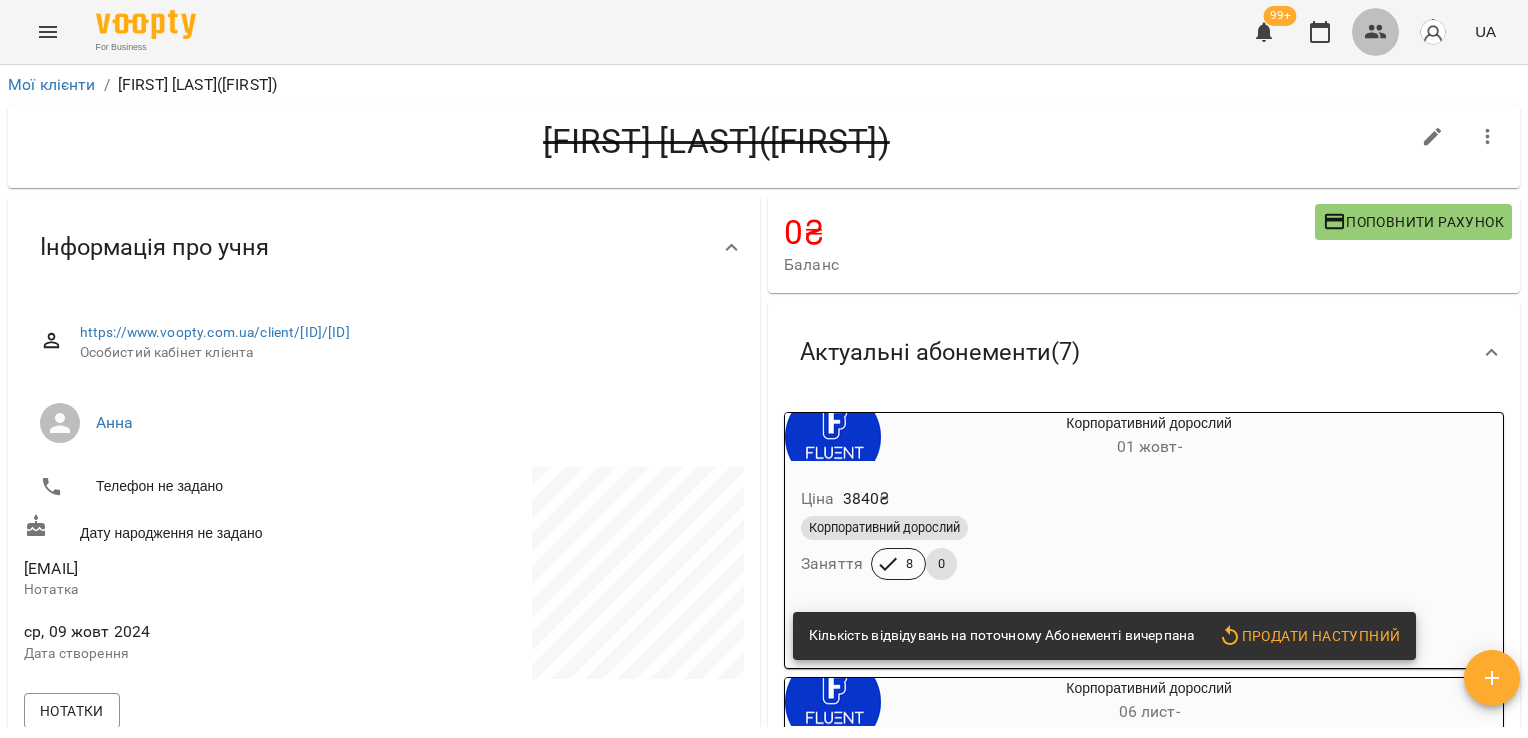 click 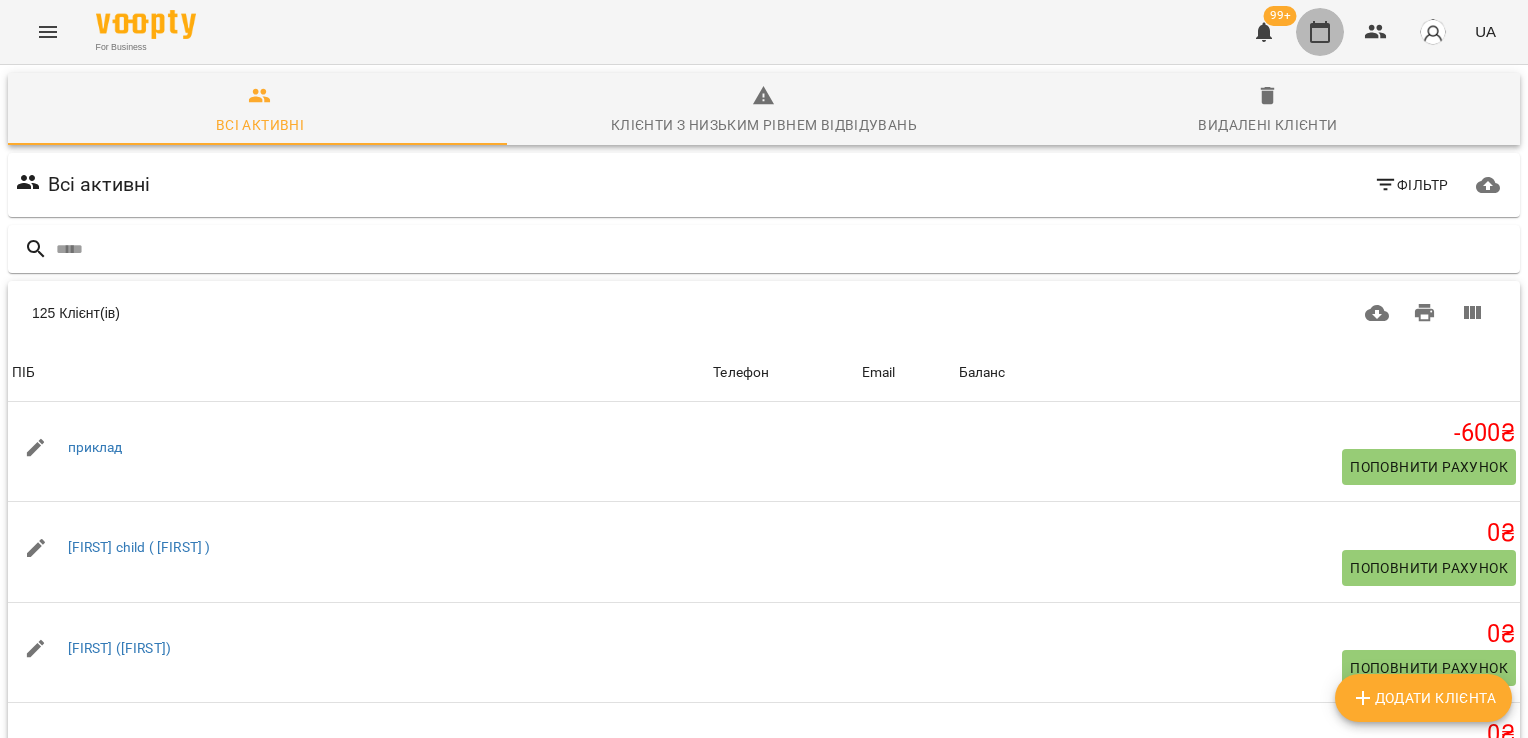 click 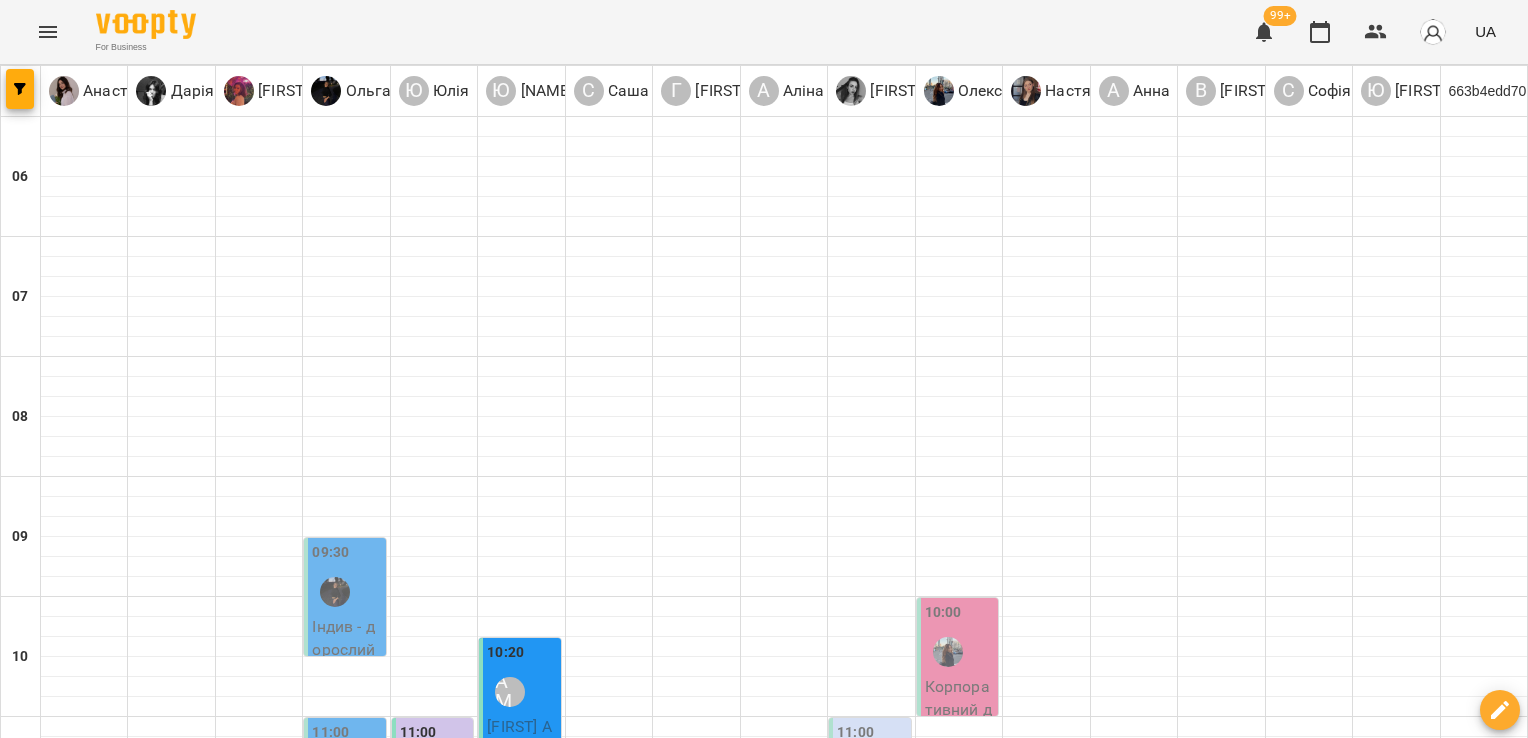 click on "16 лип" at bounding box center [644, 2322] 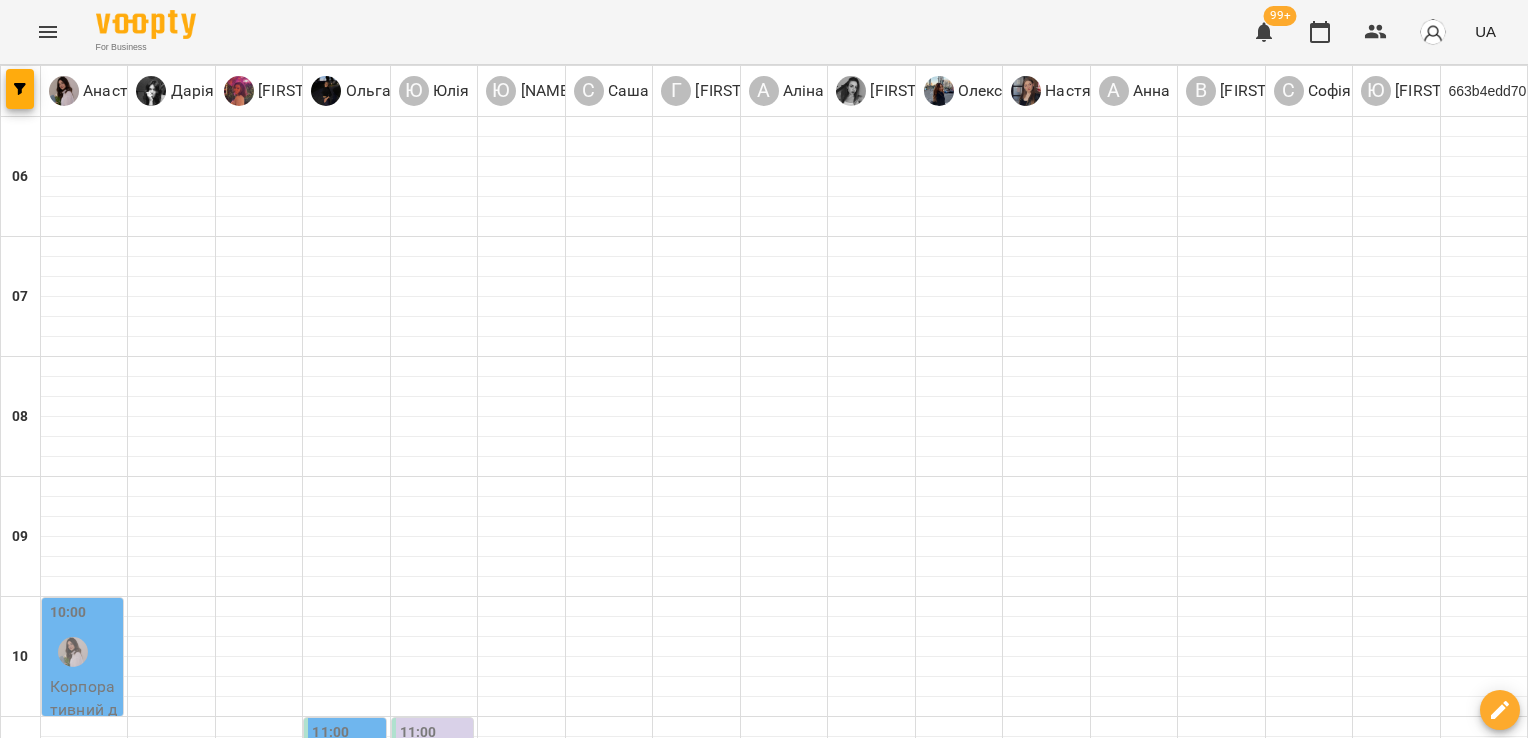 scroll, scrollTop: 388, scrollLeft: 0, axis: vertical 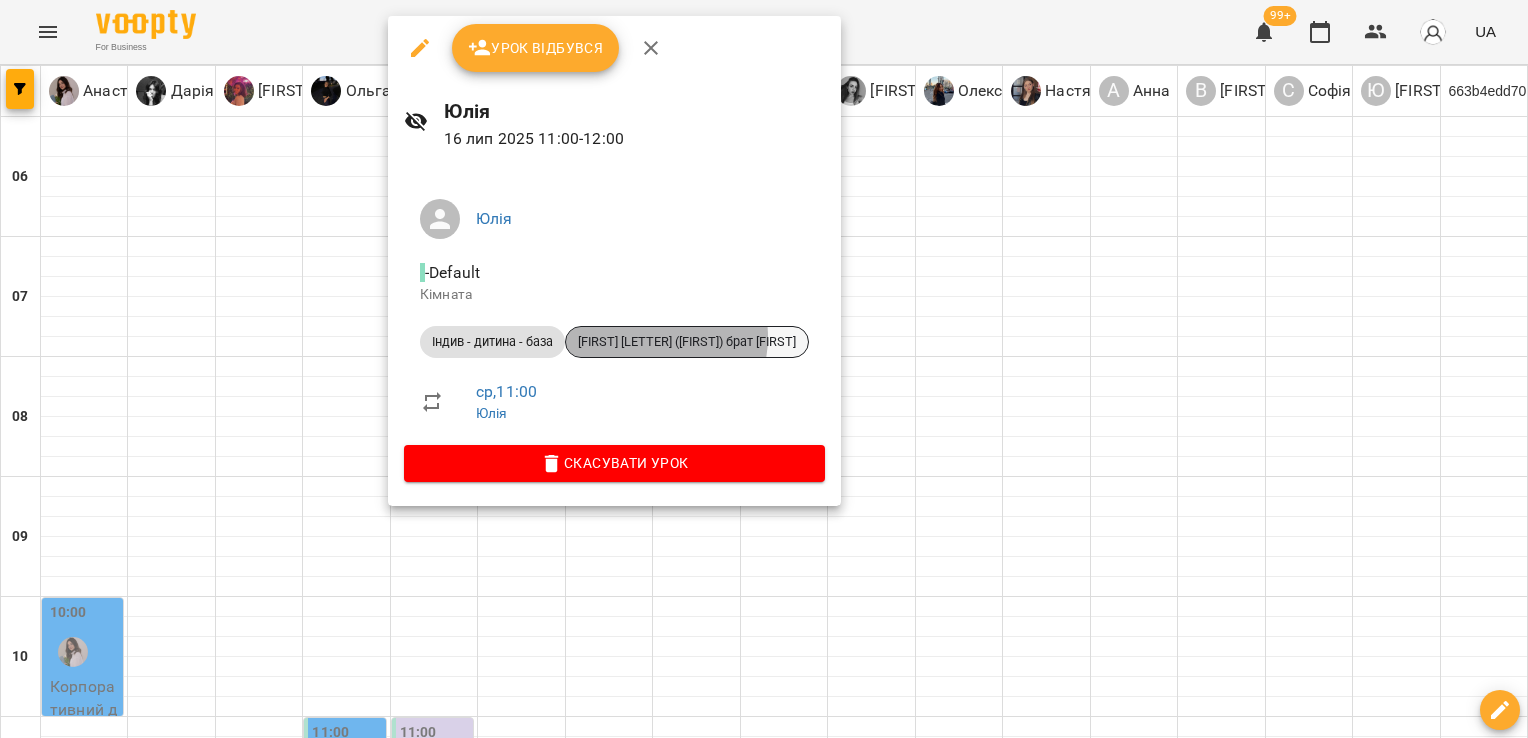 click on "[FIRST] [LETTER] ([FIRST]) брат [FIRST]" at bounding box center [687, 342] 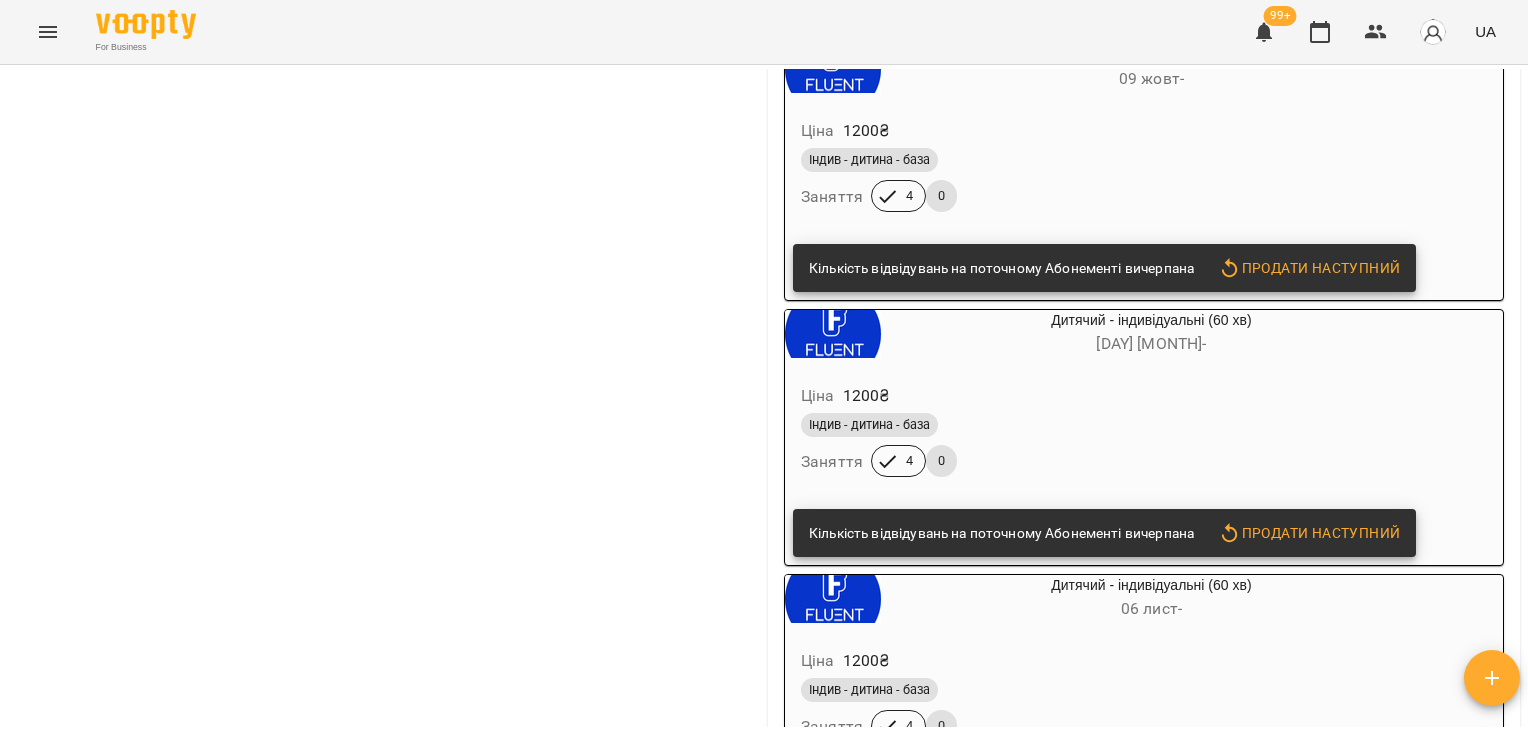 scroll, scrollTop: 0, scrollLeft: 0, axis: both 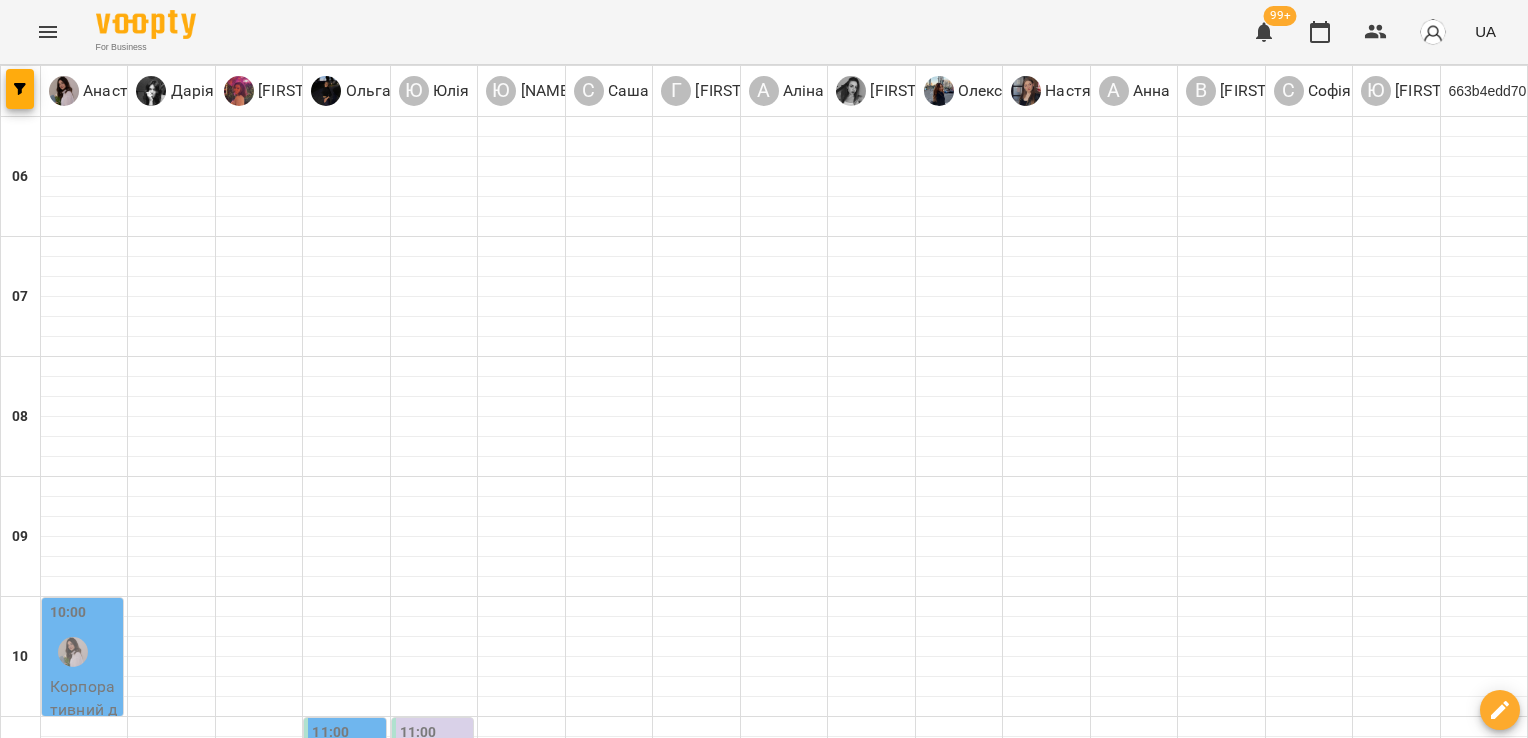 click on "Юлія" at bounding box center (423, 892) 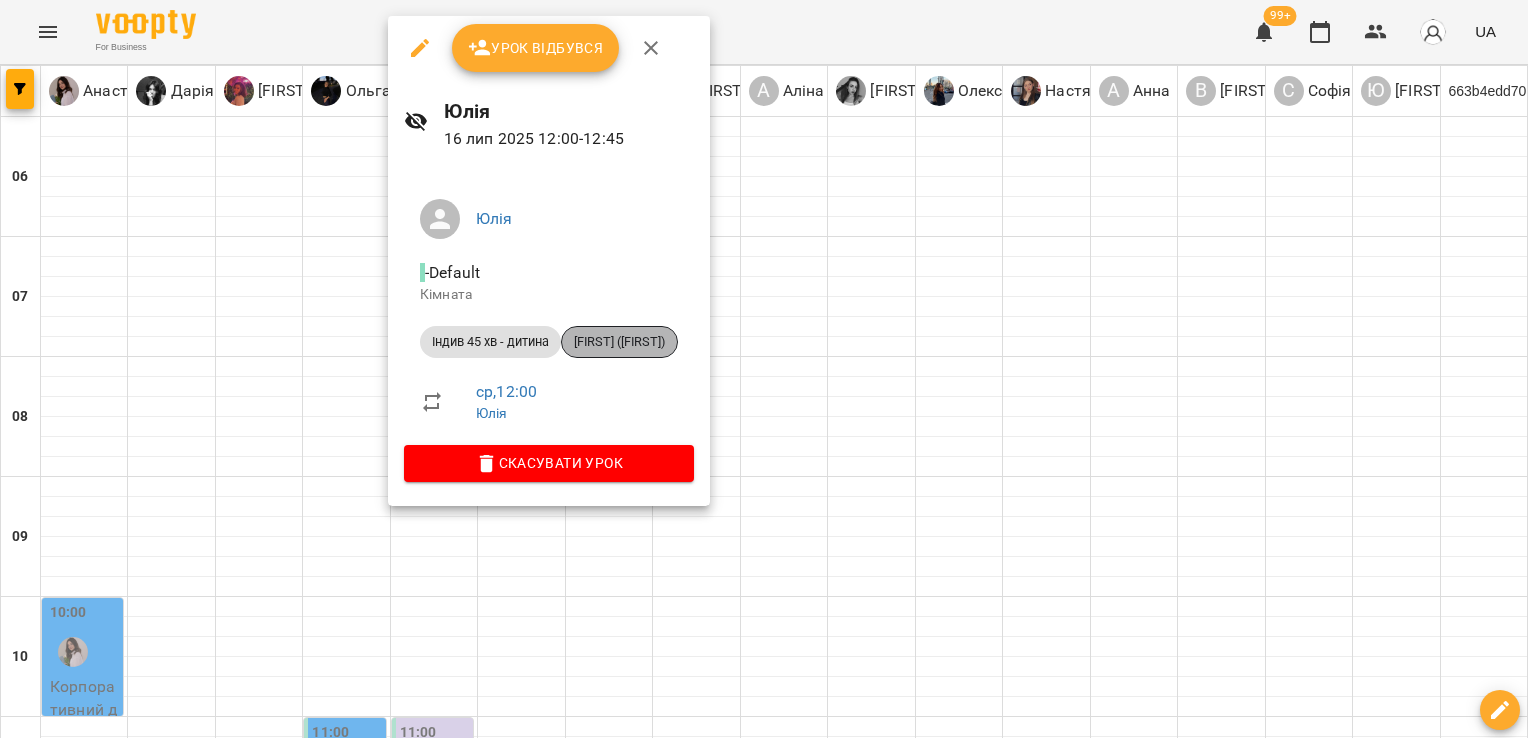 click on "[FIRST] ([FIRST])" at bounding box center [619, 342] 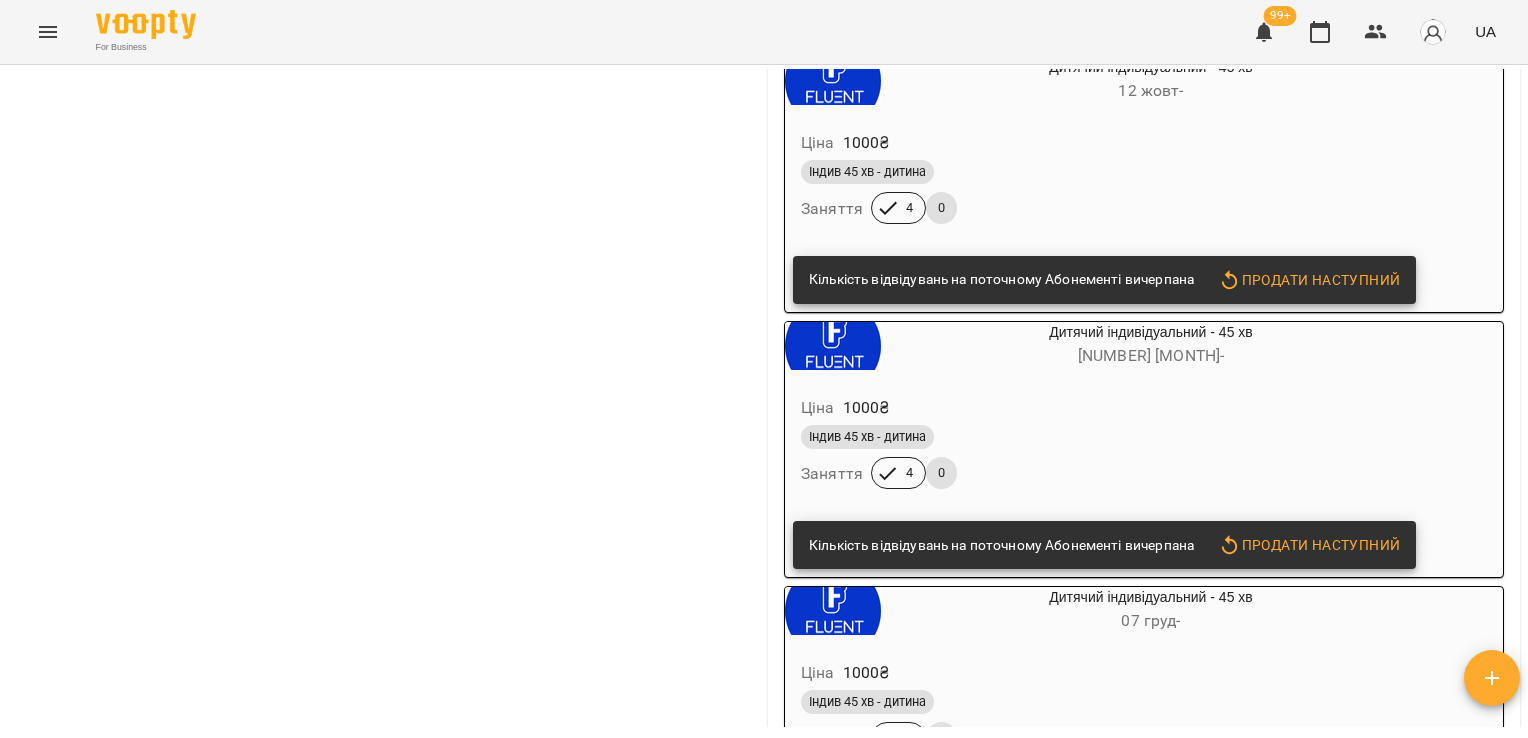 scroll, scrollTop: 0, scrollLeft: 0, axis: both 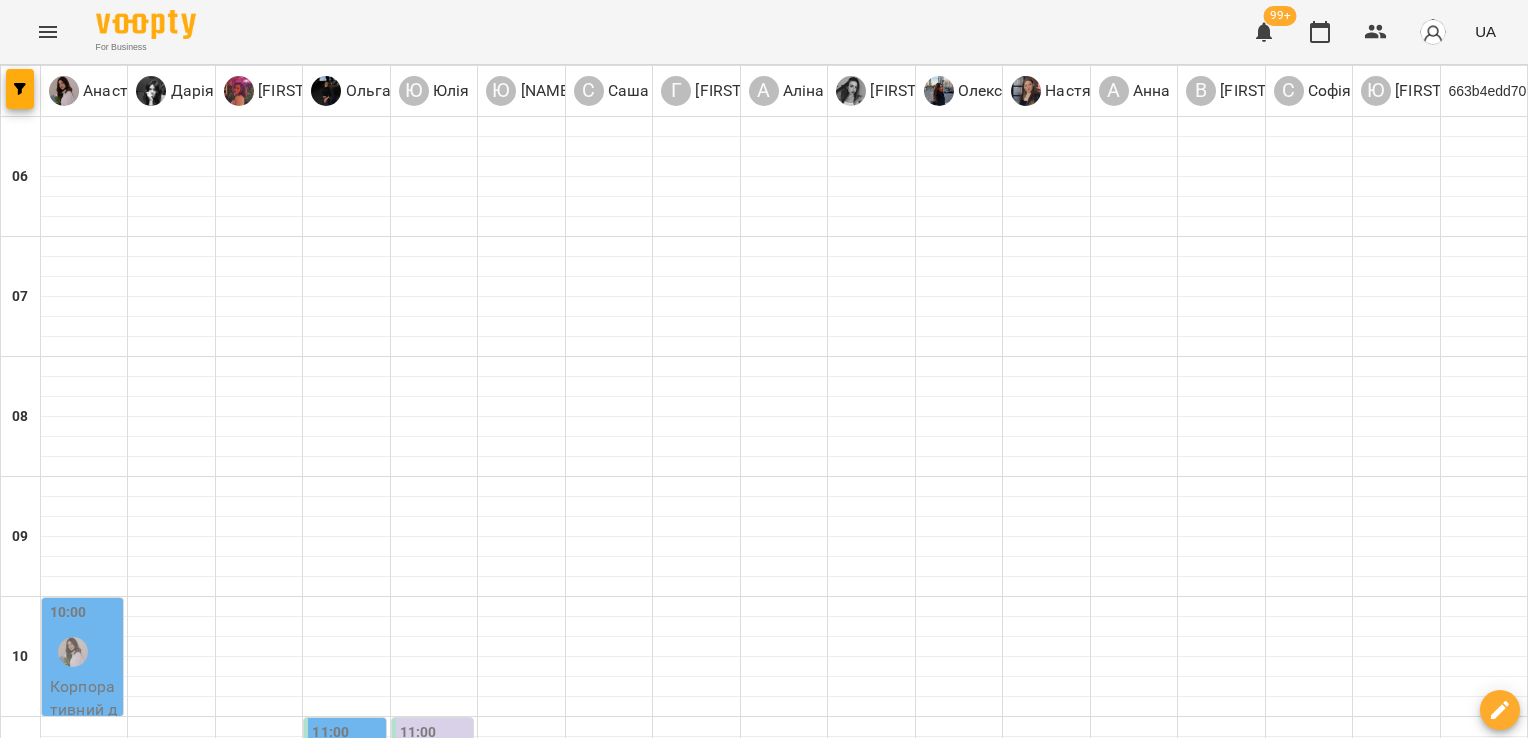 click on "[TIME] [NAME]" at bounding box center [434, 878] 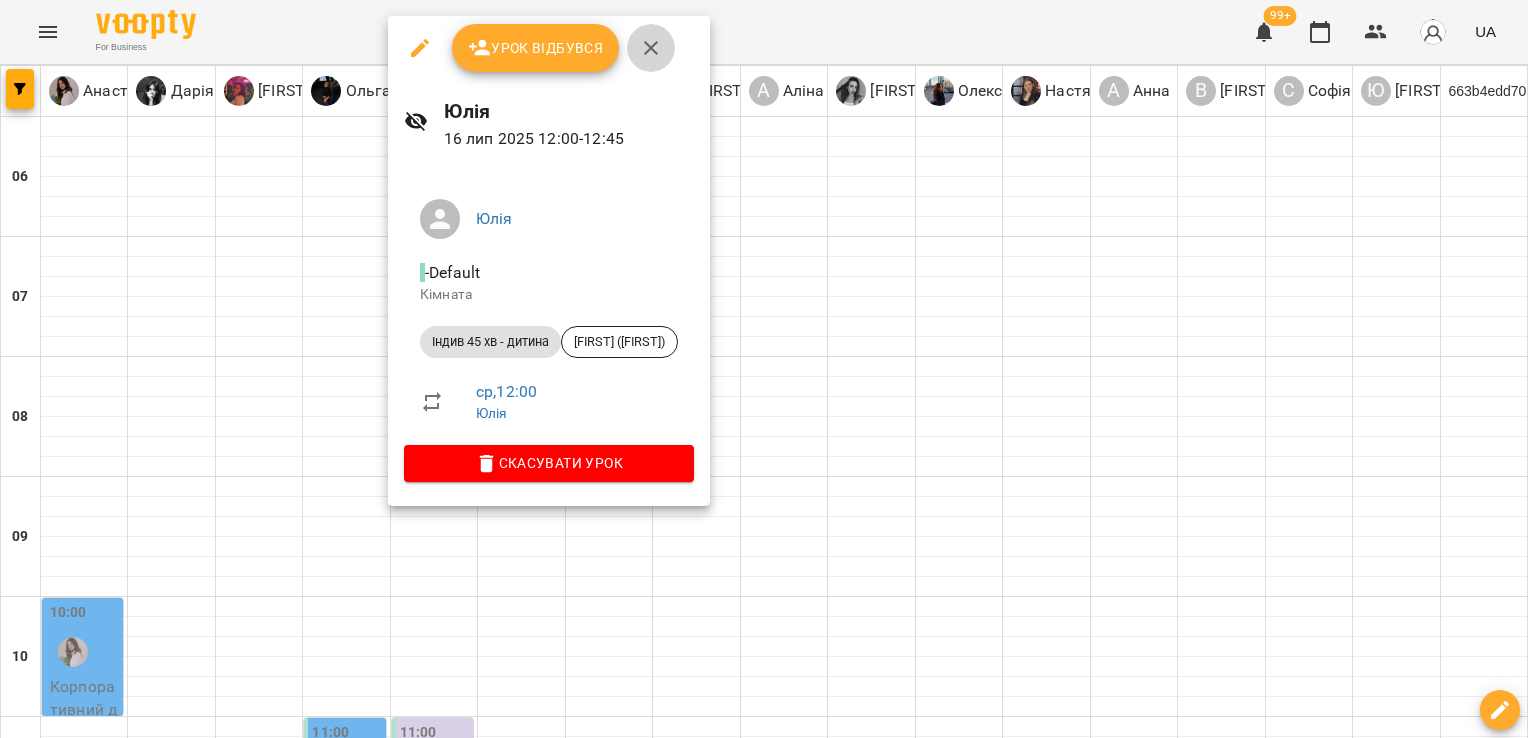 click 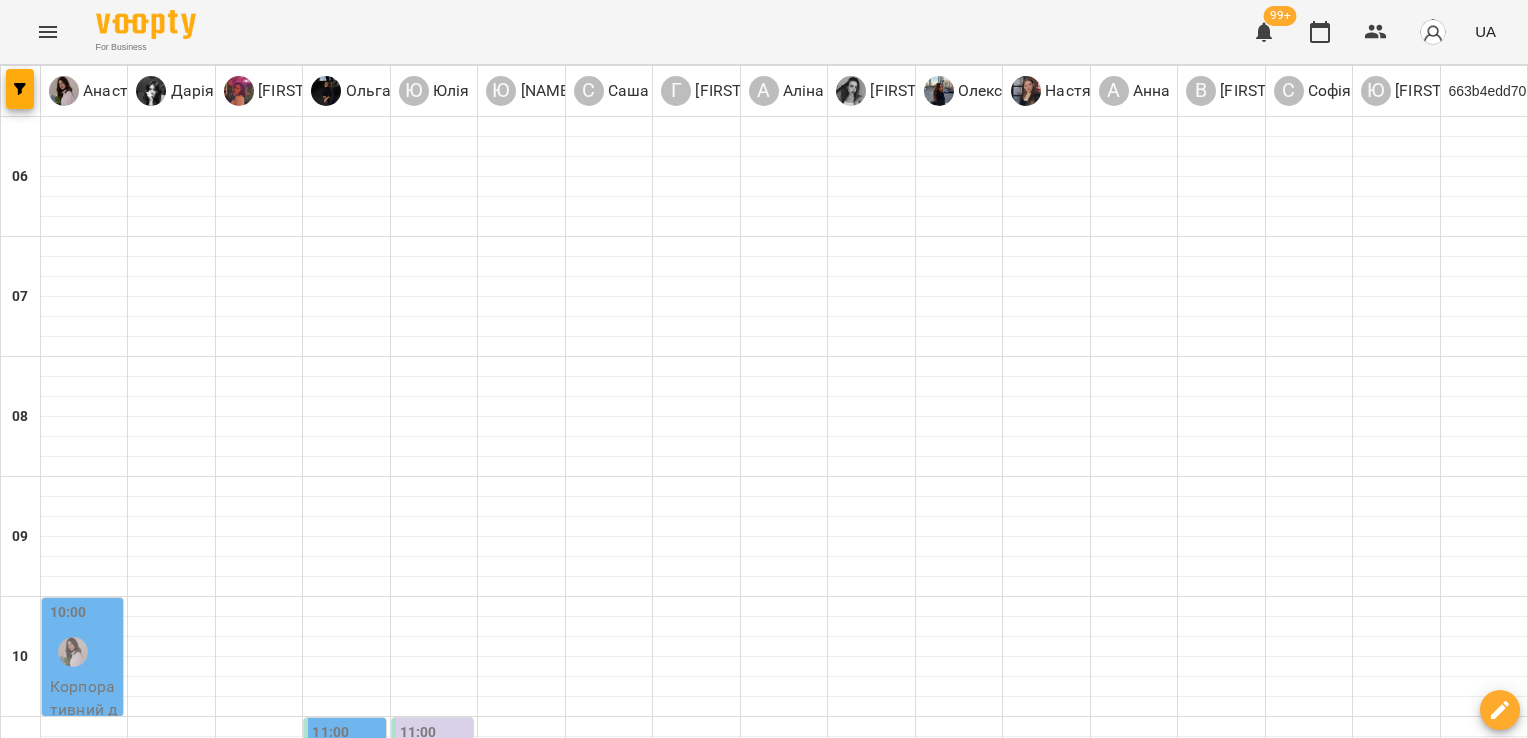 click on "Юлія" at bounding box center (423, 1012) 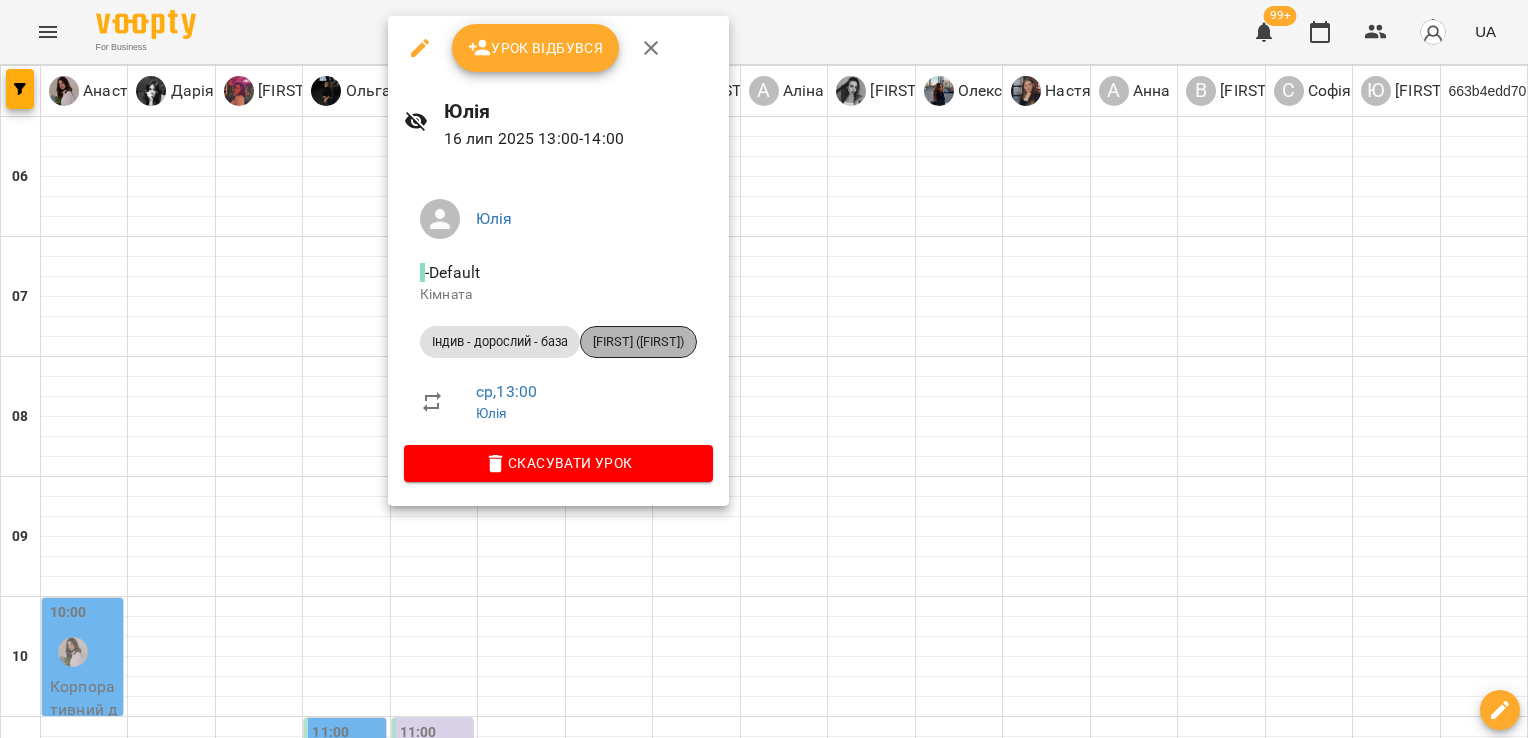 click on "[FIRST] ([FIRST])" at bounding box center (638, 342) 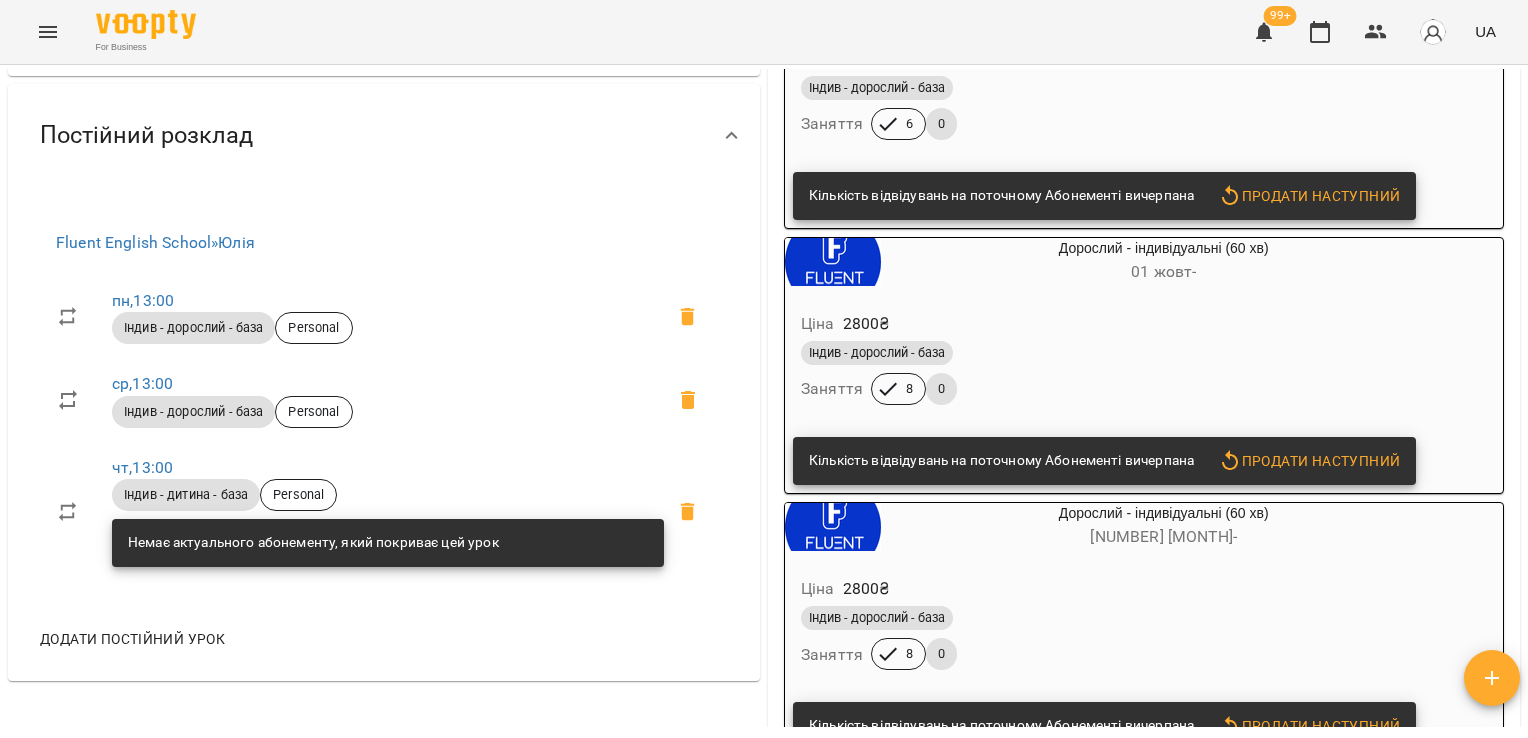 scroll, scrollTop: 0, scrollLeft: 0, axis: both 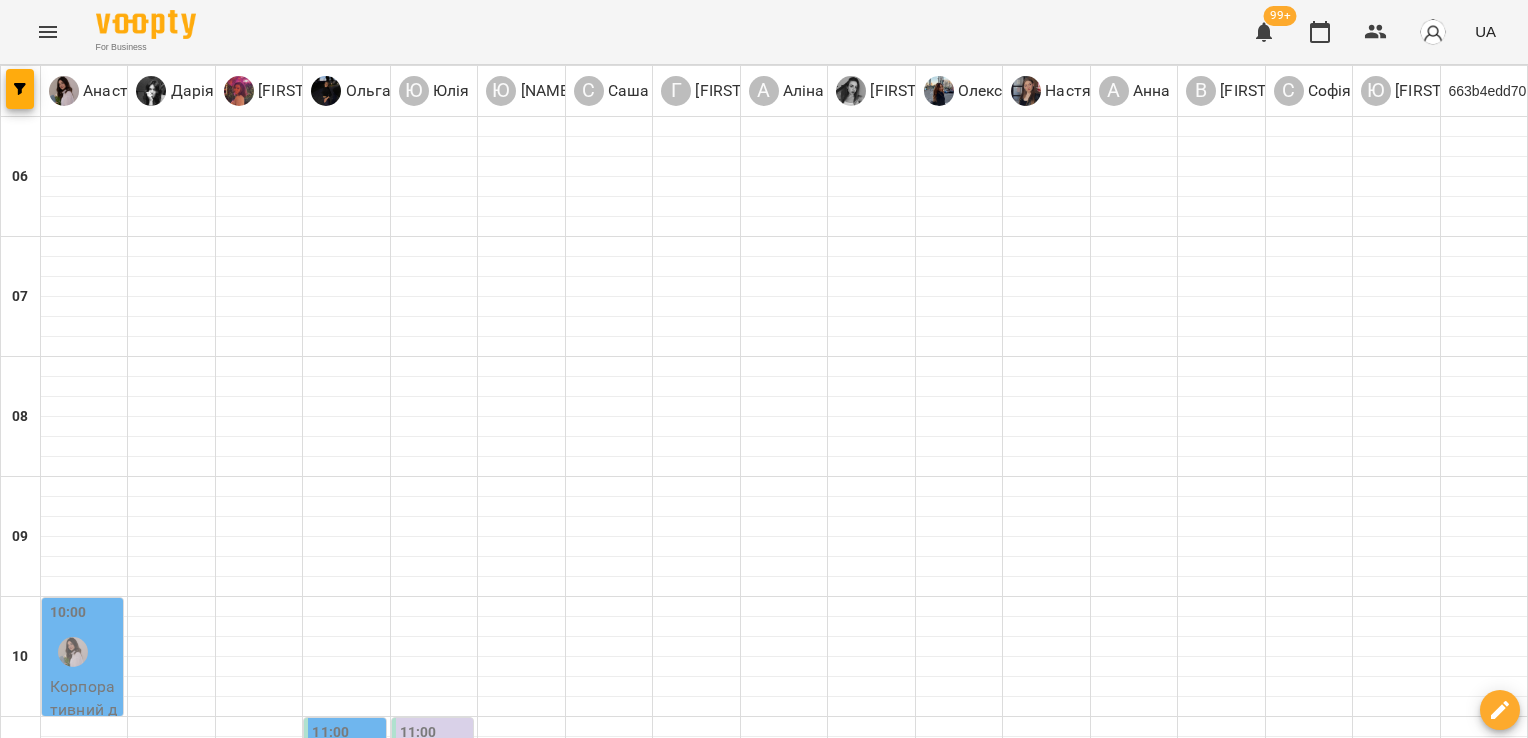 click on "Юлія" at bounding box center (423, 1012) 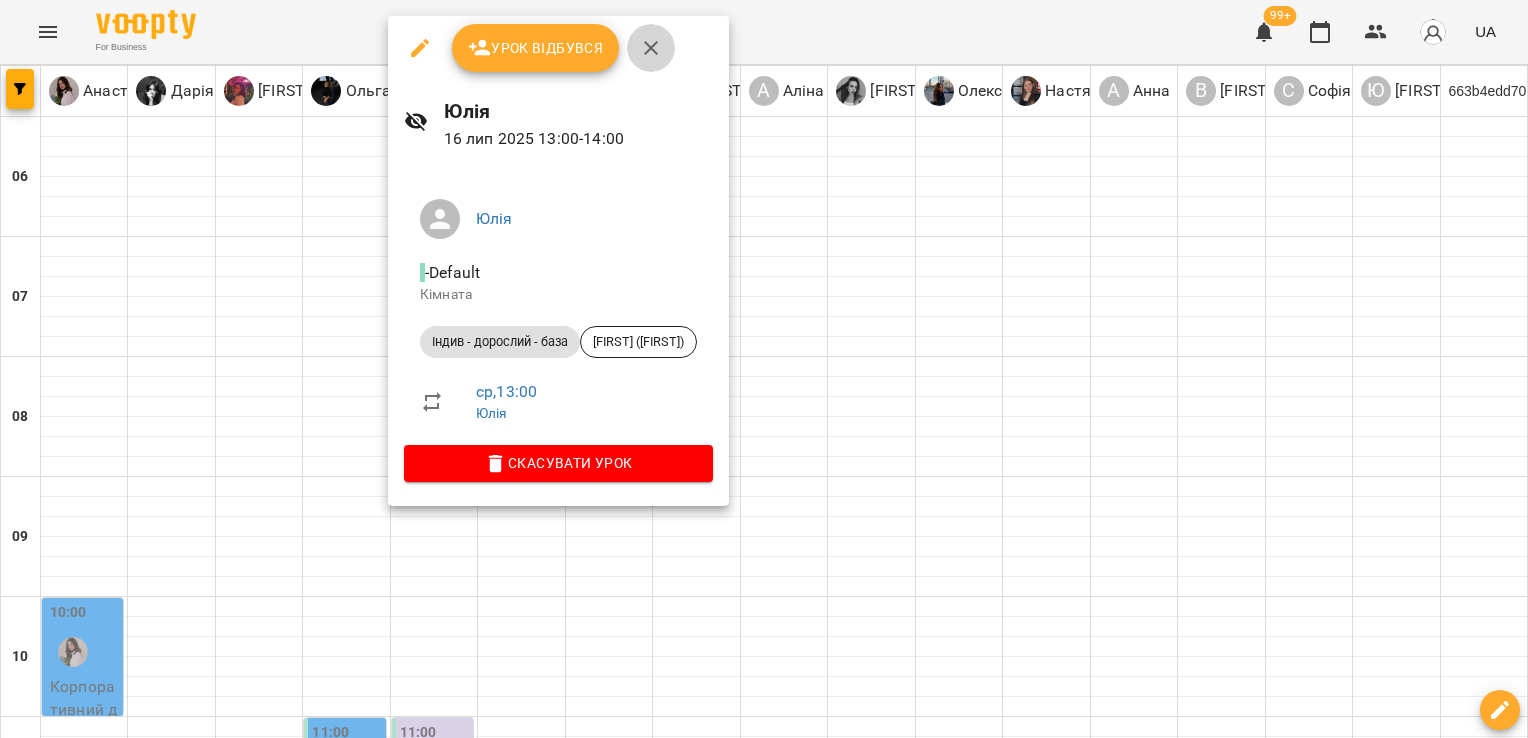 click 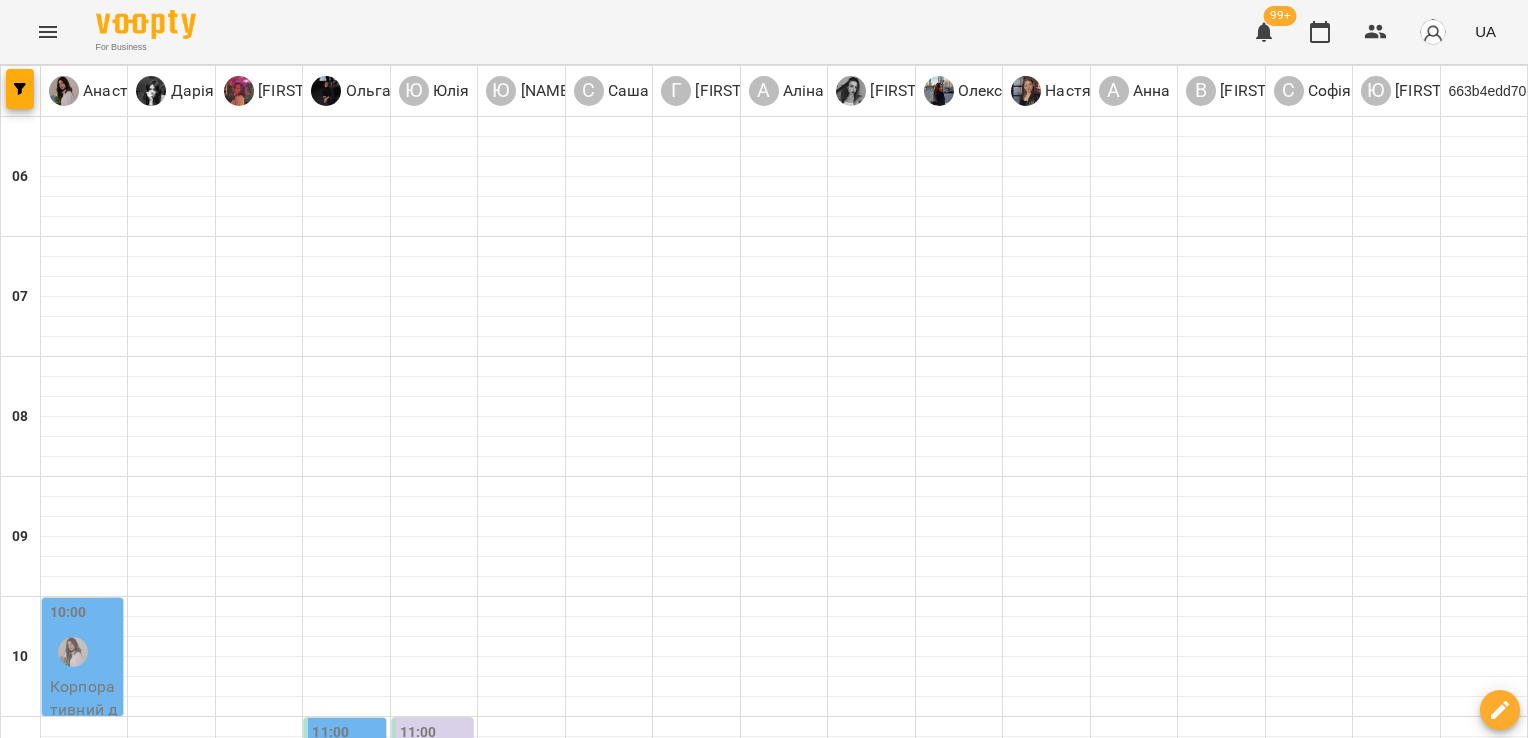 click at bounding box center (860, 1012) 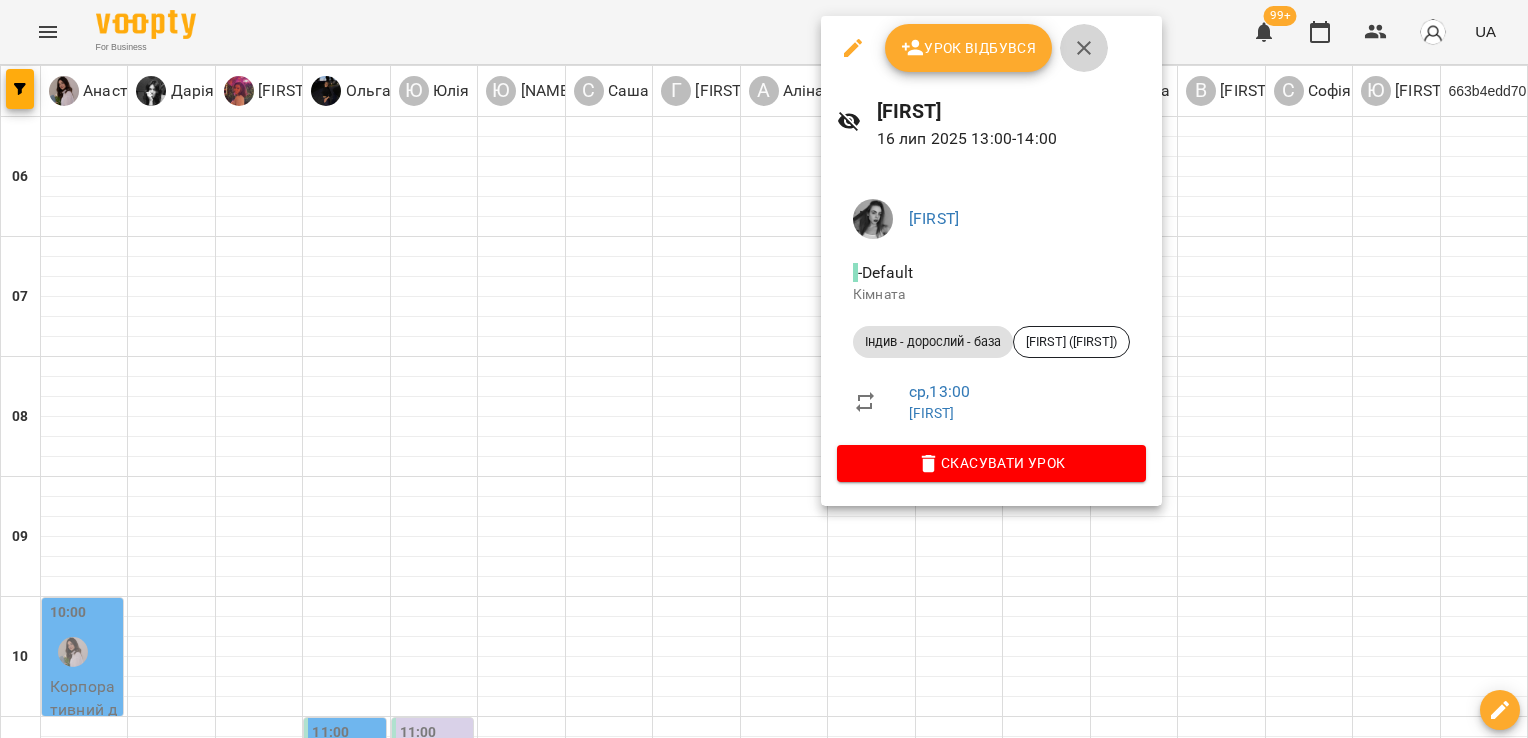 click 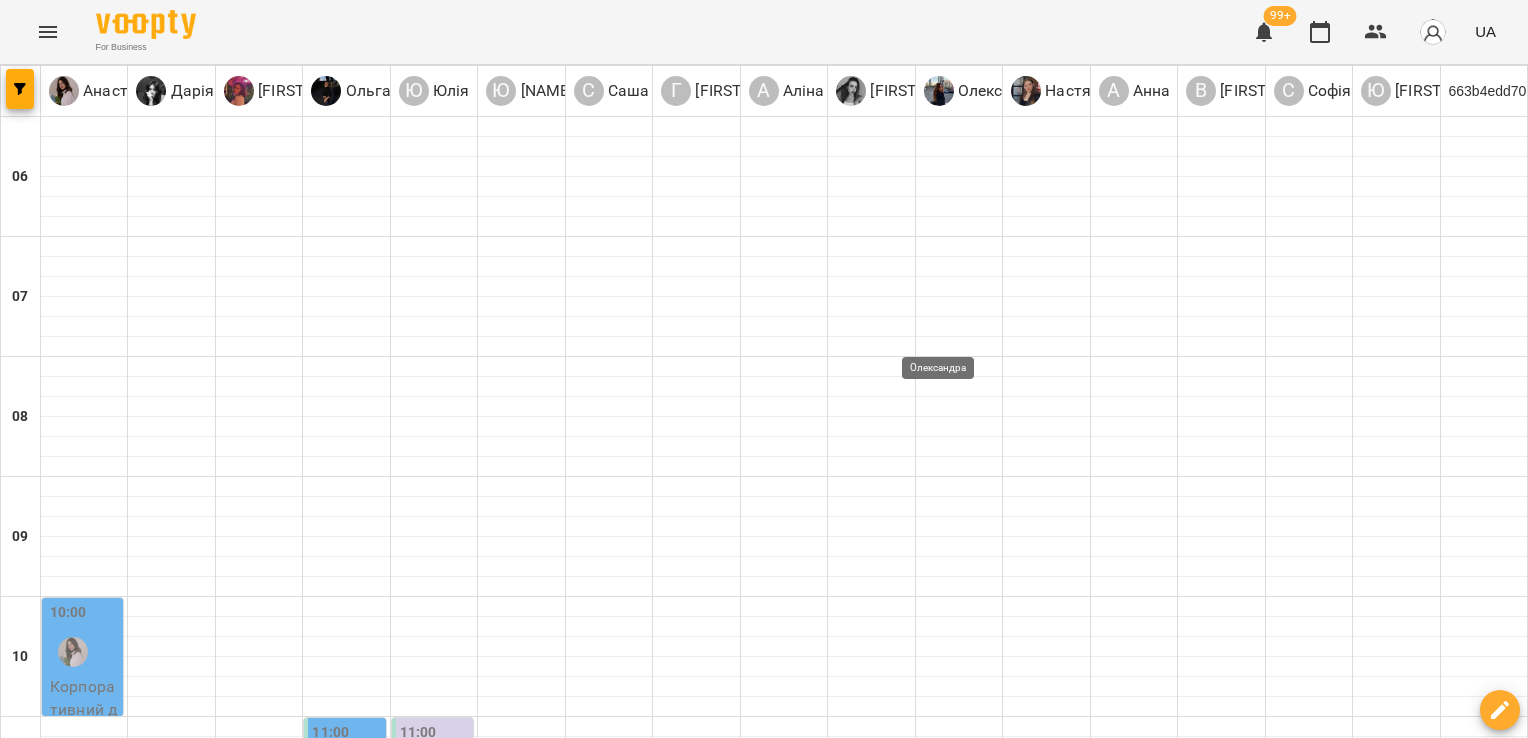 click at bounding box center [948, 1053] 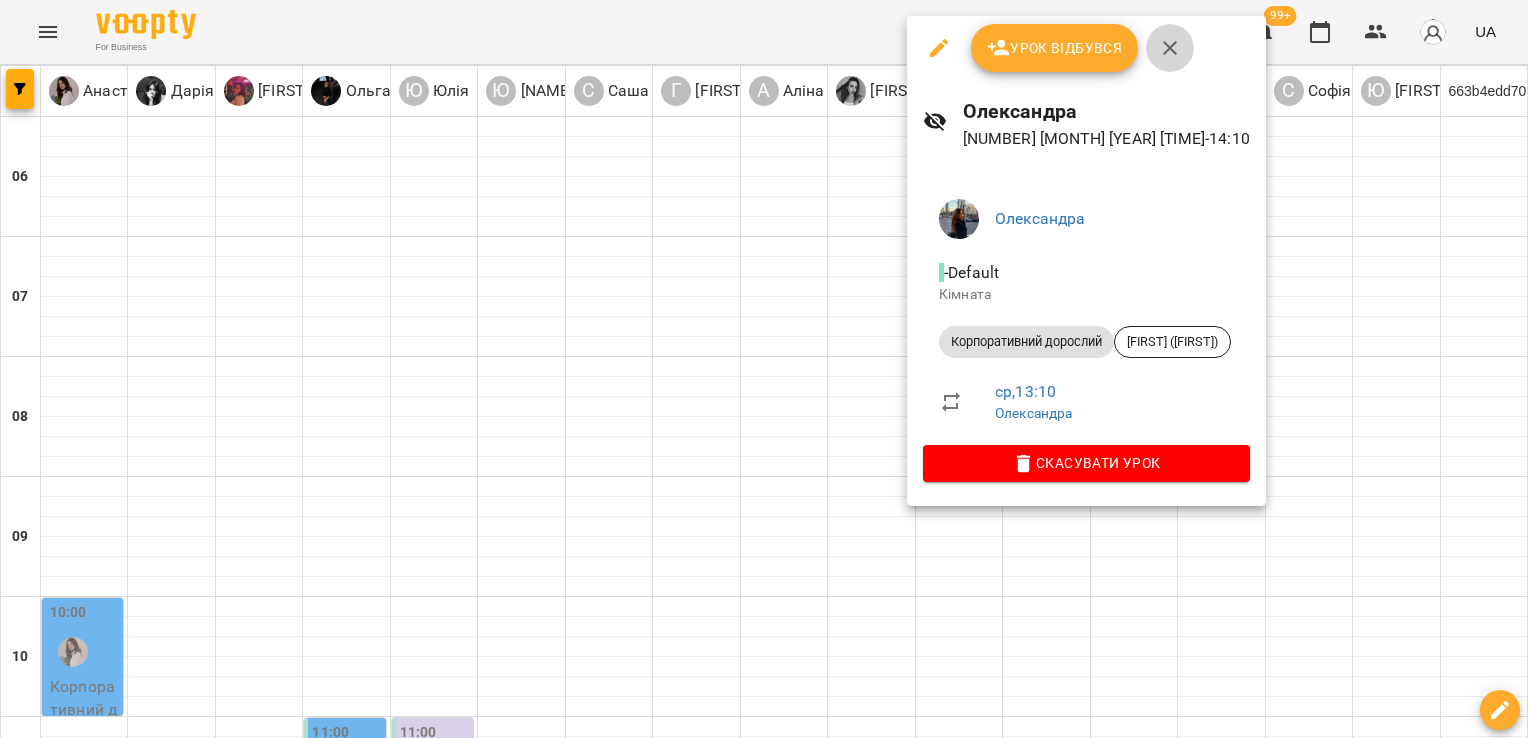 click 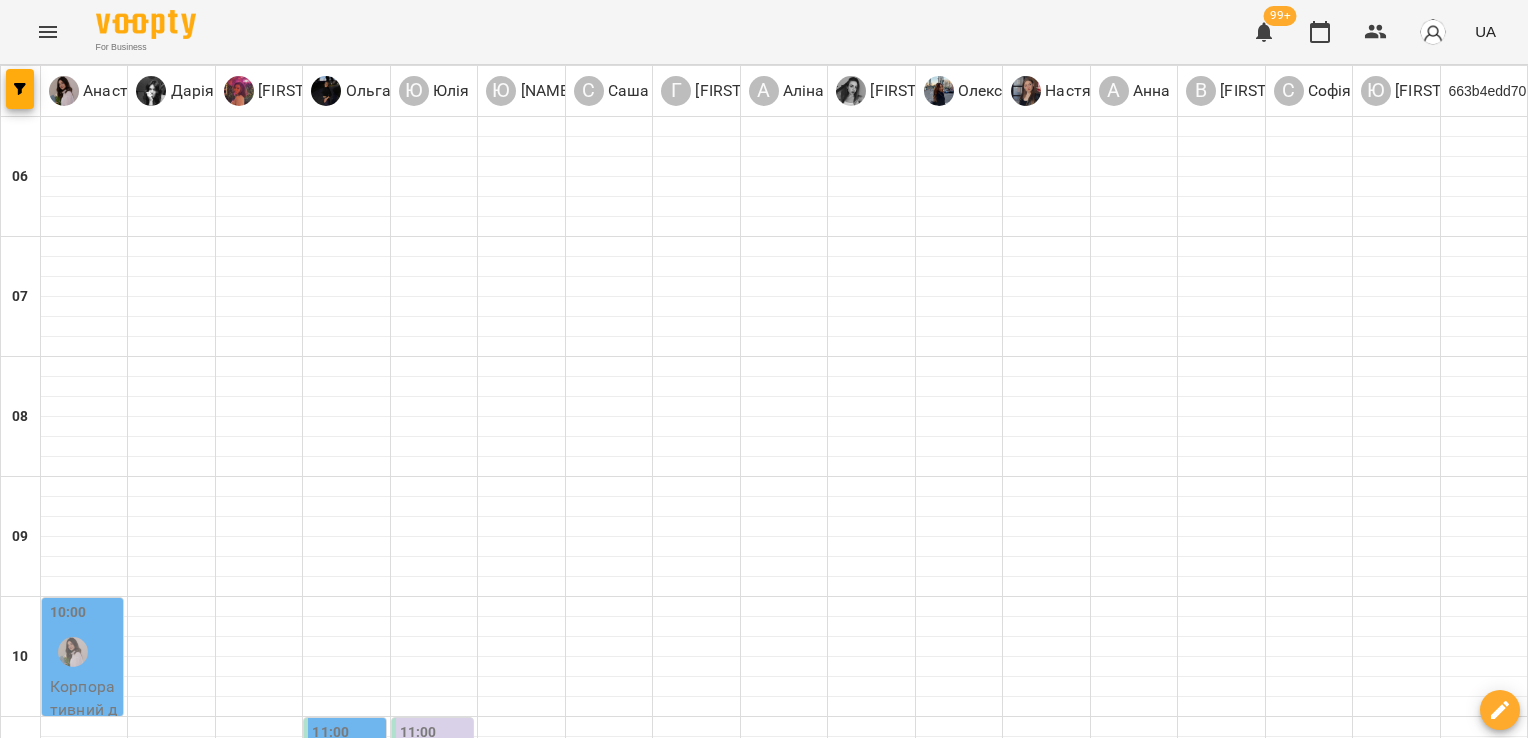 click on "Корпоративний дорослий - [FIRST] [LAST] ([FIRST])" at bounding box center (784, 1225) 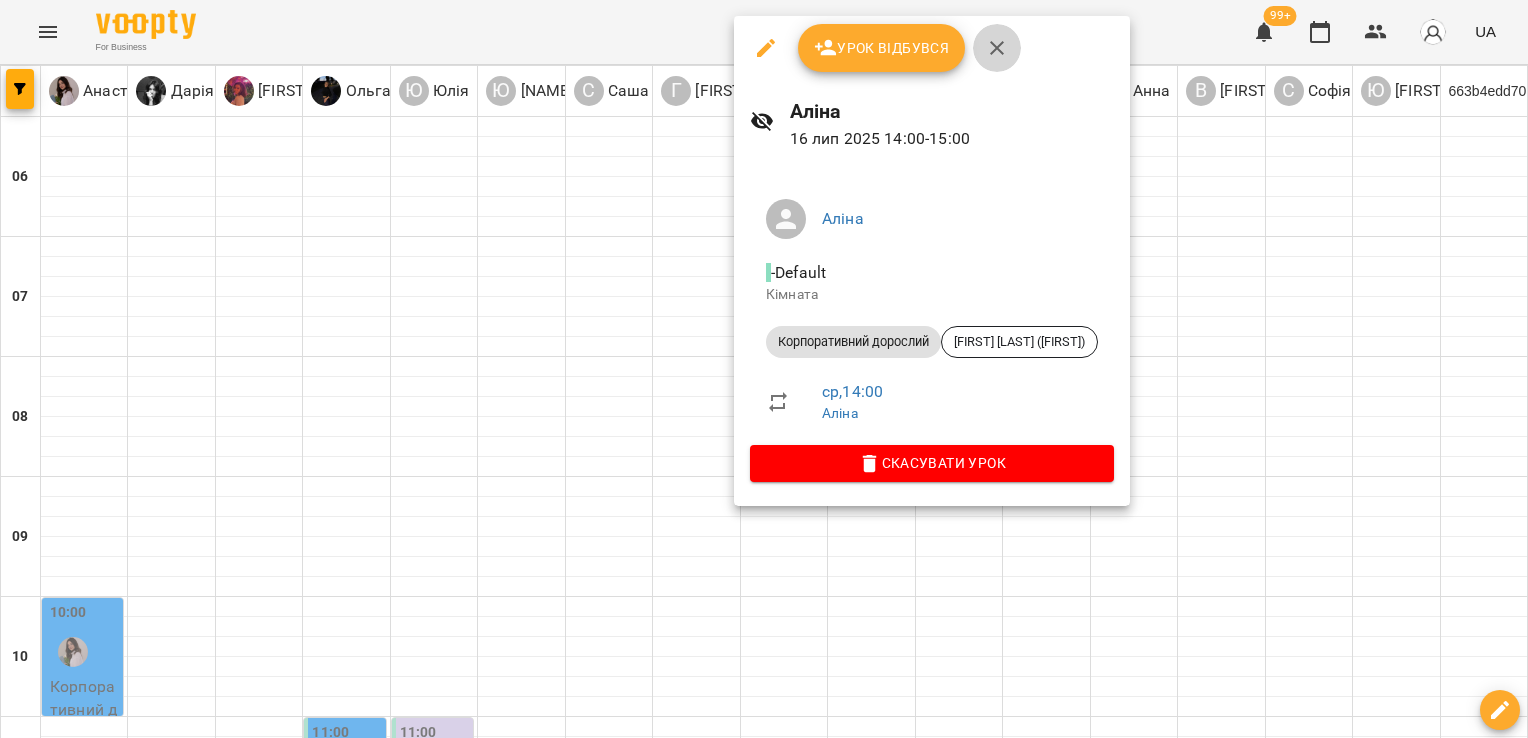 click at bounding box center (997, 48) 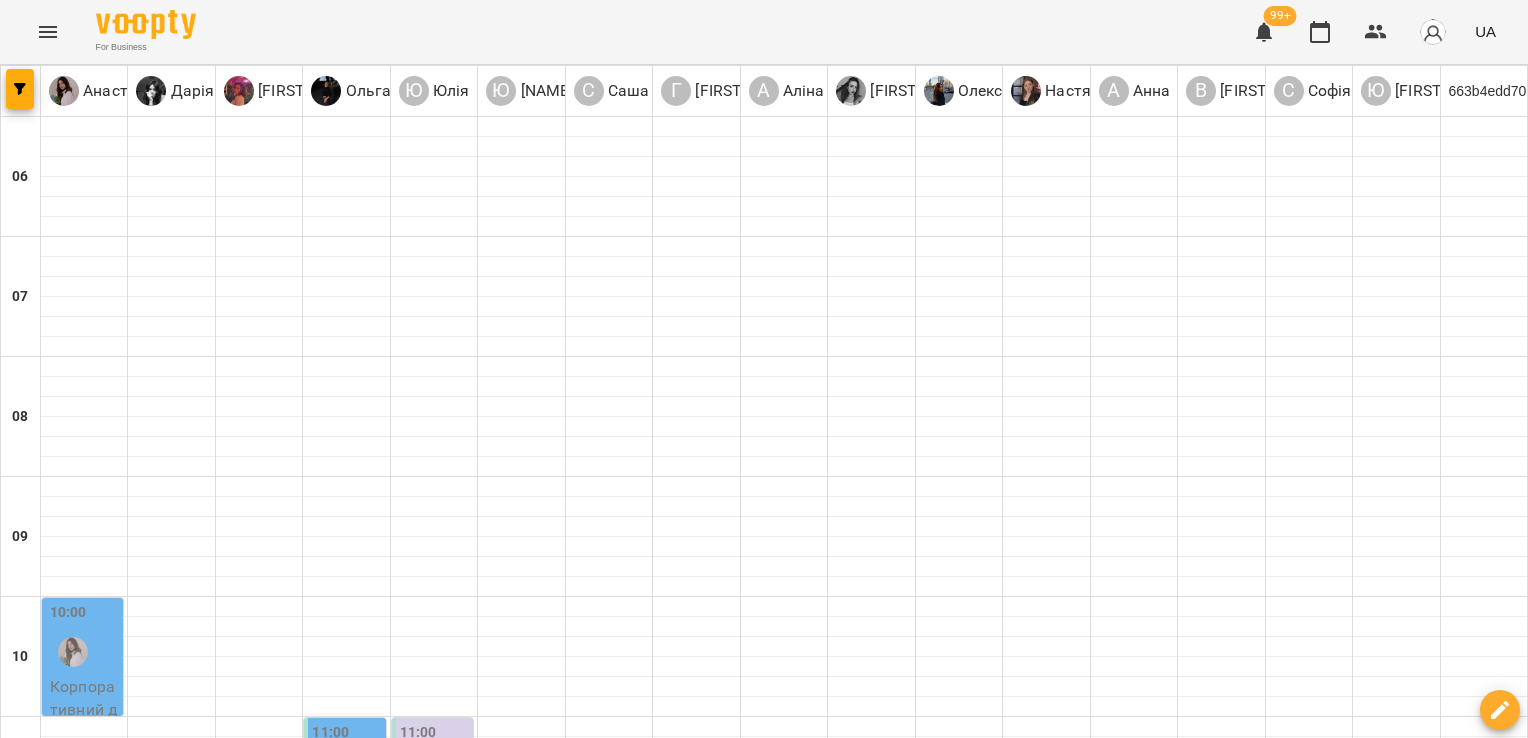 scroll, scrollTop: 1005, scrollLeft: 0, axis: vertical 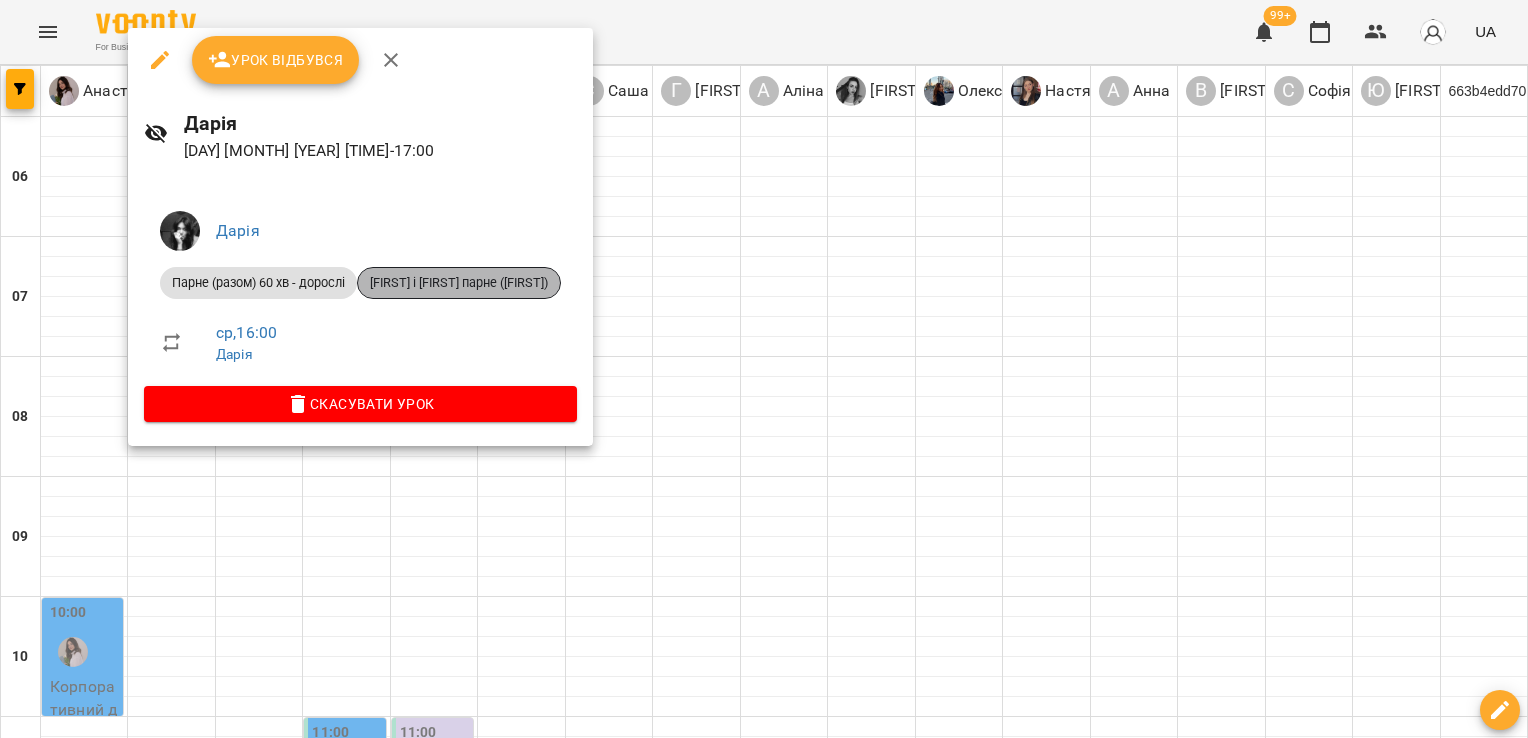 click on "[FIRST] і [FIRST] парне ([FIRST])" at bounding box center (459, 283) 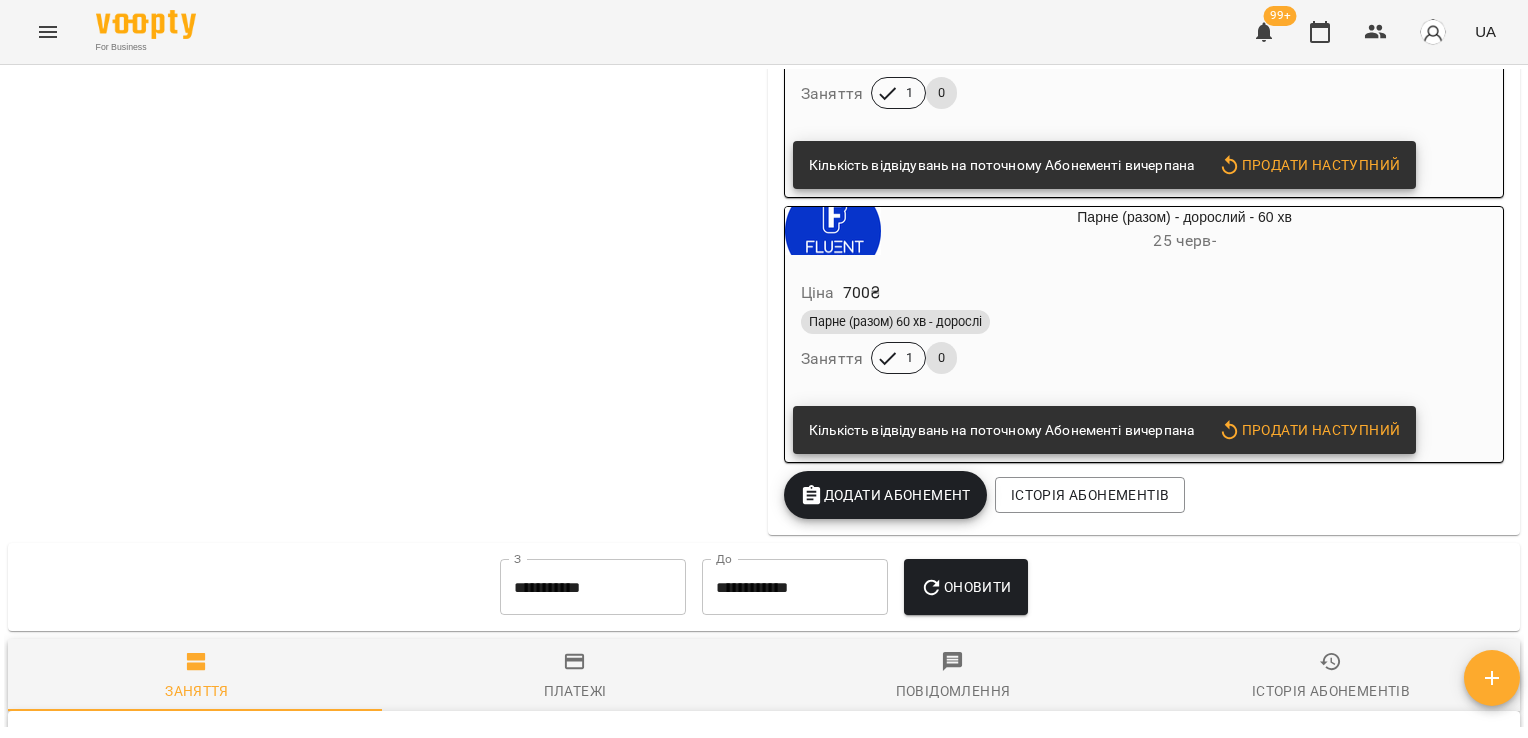 scroll, scrollTop: 5576, scrollLeft: 0, axis: vertical 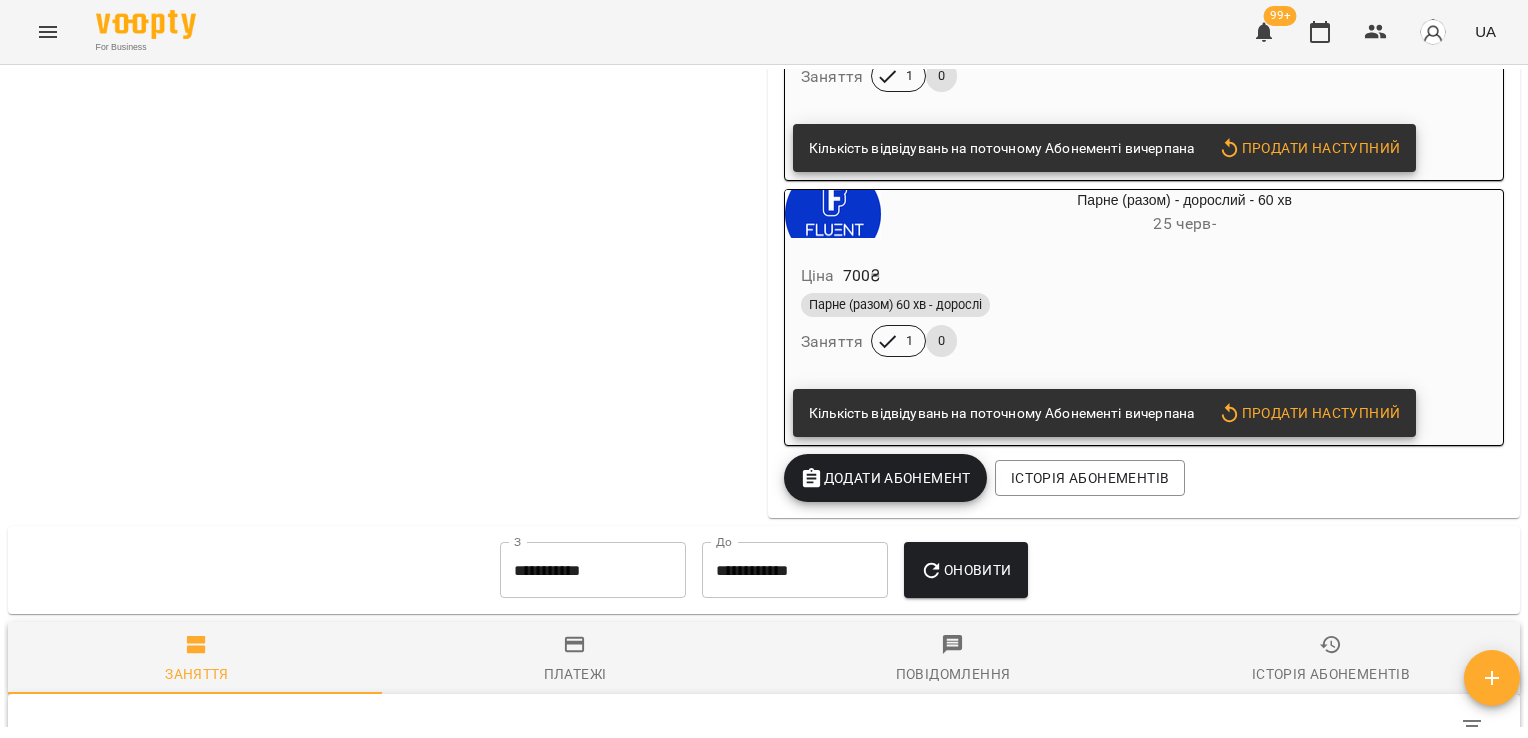 click on "Інформація про учня Особистий кабінет клієнта [FIRST] Телефон не задано Дату народження не задано сплачує мама [FIRST] Нотатка [DAY] [NUMBER] [MONTH] [YEAR] Дата створення Нотатки Постійний розклад Fluent English School » [FIRST] [DAY] [TIME] Парне (разом) 60 хв - дорослі Personal Додати постійний урок" at bounding box center (384, -2431) 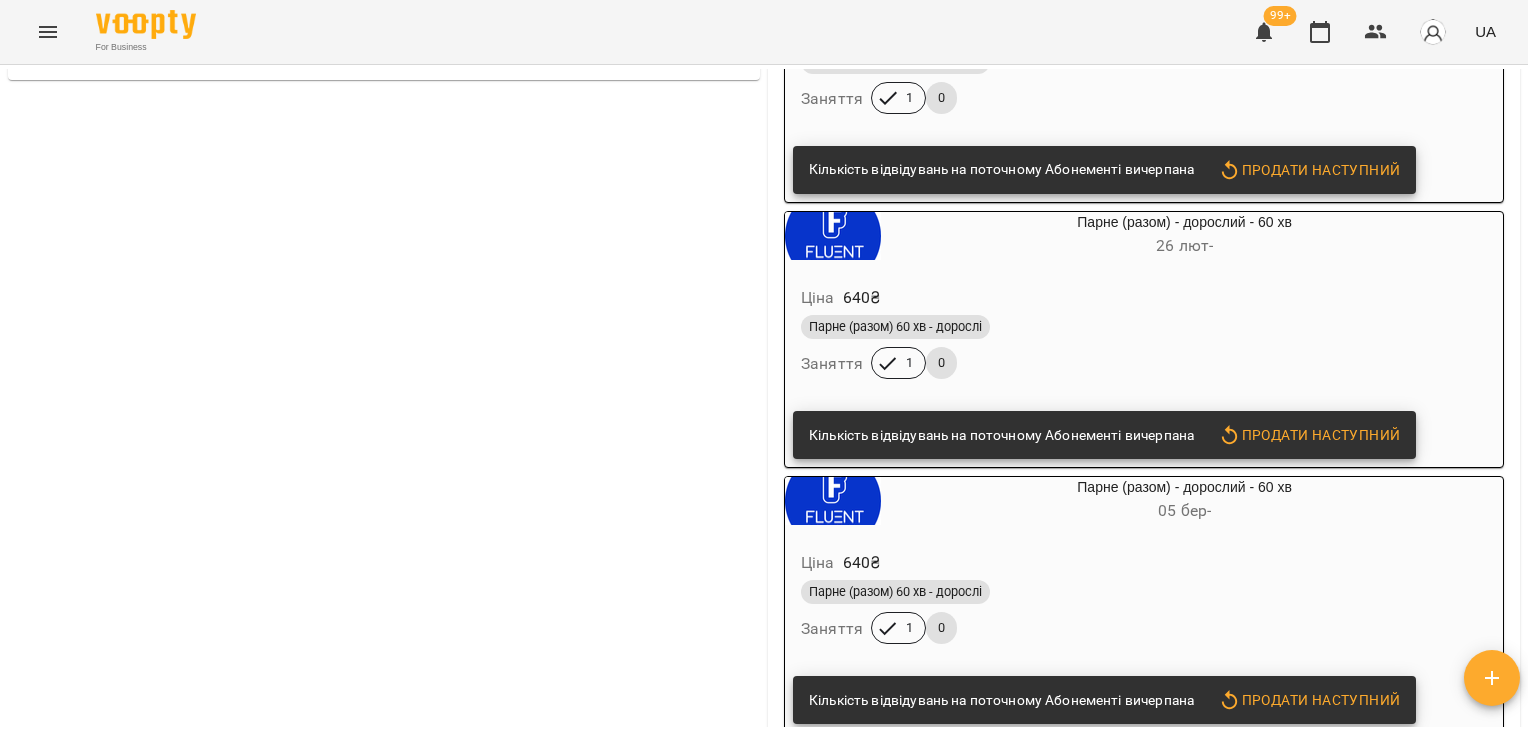 scroll, scrollTop: 0, scrollLeft: 0, axis: both 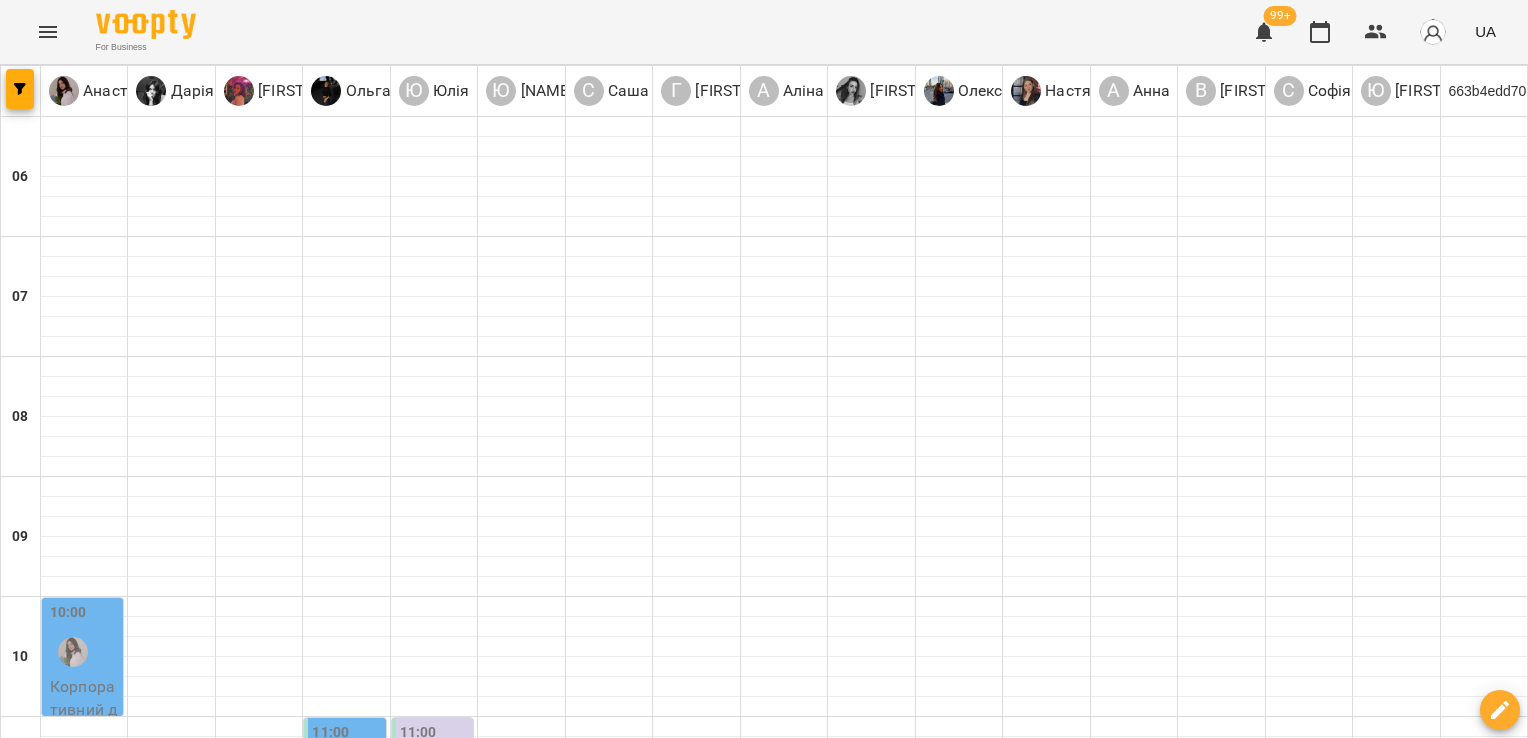 click on "[TIME] [FIRST]" at bounding box center [1309, 1598] 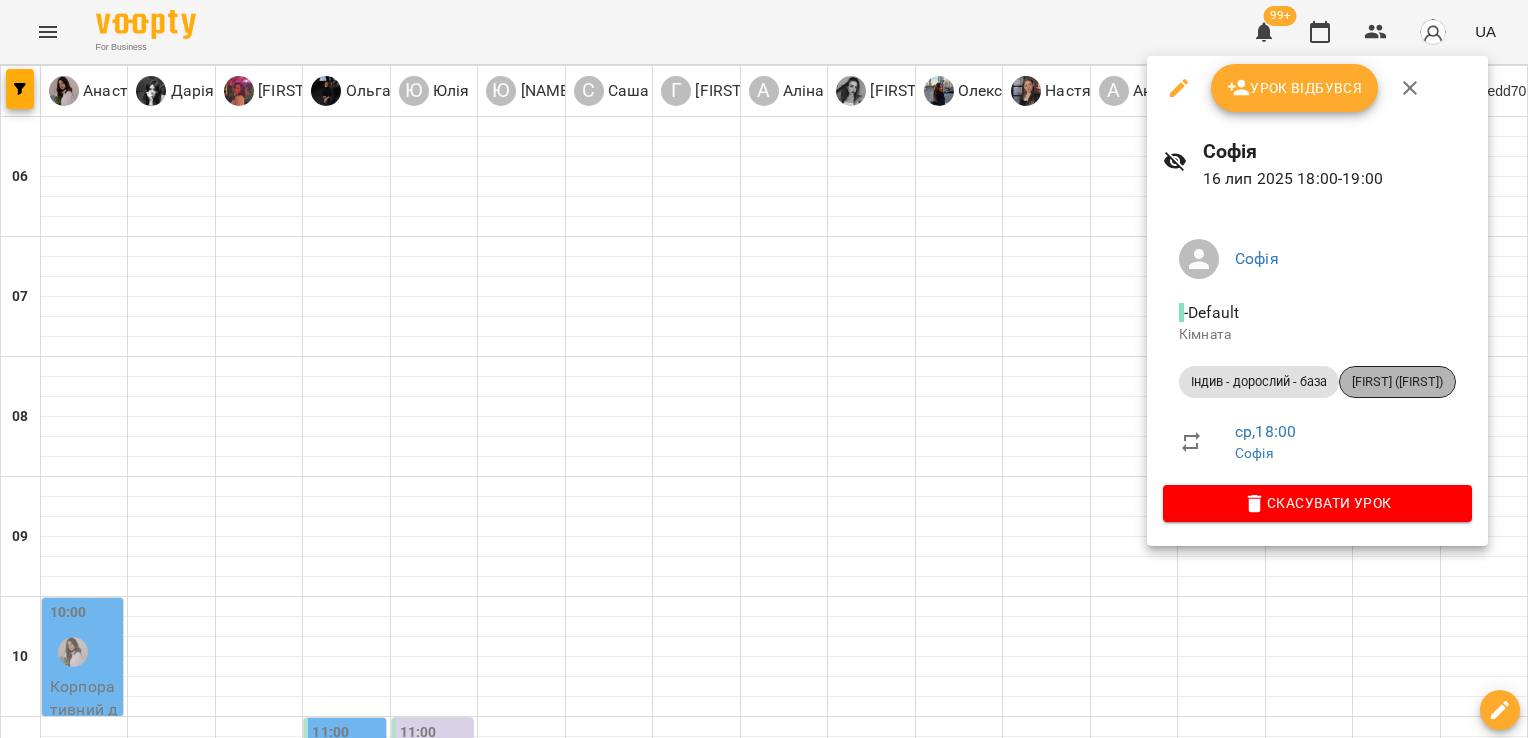 click on "[FIRST] ([FIRST])" at bounding box center (1397, 382) 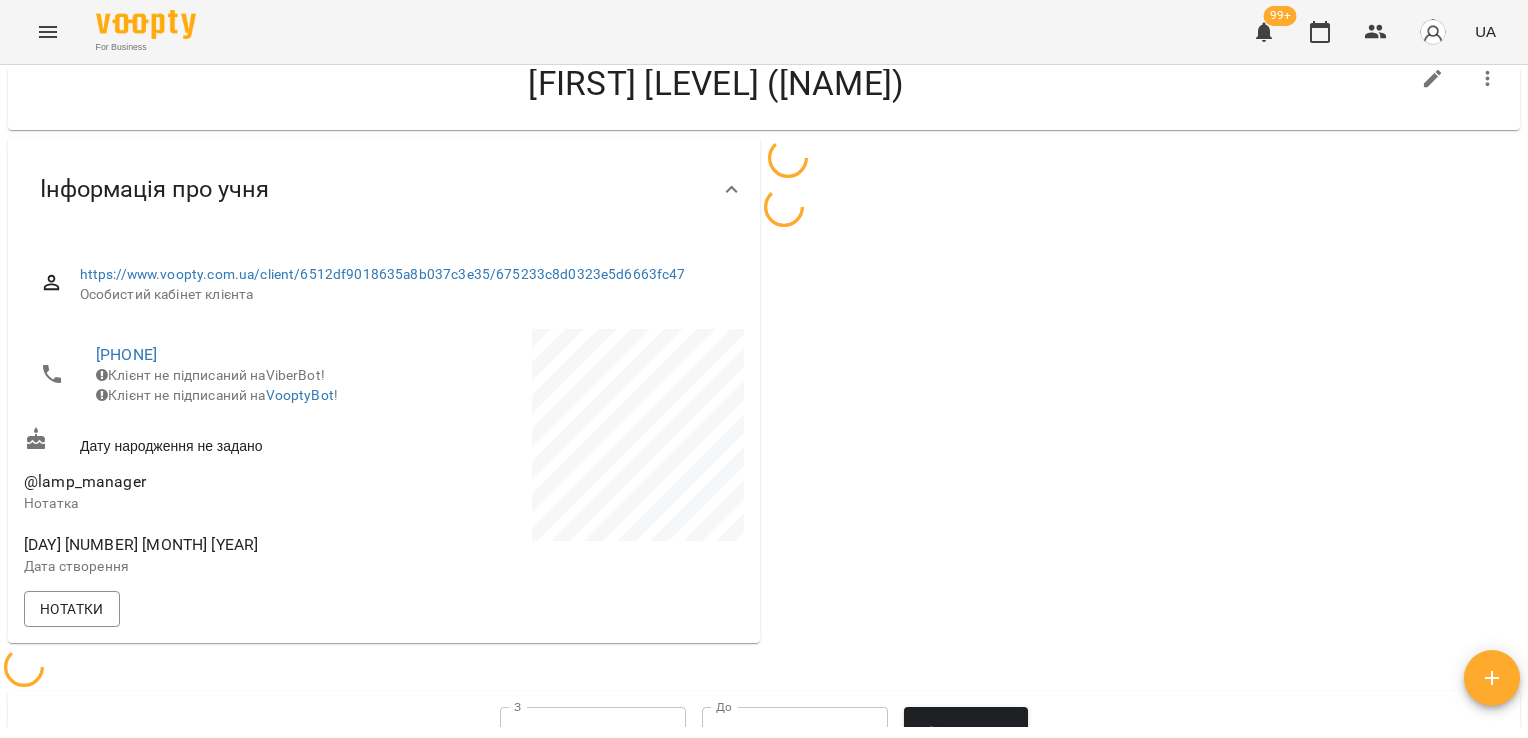 scroll, scrollTop: 0, scrollLeft: 0, axis: both 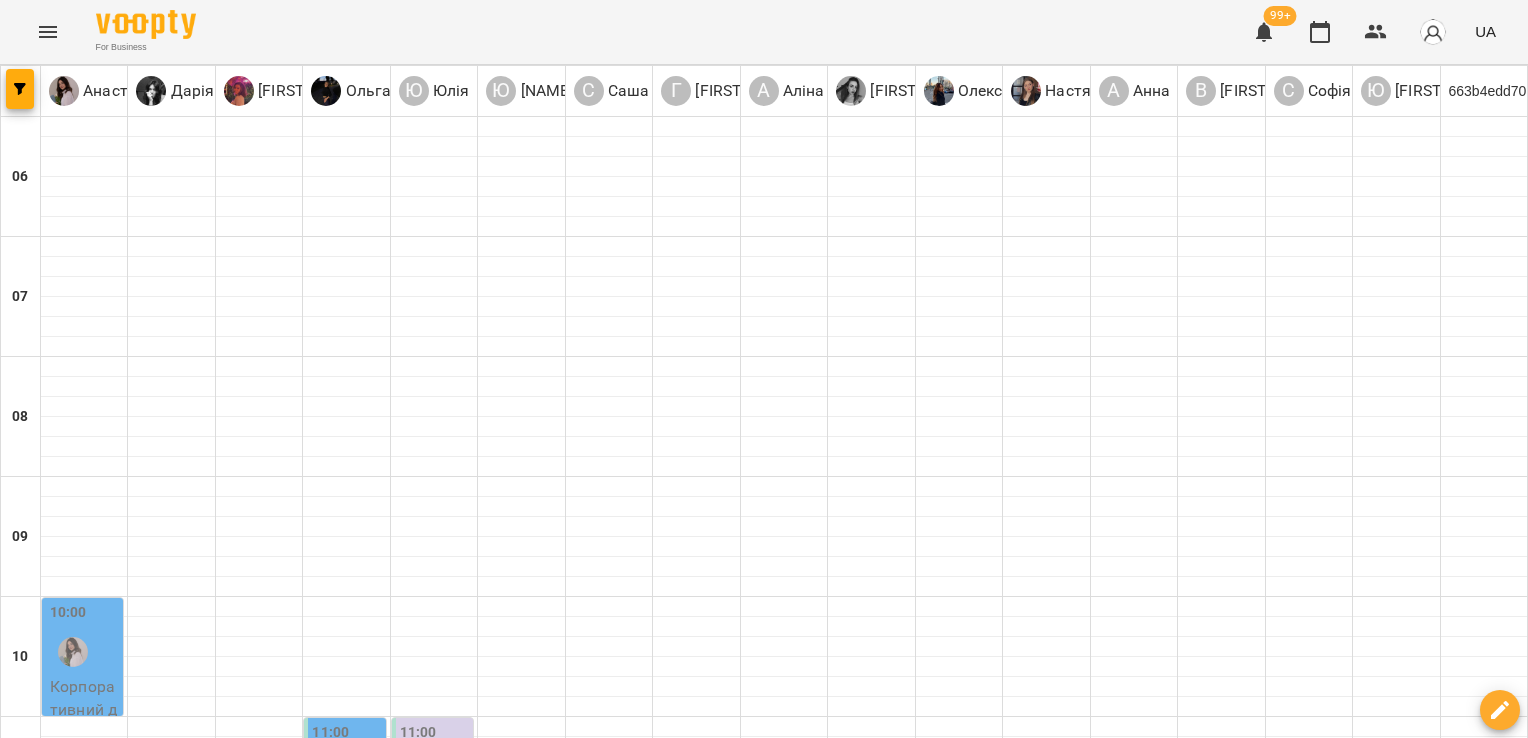 drag, startPoint x: 1511, startPoint y: 418, endPoint x: 173, endPoint y: 453, distance: 1338.4576 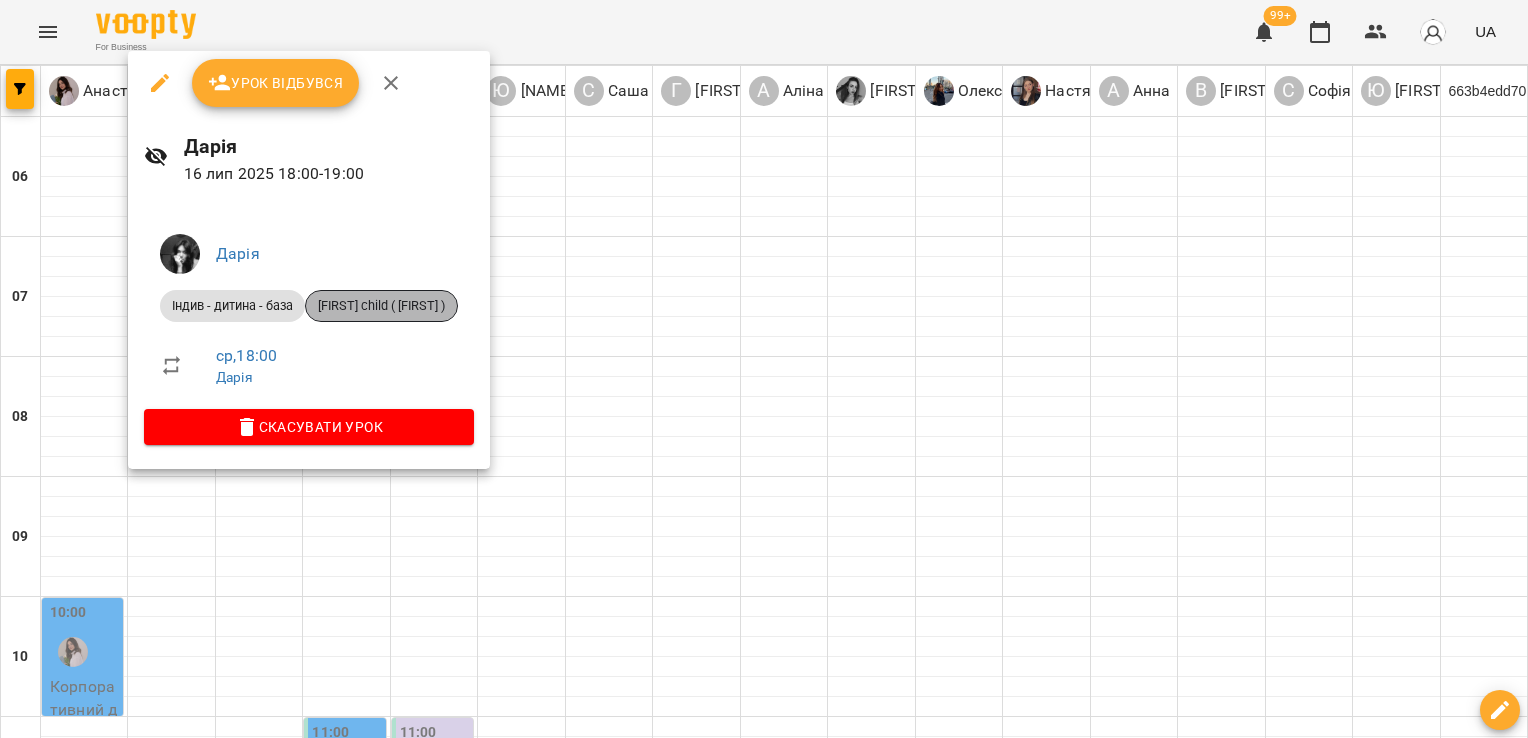 drag, startPoint x: 173, startPoint y: 453, endPoint x: 392, endPoint y: 303, distance: 265.44492 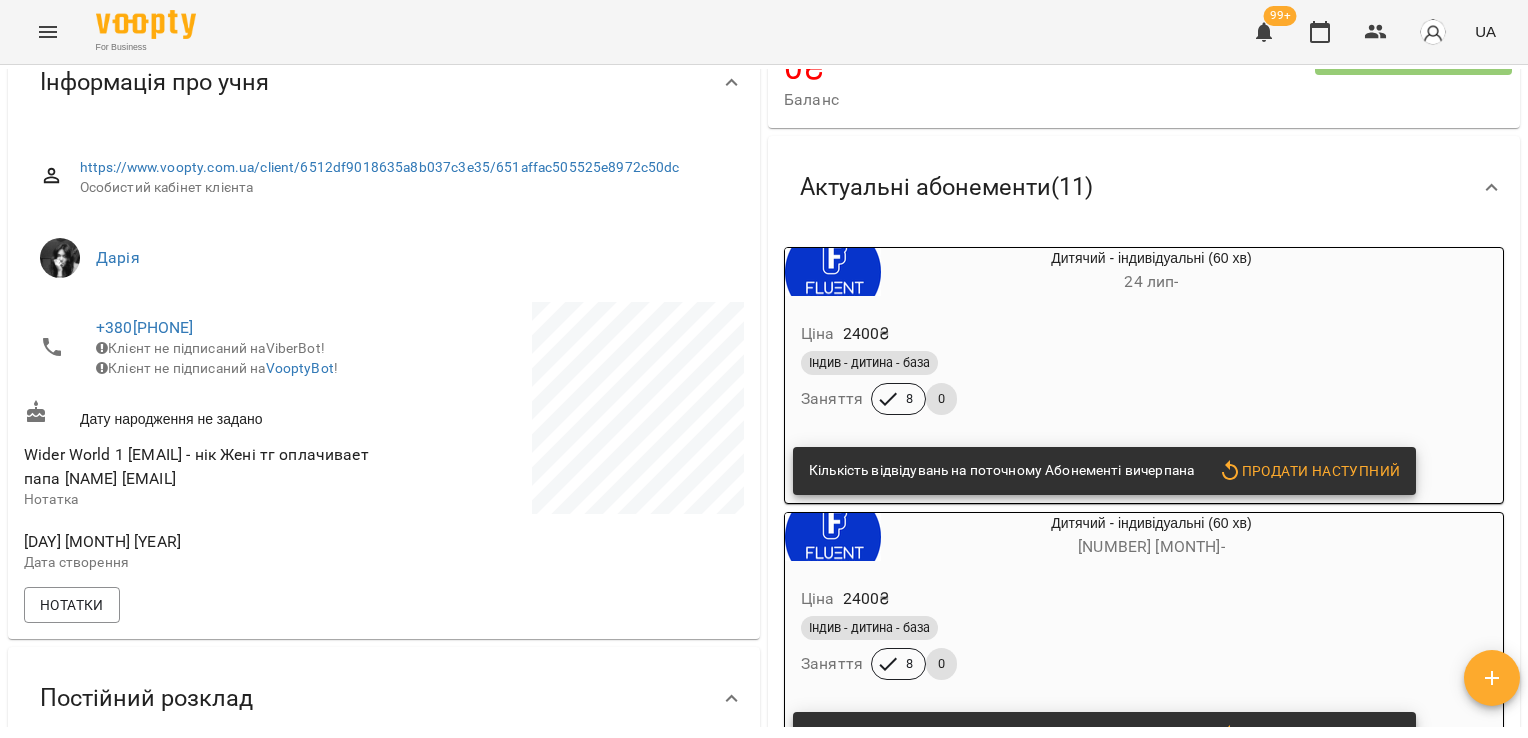 scroll, scrollTop: 0, scrollLeft: 0, axis: both 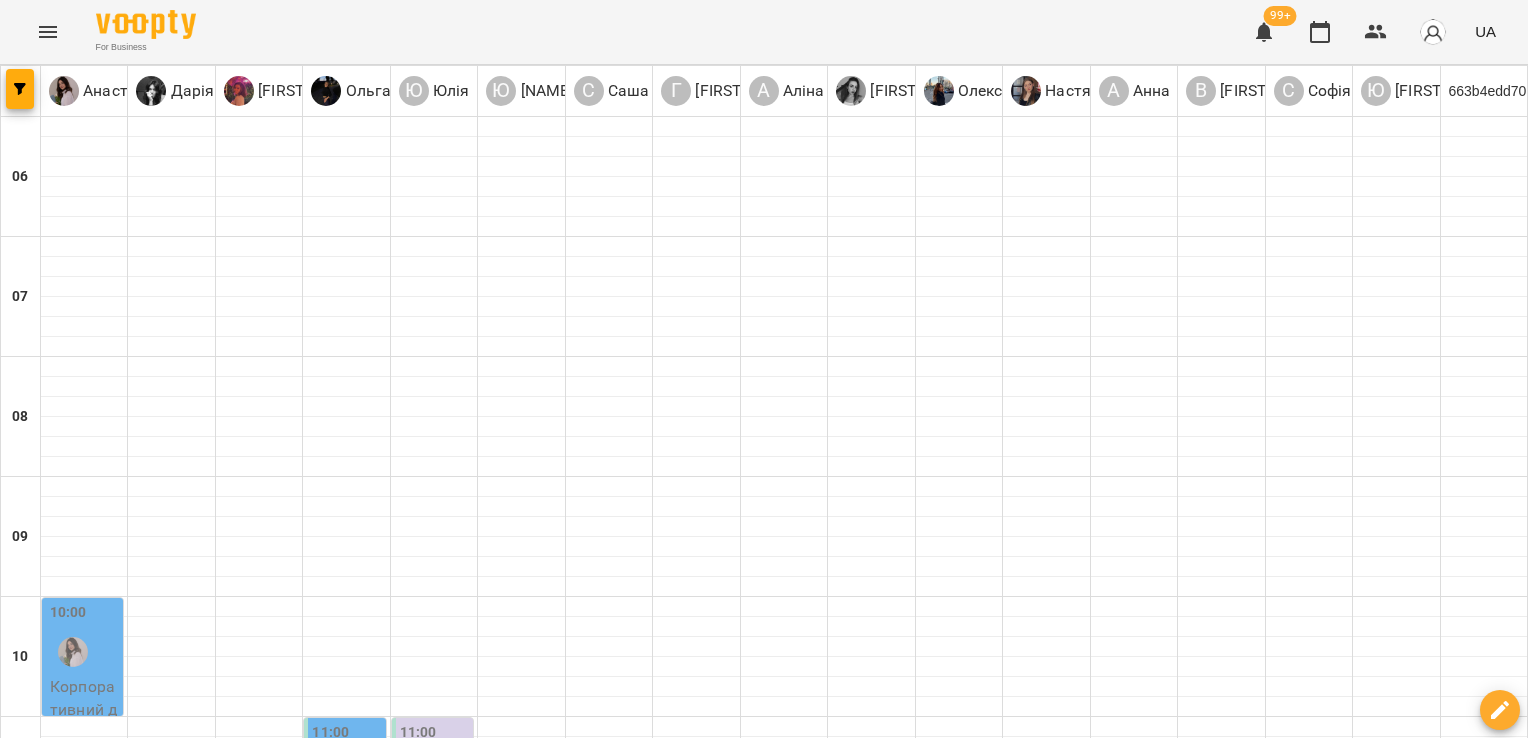 click on "Індив - дорослий - база - [FIRST] [LEVEL] ([NAME])" at bounding box center [84, 1814] 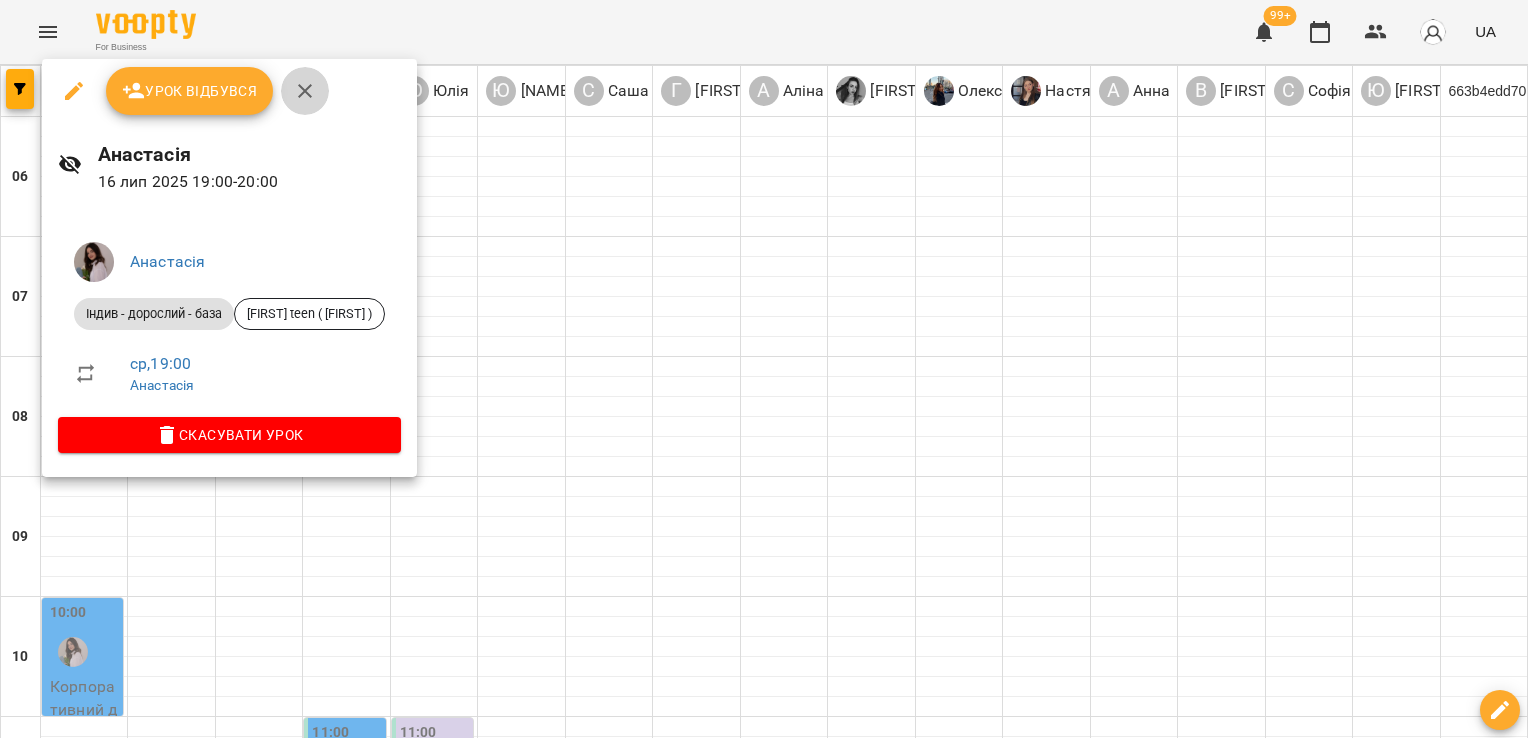 click 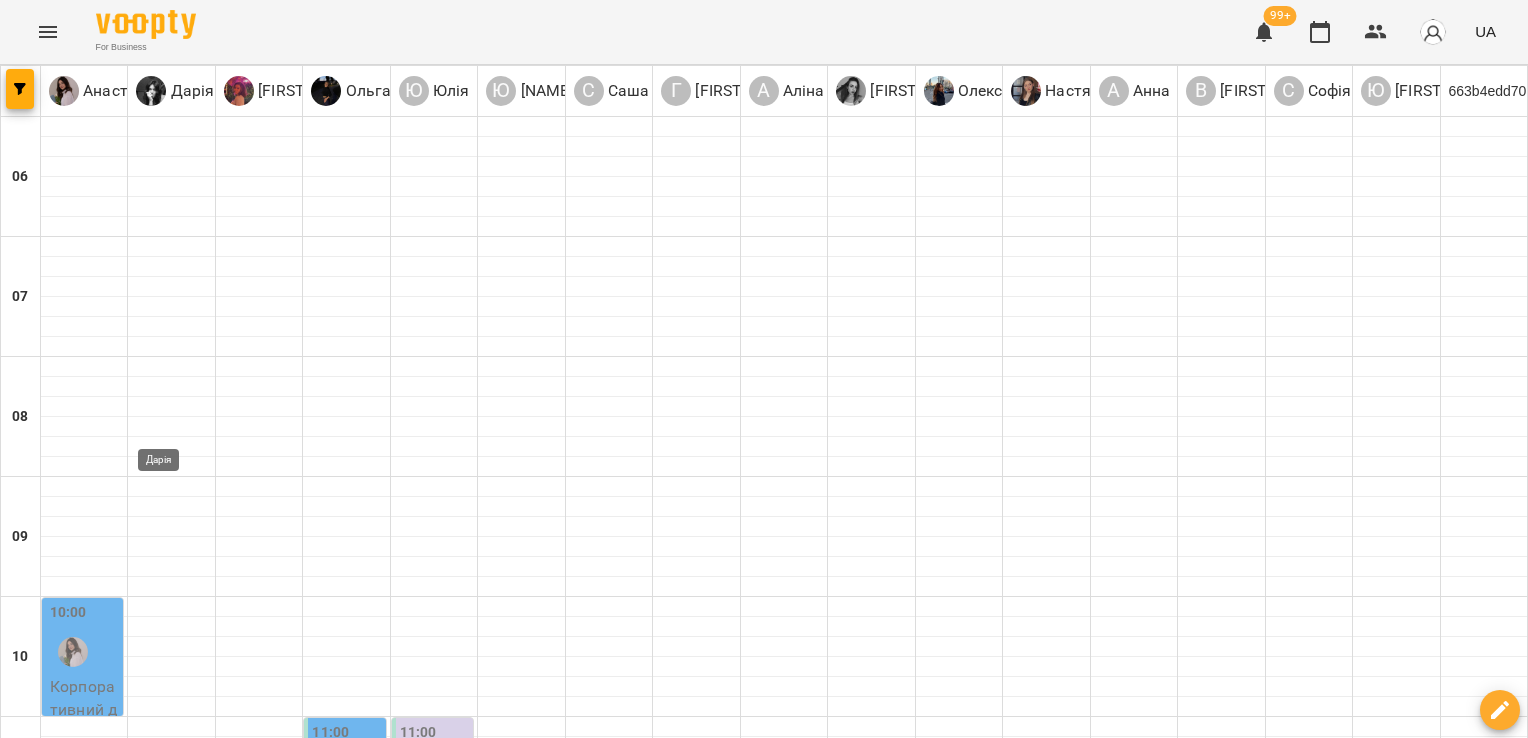 click at bounding box center (160, 1732) 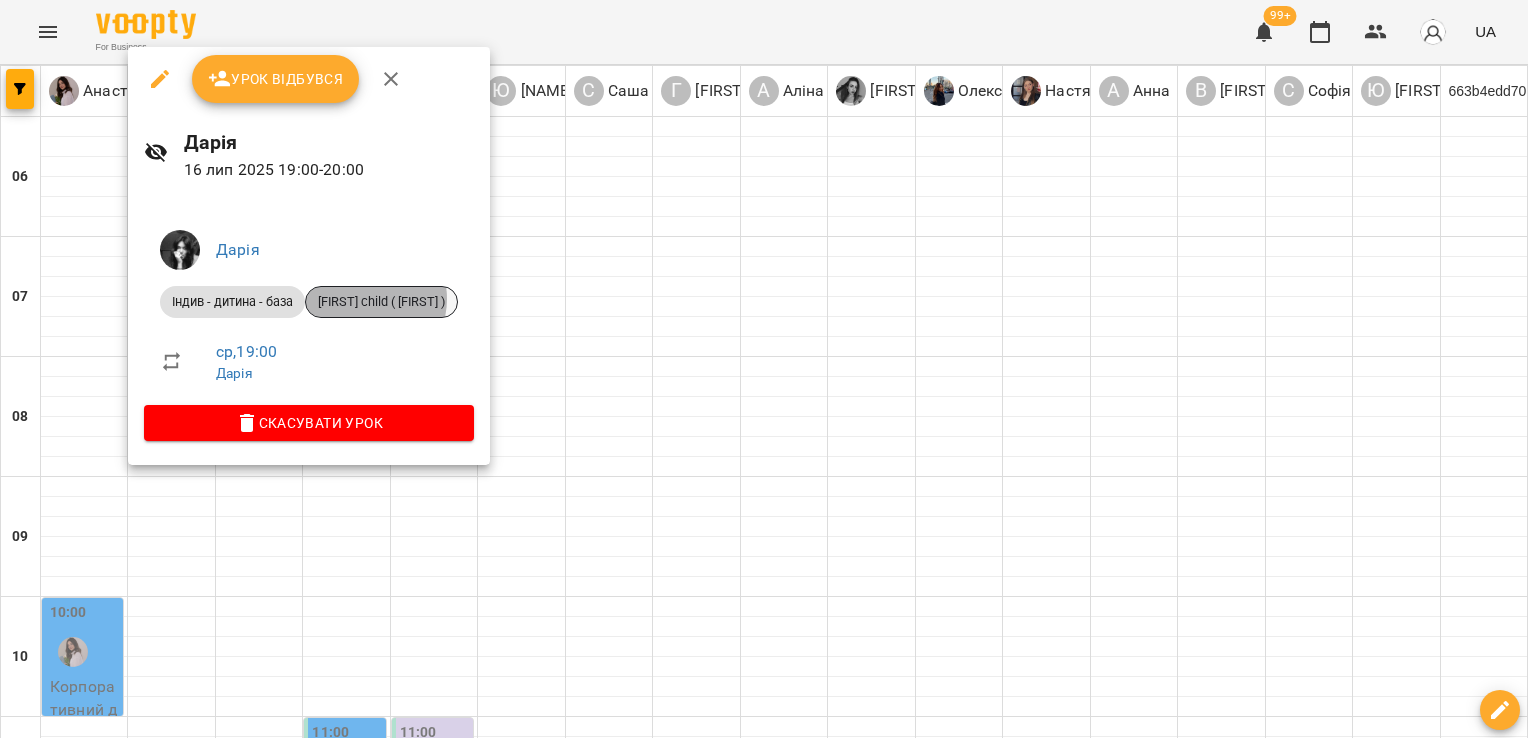 click on "[FIRST] child ( [FIRST] )" at bounding box center [381, 302] 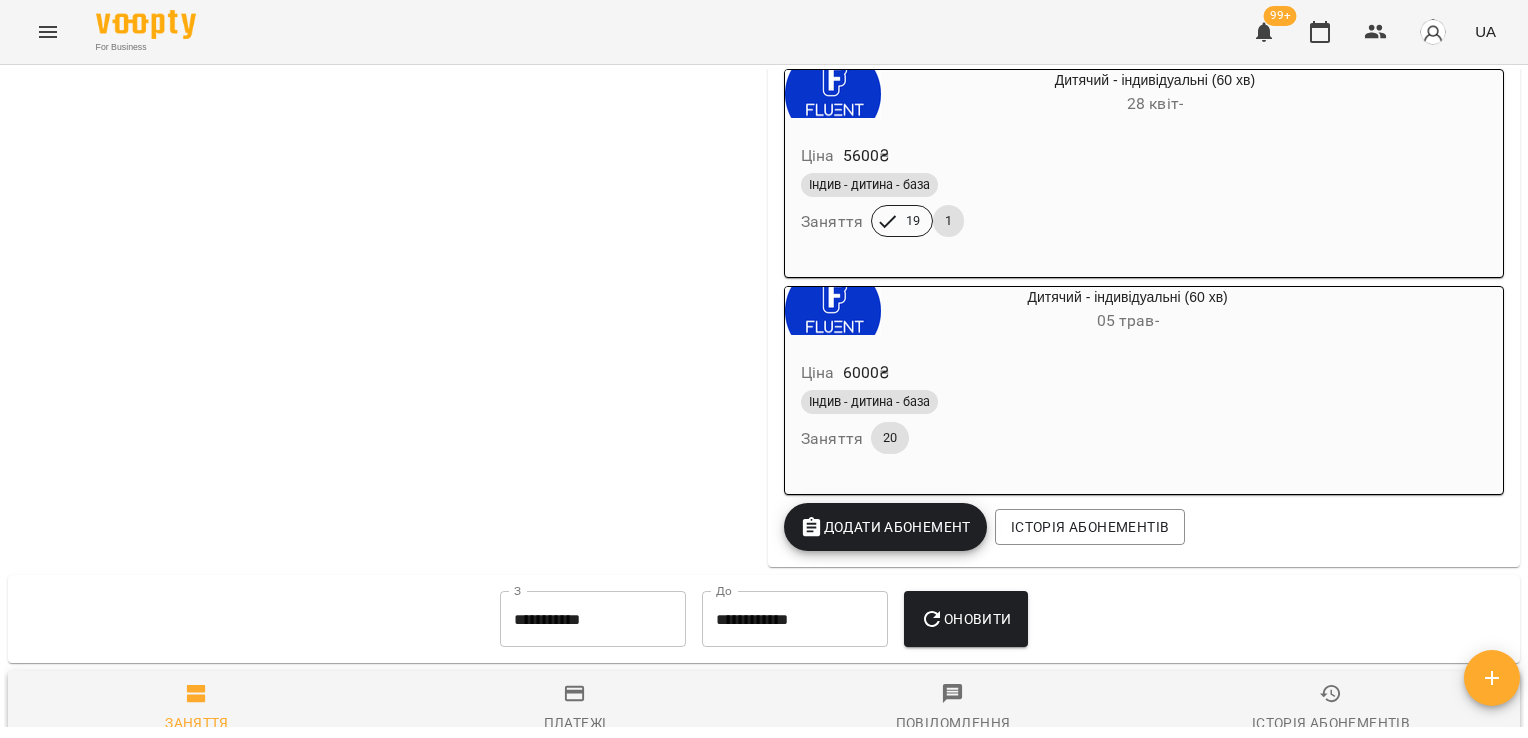 scroll, scrollTop: 1715, scrollLeft: 0, axis: vertical 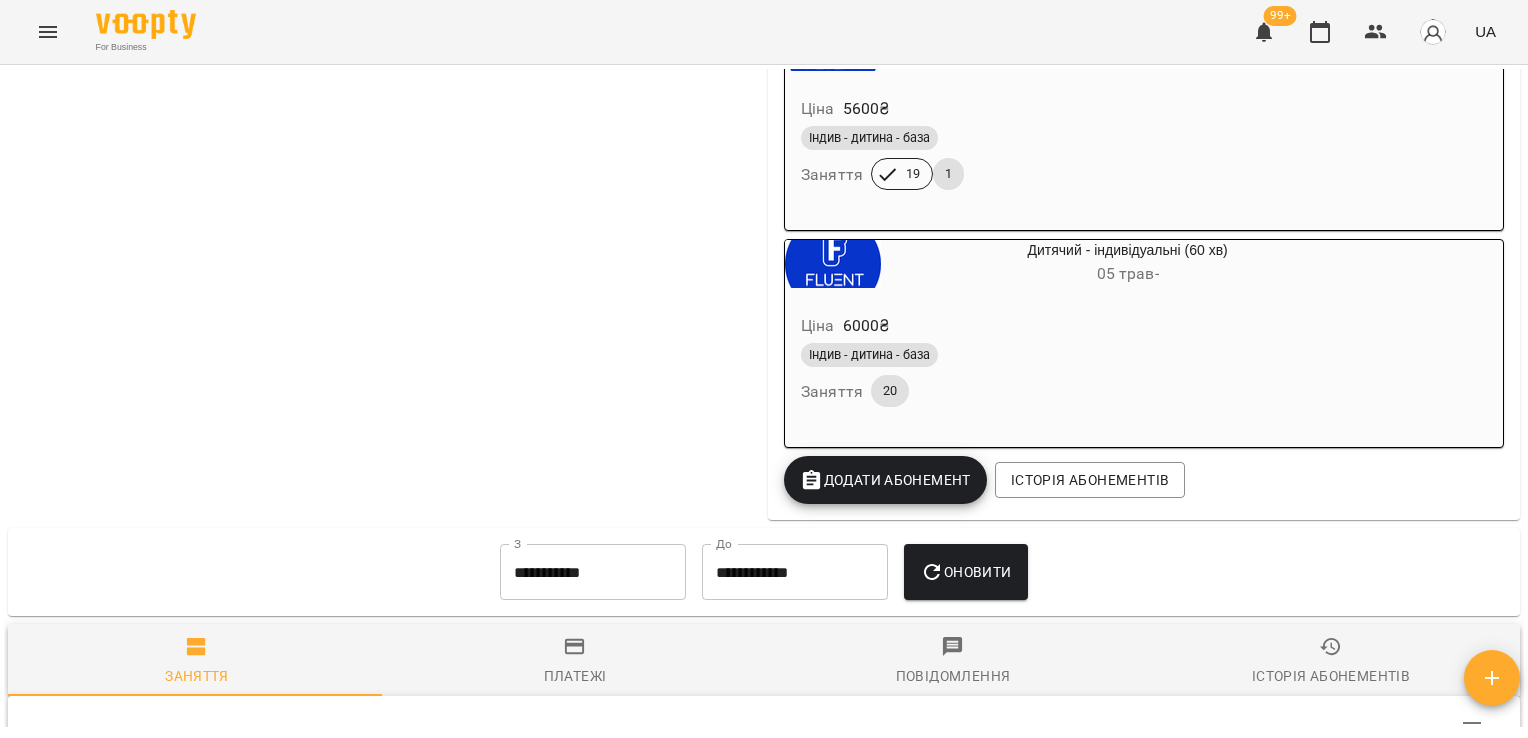 drag, startPoint x: 1473, startPoint y: 450, endPoint x: 1469, endPoint y: 466, distance: 16.492422 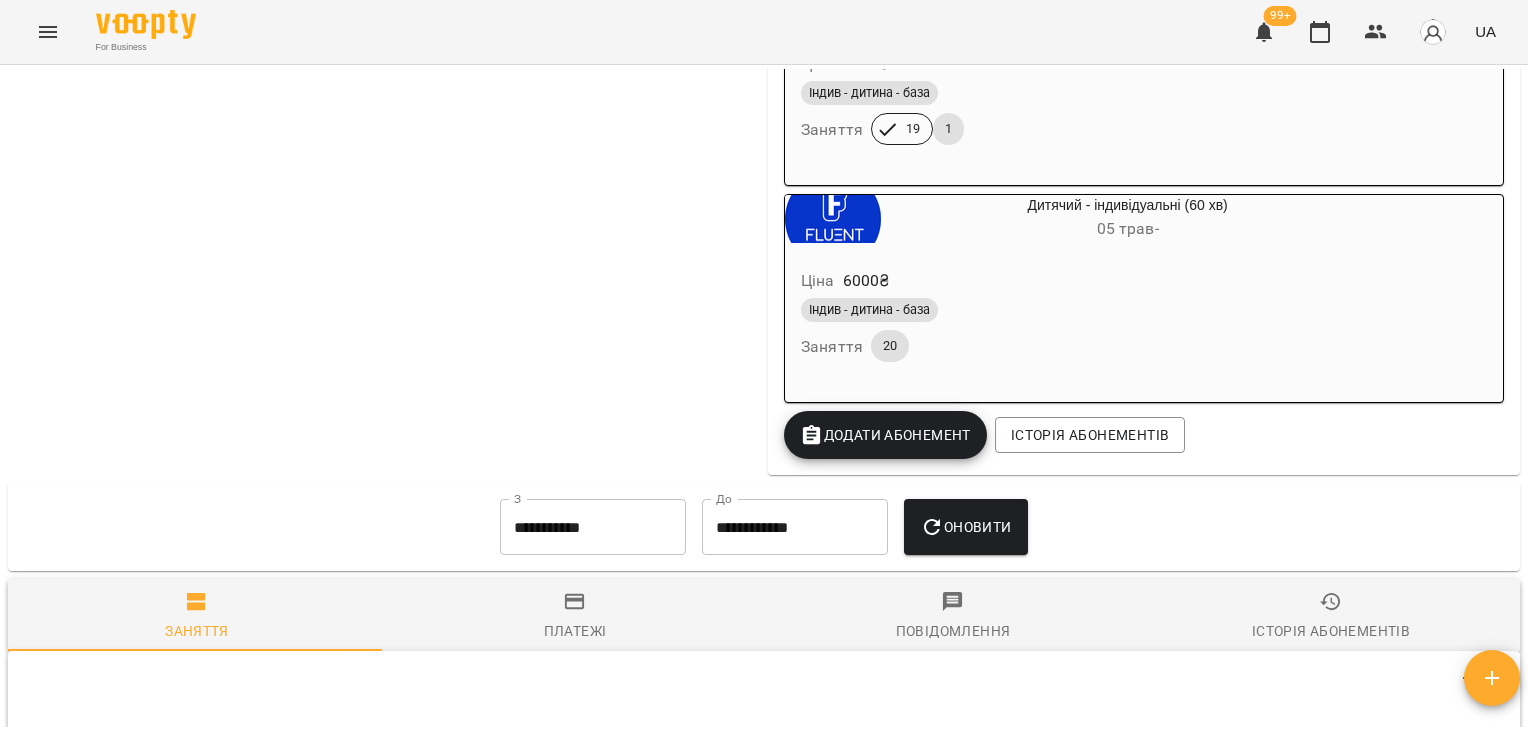 scroll, scrollTop: 0, scrollLeft: 0, axis: both 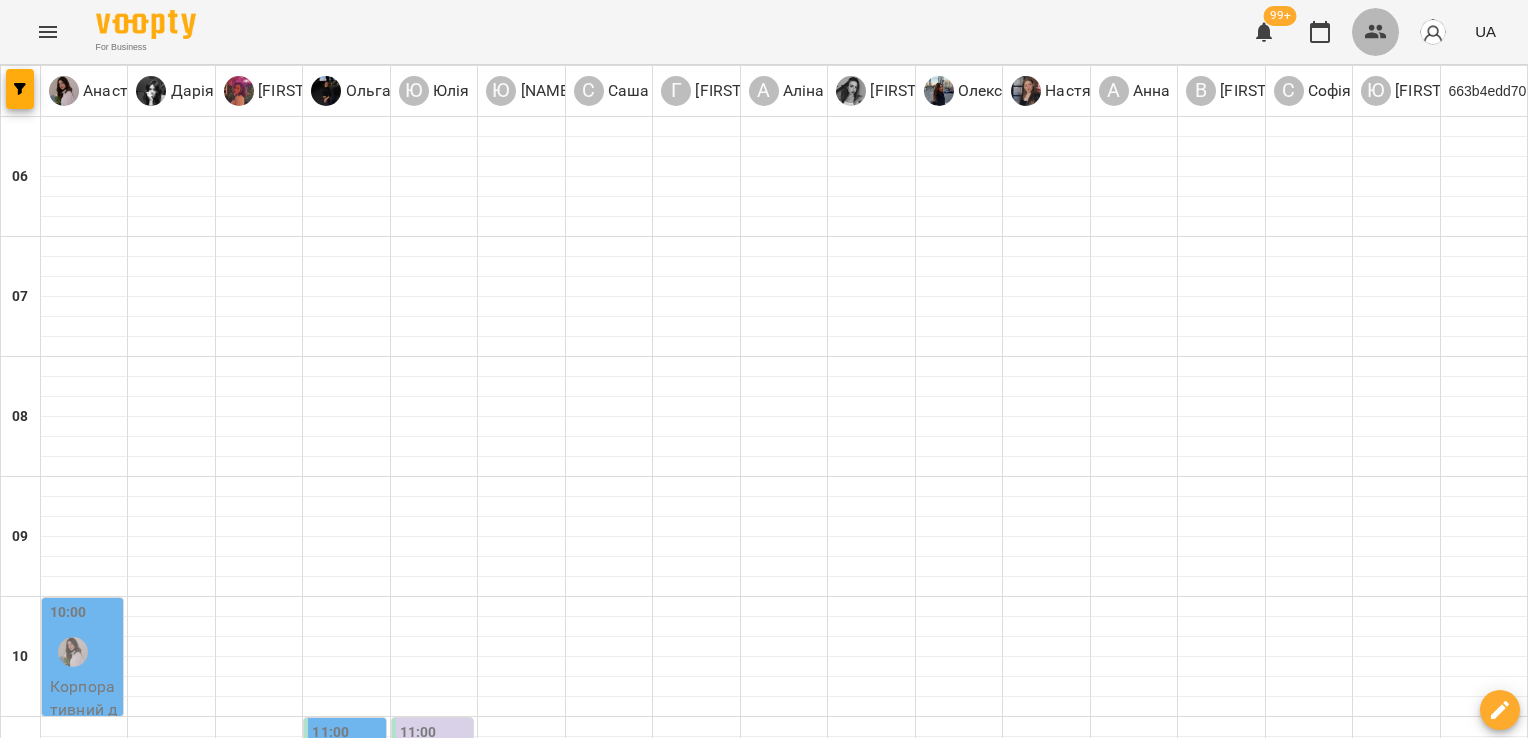 click 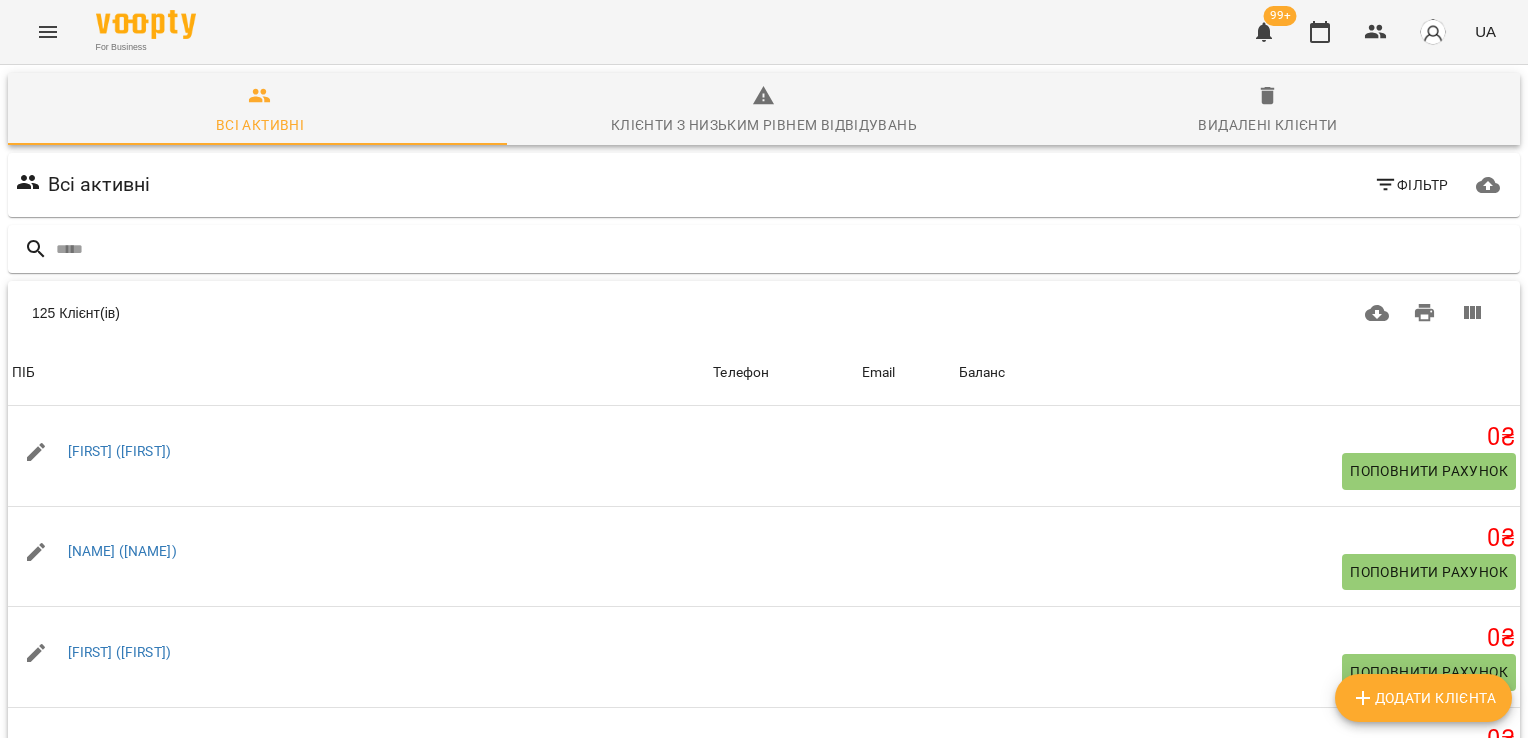 scroll, scrollTop: 0, scrollLeft: 0, axis: both 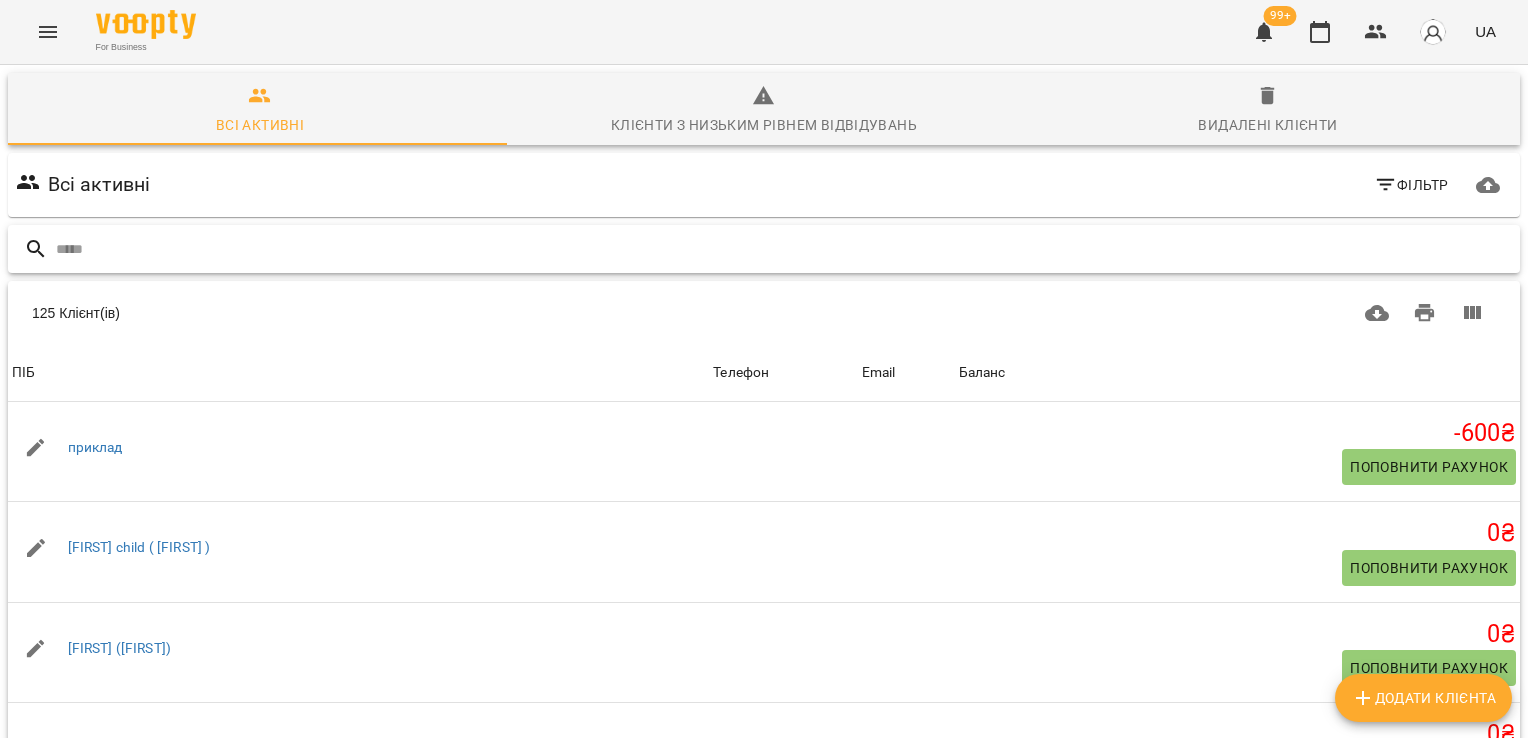 click at bounding box center [784, 249] 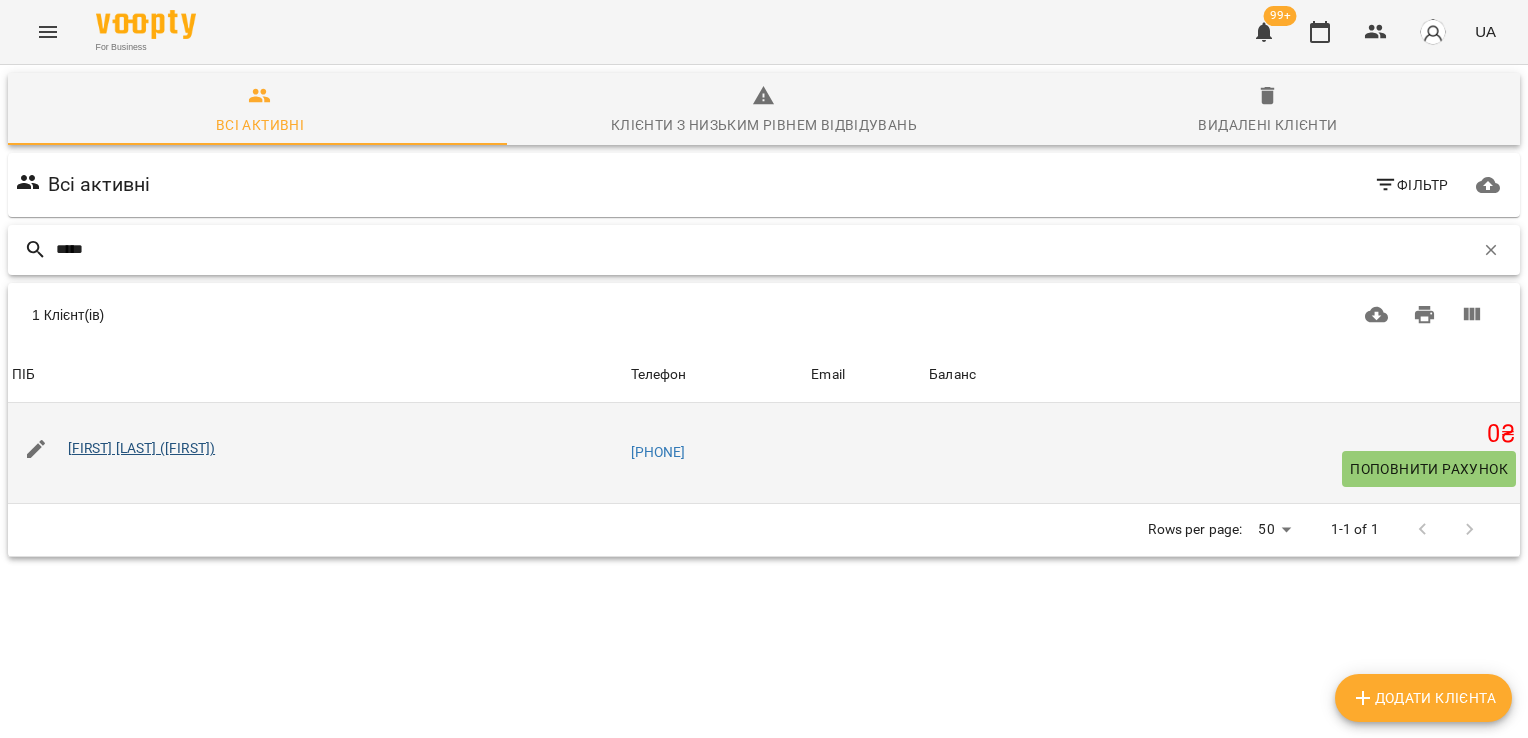 type on "*****" 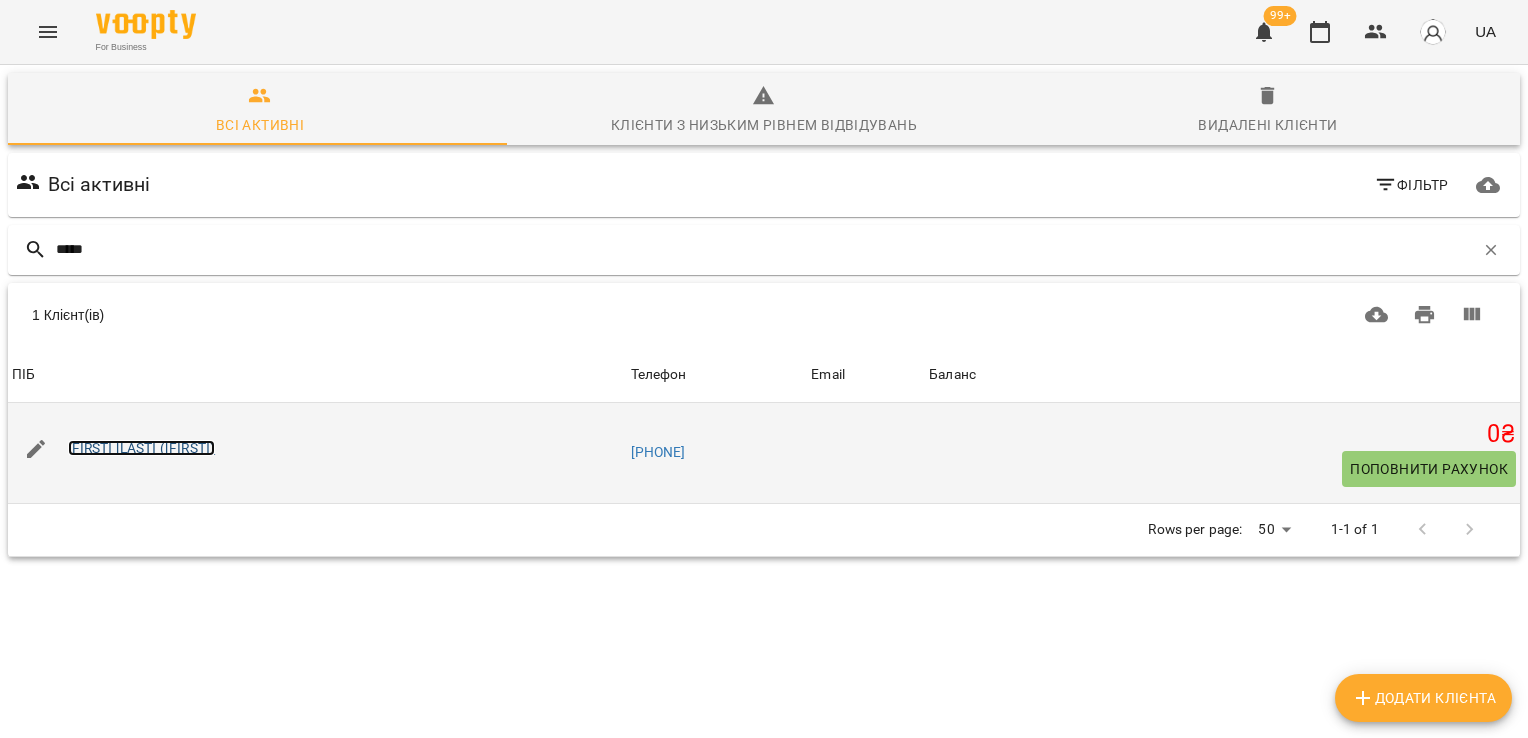 click on "[FIRST] [LAST] ([FIRST])" at bounding box center (142, 448) 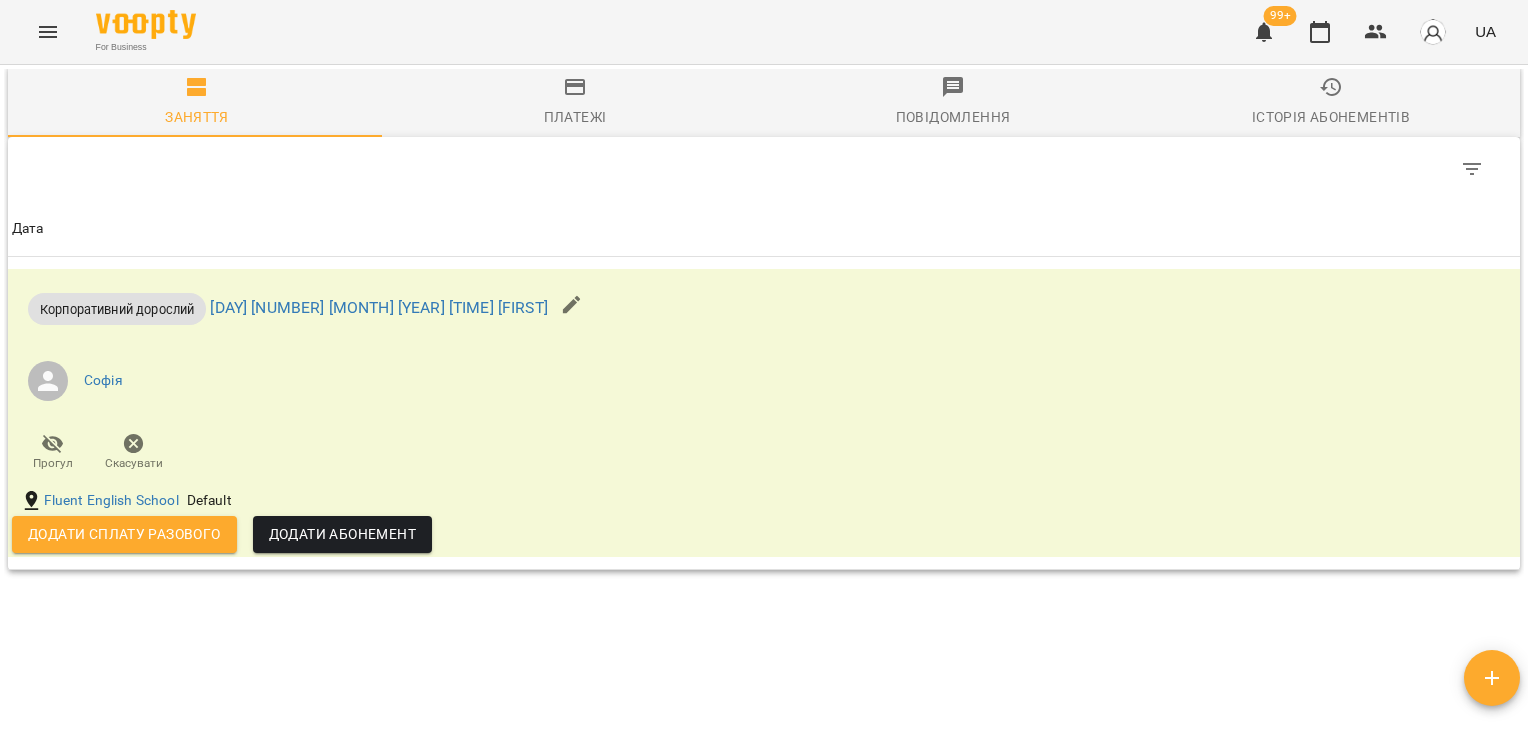 scroll, scrollTop: 1377, scrollLeft: 0, axis: vertical 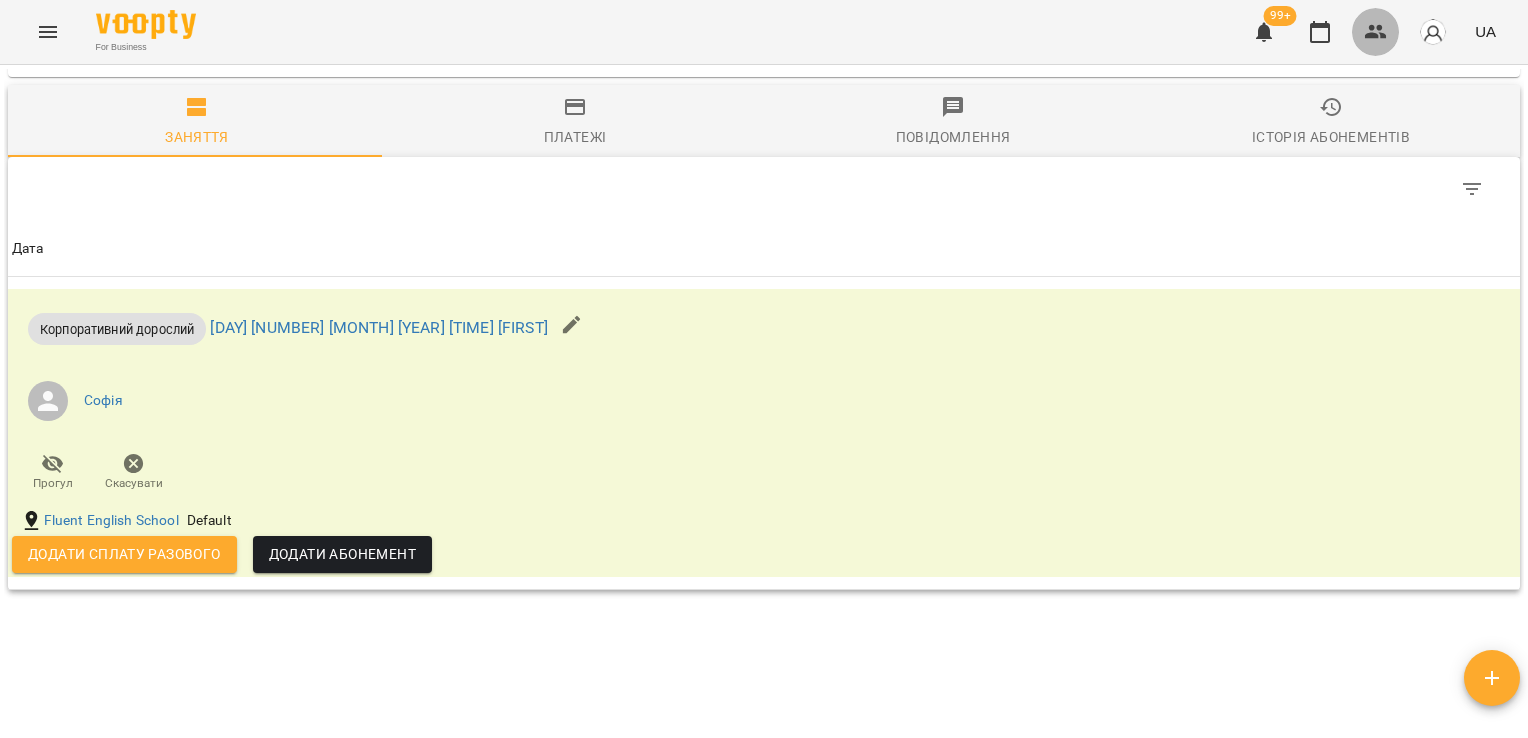 click 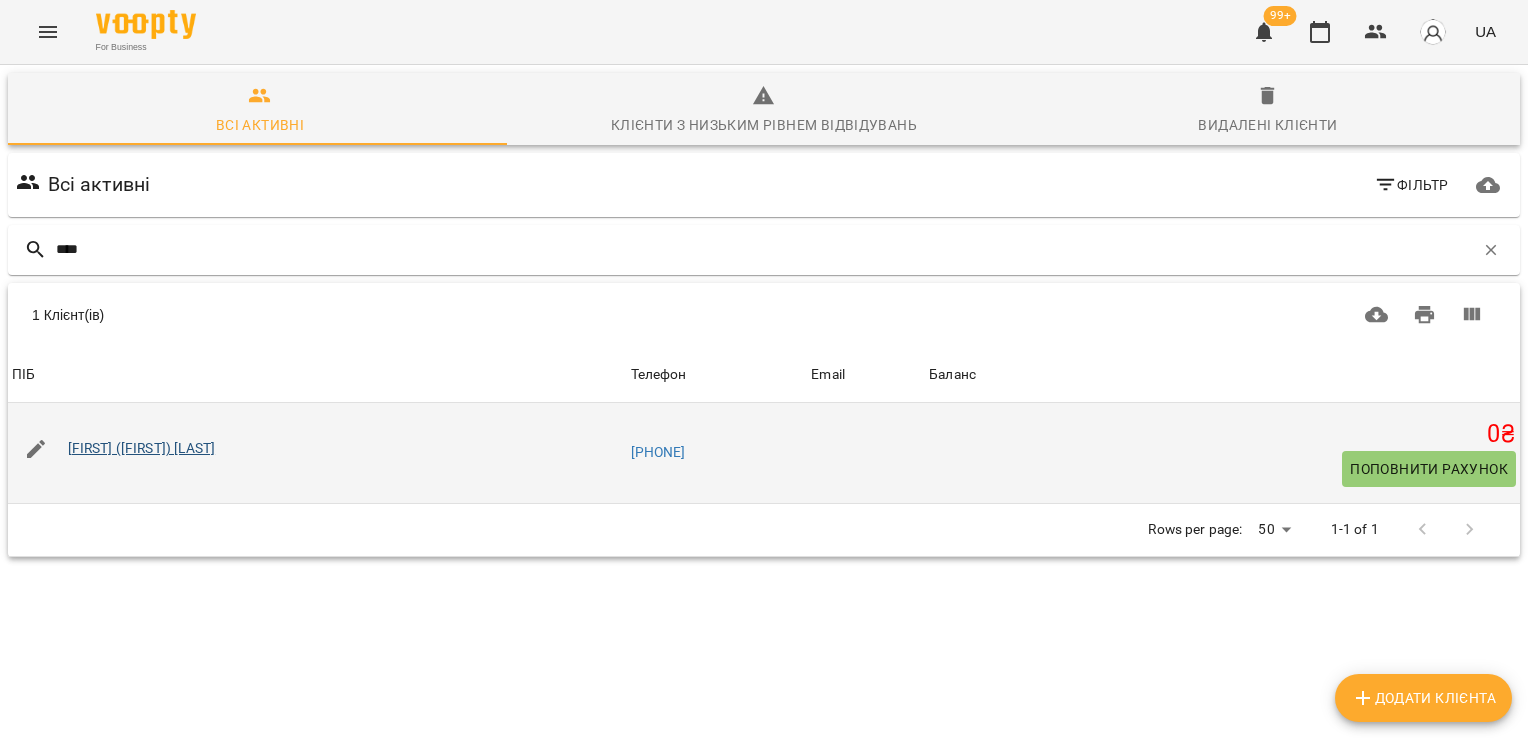 type on "****" 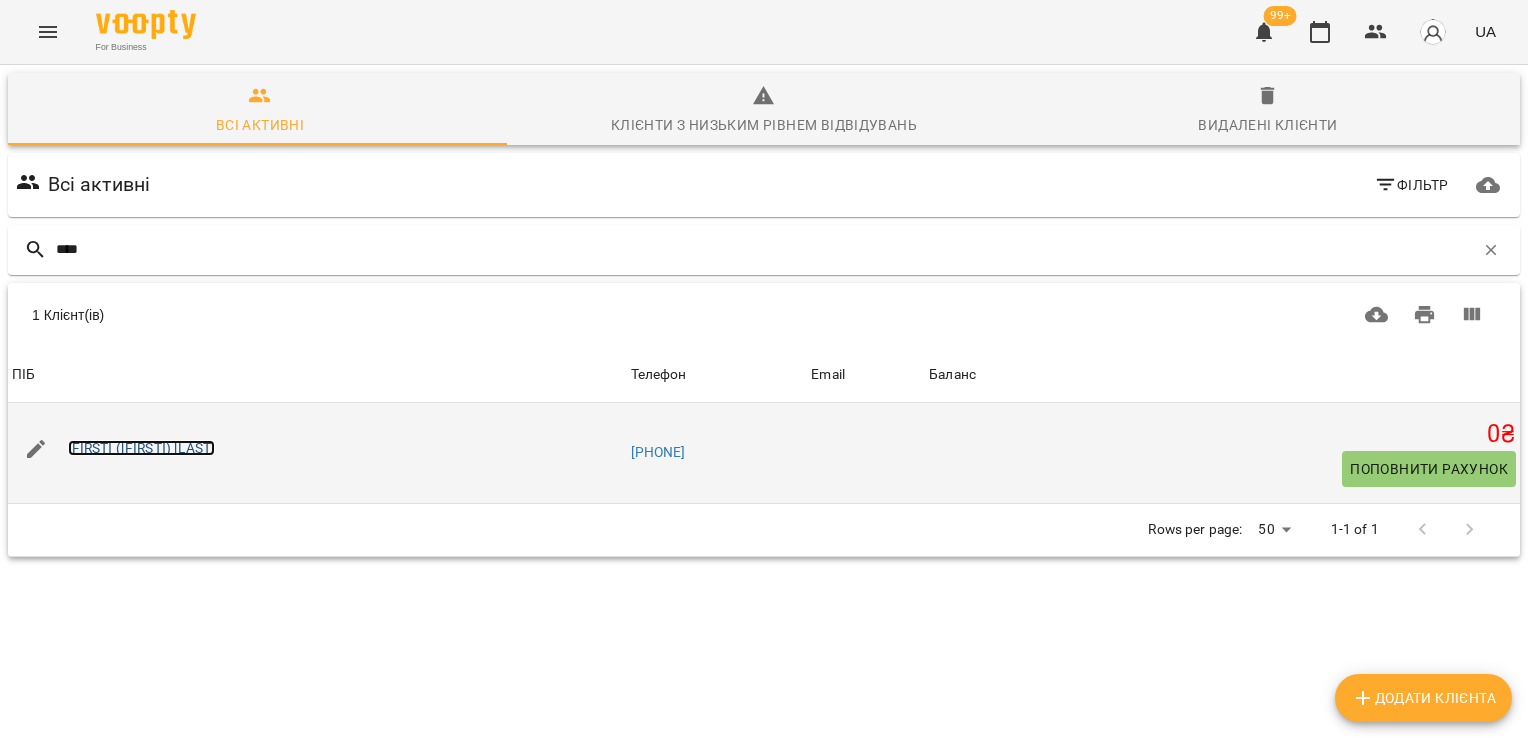 click on "[FIRST] ([FIRST]) [LAST]" at bounding box center (142, 448) 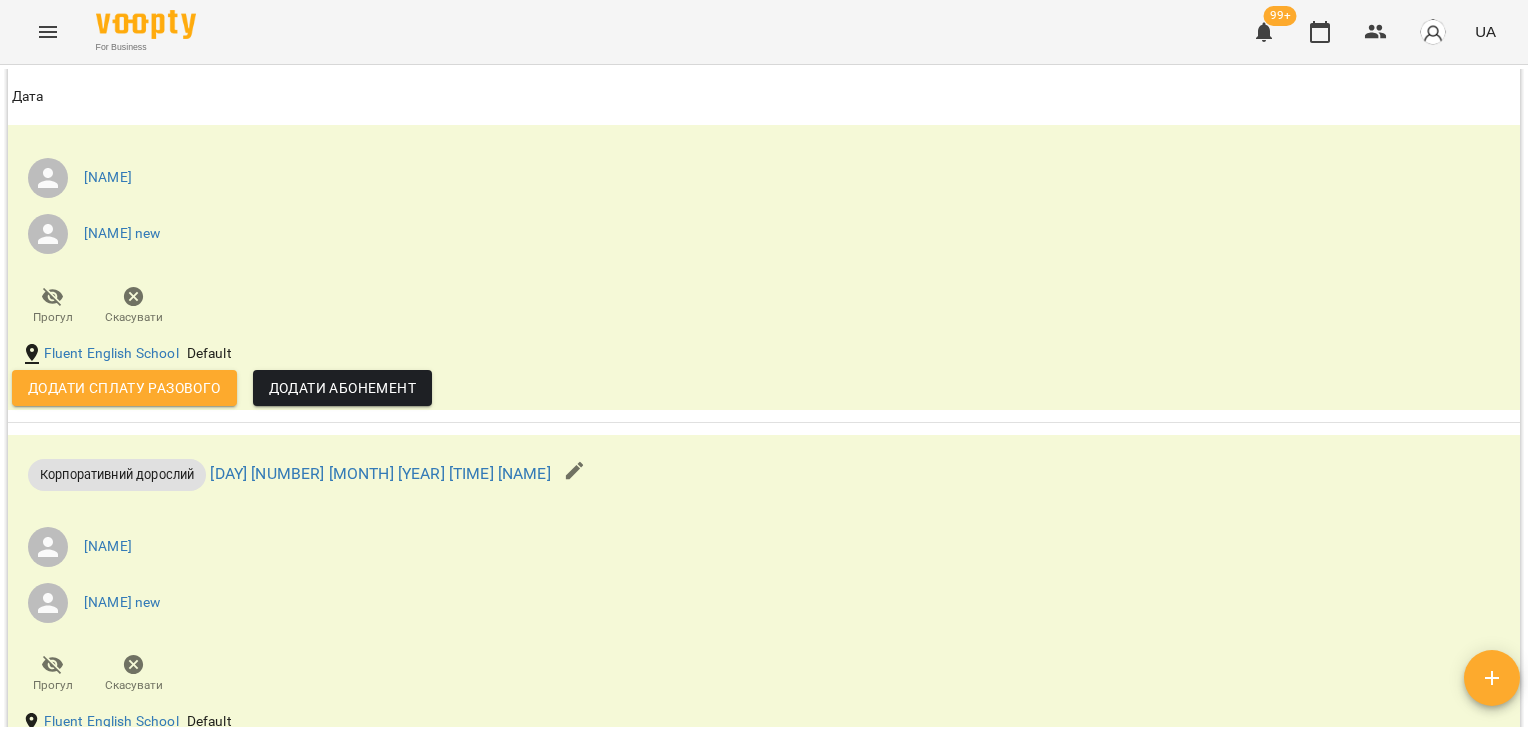 scroll, scrollTop: 2592, scrollLeft: 0, axis: vertical 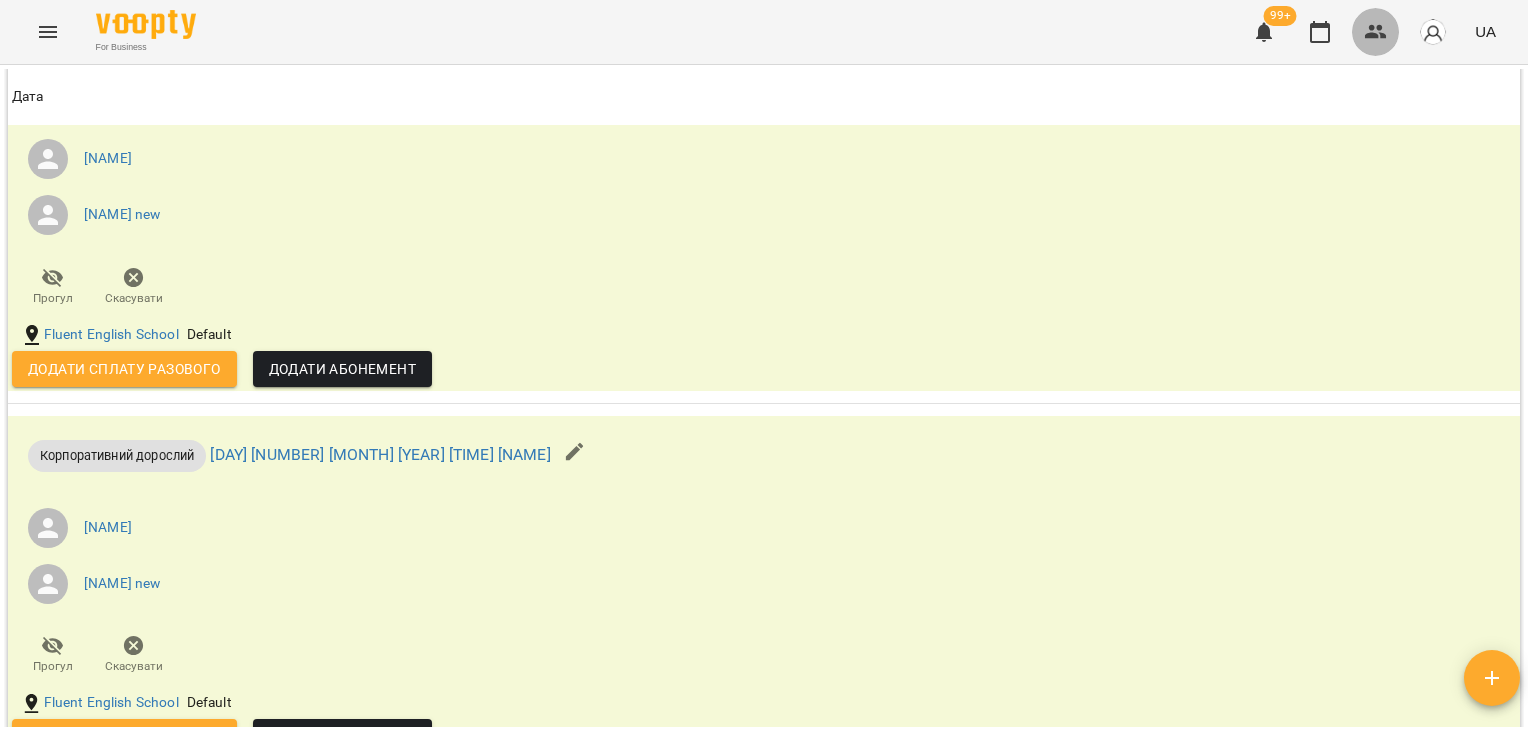 click 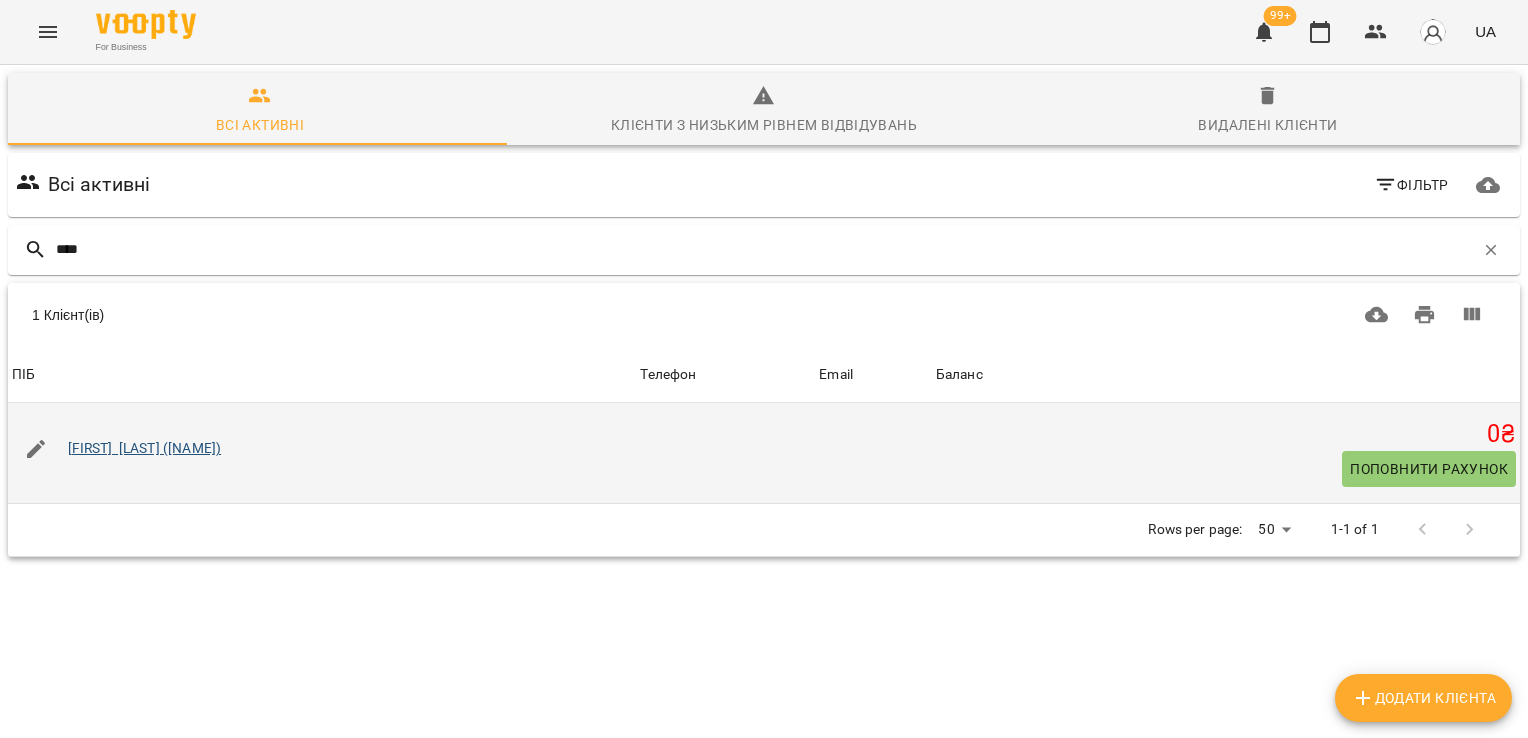 type on "****" 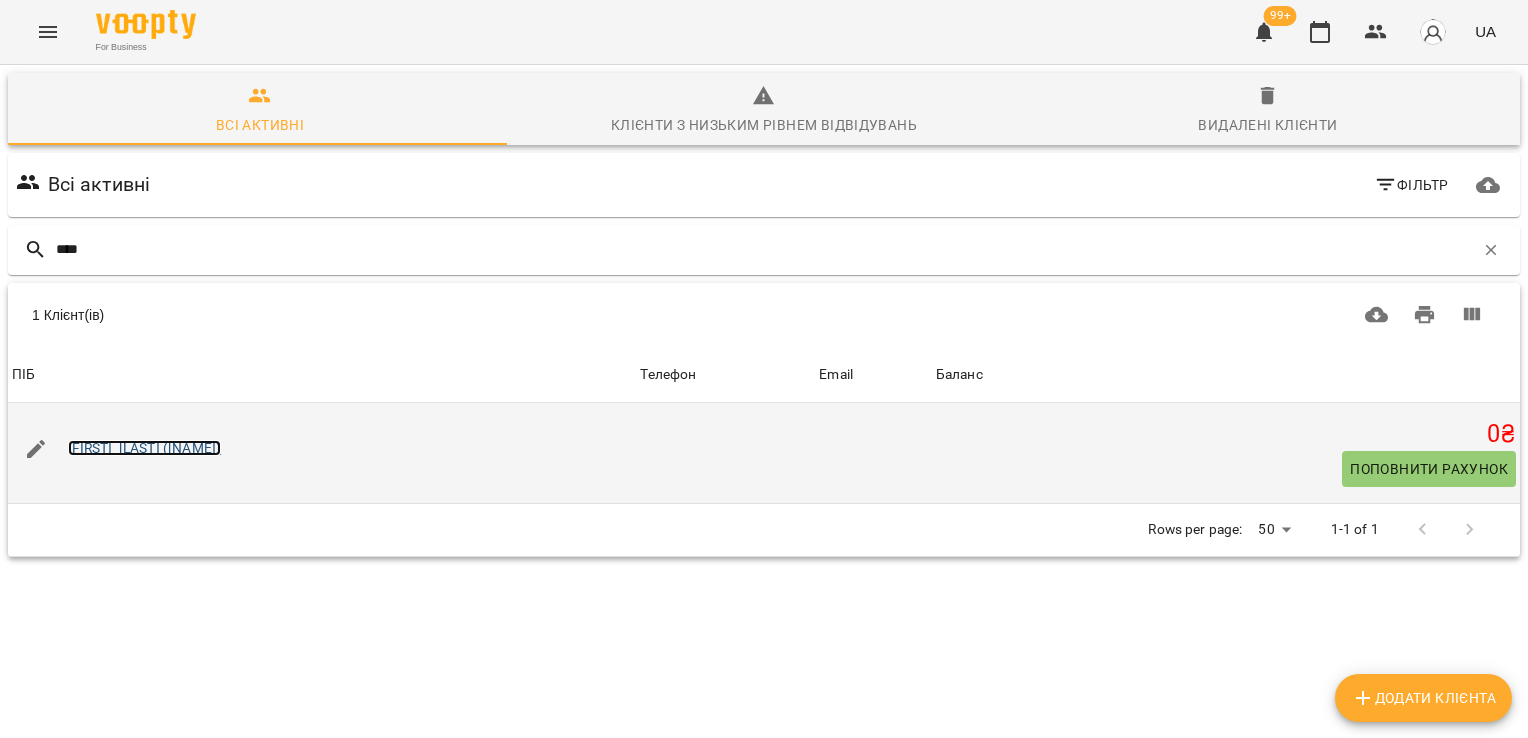 click on "[FIRST]  [LAST] ([NAME])" at bounding box center (145, 448) 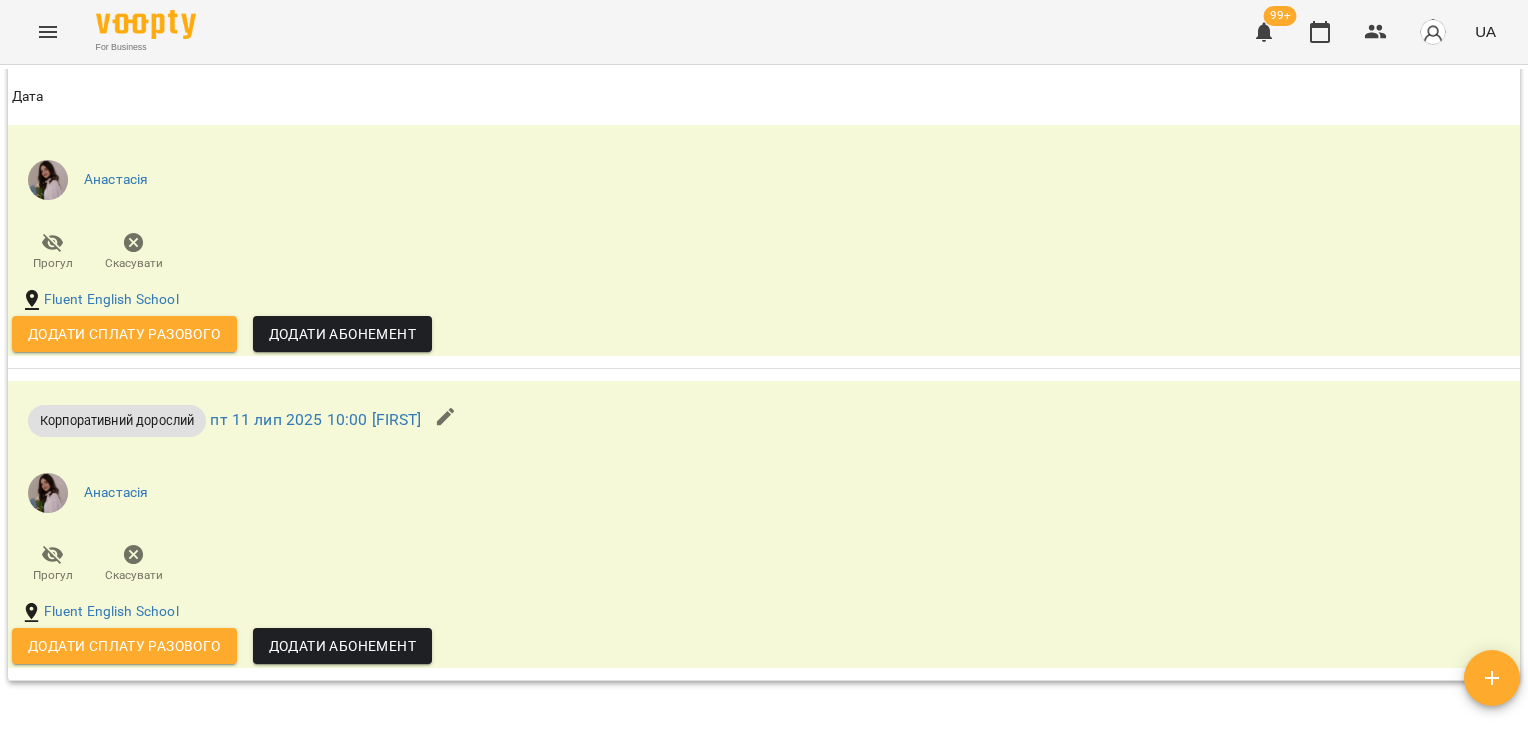 scroll, scrollTop: 2588, scrollLeft: 0, axis: vertical 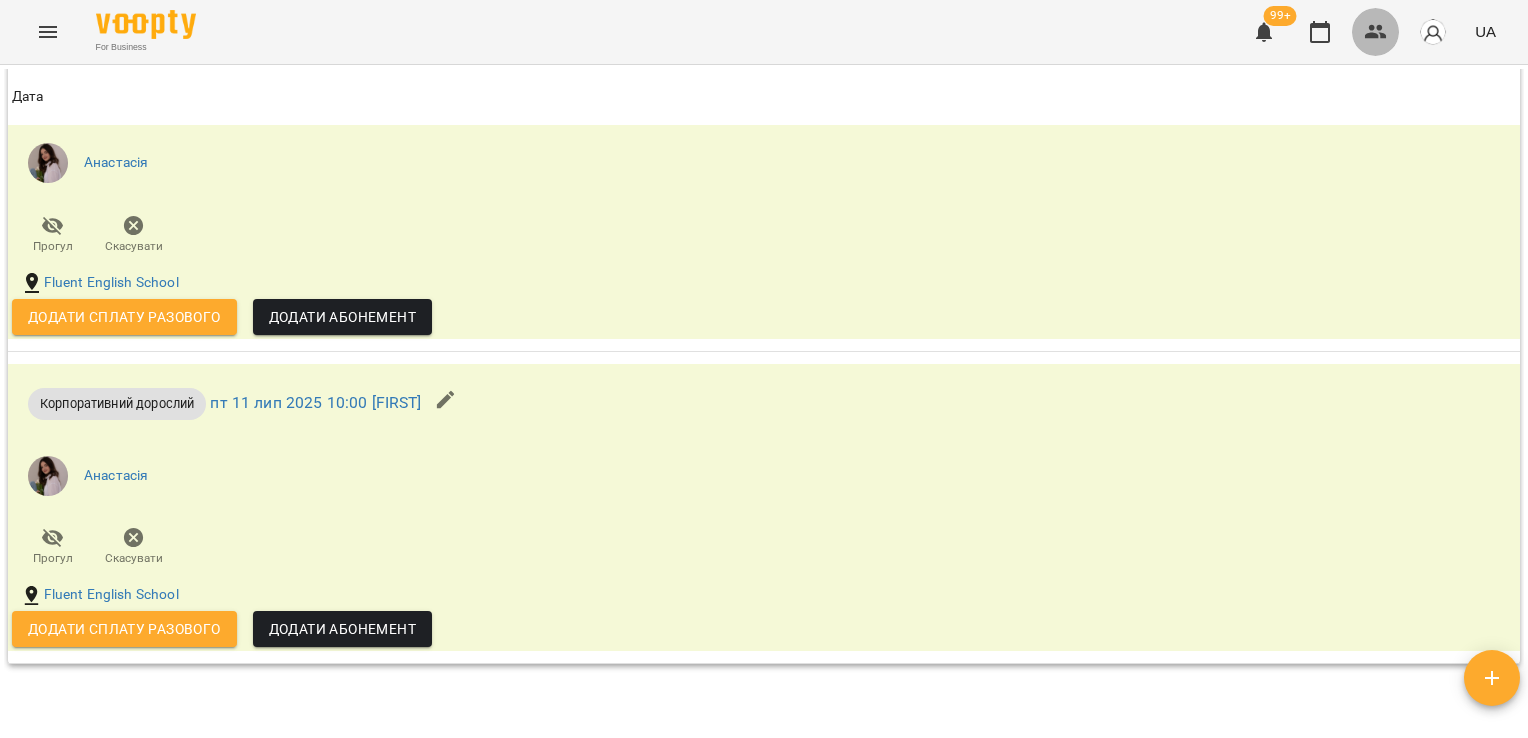 click 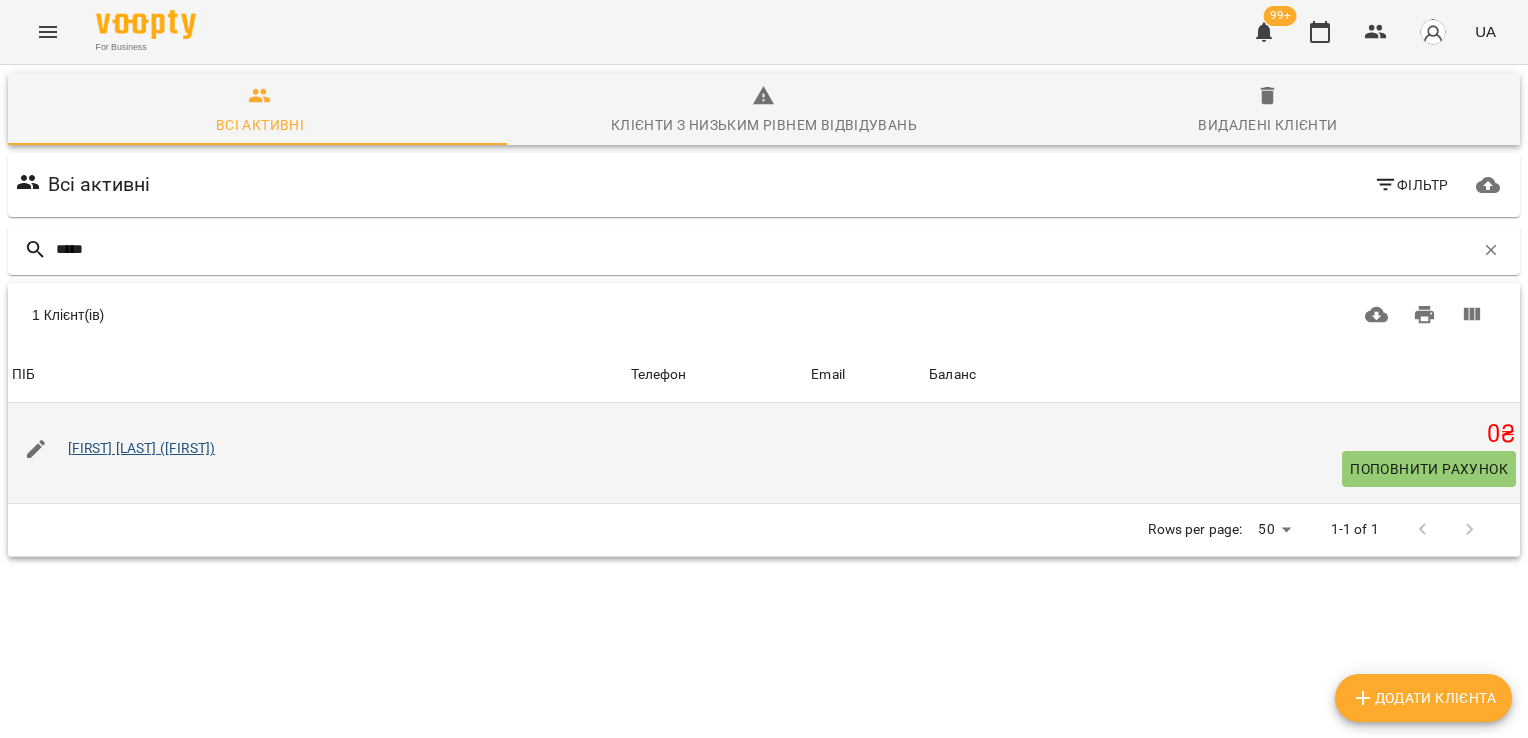 type on "*****" 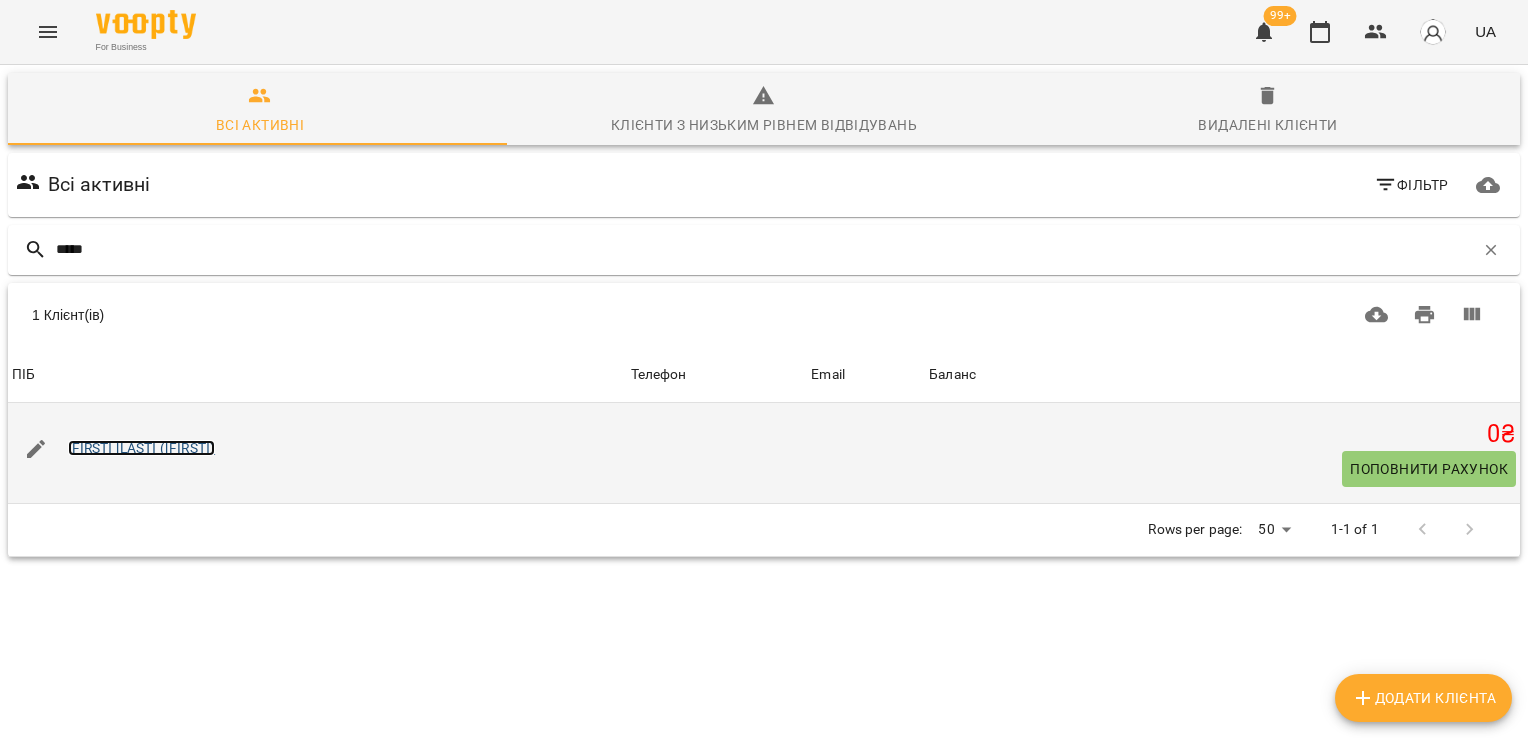 click on "[FIRST] [LAST] ([FIRST])" at bounding box center [142, 448] 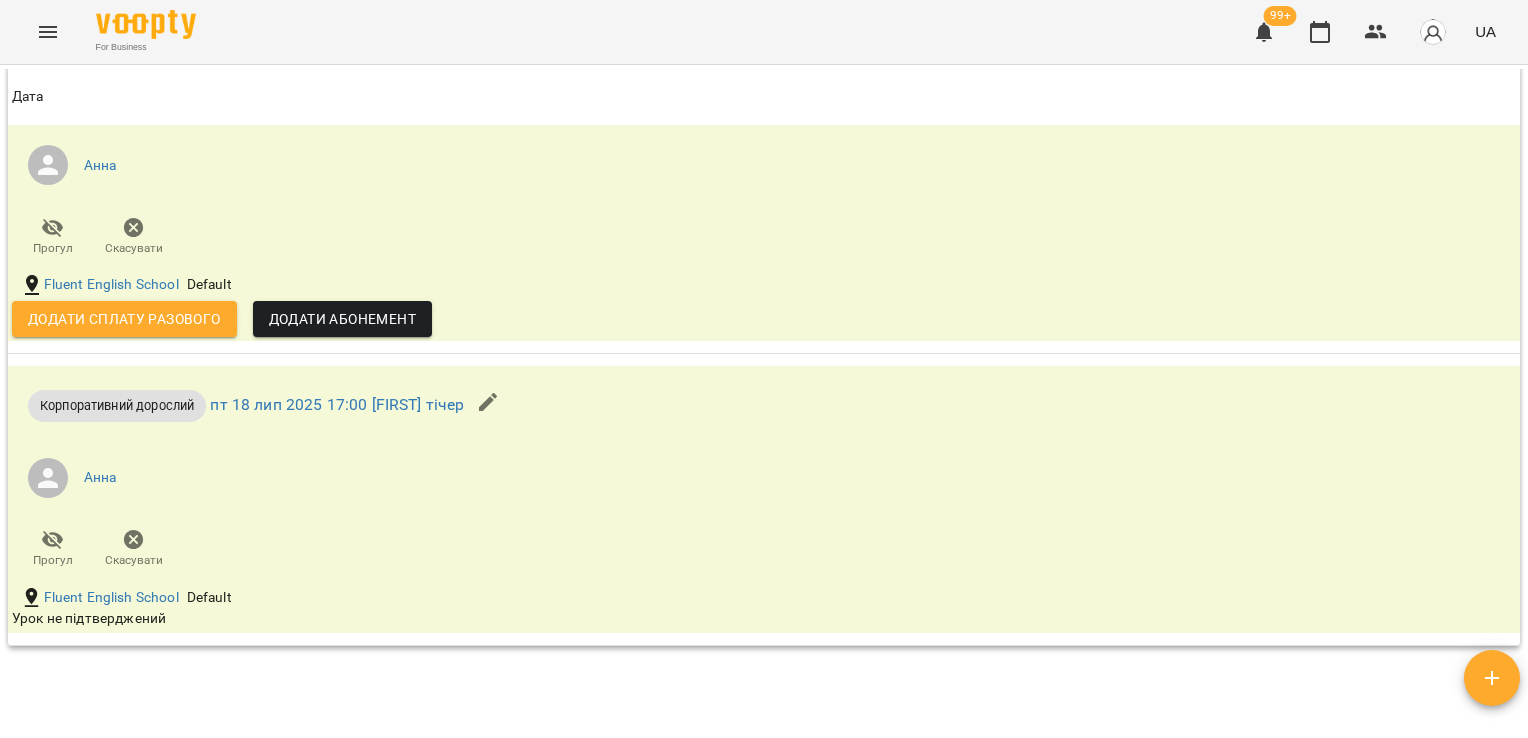 scroll, scrollTop: 2638, scrollLeft: 0, axis: vertical 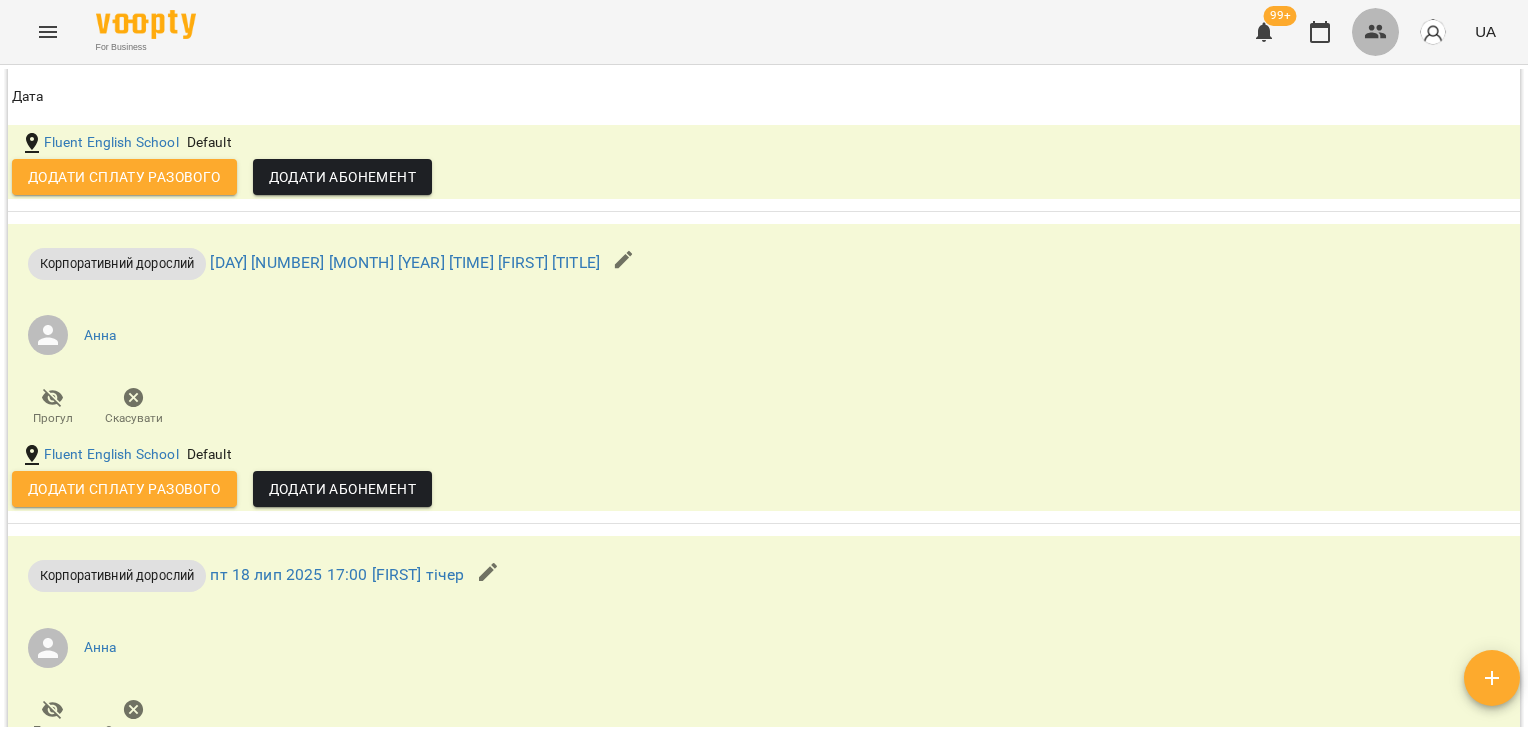 click 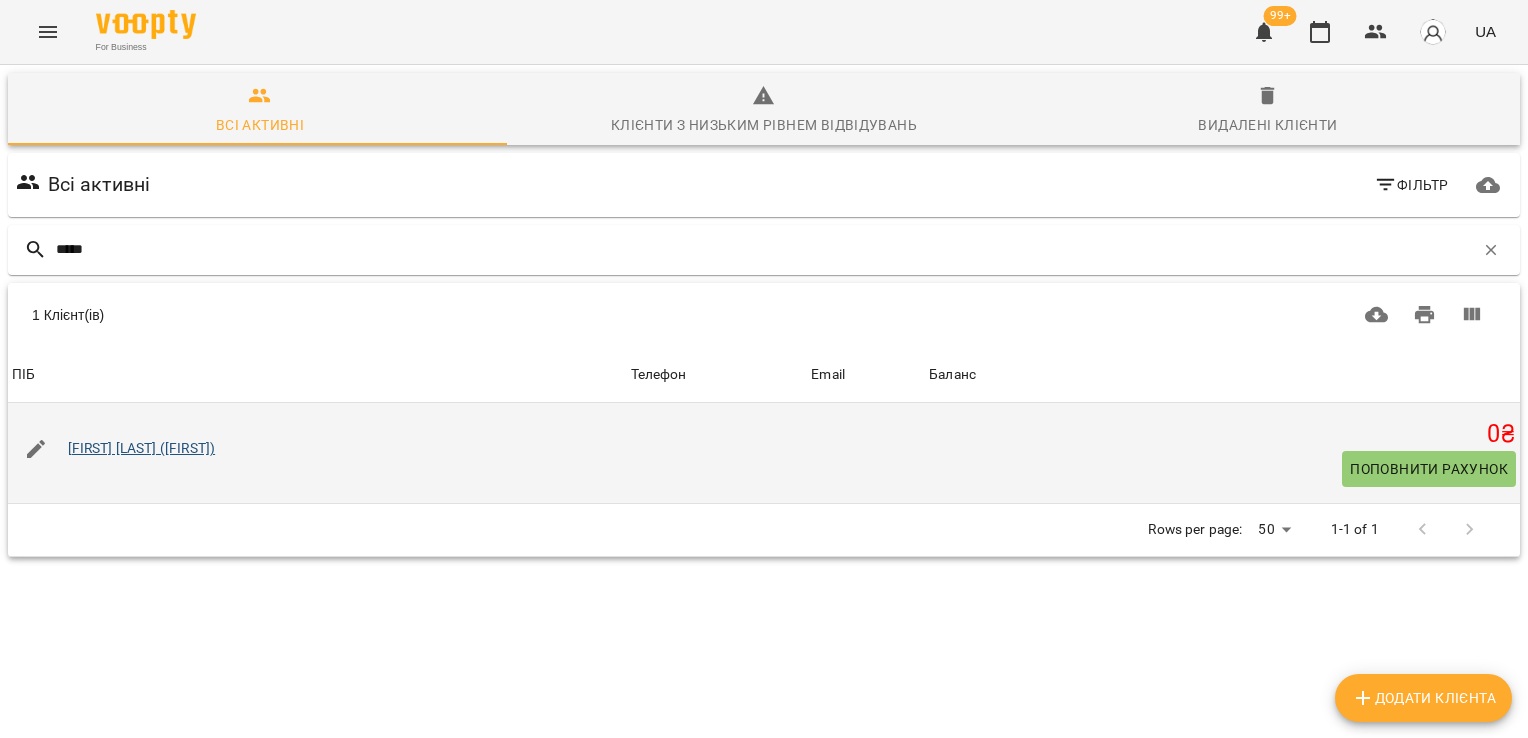 type on "*****" 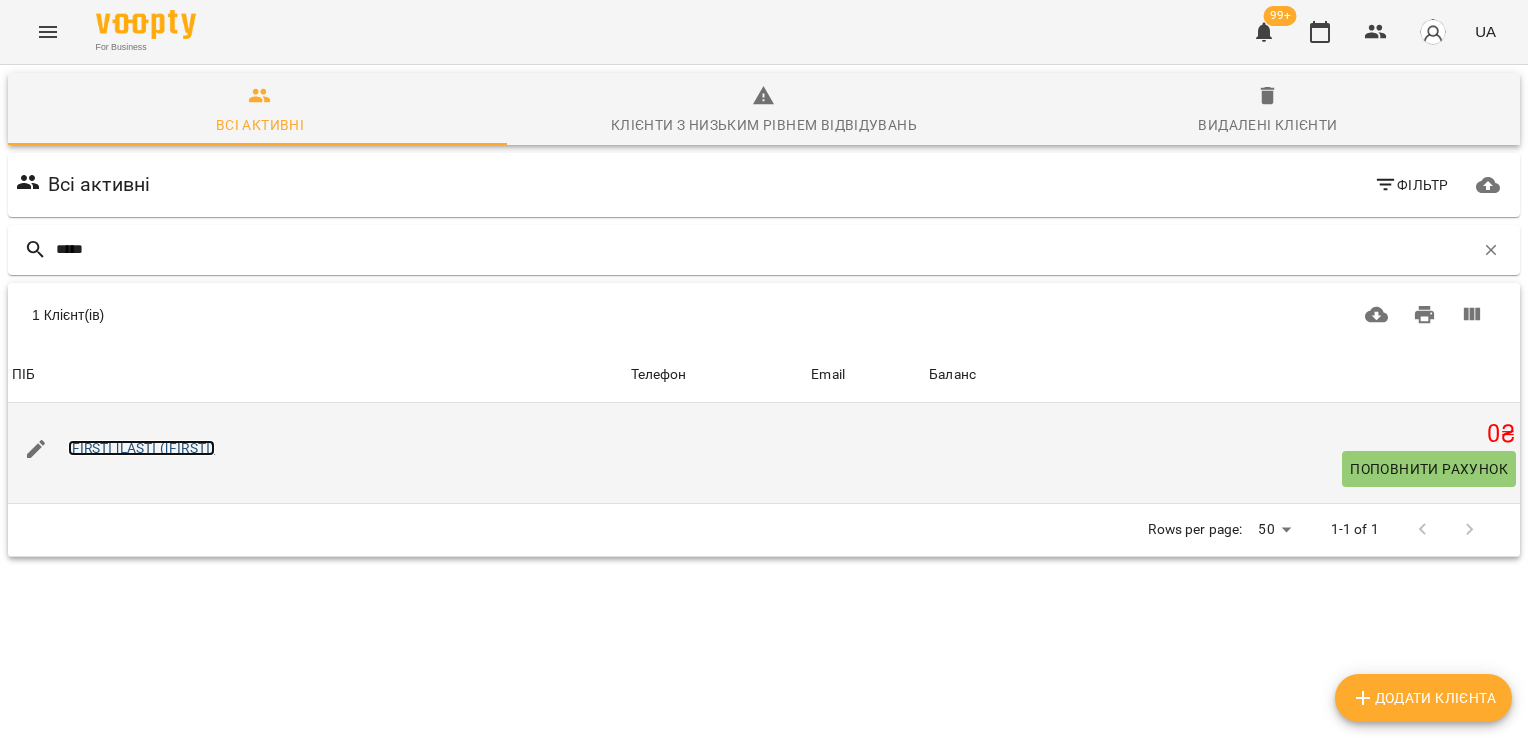 click on "[FIRST] [LAST] ([FIRST])" at bounding box center (142, 448) 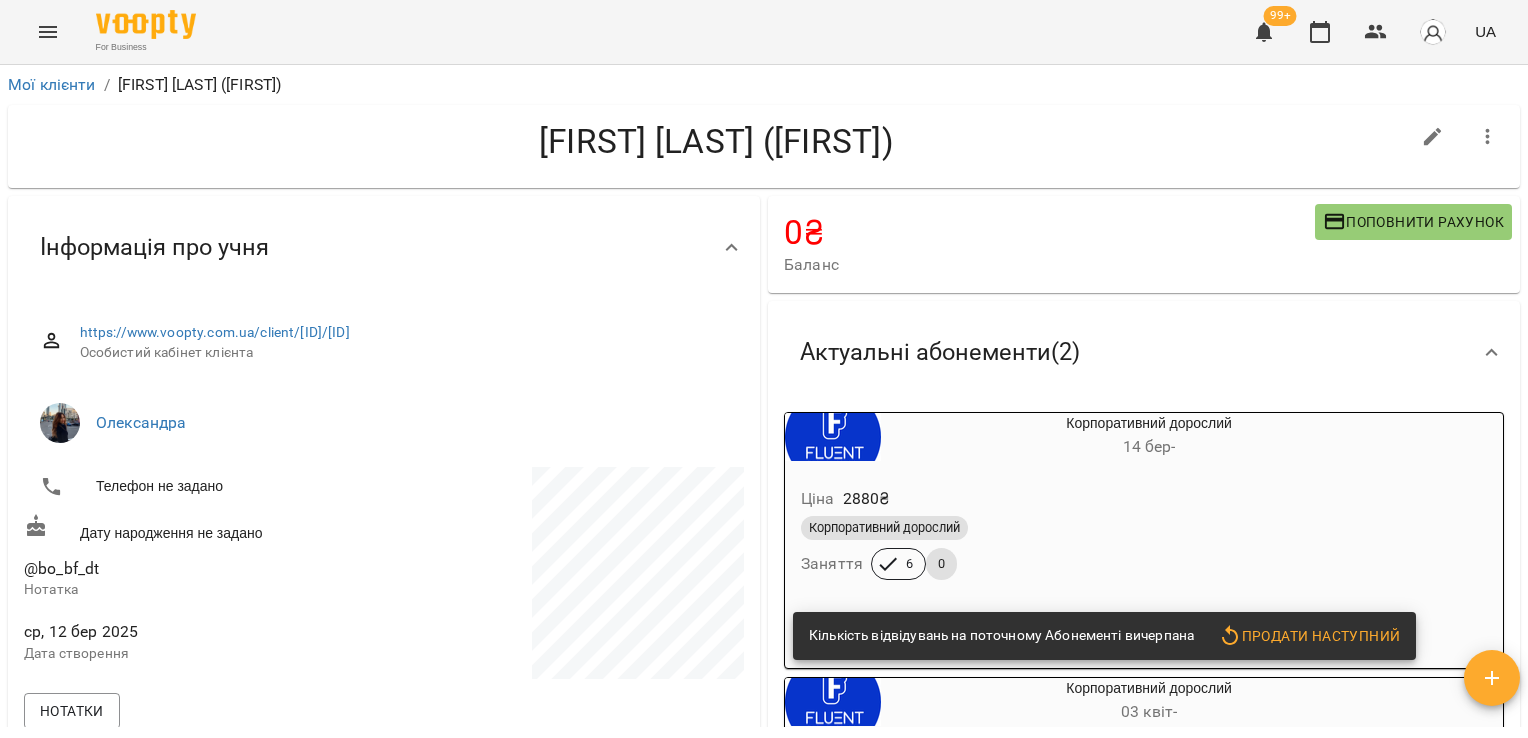 scroll, scrollTop: 1080, scrollLeft: 0, axis: vertical 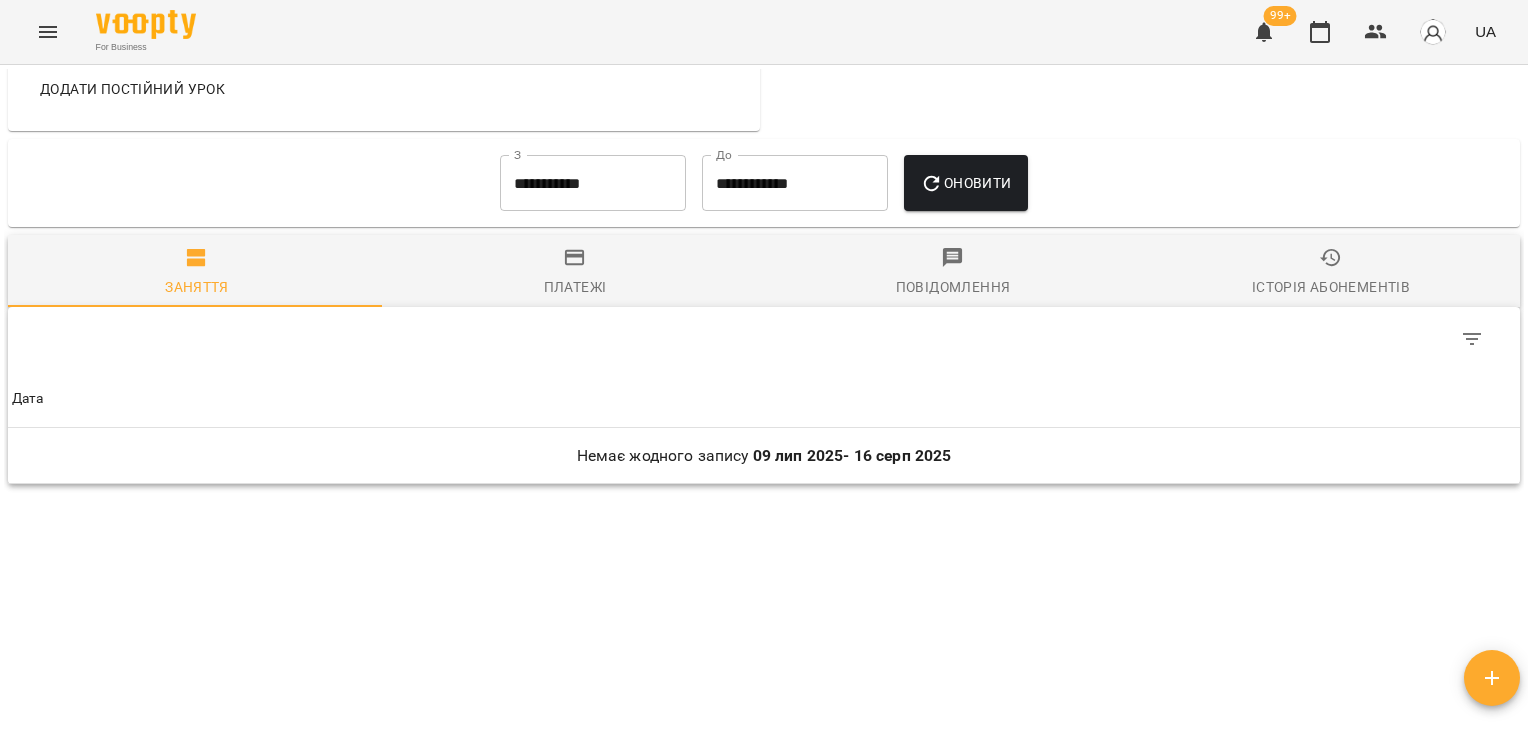 click on "**********" at bounding box center (593, 183) 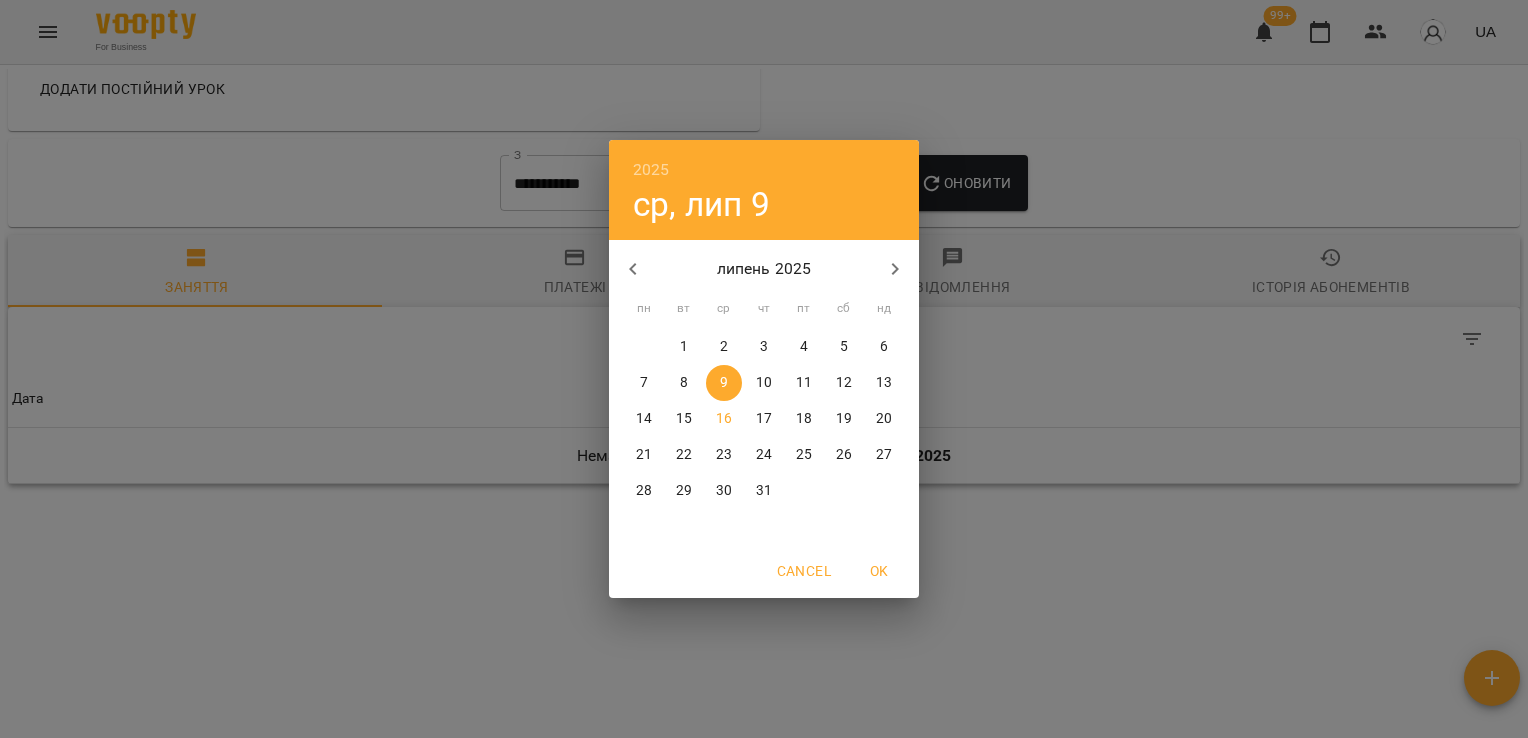 click on "1" at bounding box center [684, 347] 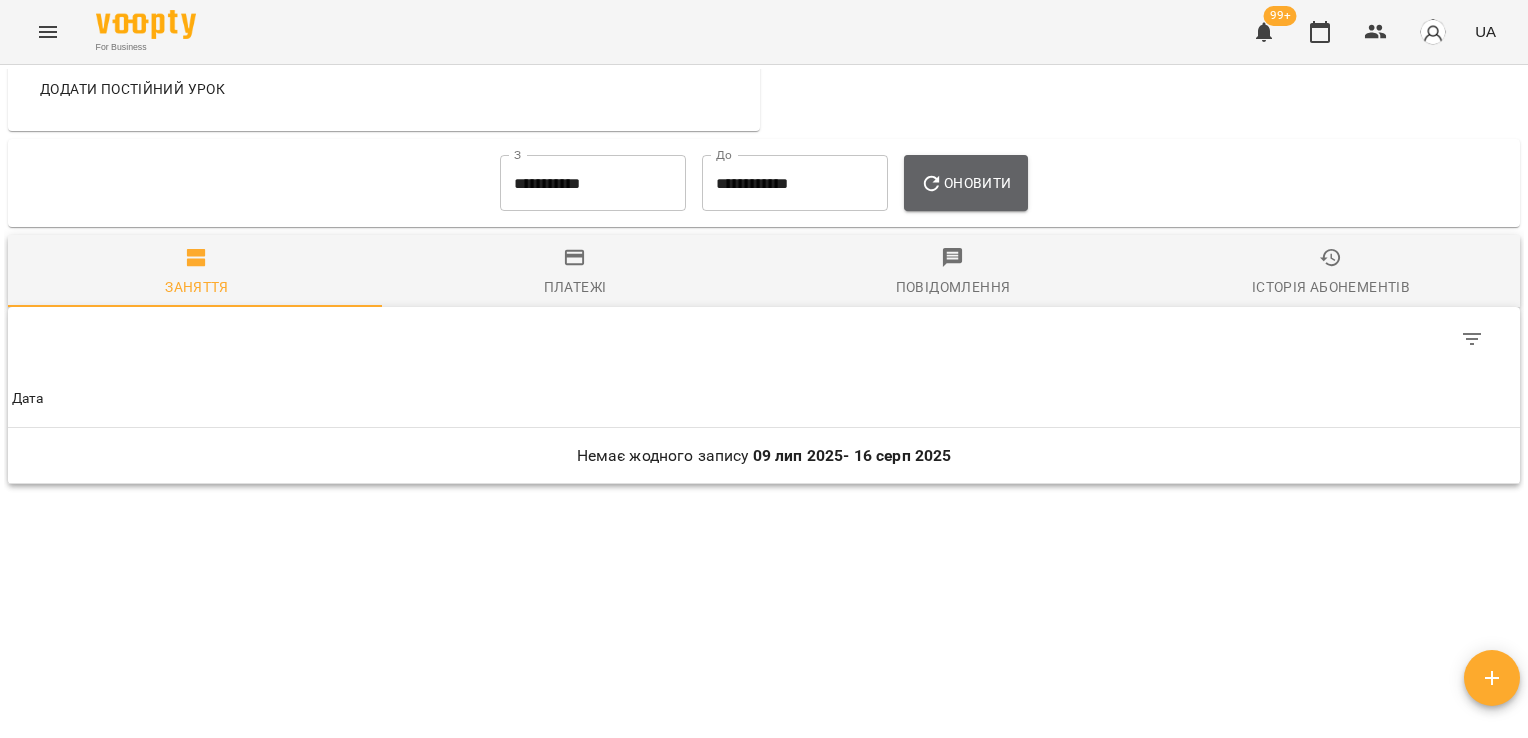 click on "Оновити" at bounding box center [965, 183] 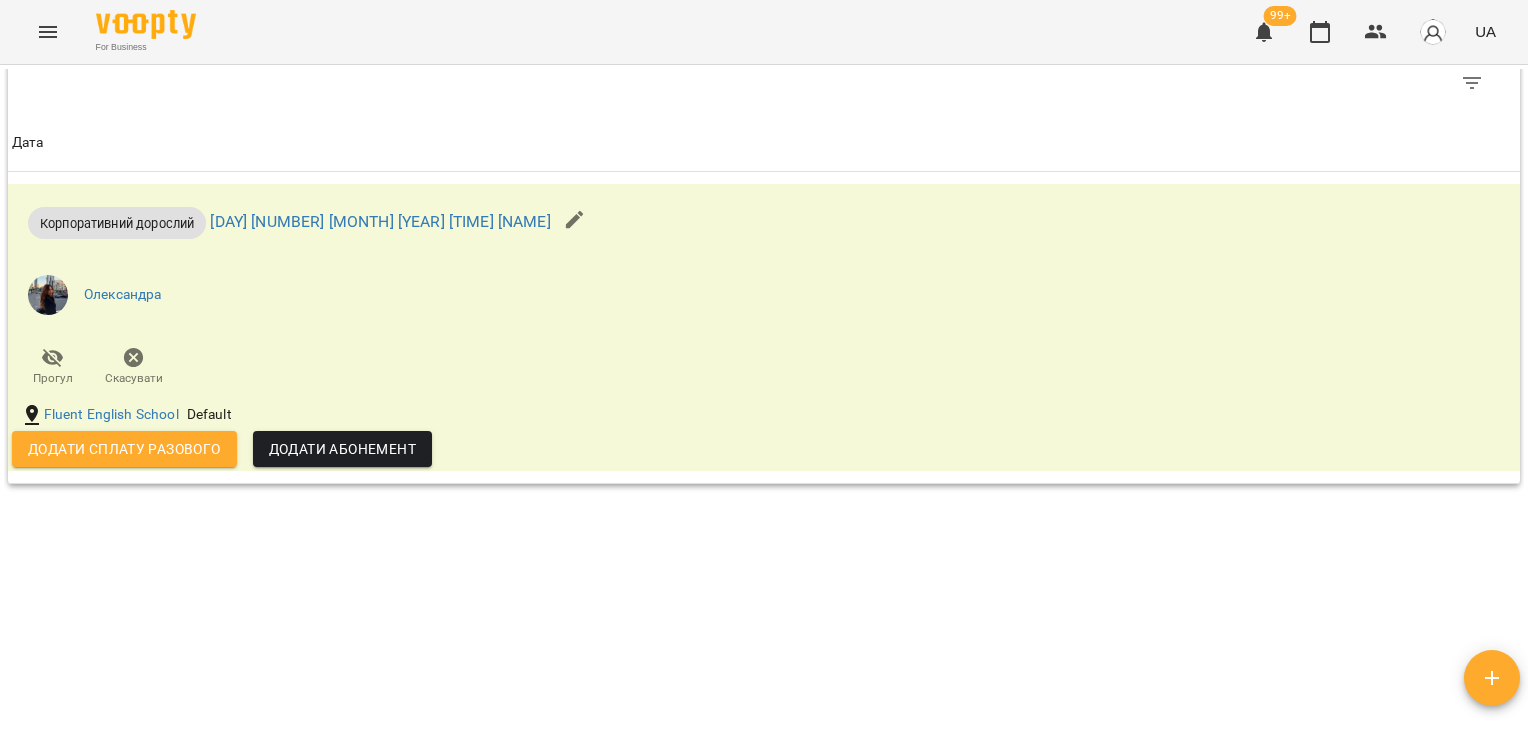 scroll, scrollTop: 989, scrollLeft: 0, axis: vertical 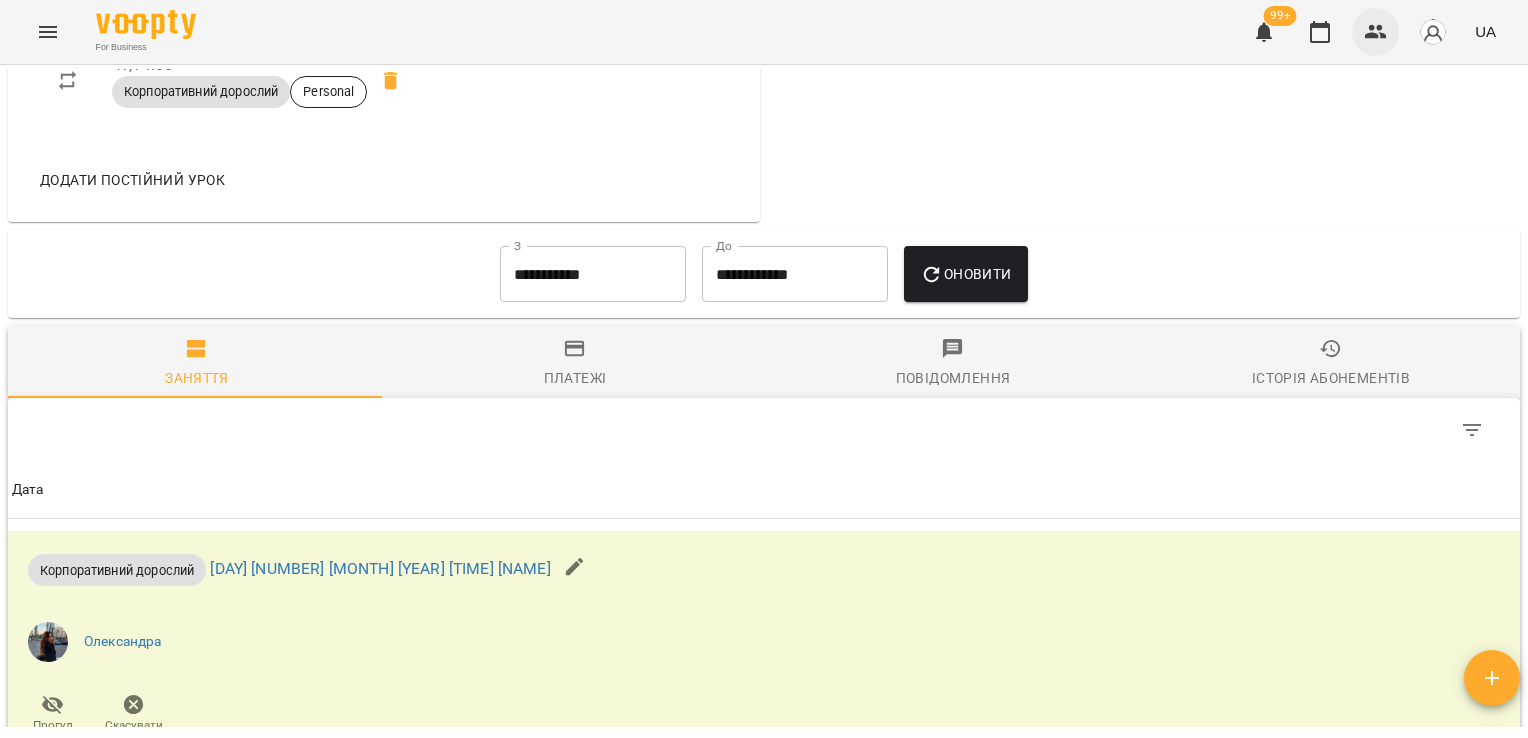 drag, startPoint x: 1369, startPoint y: 3, endPoint x: 1372, endPoint y: 45, distance: 42.107006 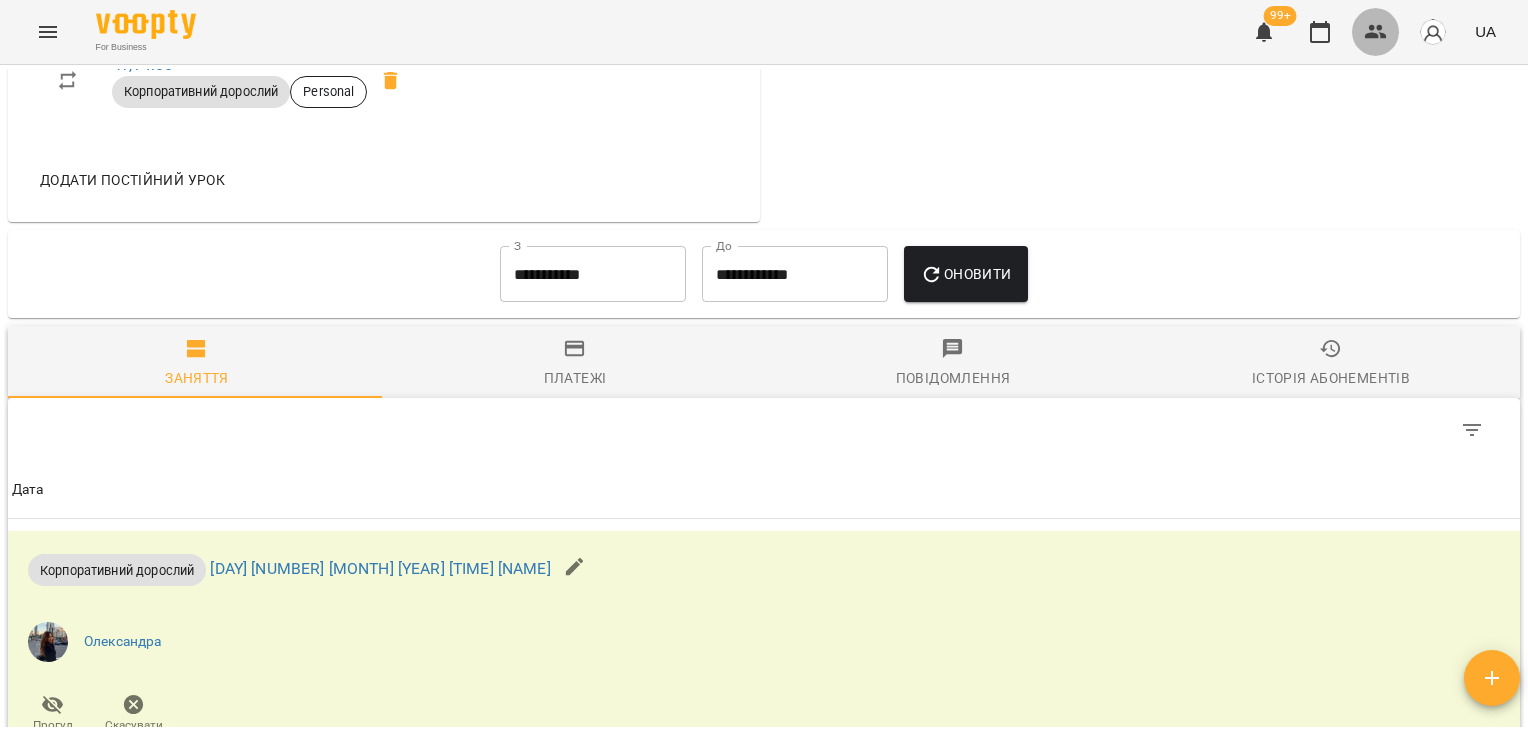 click at bounding box center [1376, 32] 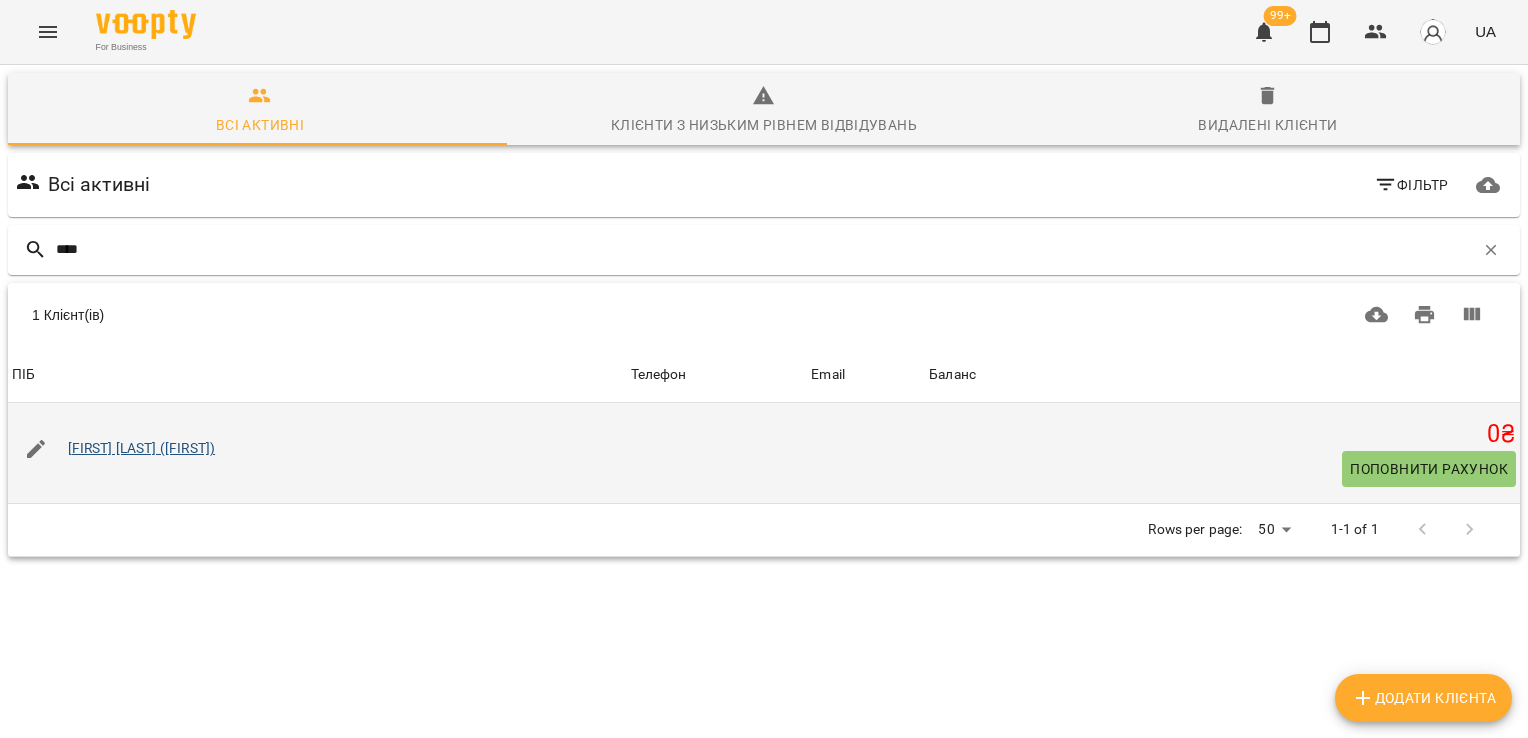 type on "****" 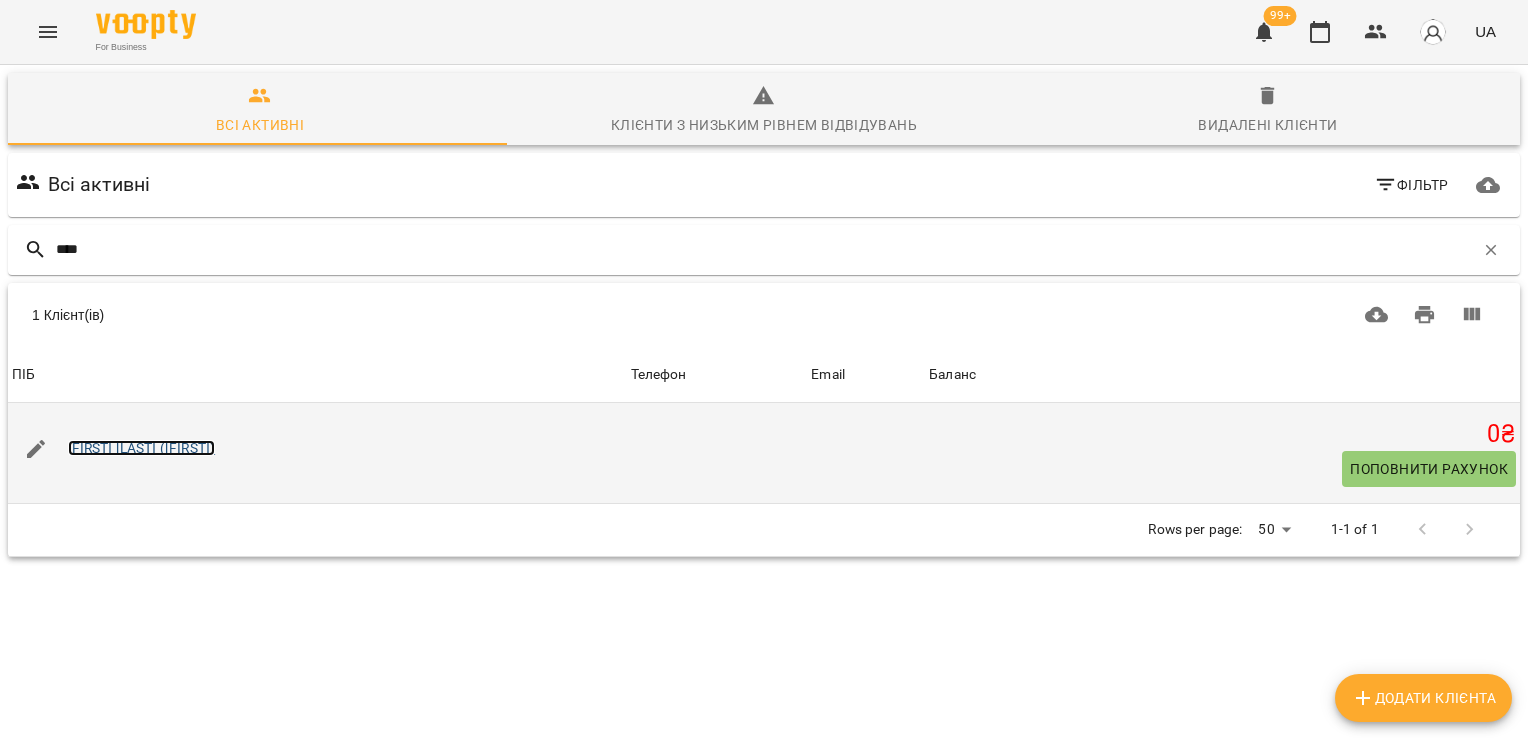 click on "[FIRST] [LAST] ([FIRST])" at bounding box center [142, 448] 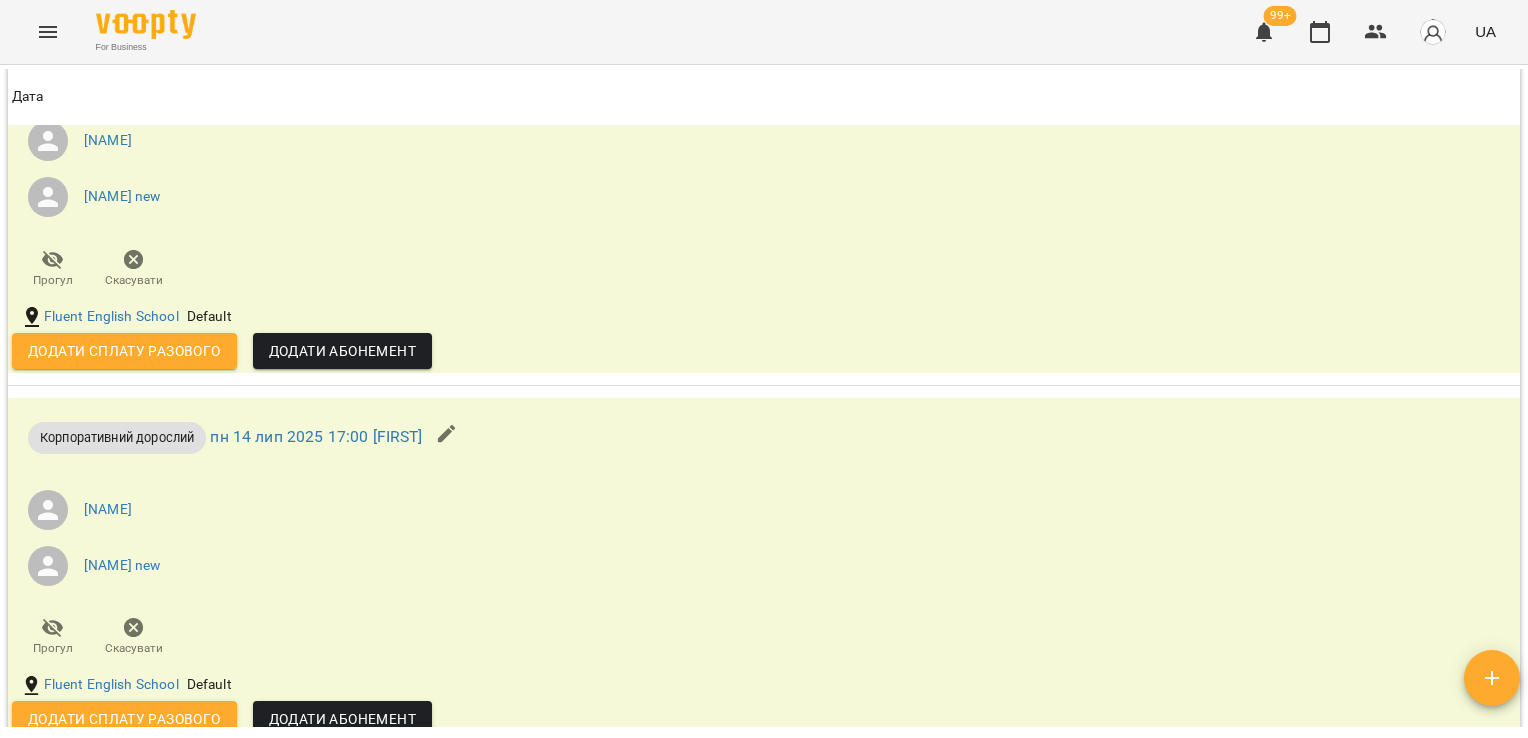 scroll, scrollTop: 2648, scrollLeft: 0, axis: vertical 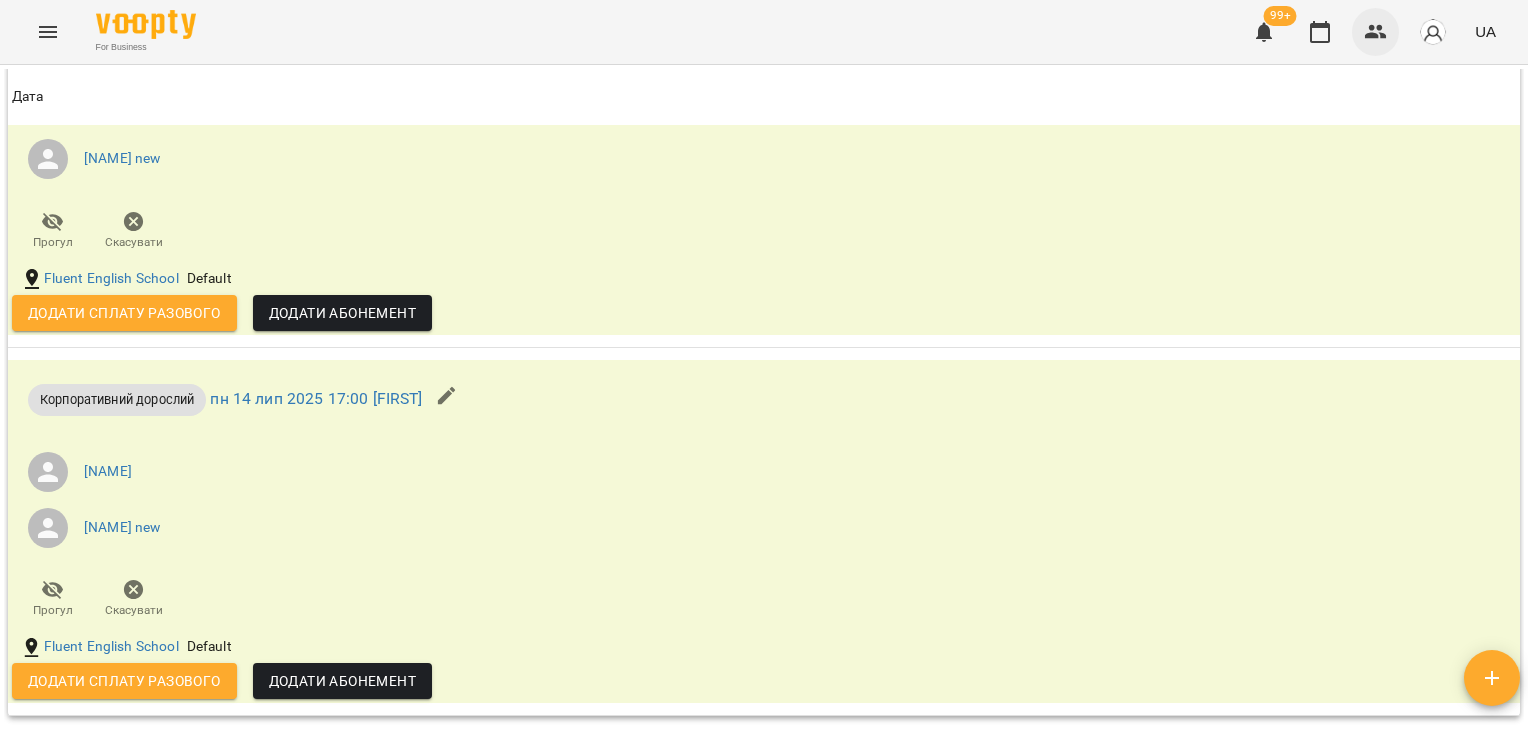 click 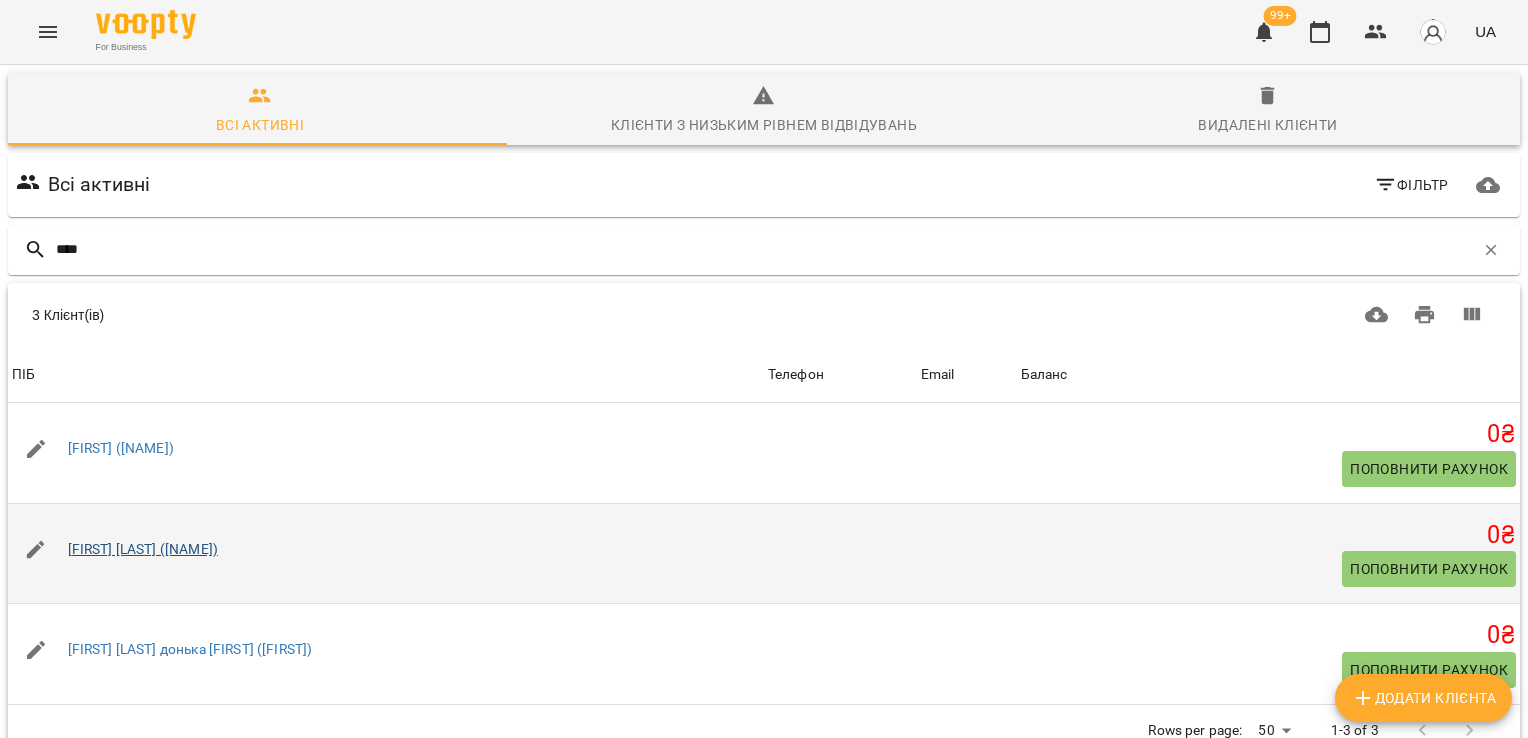type on "****" 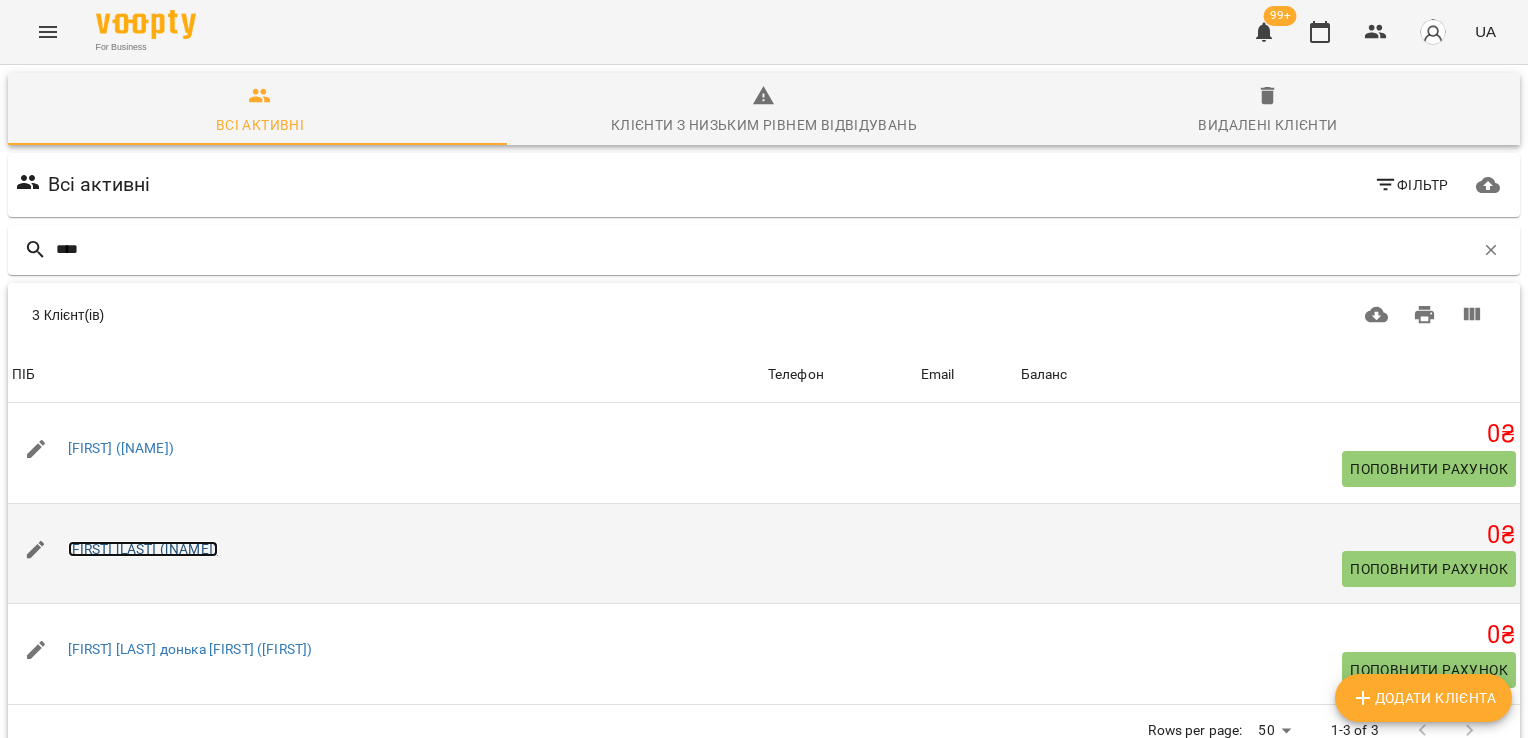 click on "[FIRST] [LAST] ([NAME])" at bounding box center [143, 549] 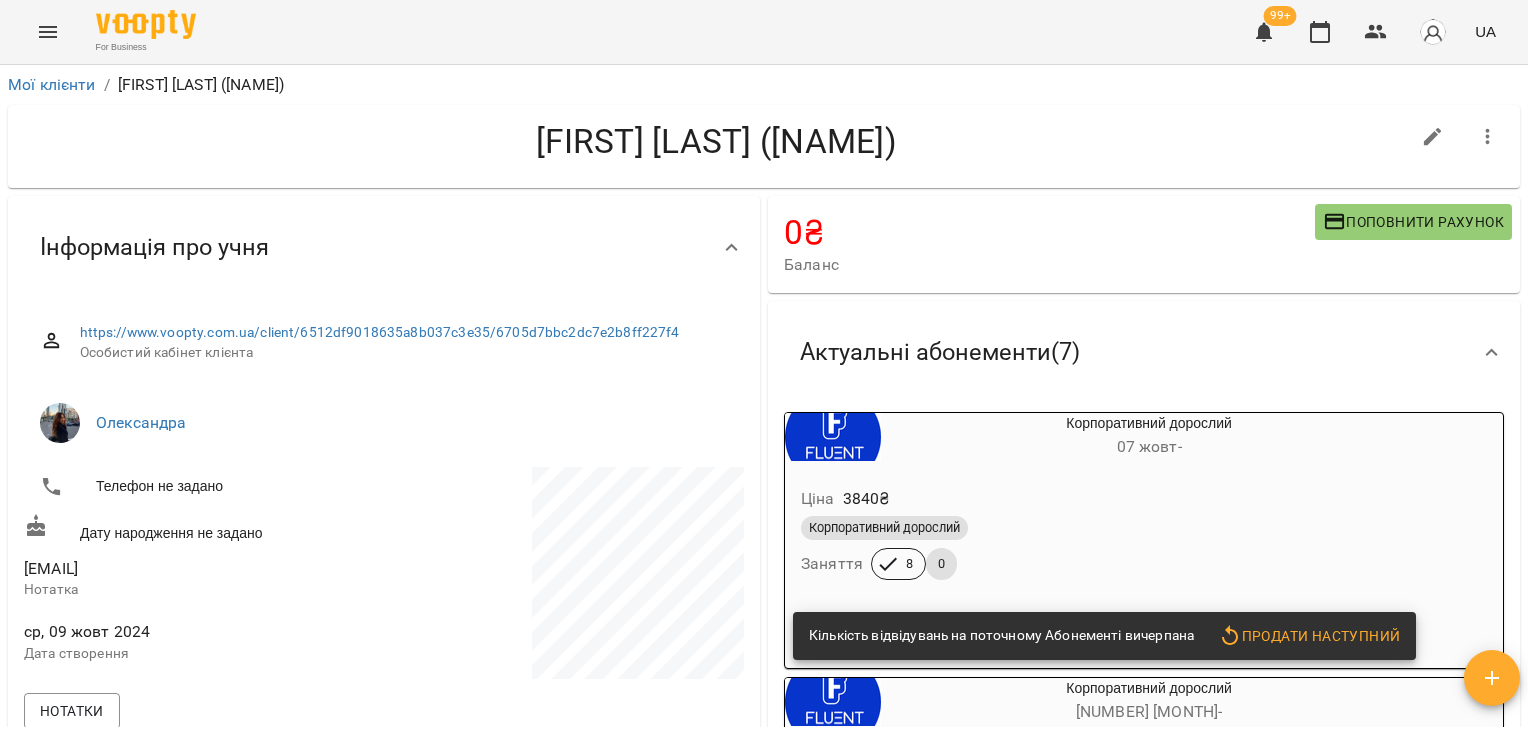 scroll, scrollTop: 2221, scrollLeft: 0, axis: vertical 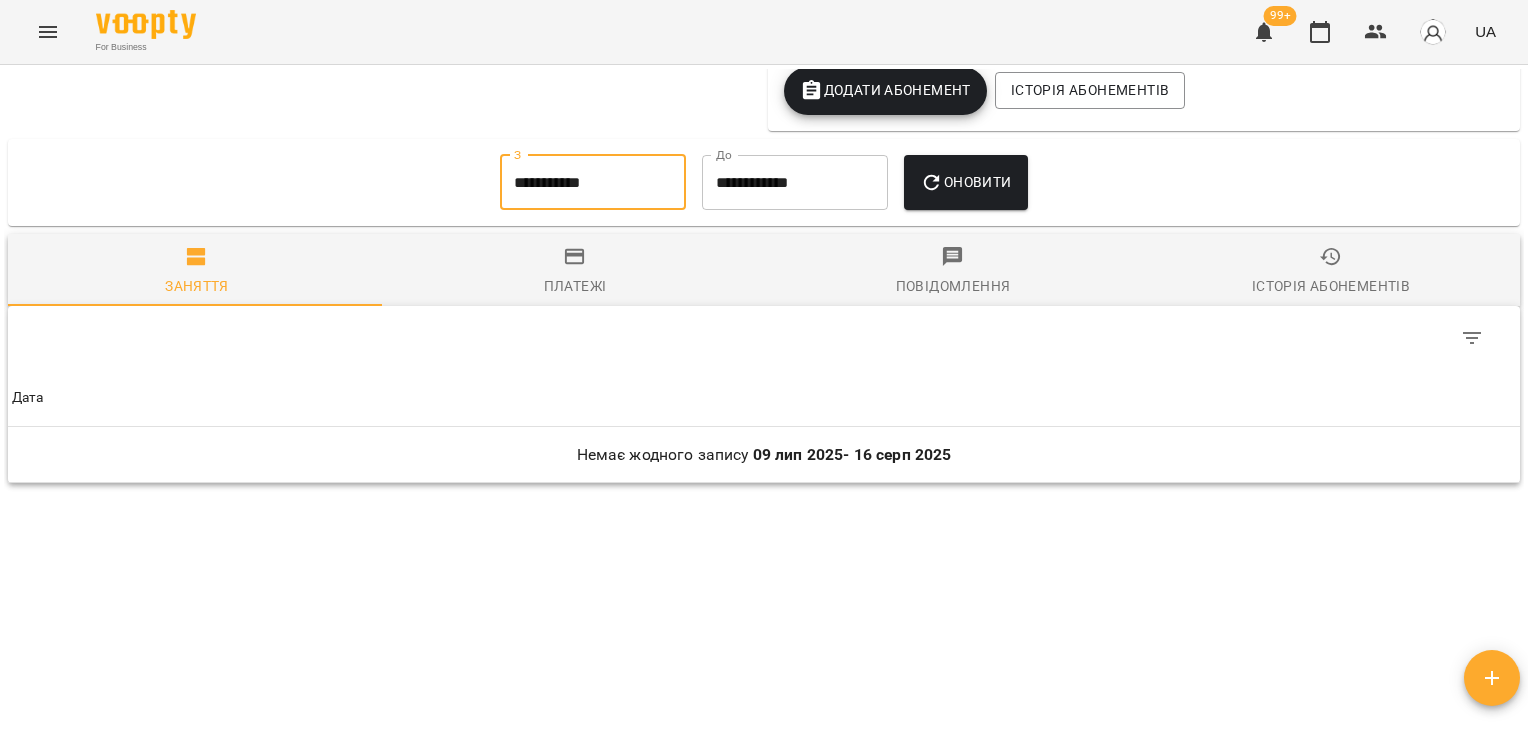 click on "**********" at bounding box center (593, 183) 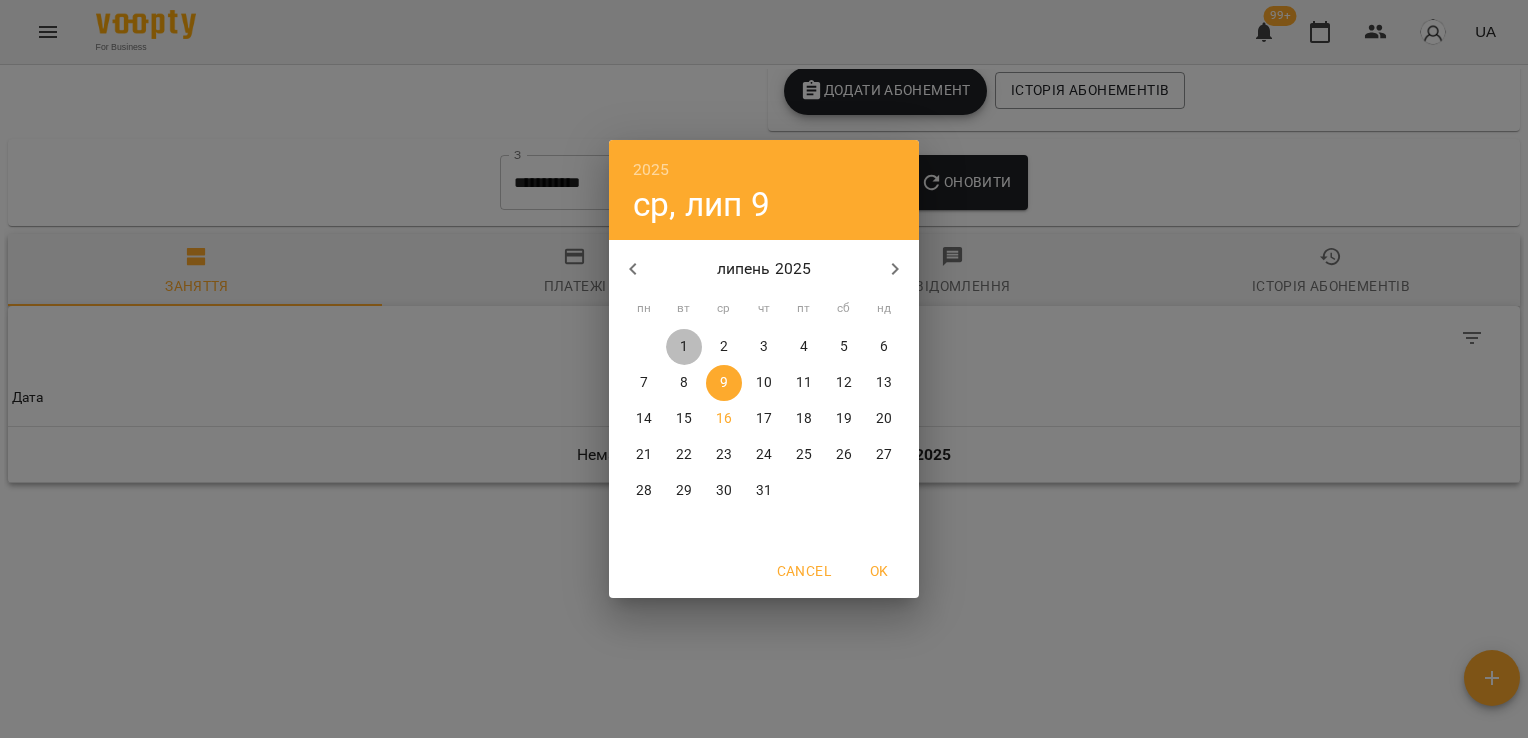 click on "1" at bounding box center [684, 347] 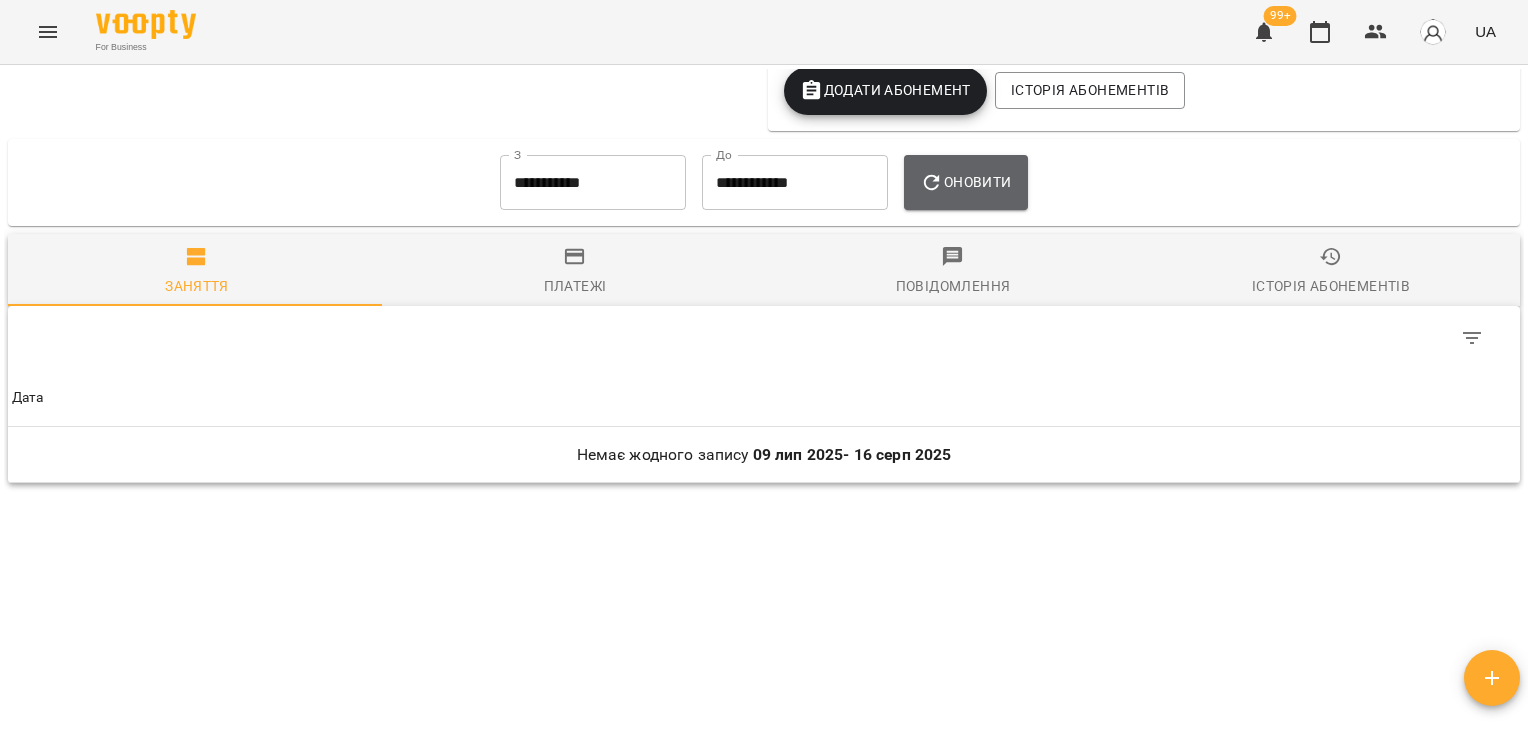 click on "Оновити" at bounding box center [965, 182] 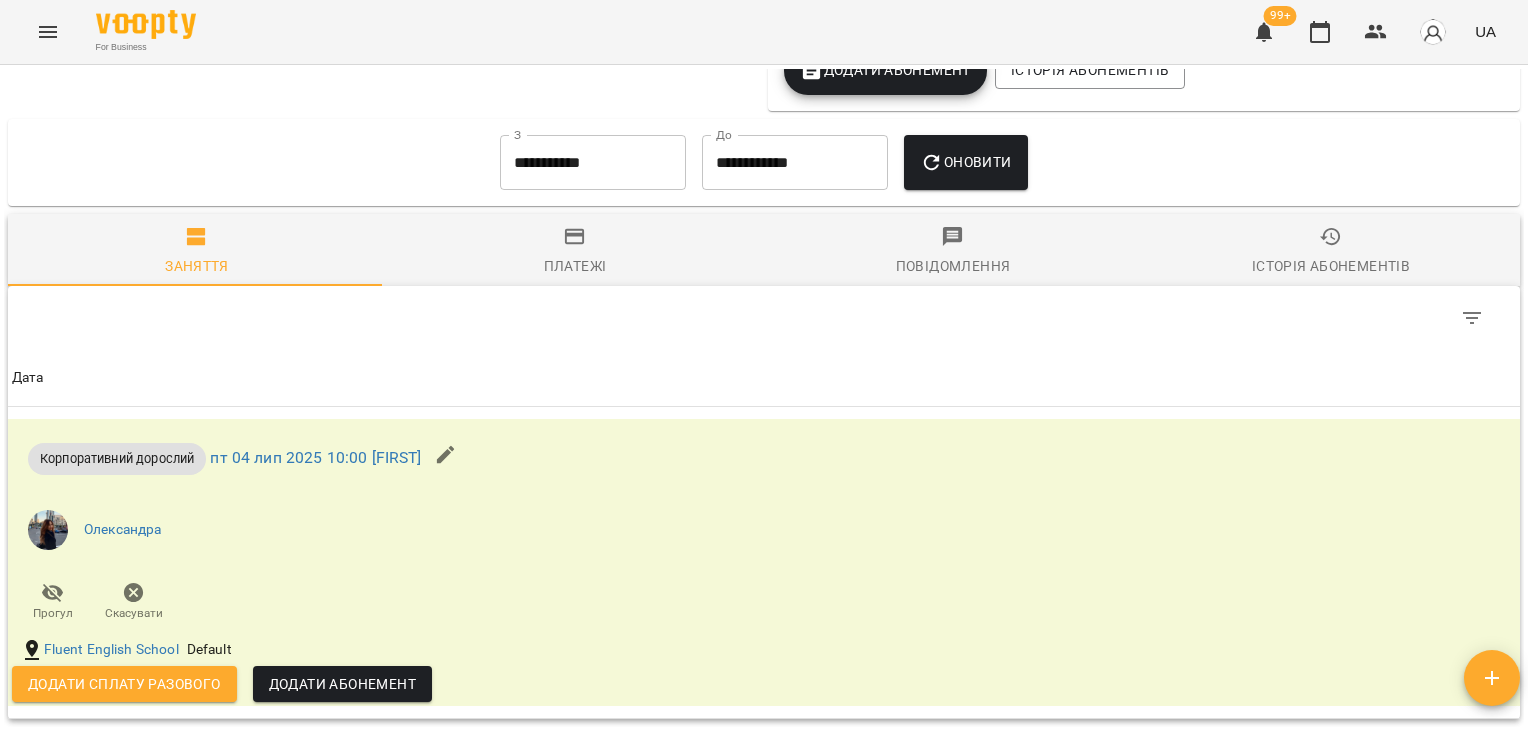 scroll, scrollTop: 2476, scrollLeft: 0, axis: vertical 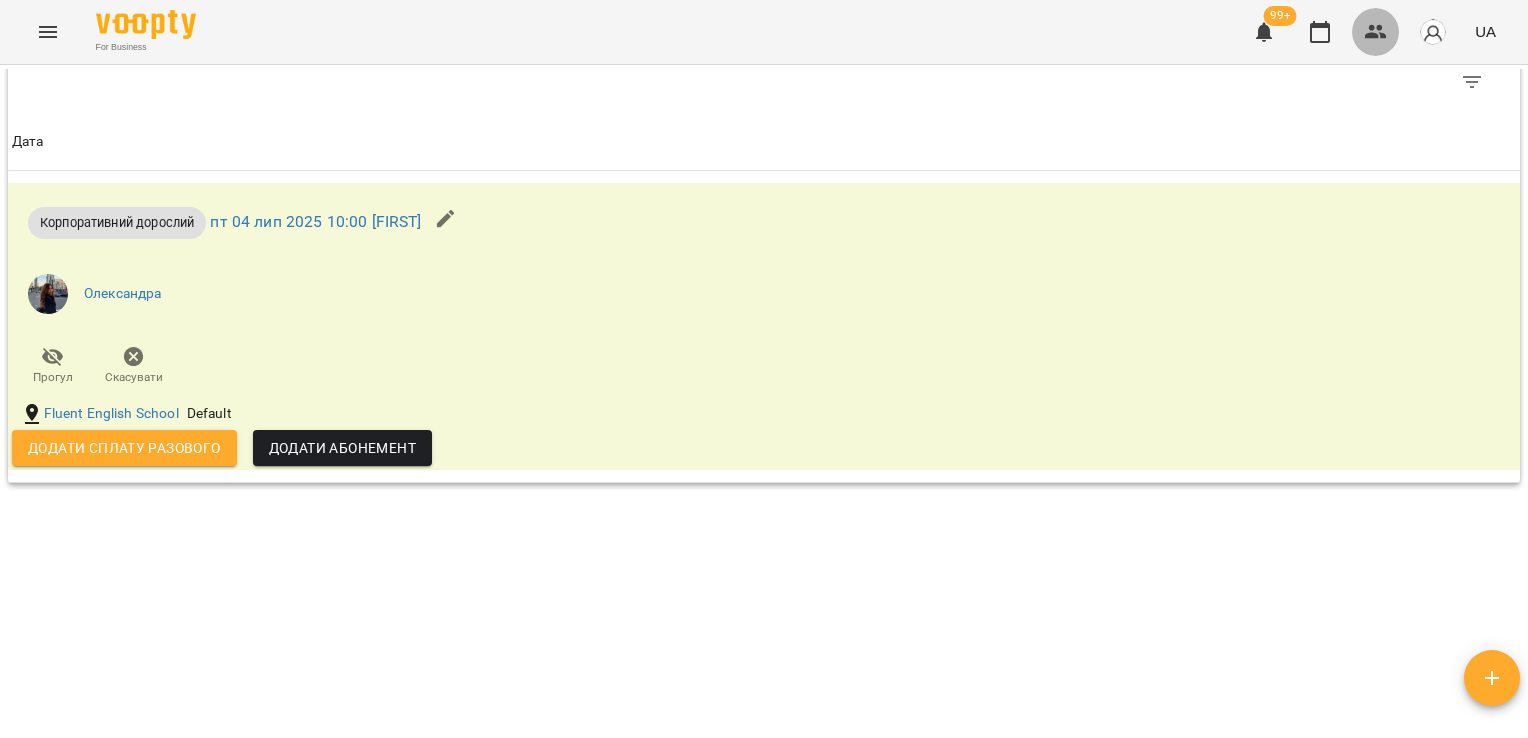 click at bounding box center [1376, 32] 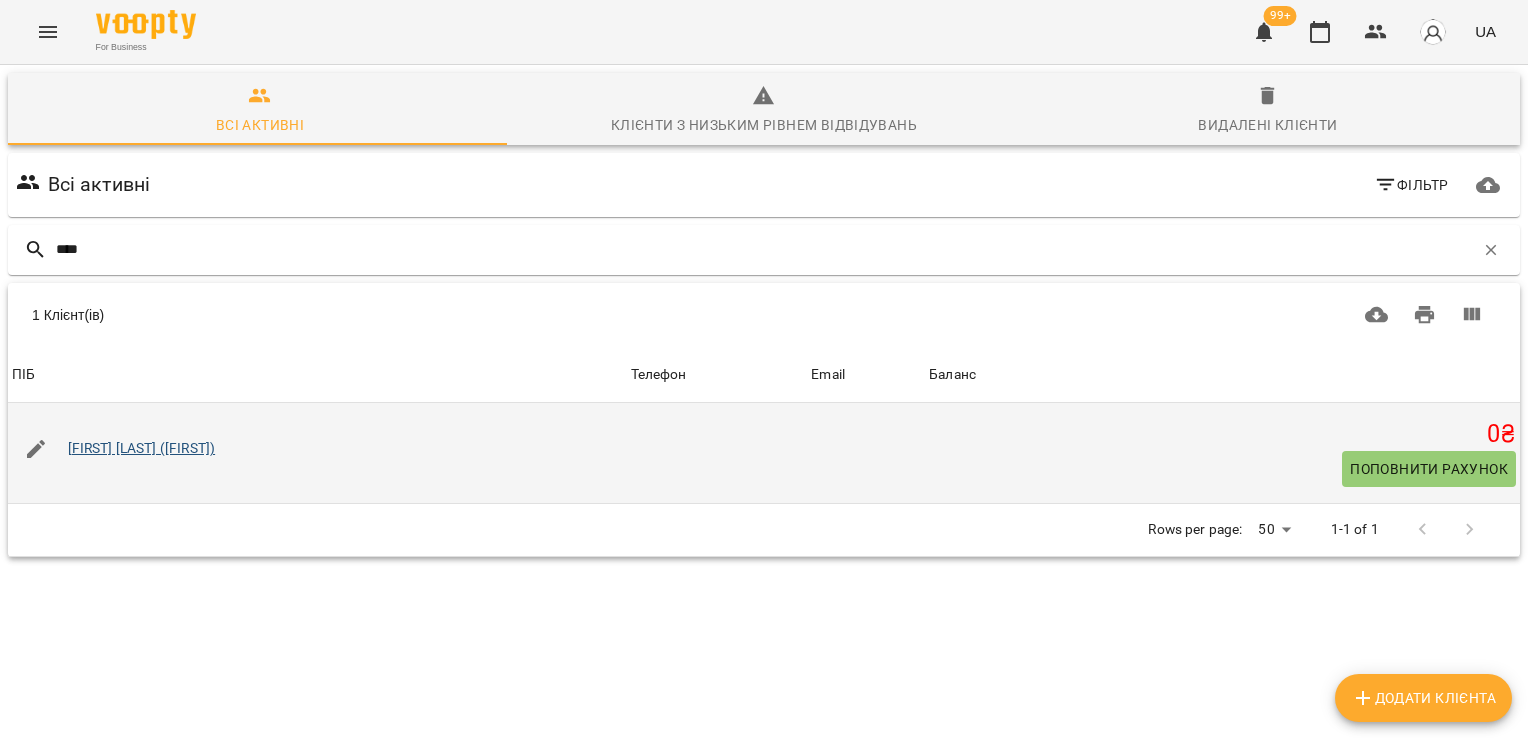 type on "****" 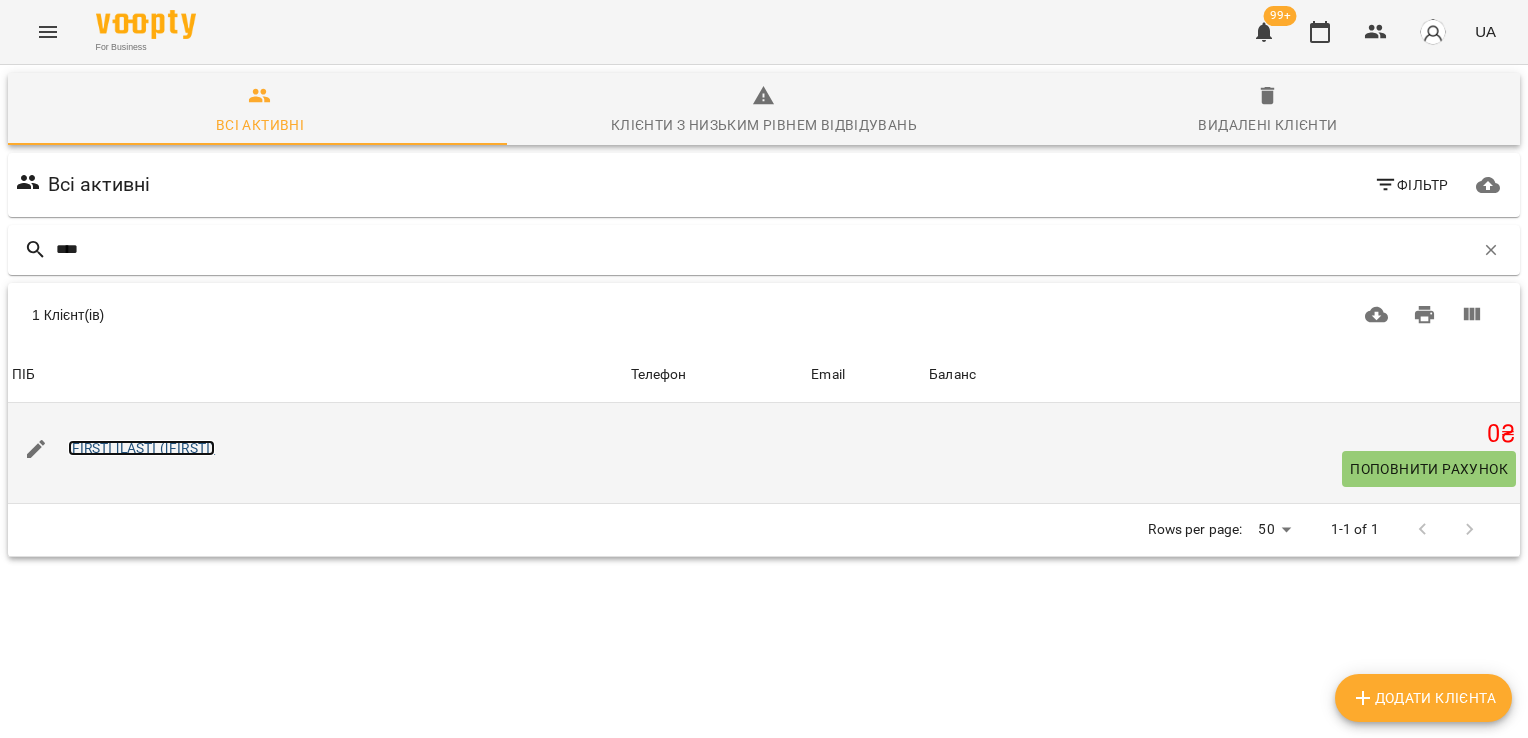 click on "[FIRST] [LAST] ([FIRST])" at bounding box center (142, 448) 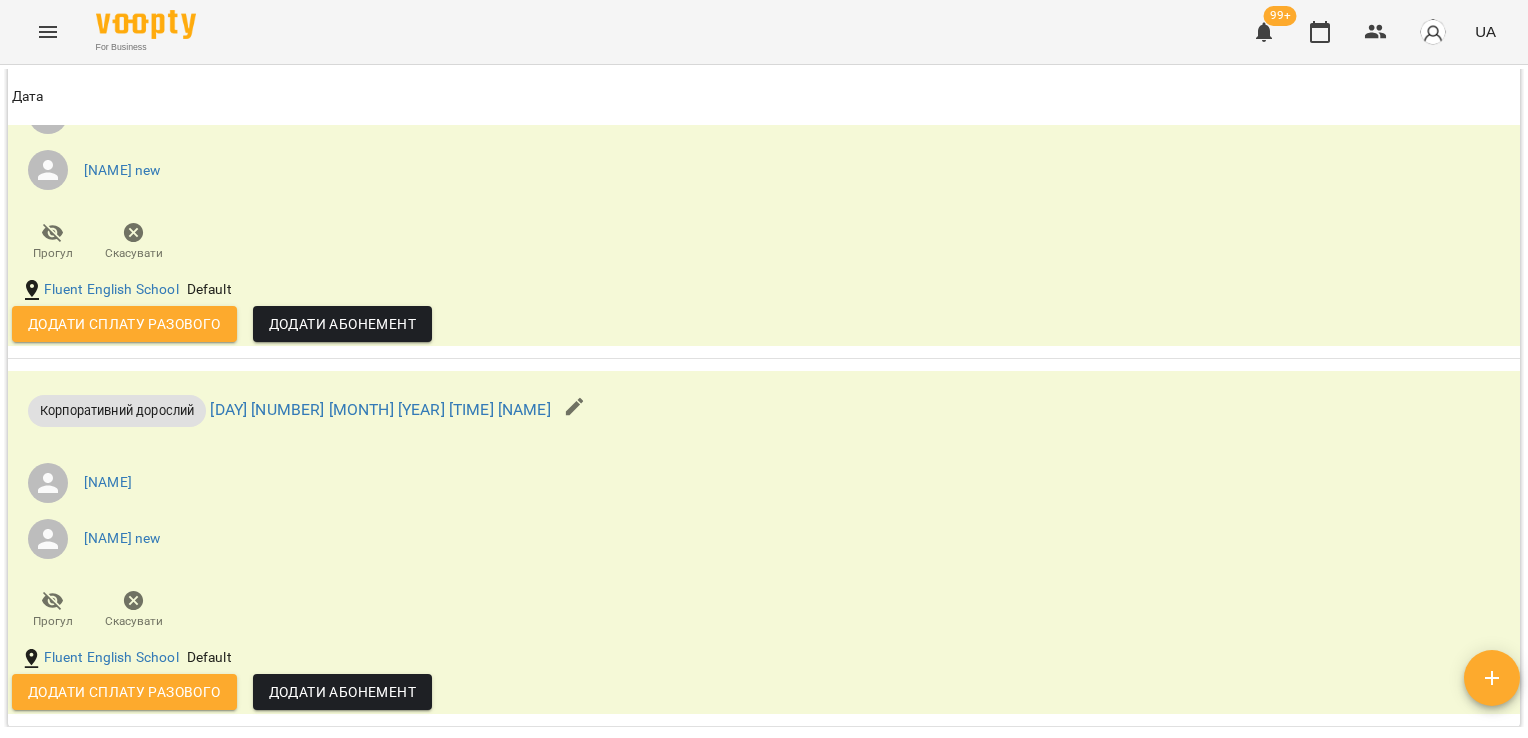 scroll, scrollTop: 1499, scrollLeft: 0, axis: vertical 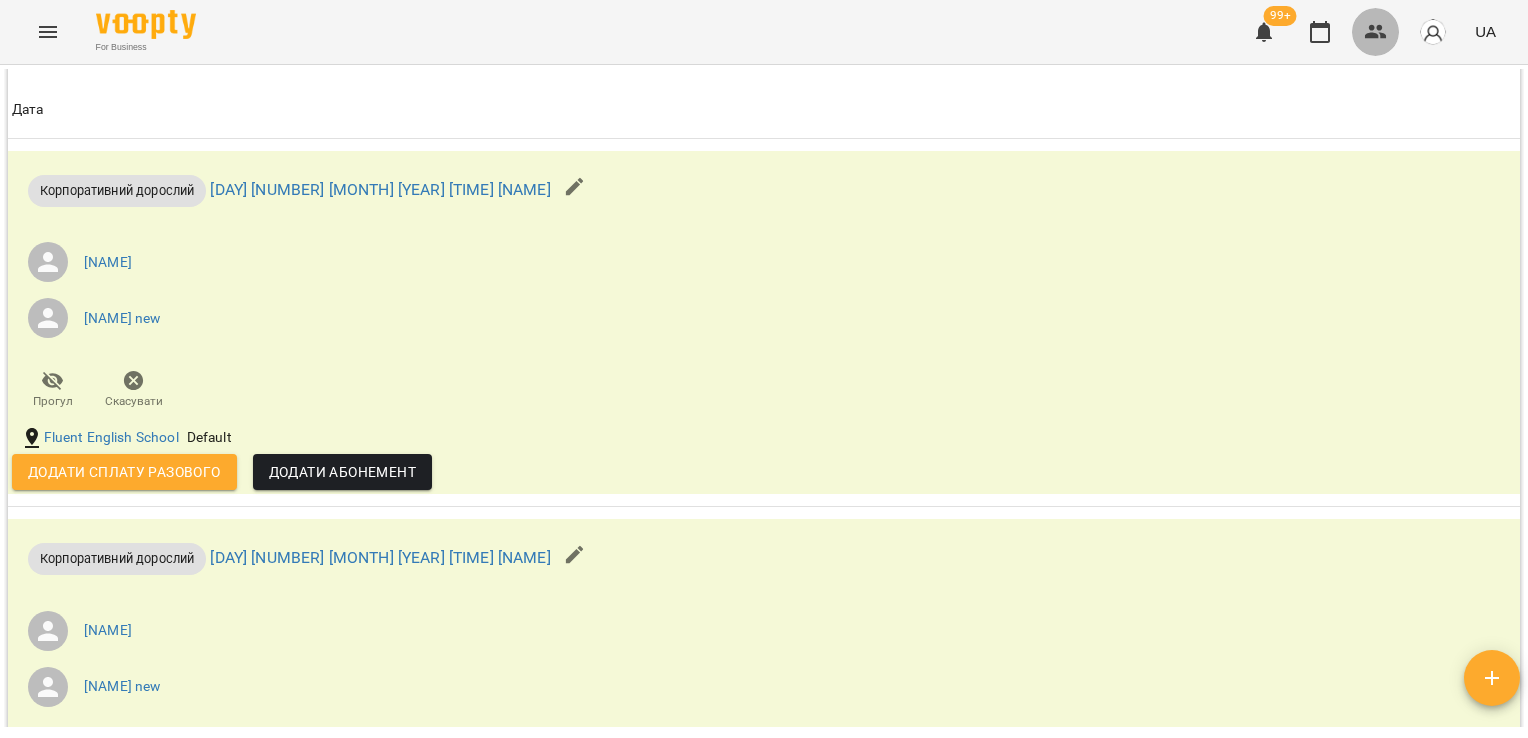 click at bounding box center (1376, 32) 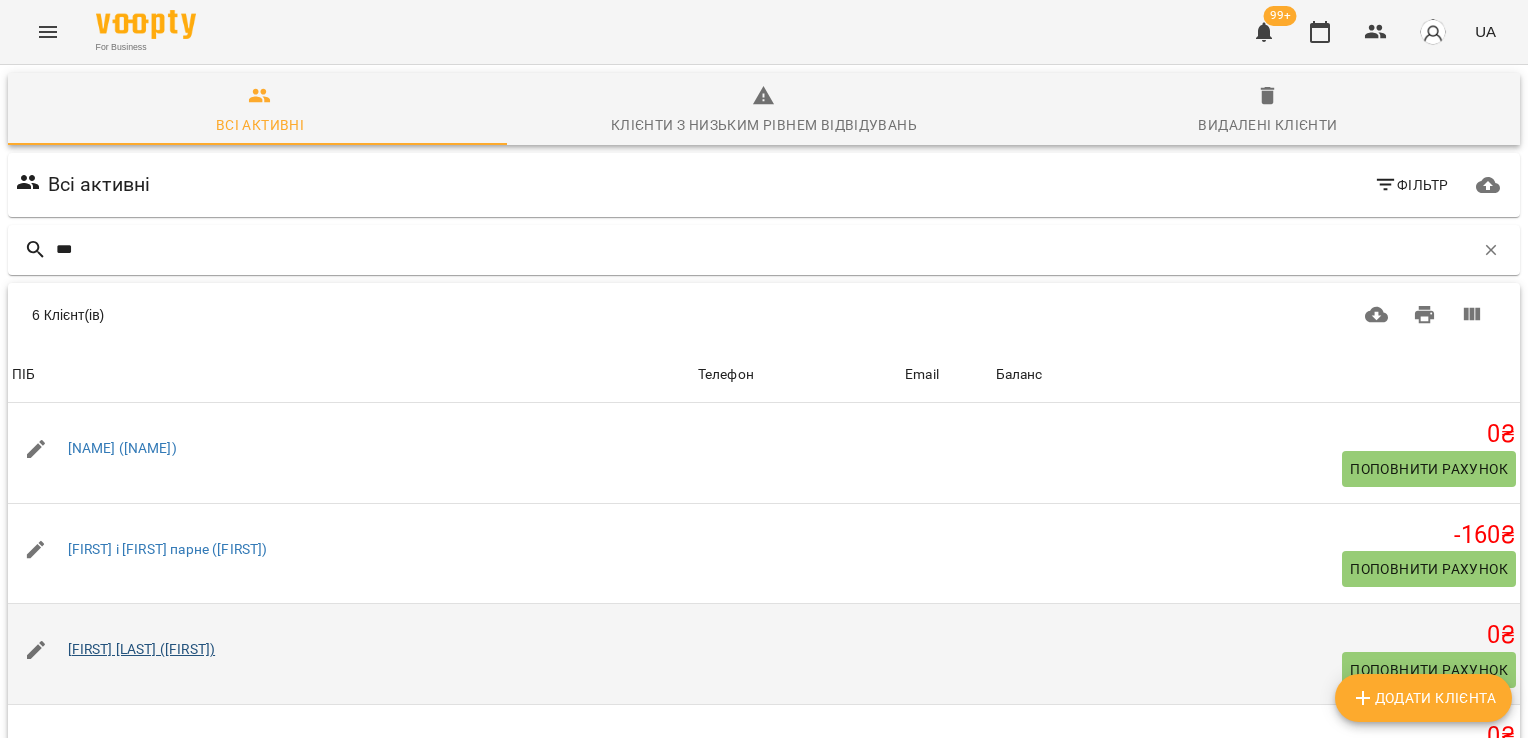 type on "***" 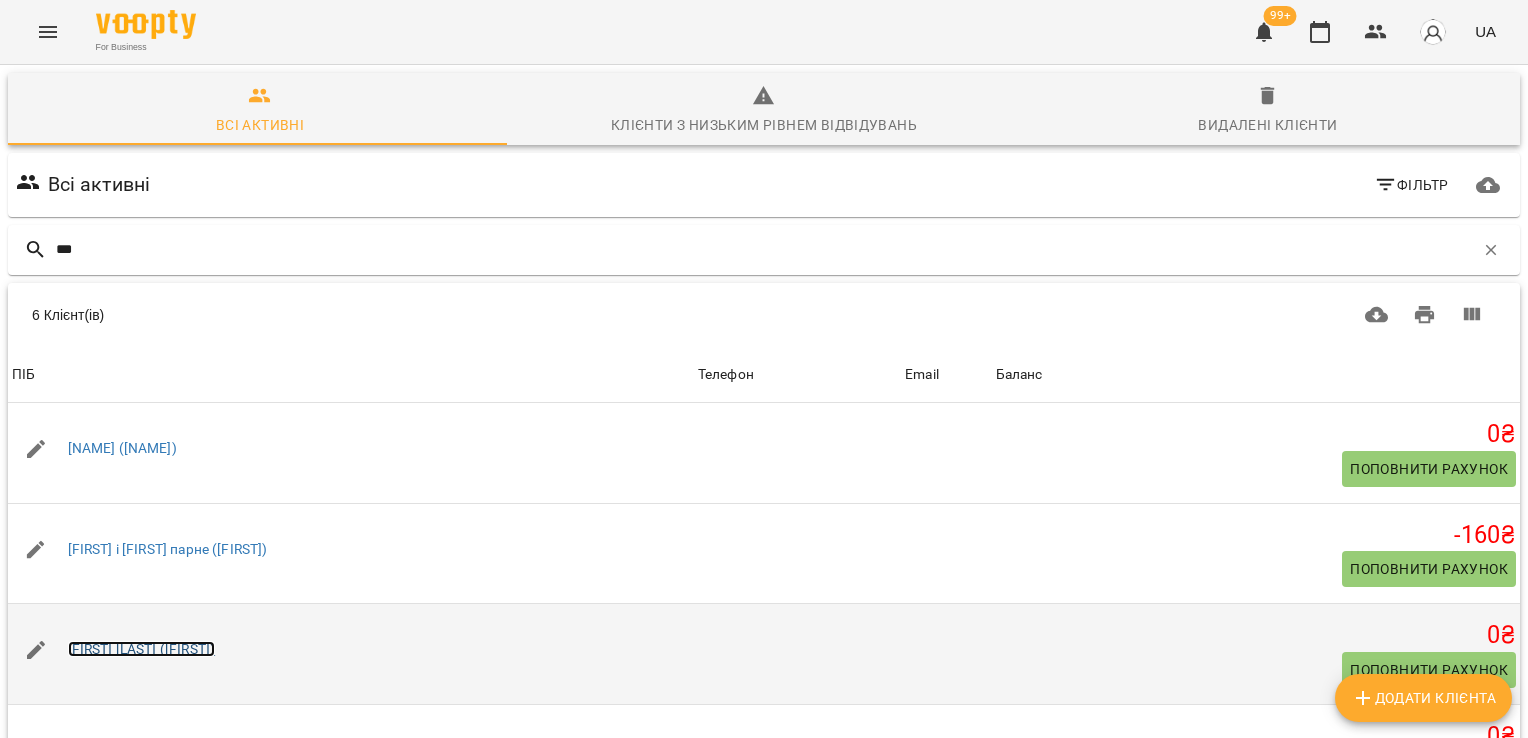 click on "[FIRST] [LAST] ([FIRST])" at bounding box center [142, 649] 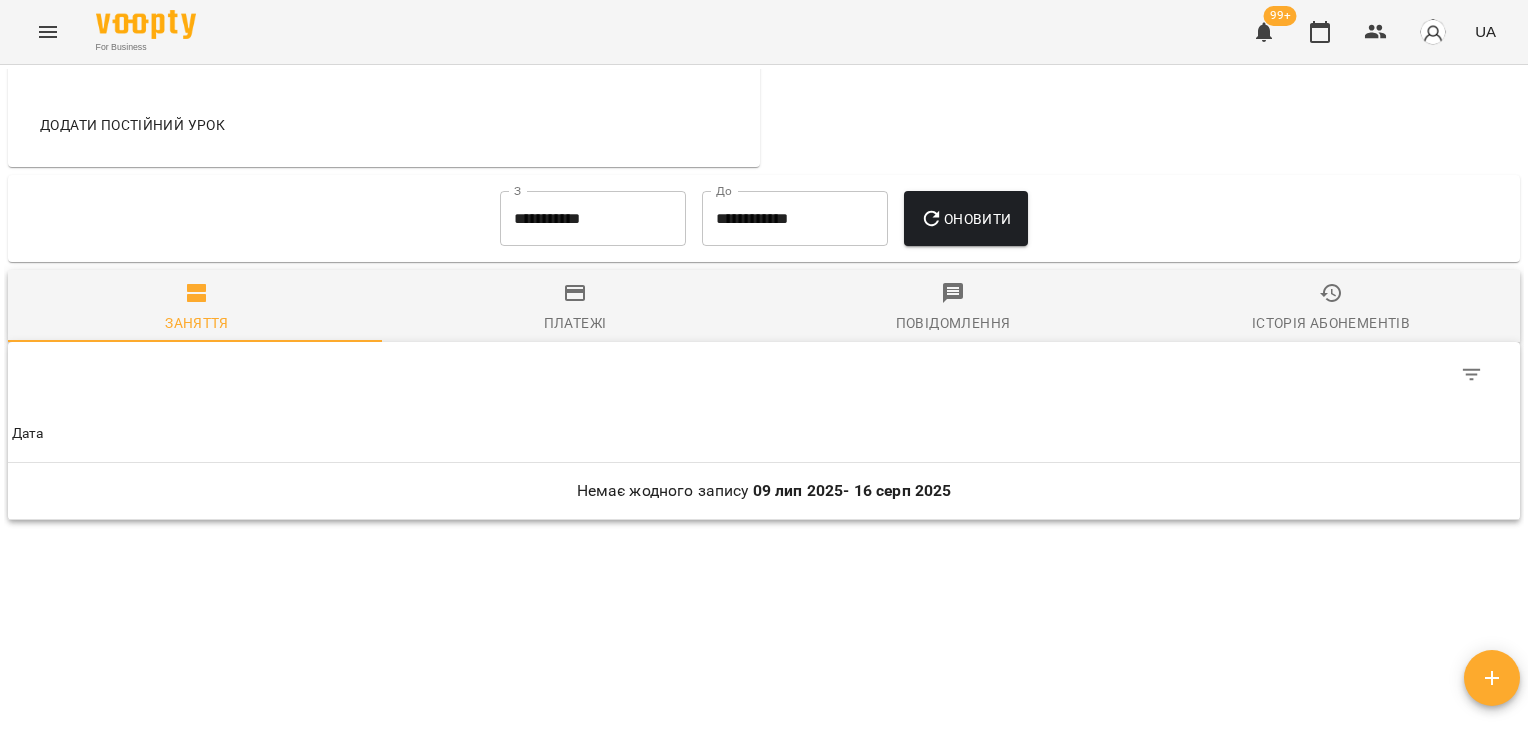 scroll, scrollTop: 1168, scrollLeft: 0, axis: vertical 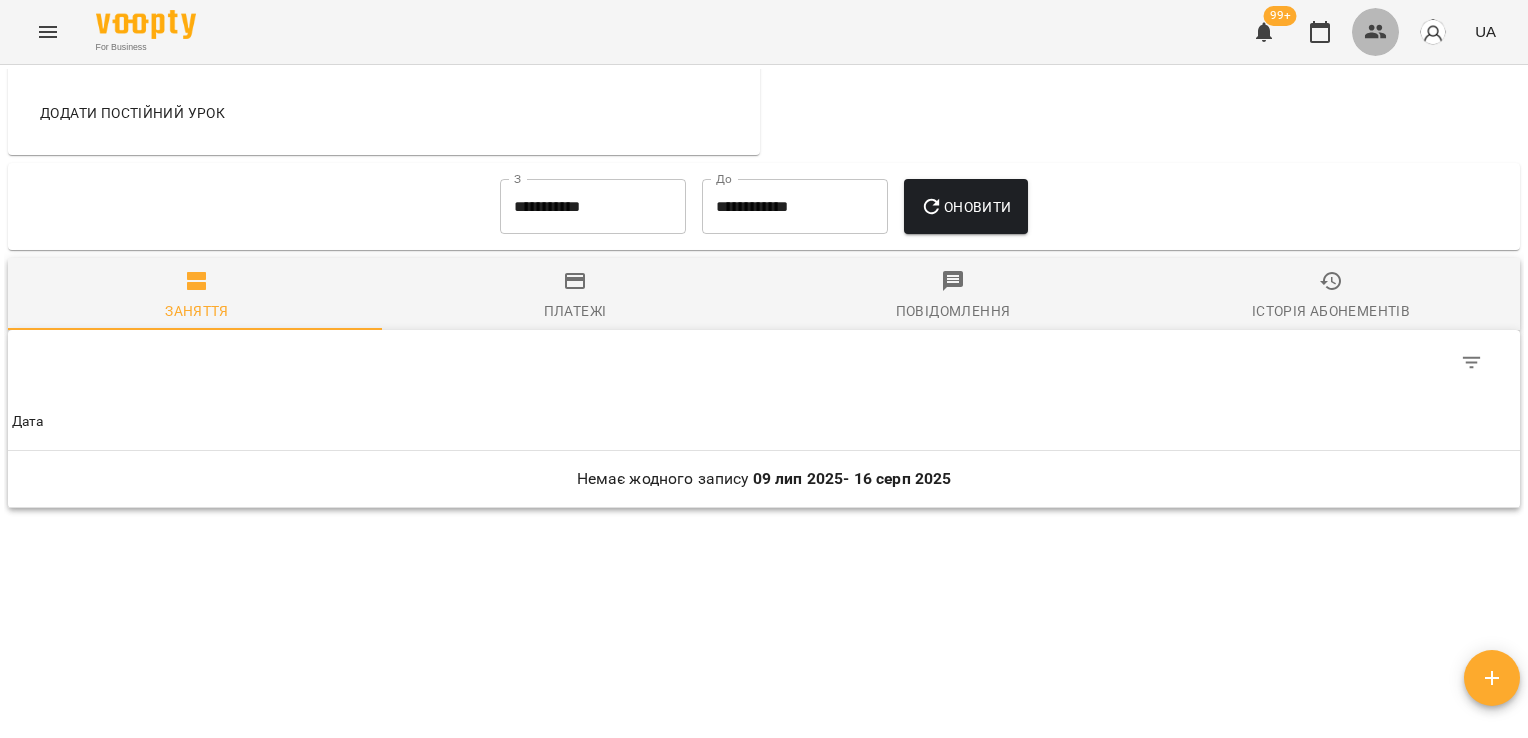 click 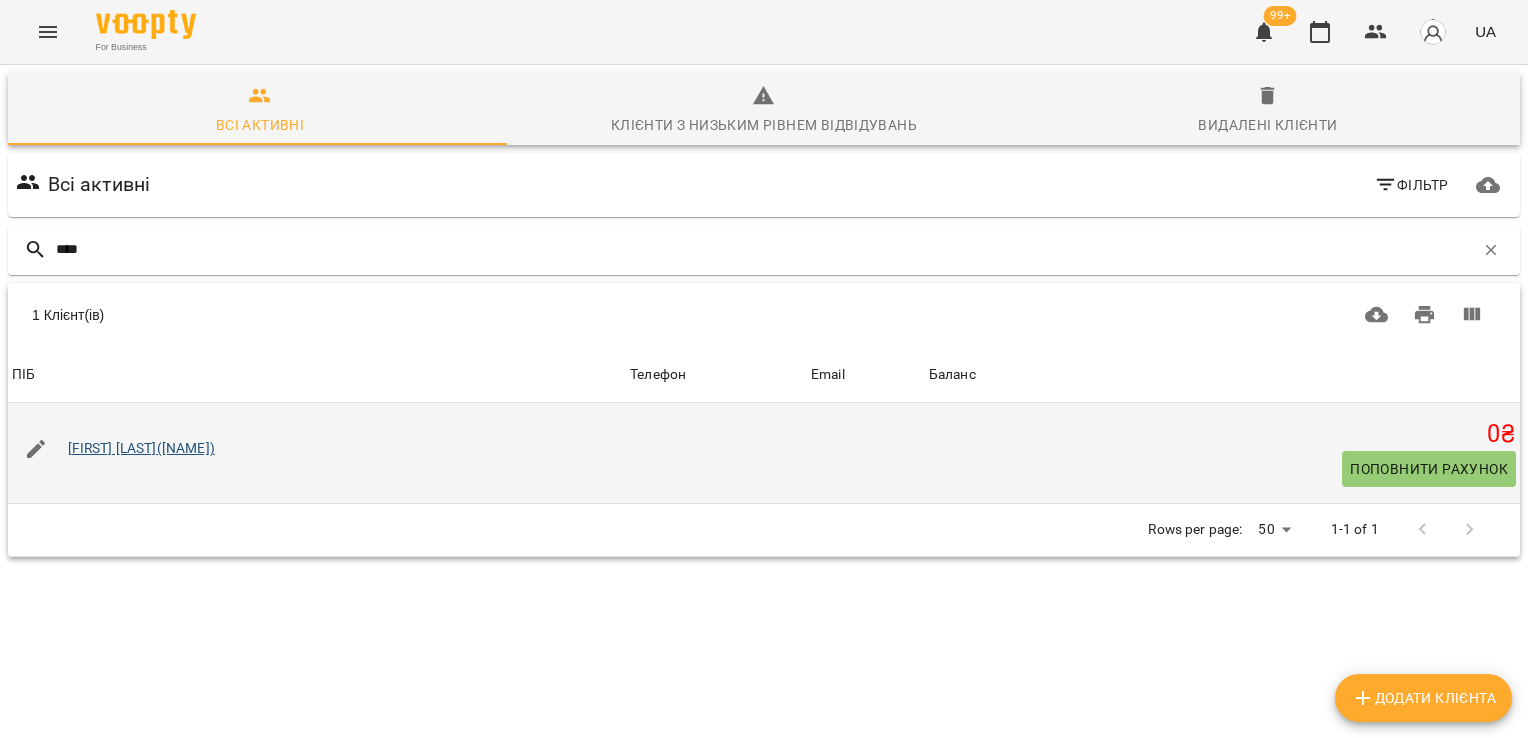type on "****" 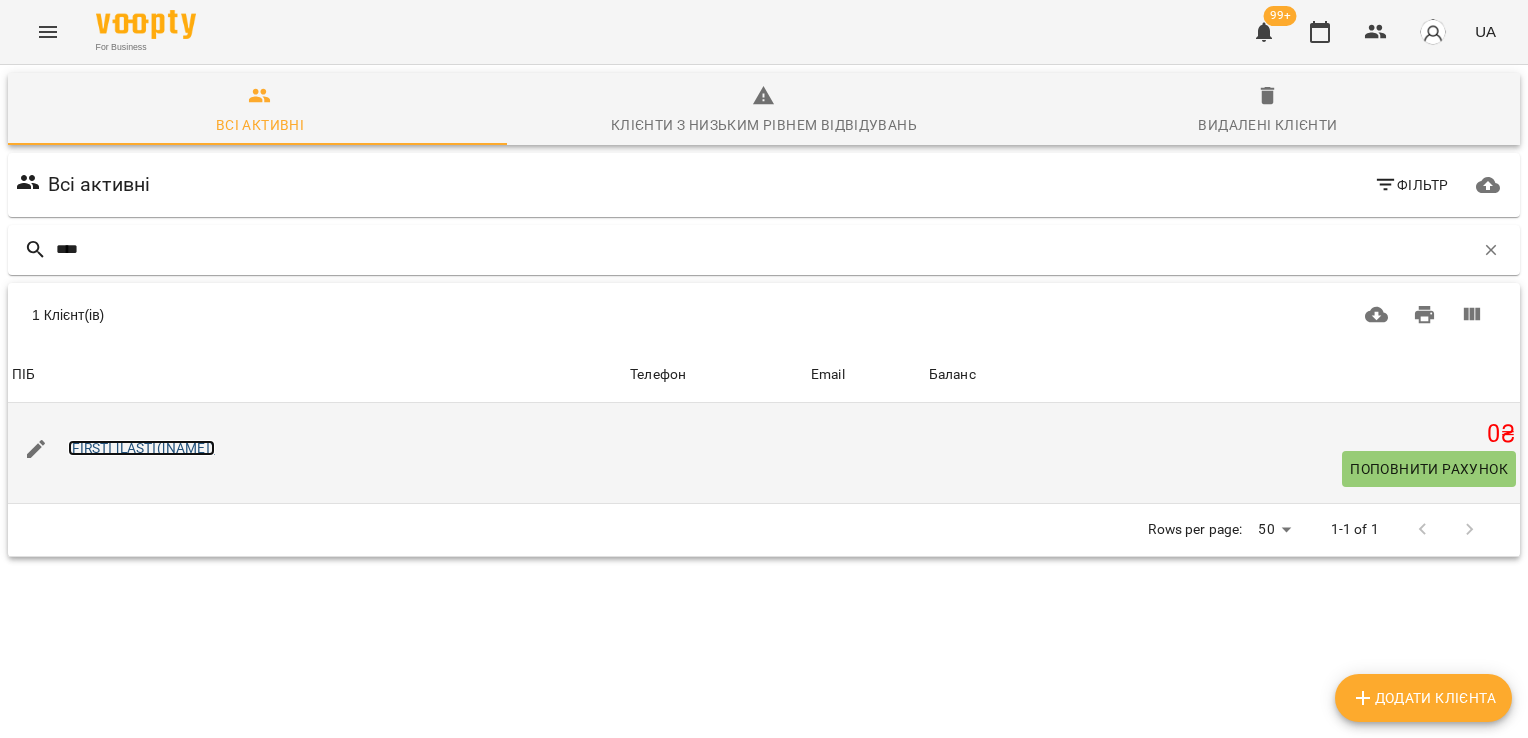 click on "[FIRST] [LAST]([NAME])" at bounding box center (141, 448) 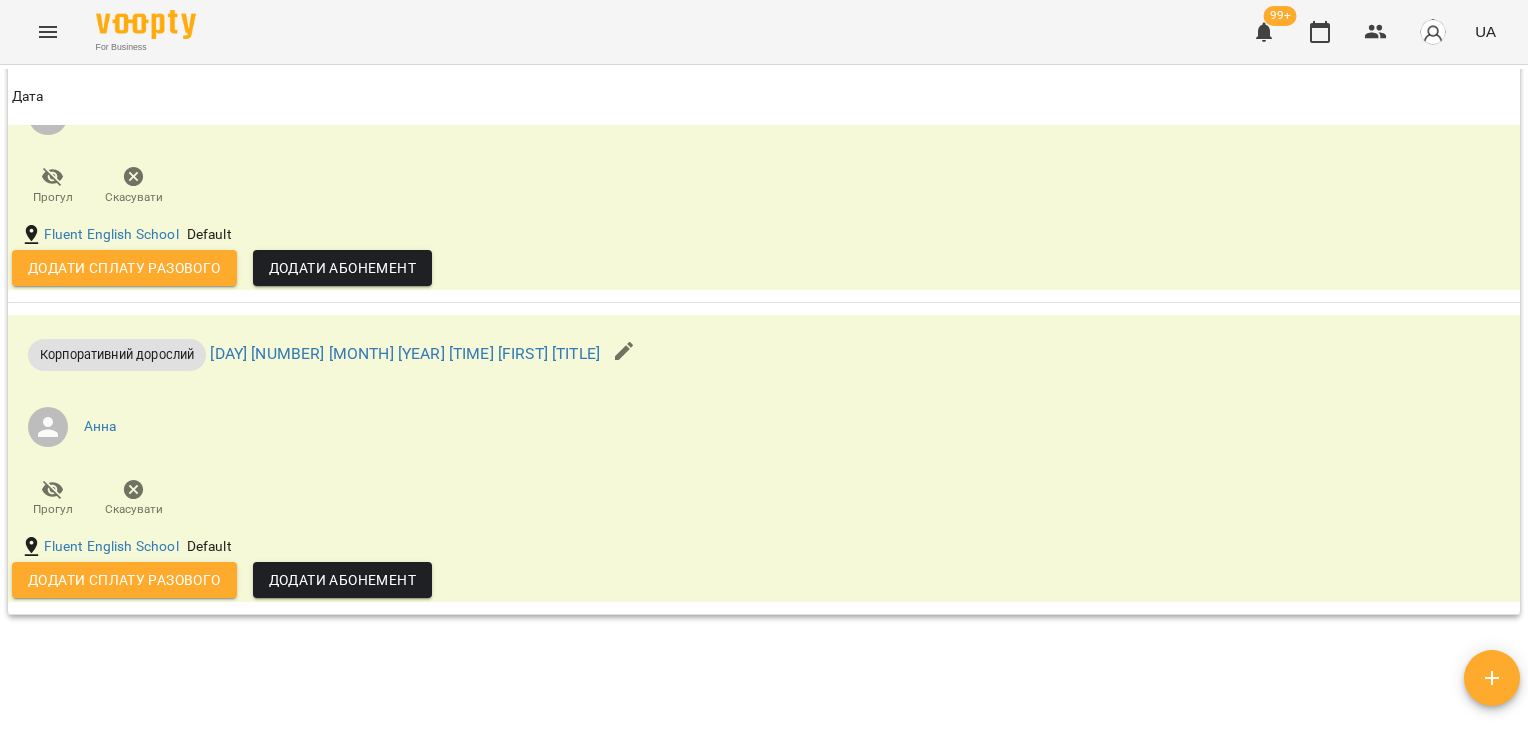 scroll, scrollTop: 1644, scrollLeft: 0, axis: vertical 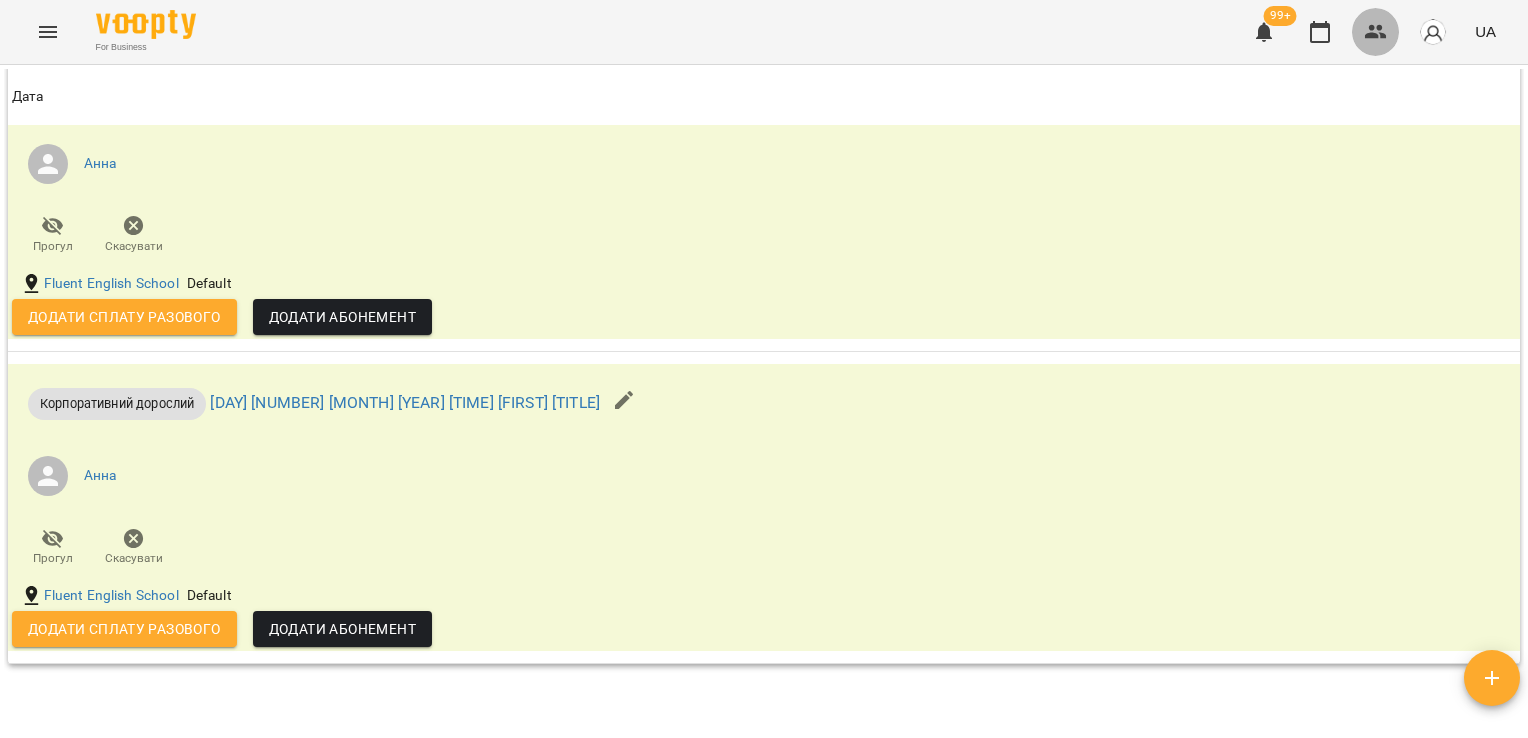 click 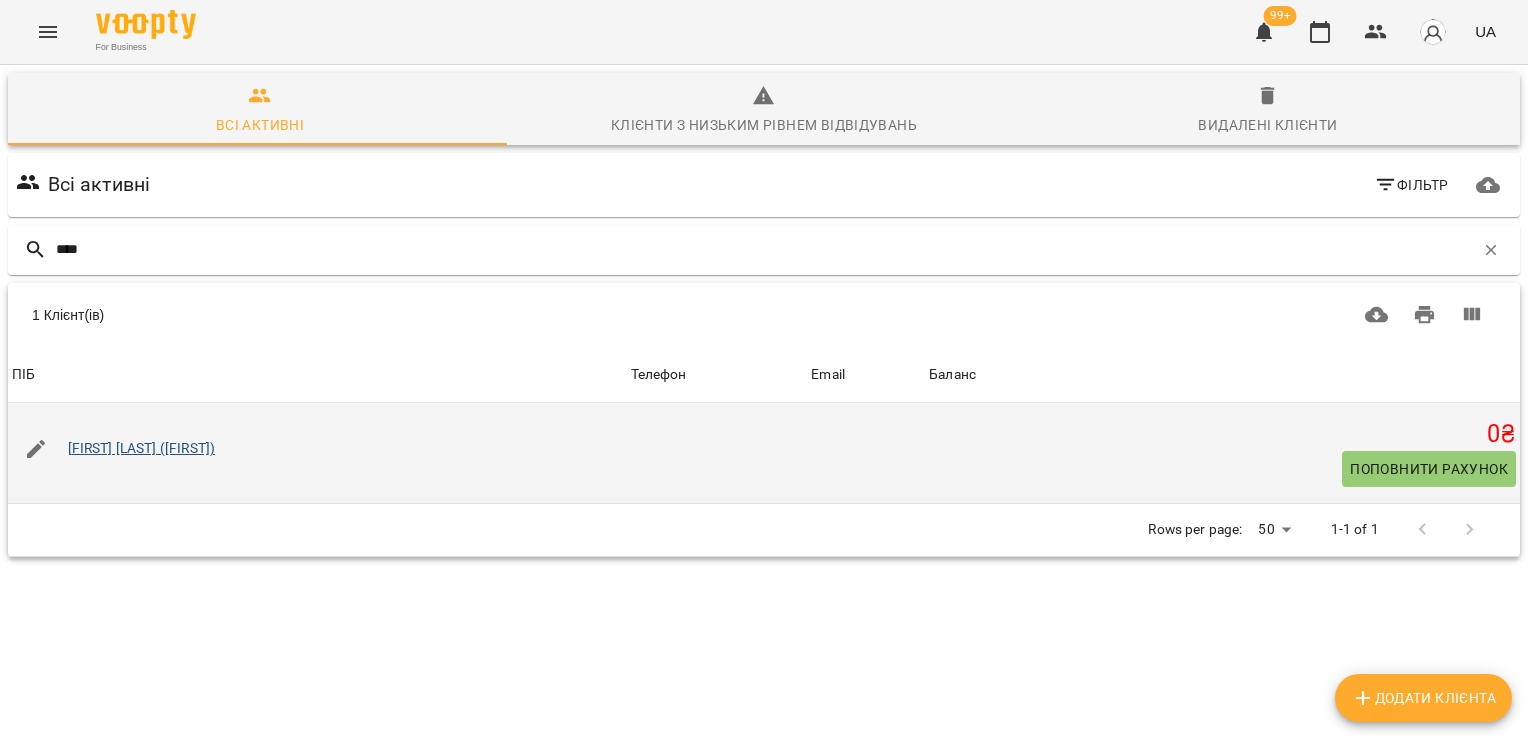 type on "****" 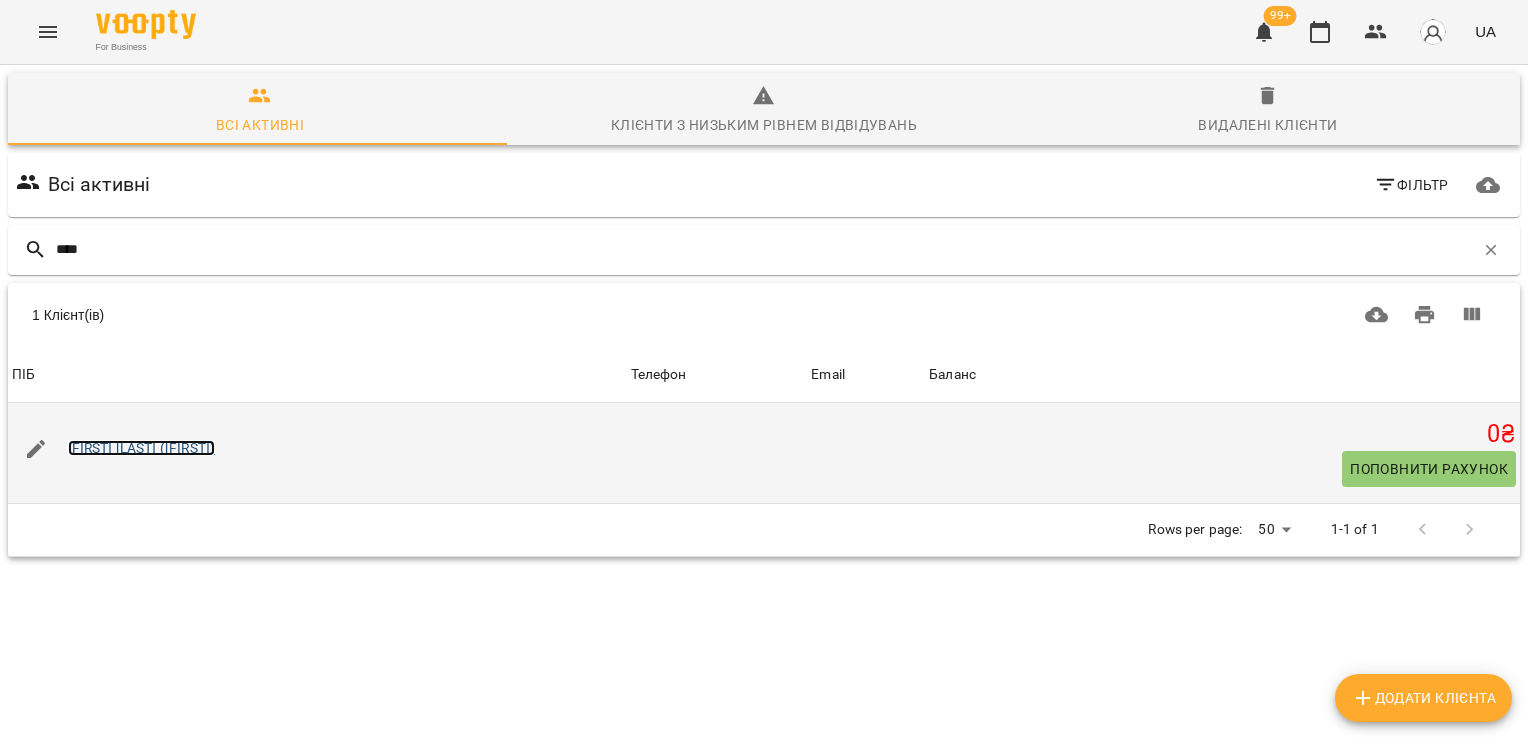 click on "[FIRST] [LAST] ([FIRST])" at bounding box center (142, 448) 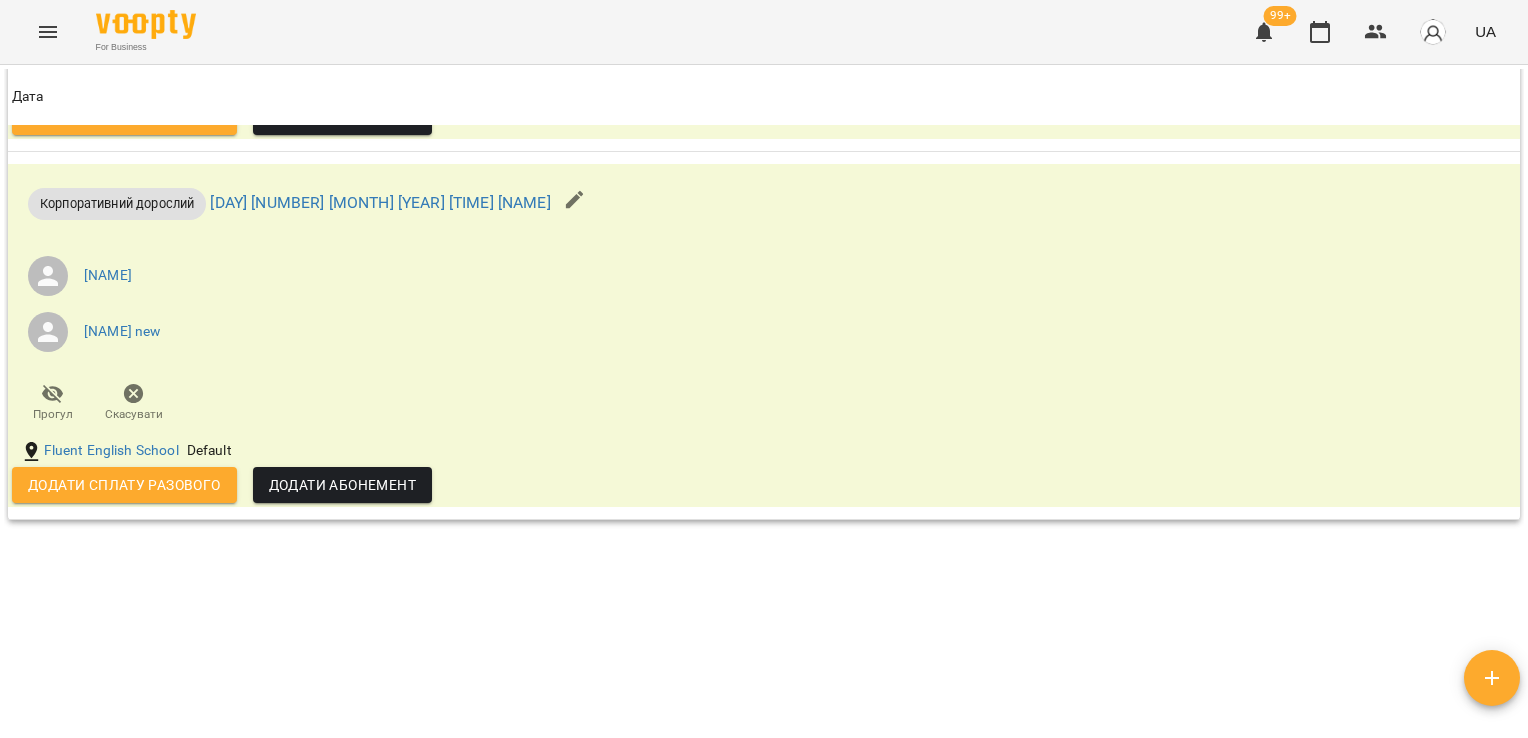 scroll, scrollTop: 1599, scrollLeft: 0, axis: vertical 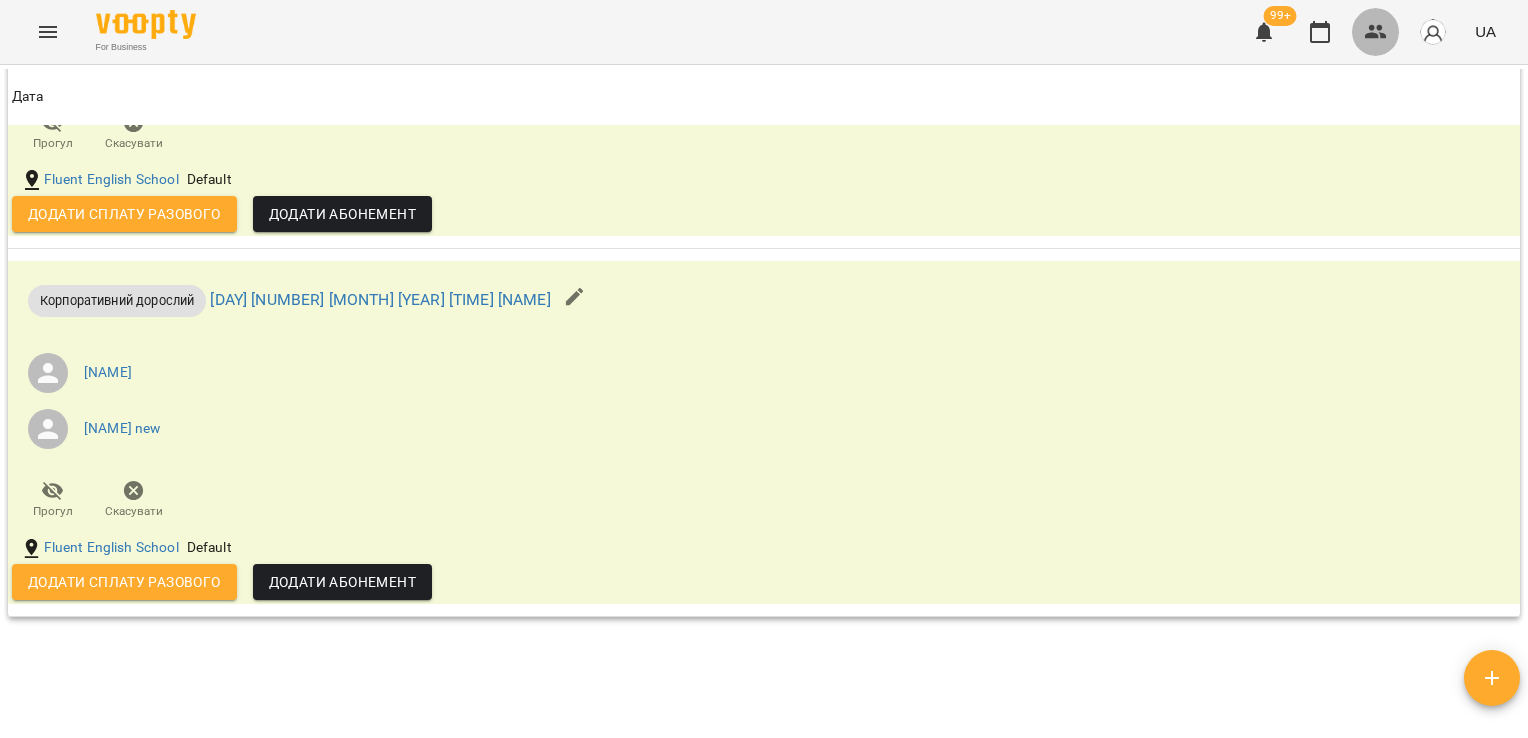 click 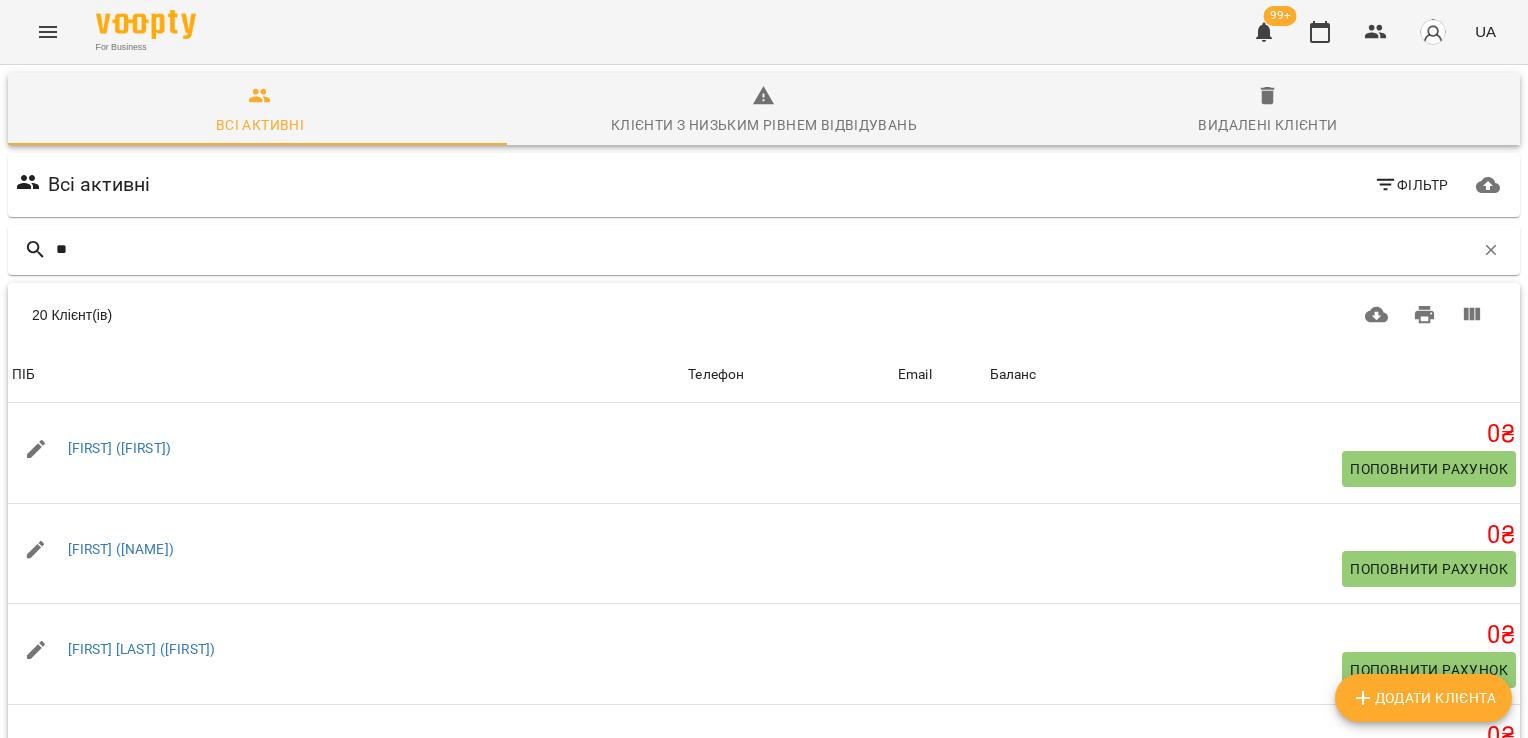 type on "*" 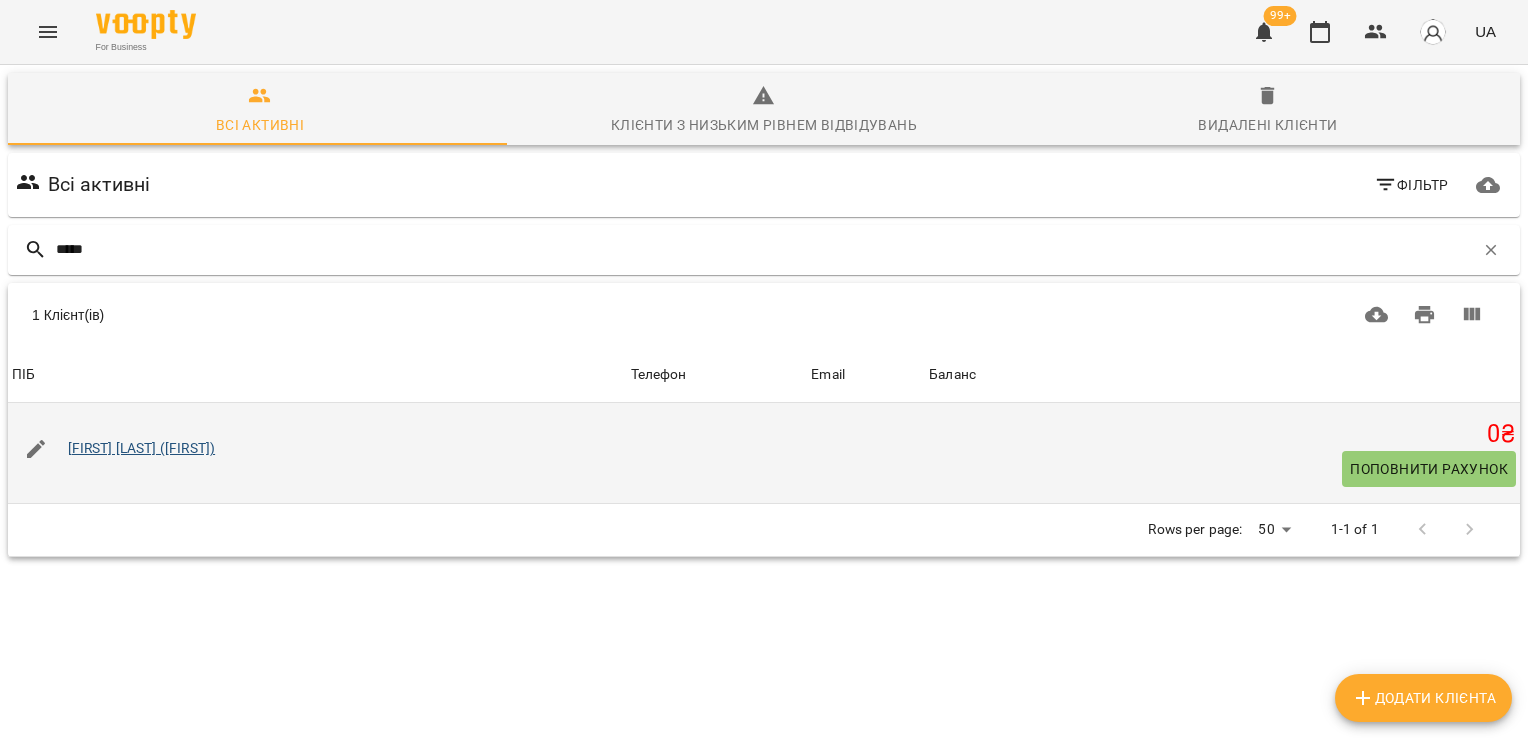 type on "*****" 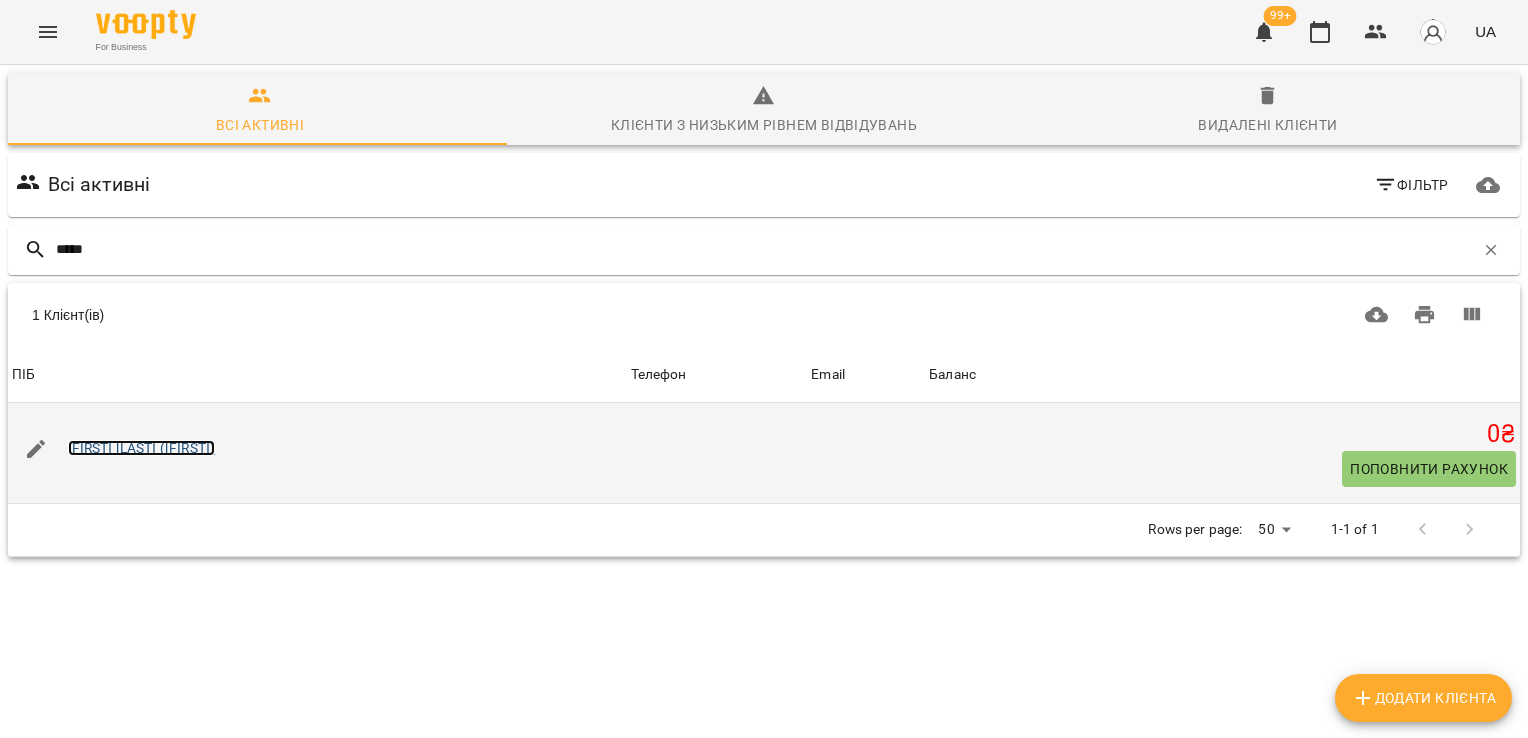 click on "[FIRST] [LAST] ([FIRST])" at bounding box center (142, 448) 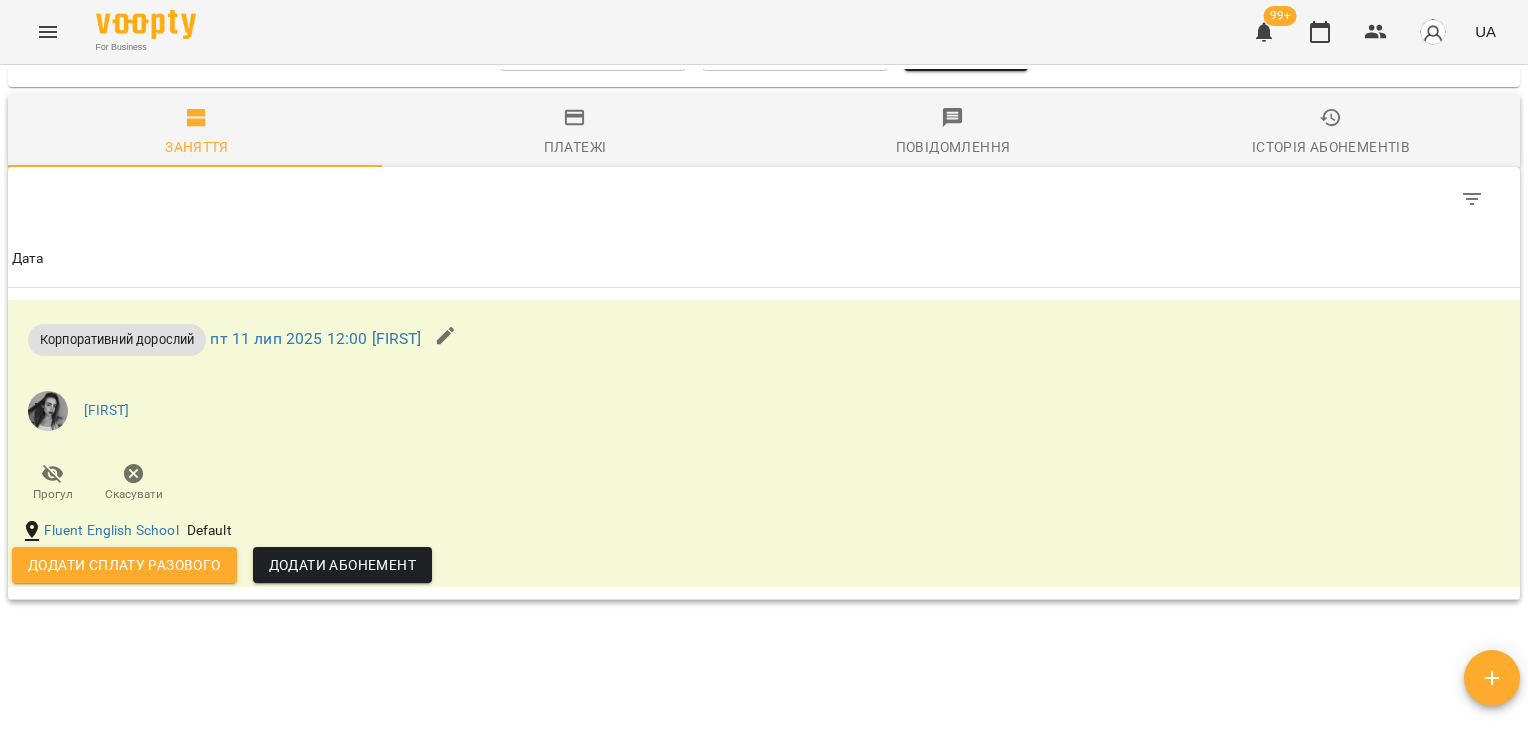 scroll, scrollTop: 2476, scrollLeft: 0, axis: vertical 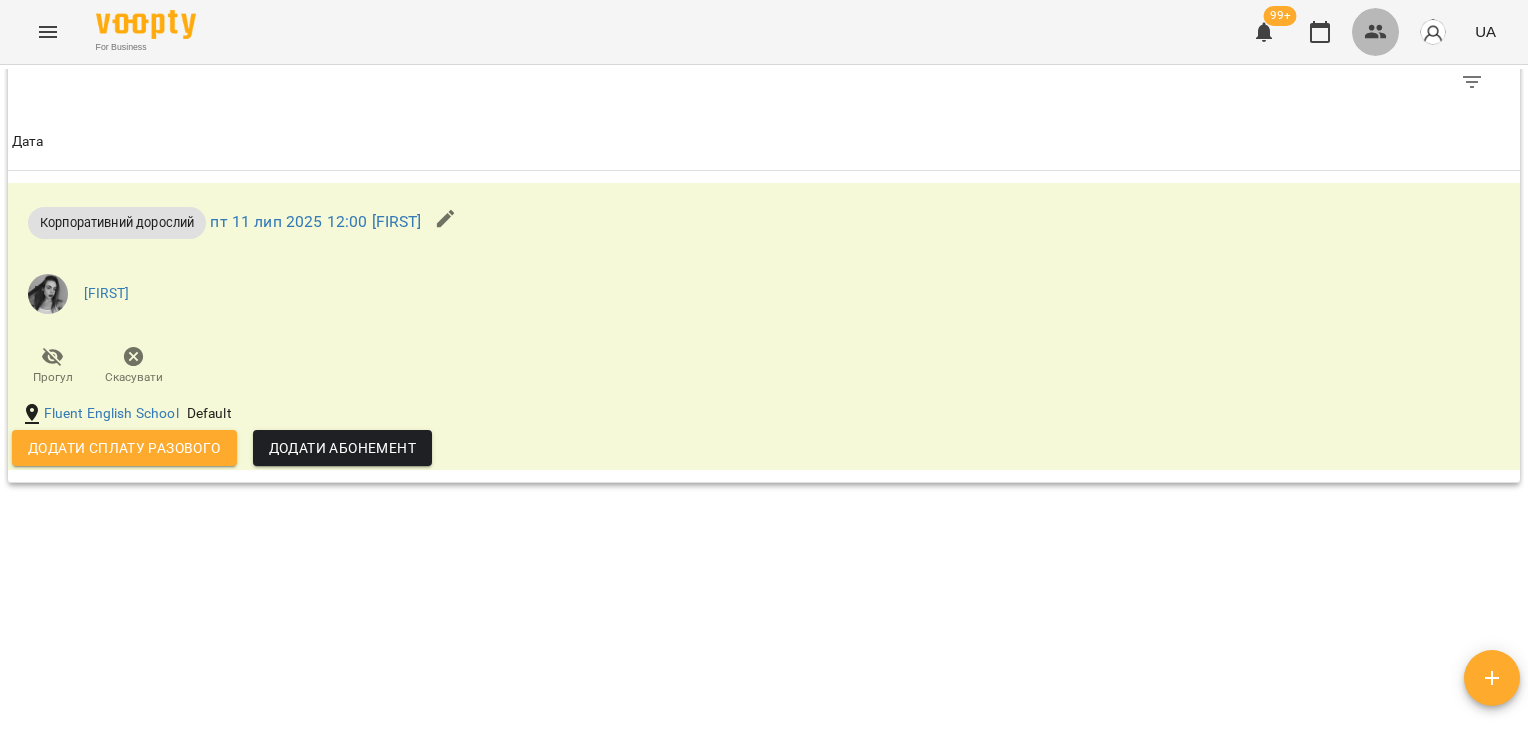 click 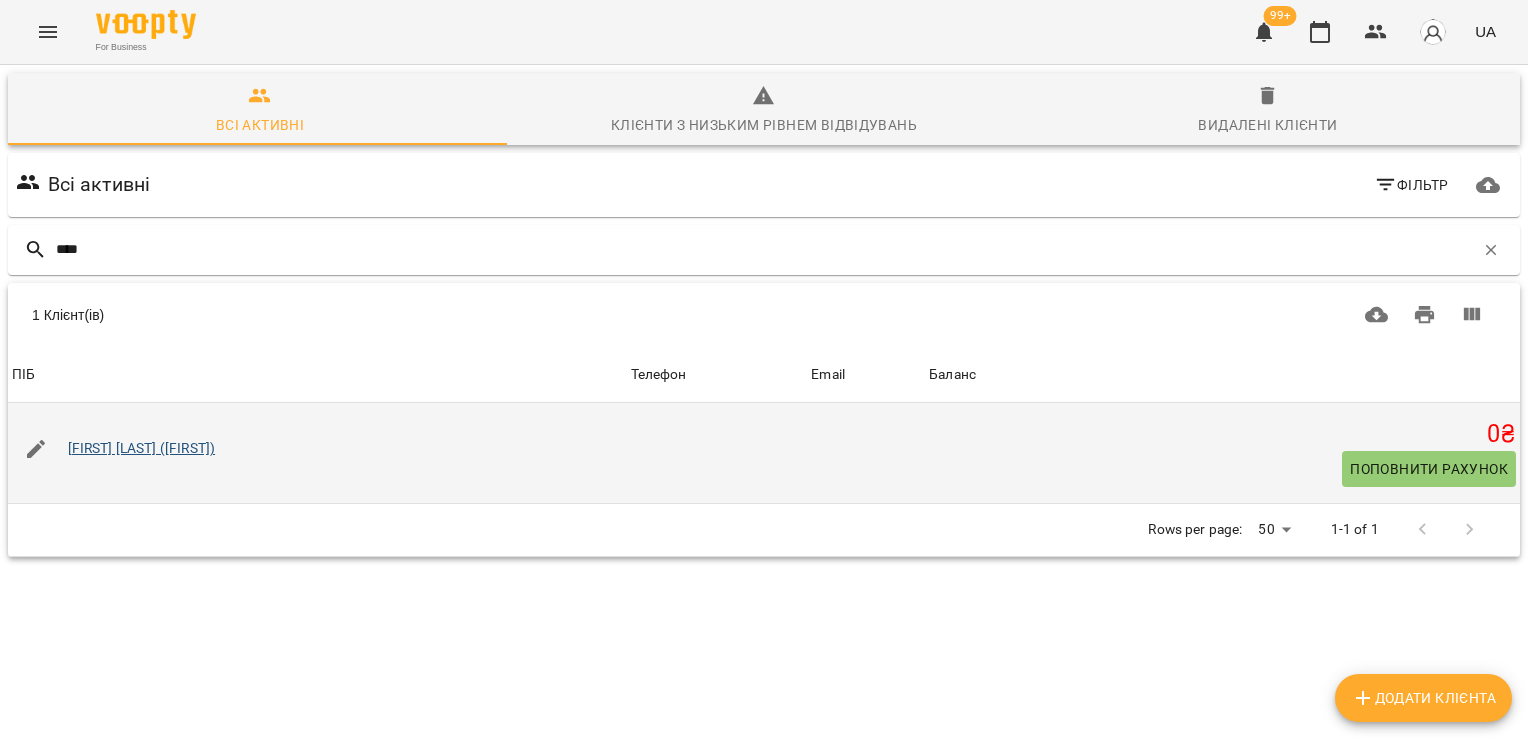 type on "****" 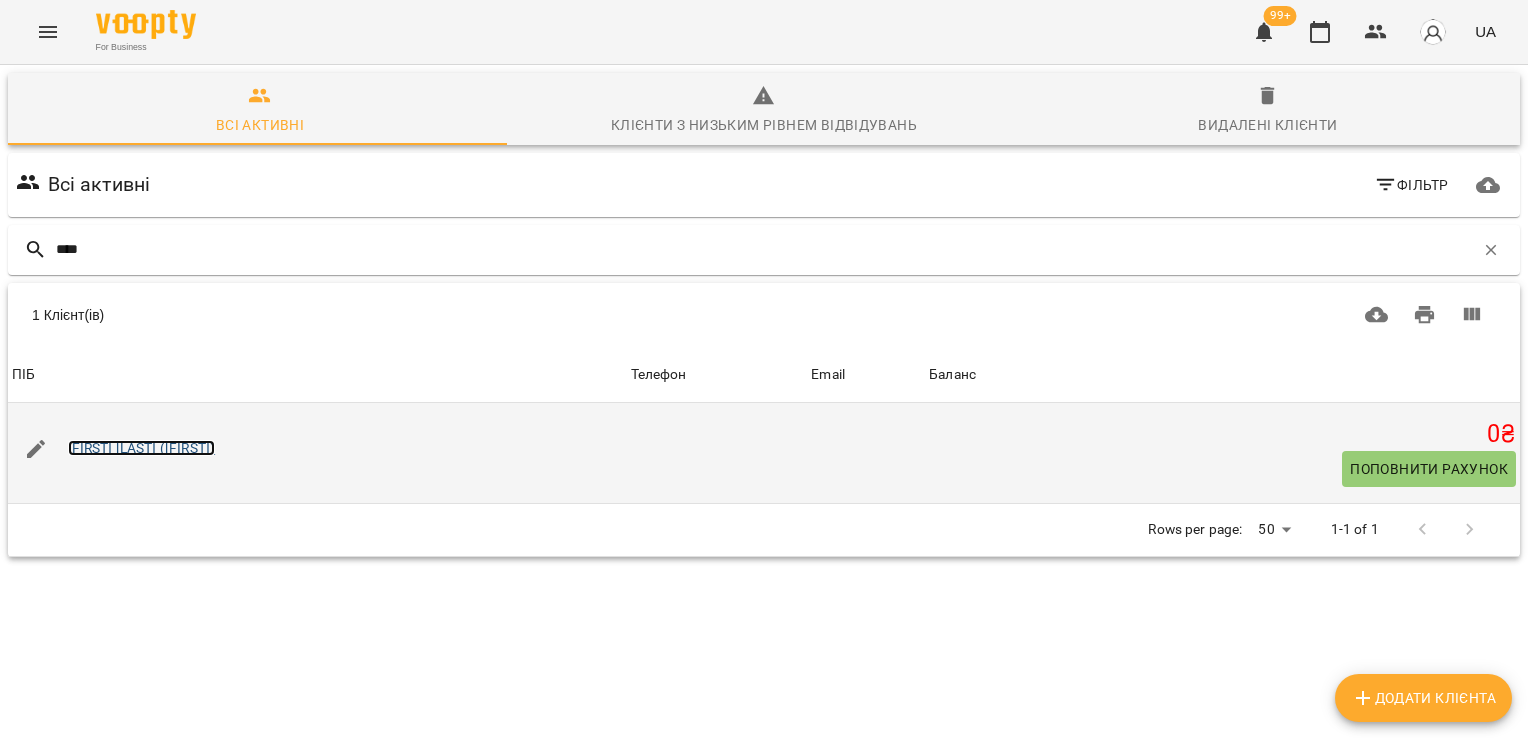 click on "[FIRST] [LAST] ([FIRST])" at bounding box center [142, 448] 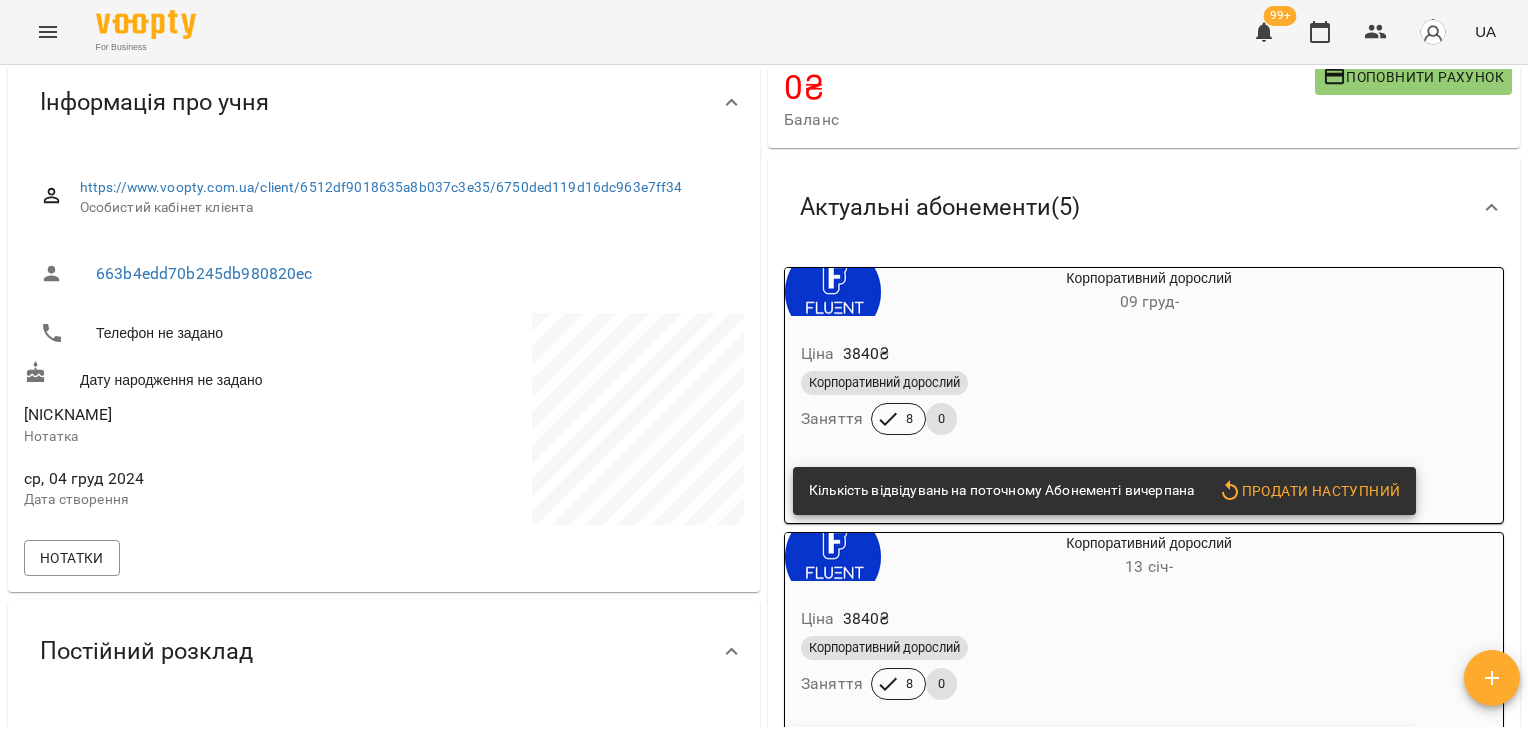 scroll, scrollTop: 0, scrollLeft: 0, axis: both 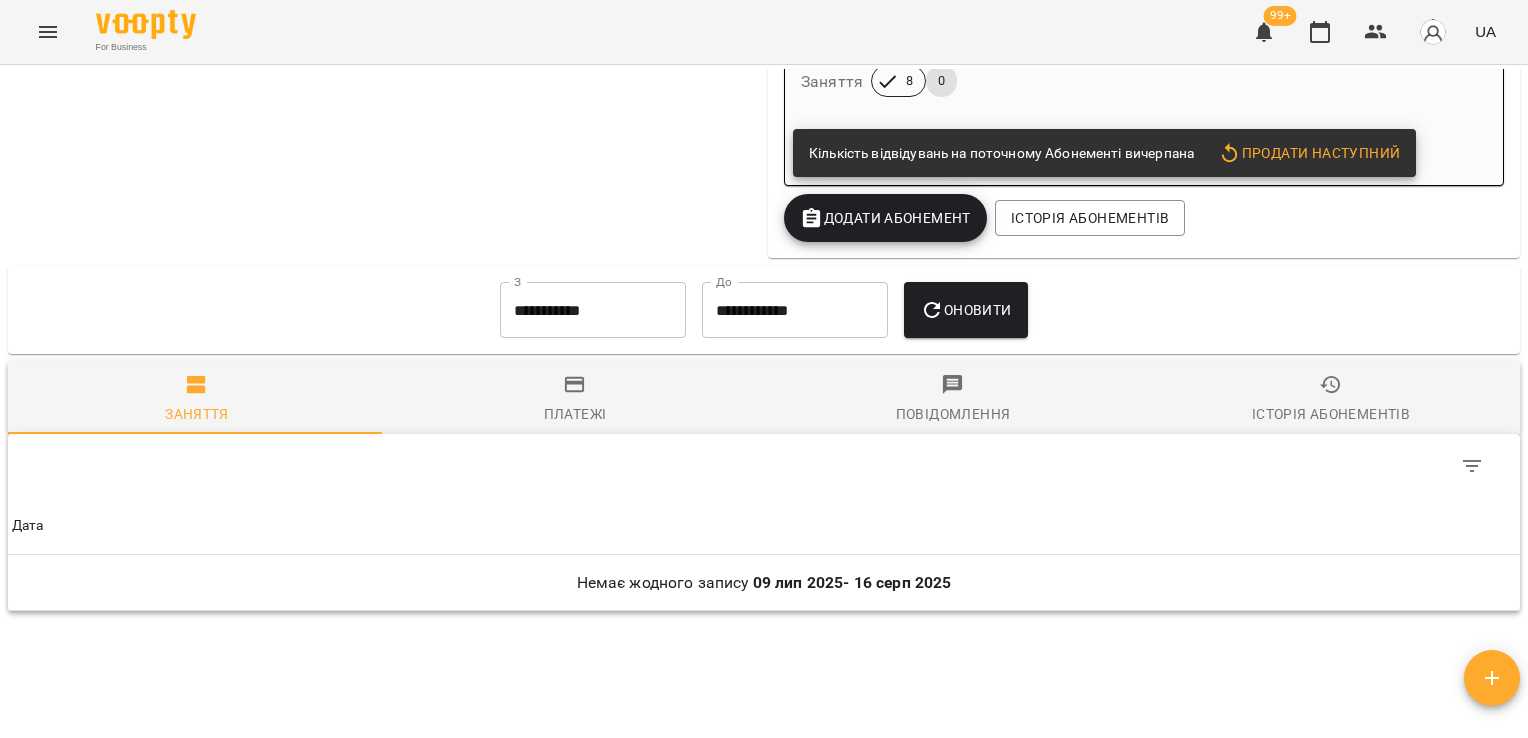 click on "**********" at bounding box center [593, 310] 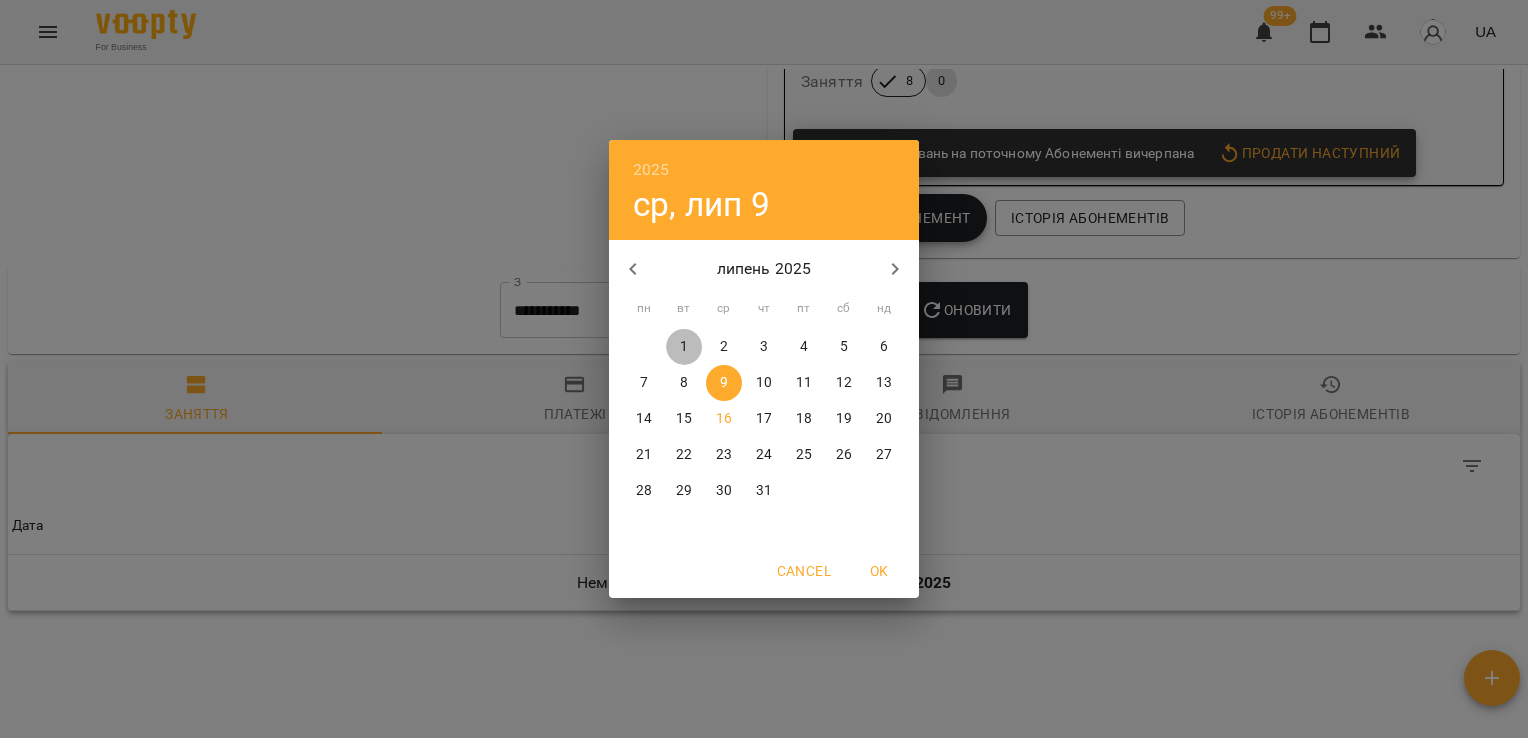 click on "1" at bounding box center (684, 347) 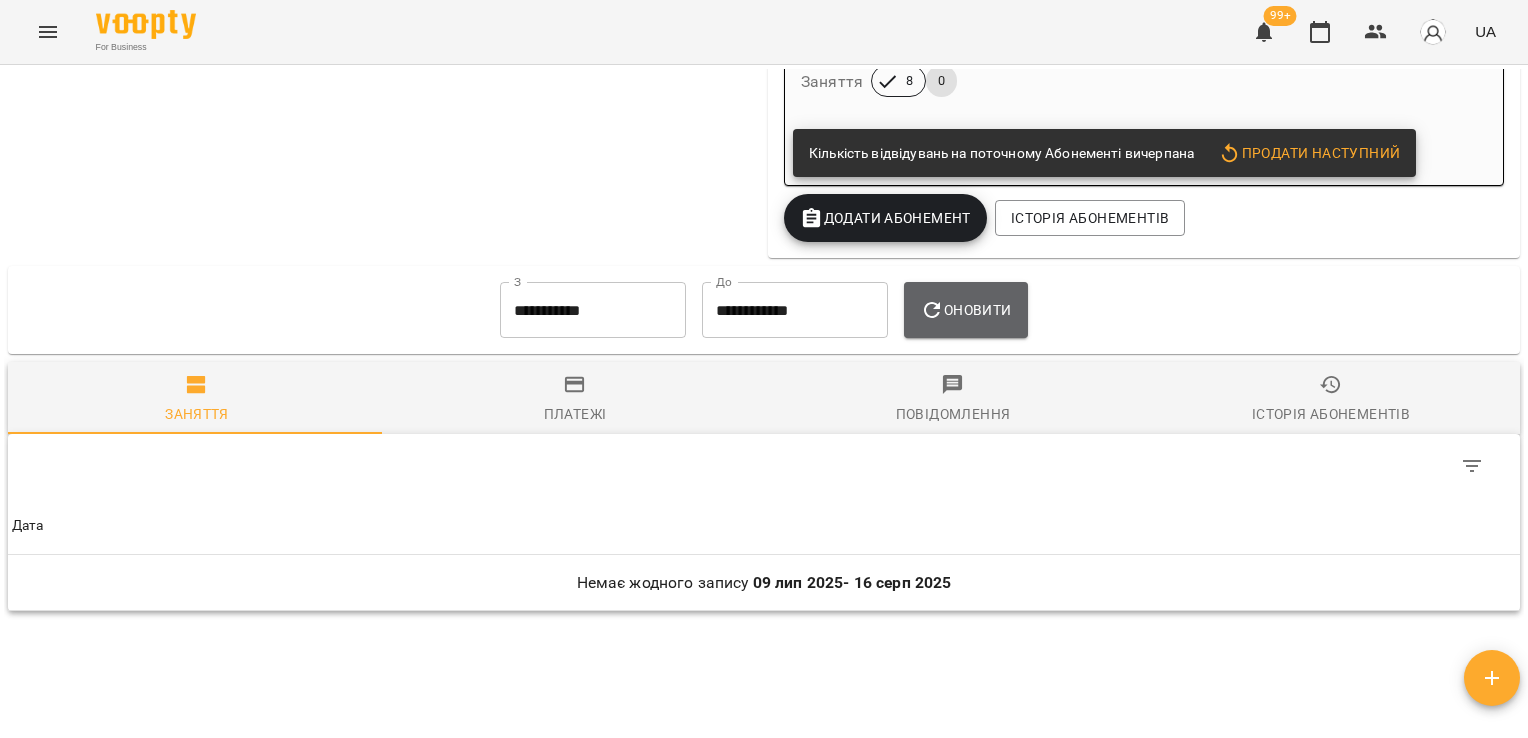 click on "Оновити" at bounding box center (965, 310) 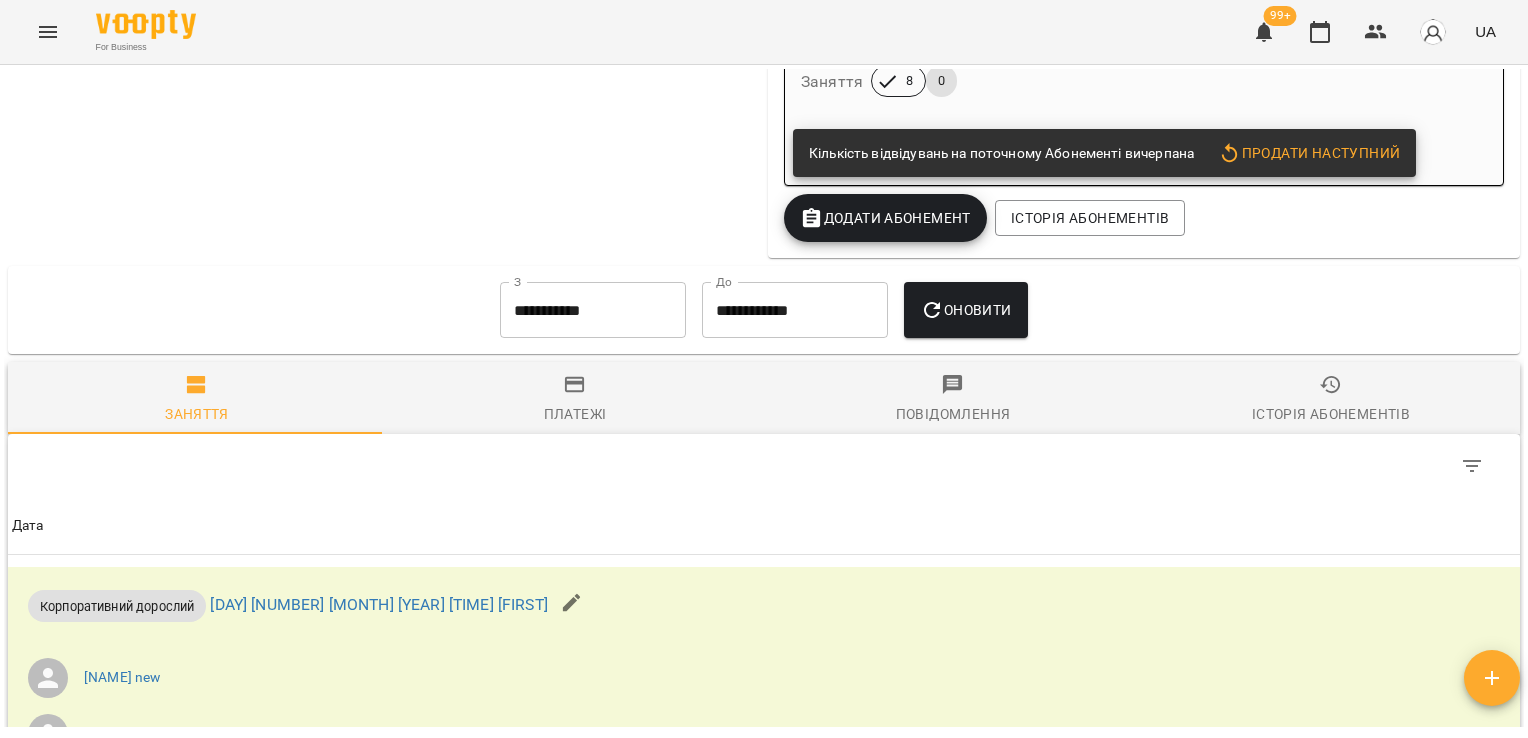 scroll, scrollTop: 2364, scrollLeft: 0, axis: vertical 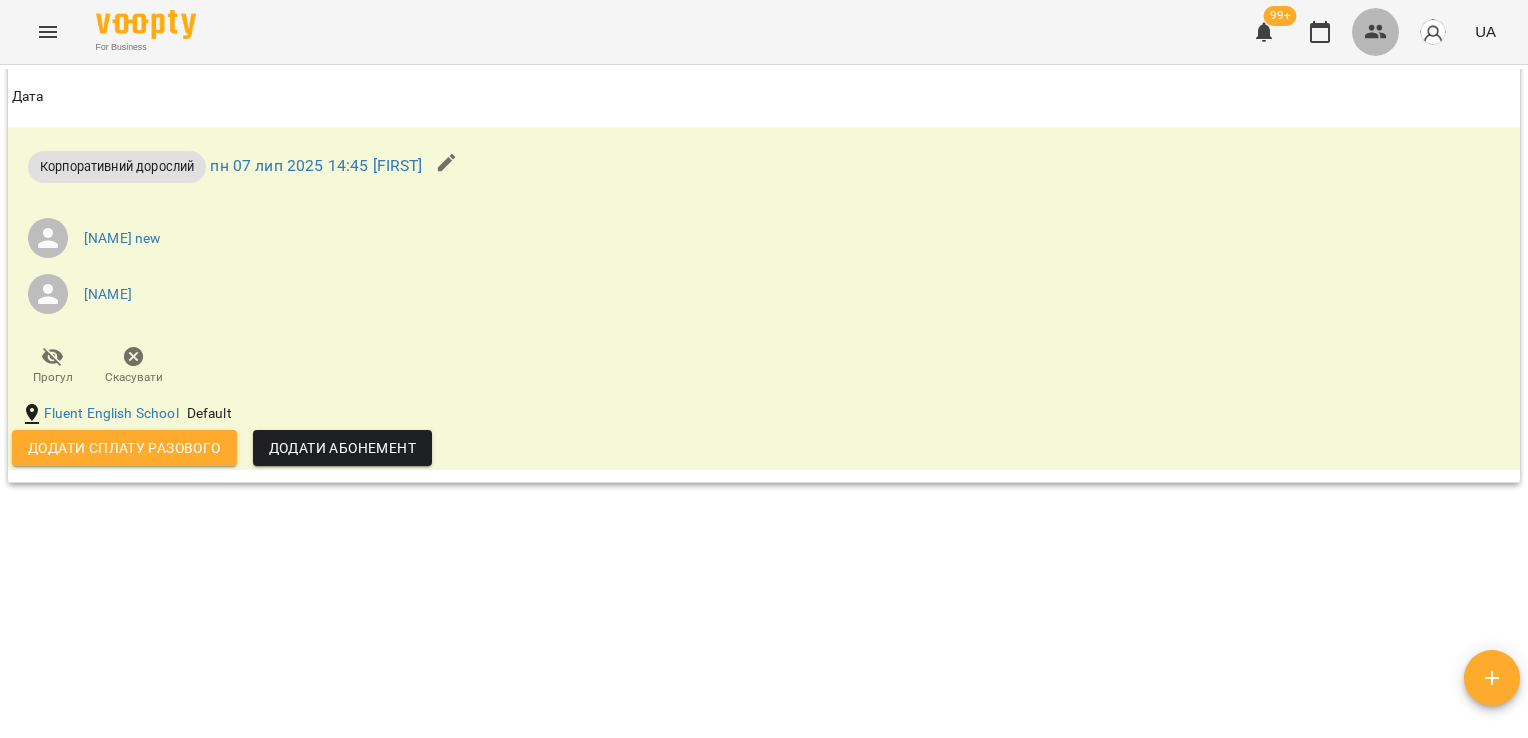 click at bounding box center (1376, 32) 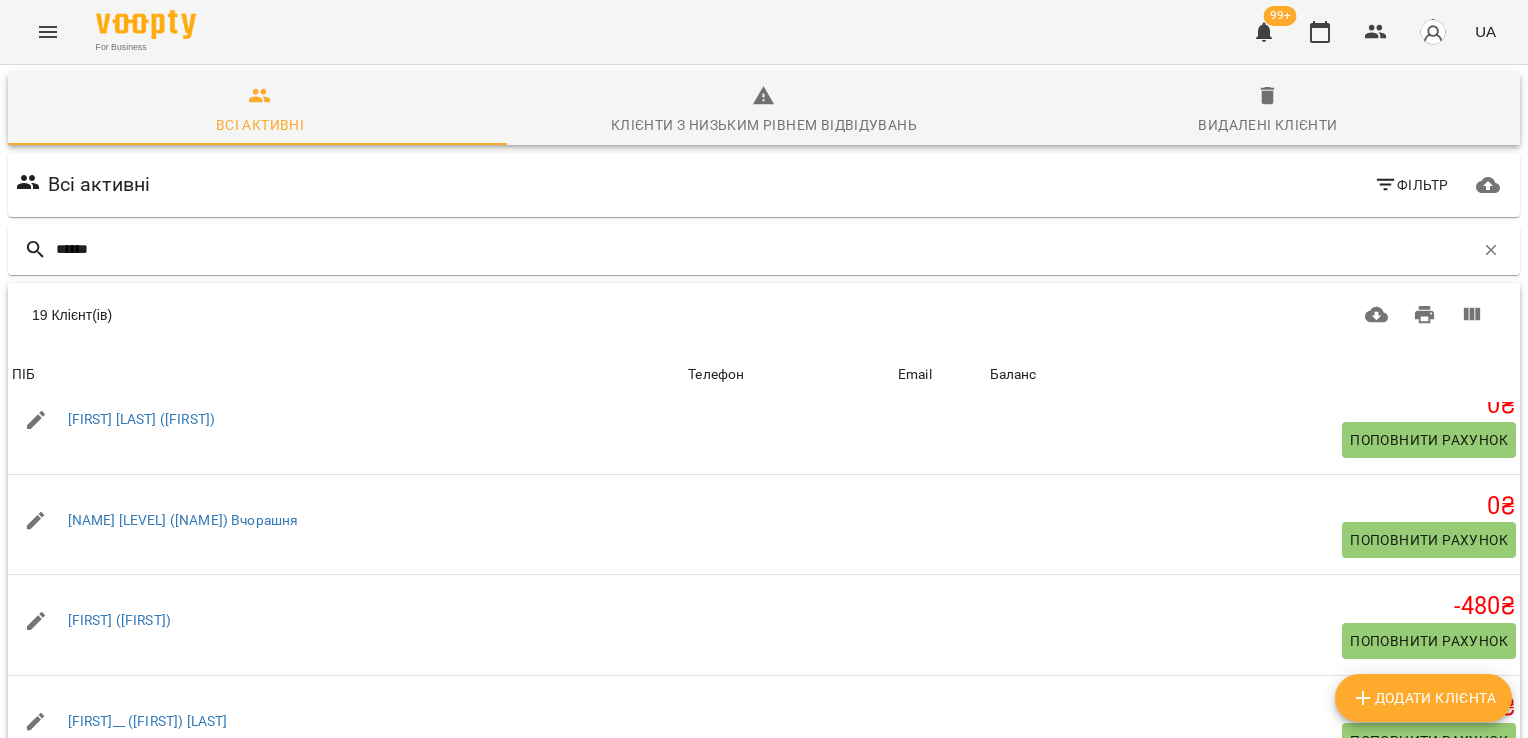 scroll, scrollTop: 875, scrollLeft: 0, axis: vertical 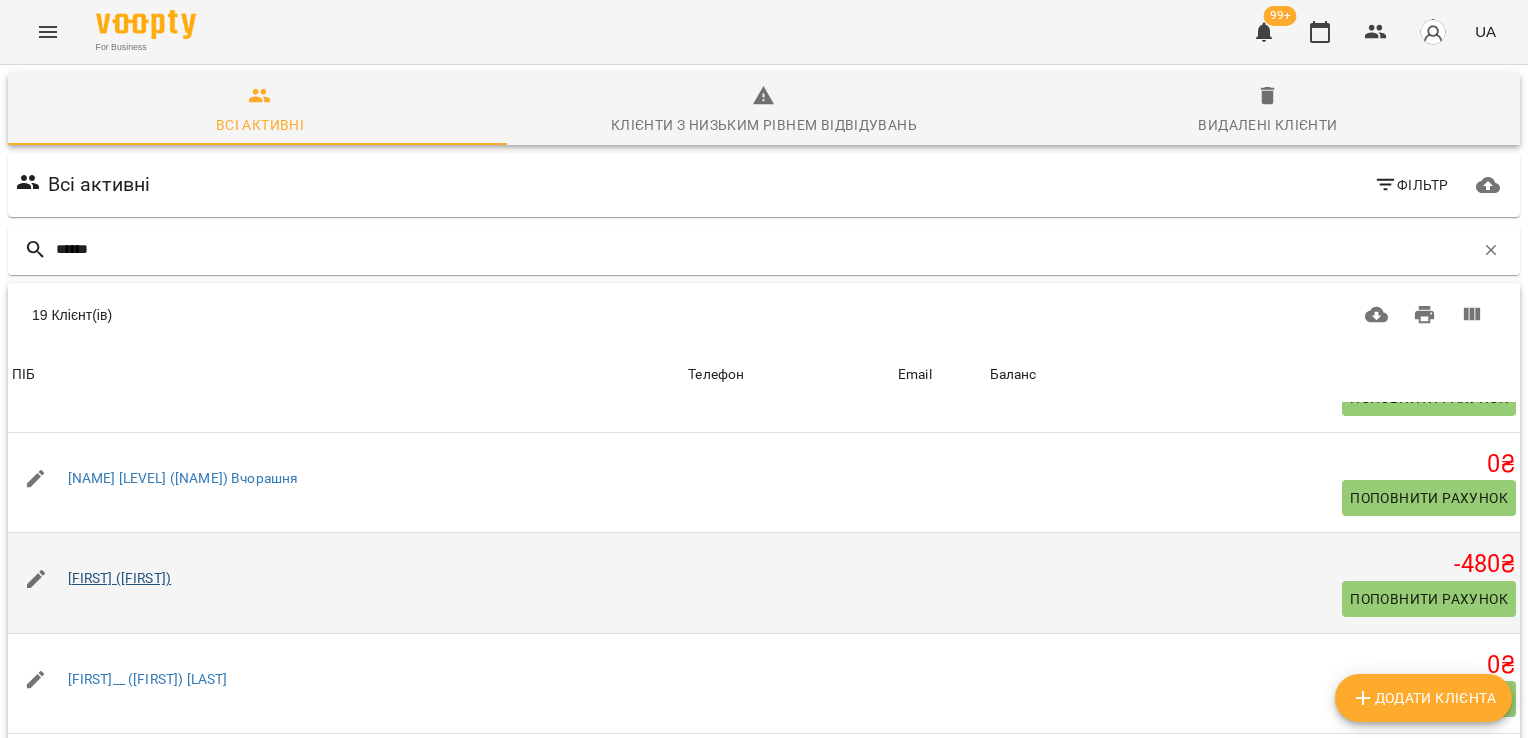 type on "******" 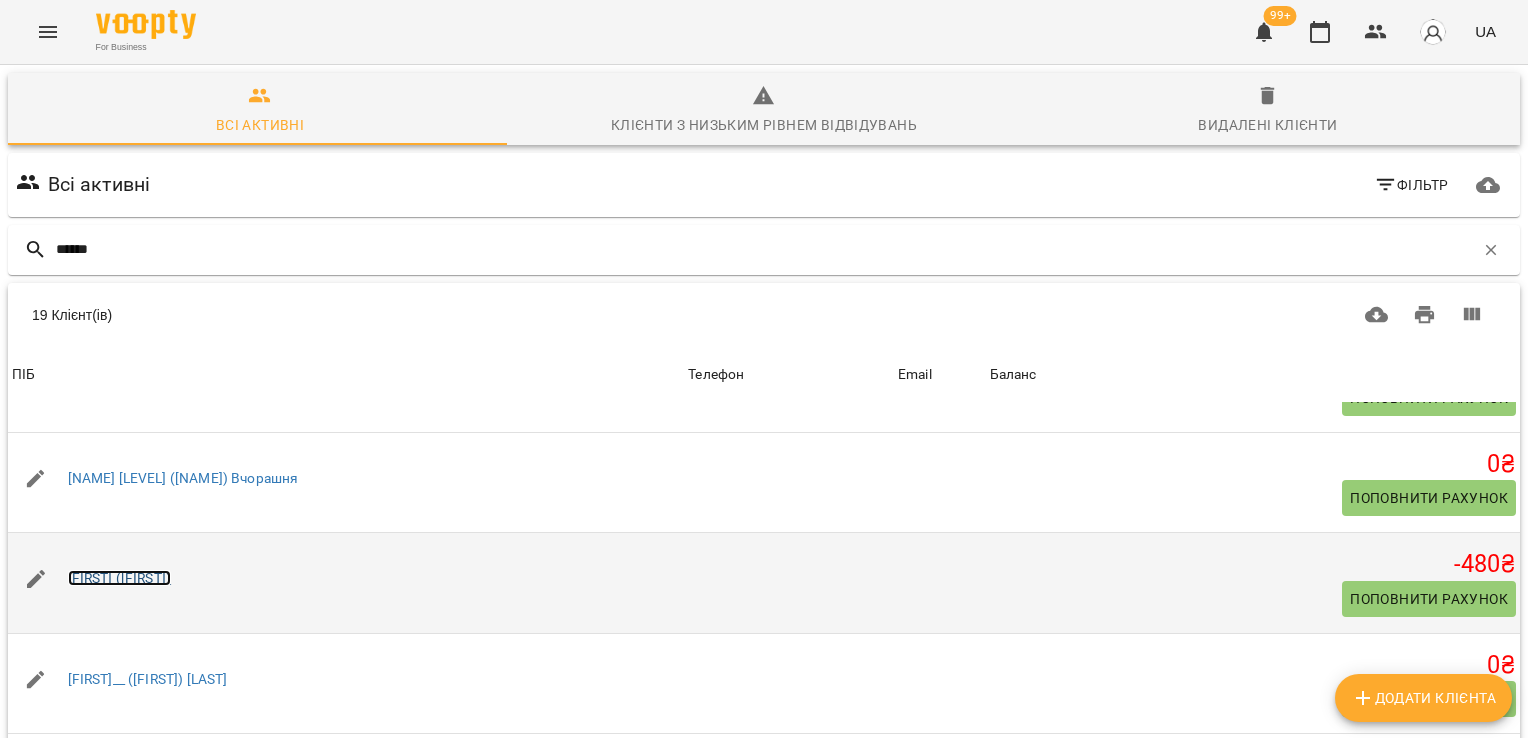 click on "[FIRST] ([FIRST])" at bounding box center [120, 578] 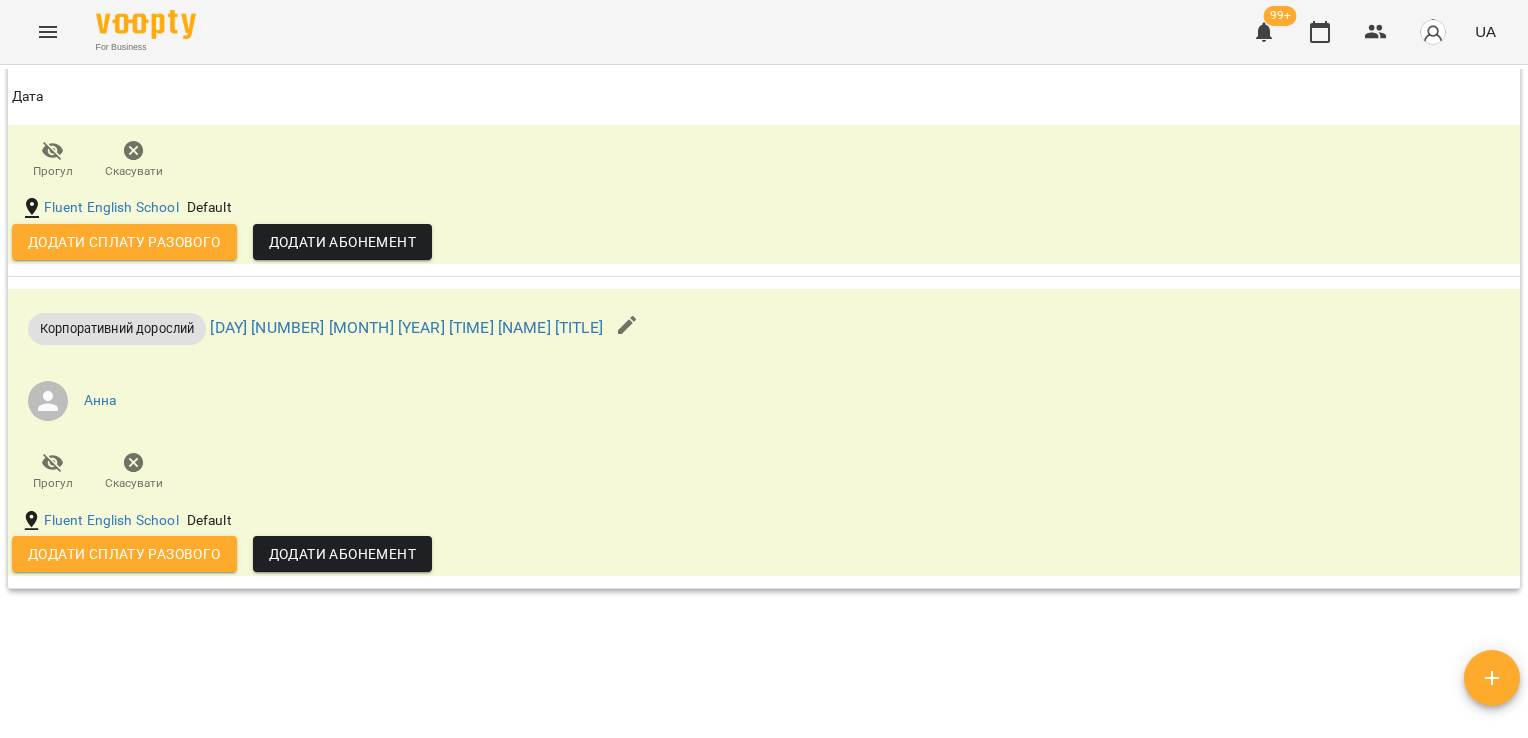 scroll, scrollTop: 1781, scrollLeft: 0, axis: vertical 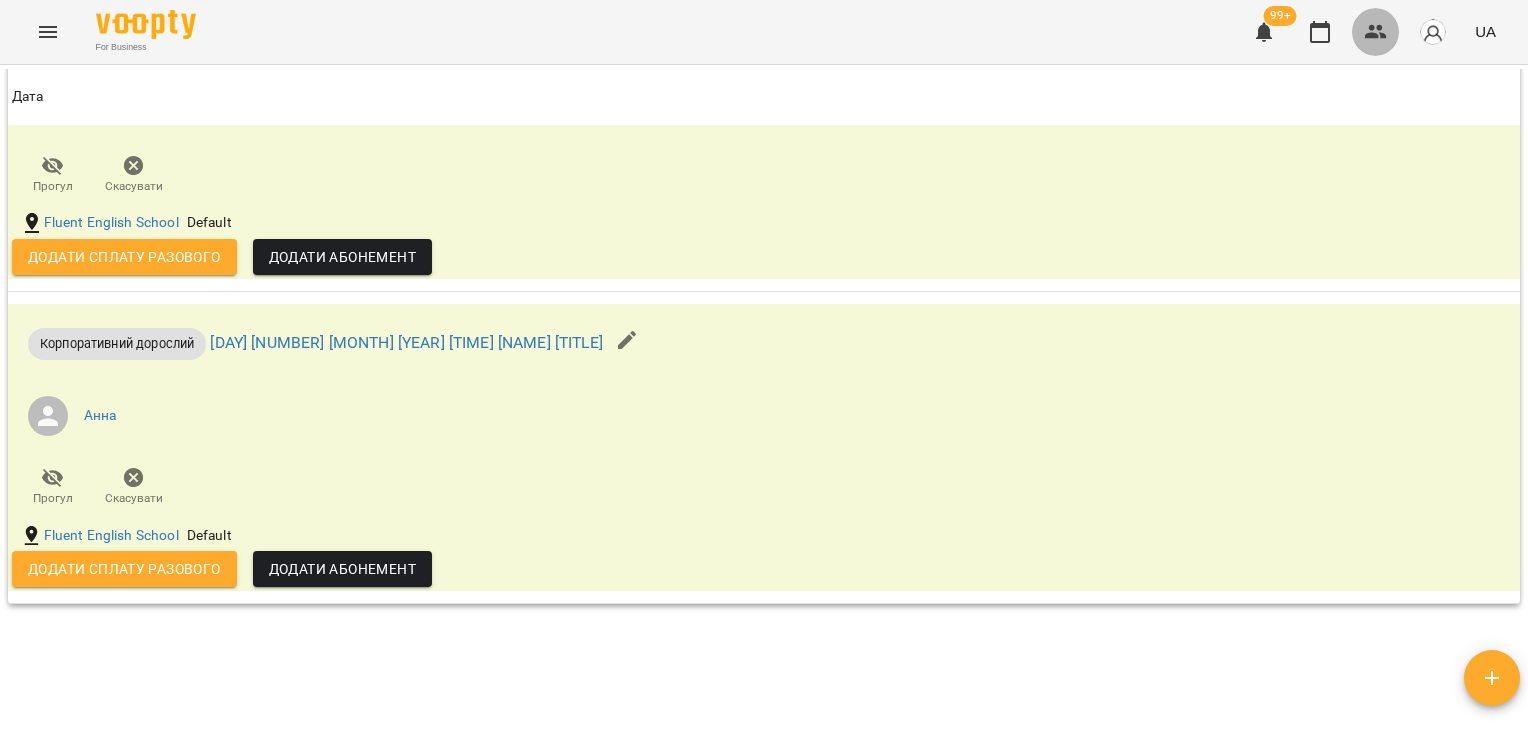 click 